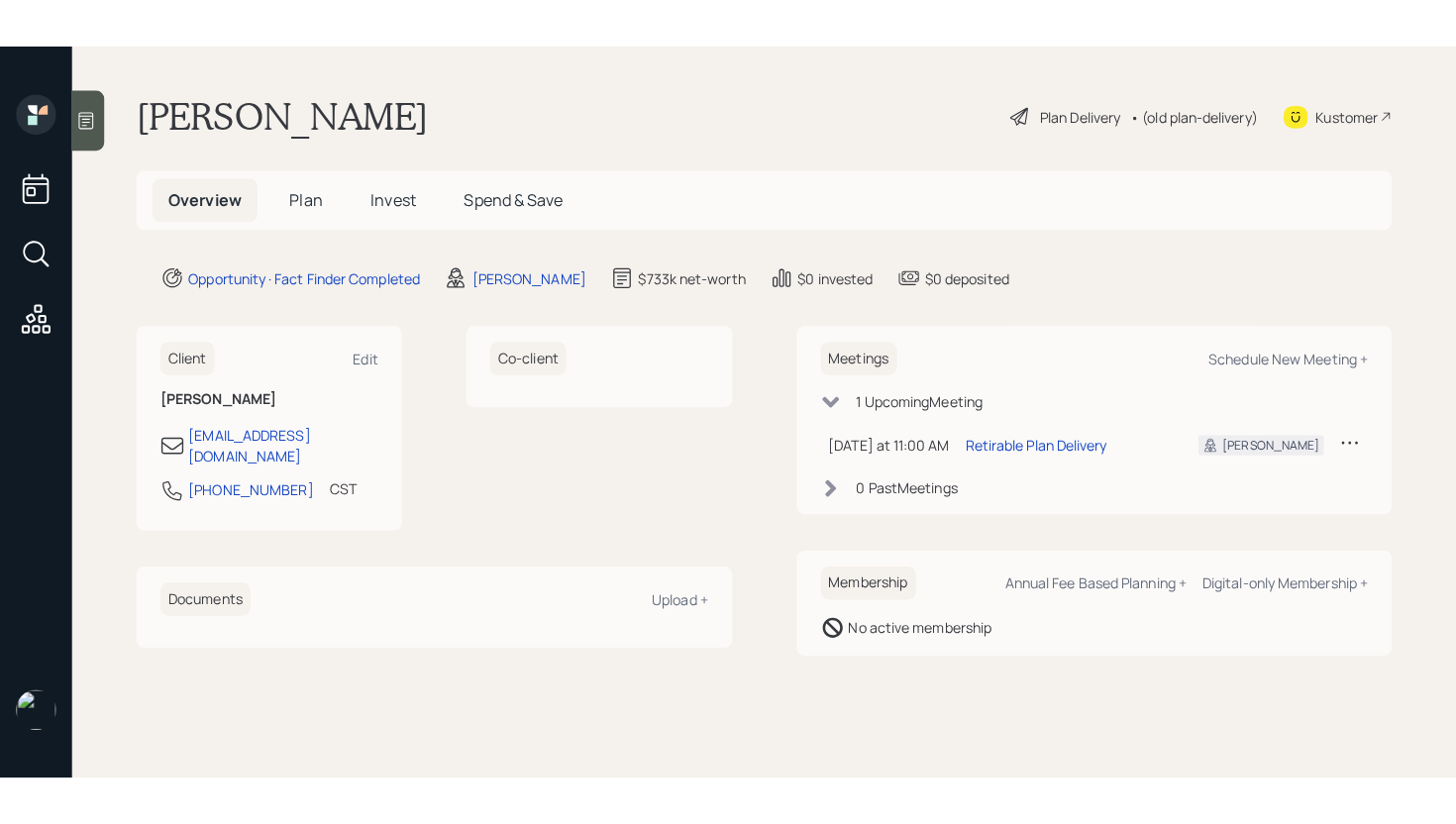 scroll, scrollTop: 0, scrollLeft: 0, axis: both 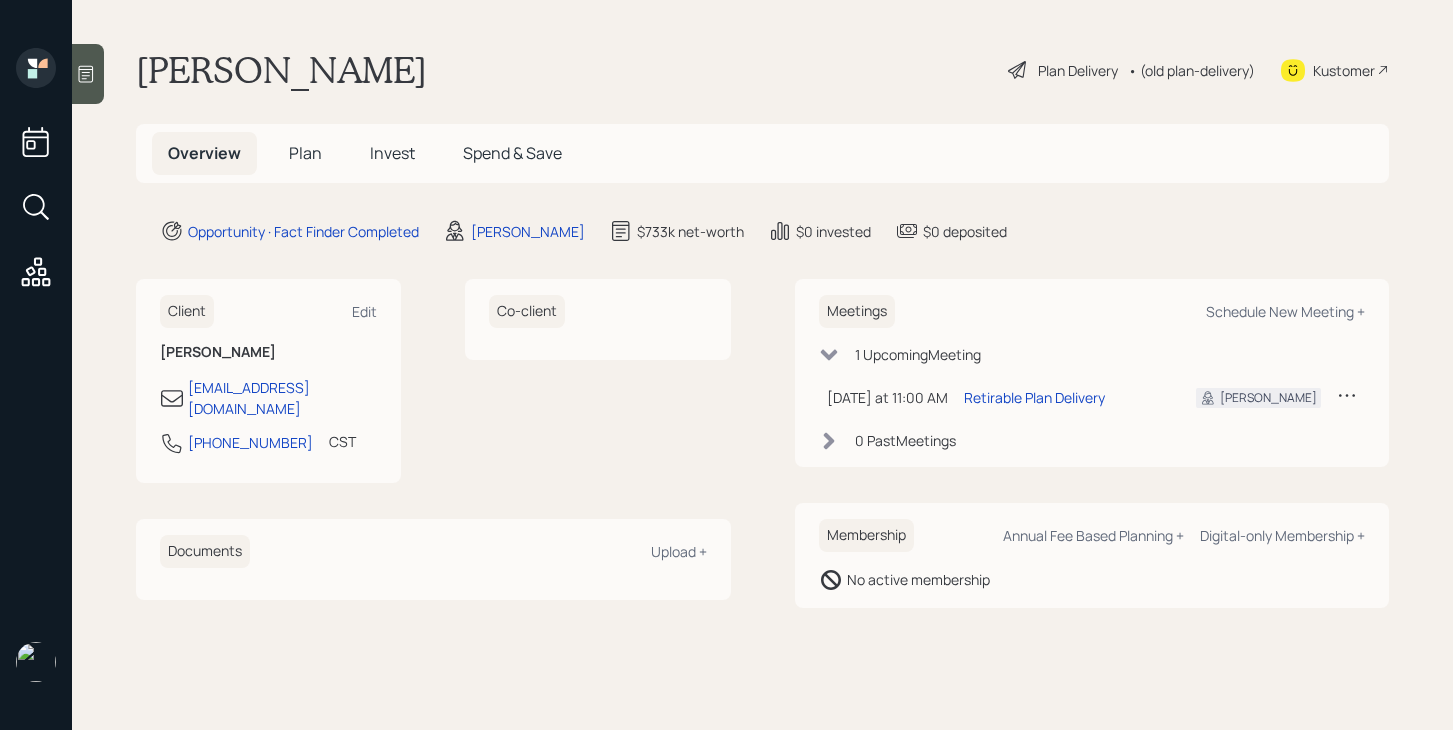 click on "Plan" at bounding box center [305, 153] 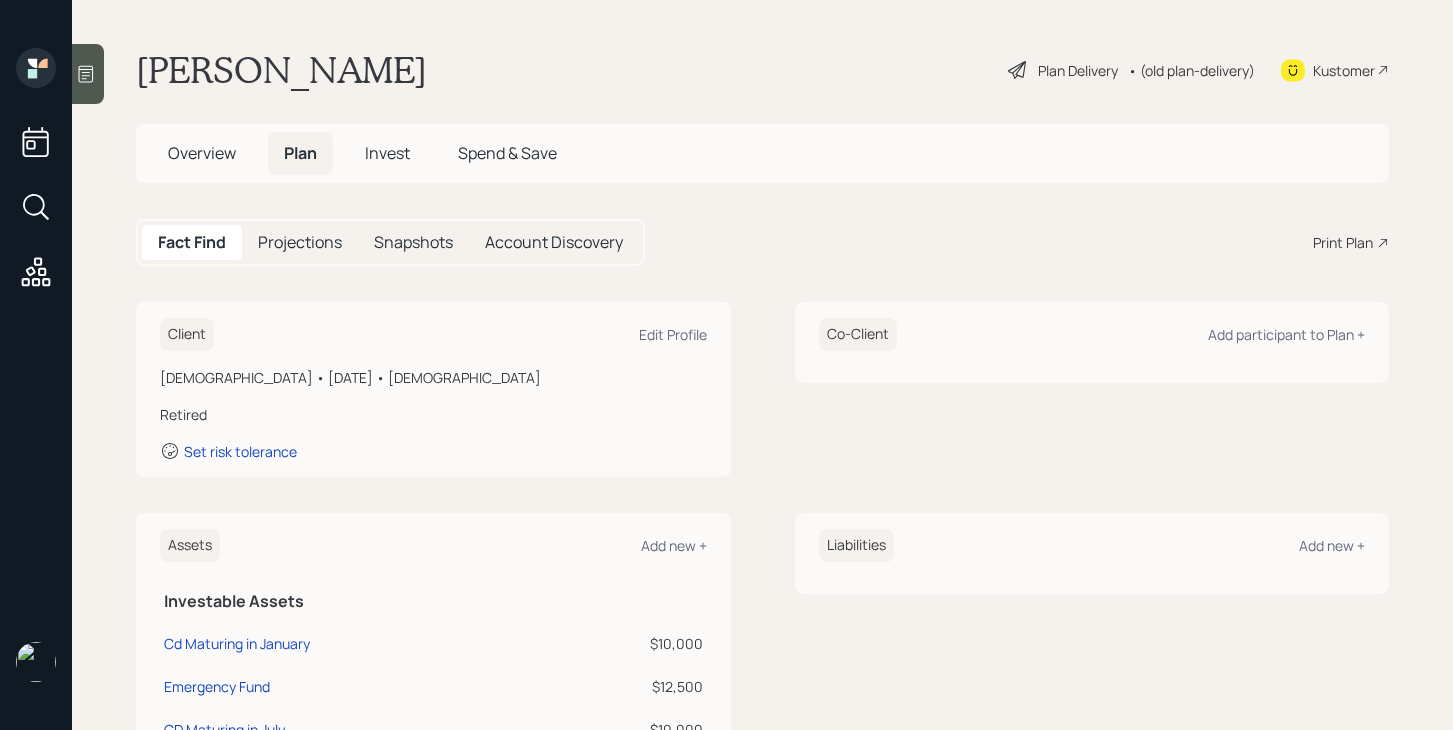 click on "• (old plan-delivery)" at bounding box center (1191, 70) 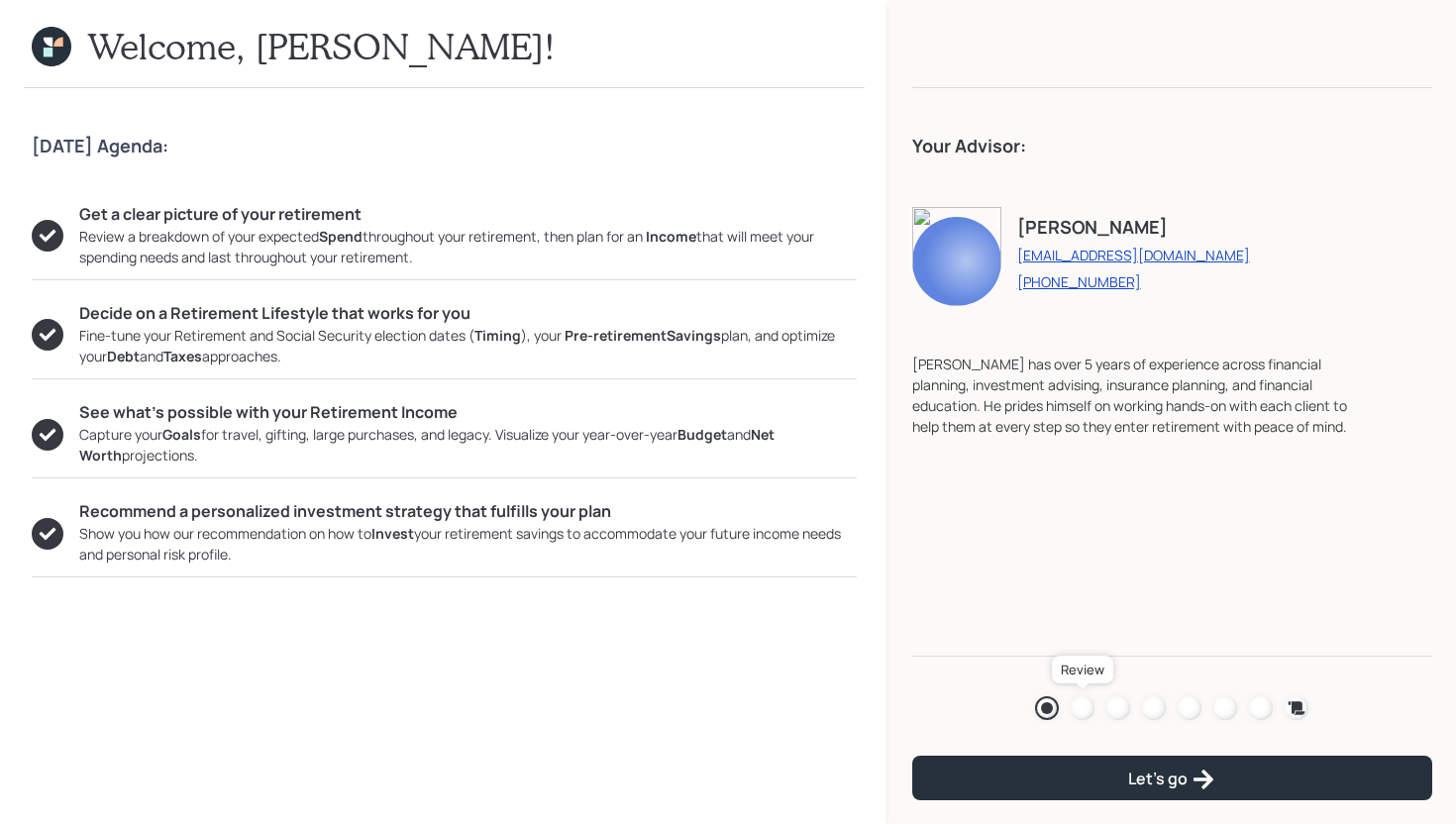 click at bounding box center [1083, 708] 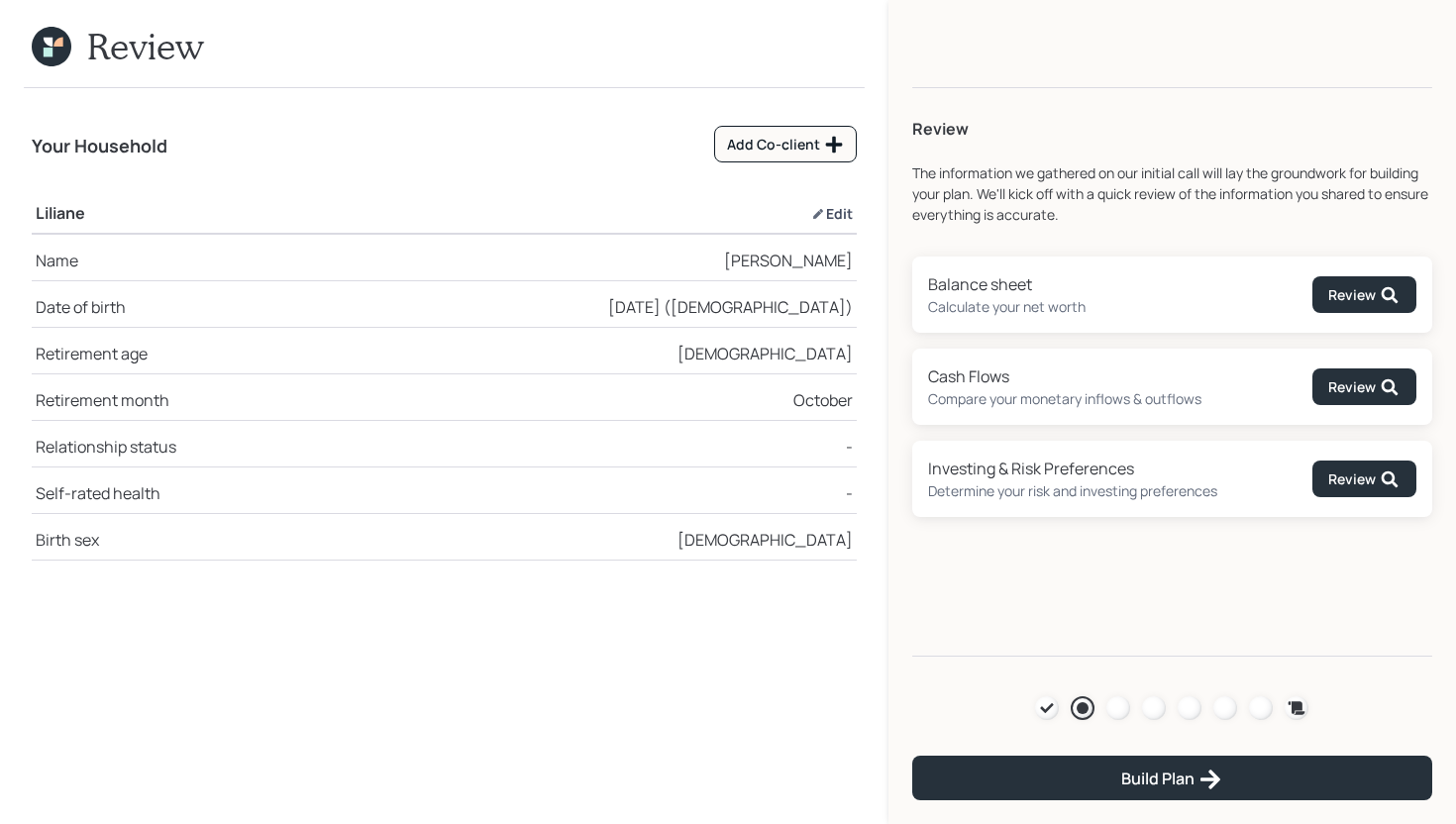 click on "Edit" at bounding box center [832, 213] 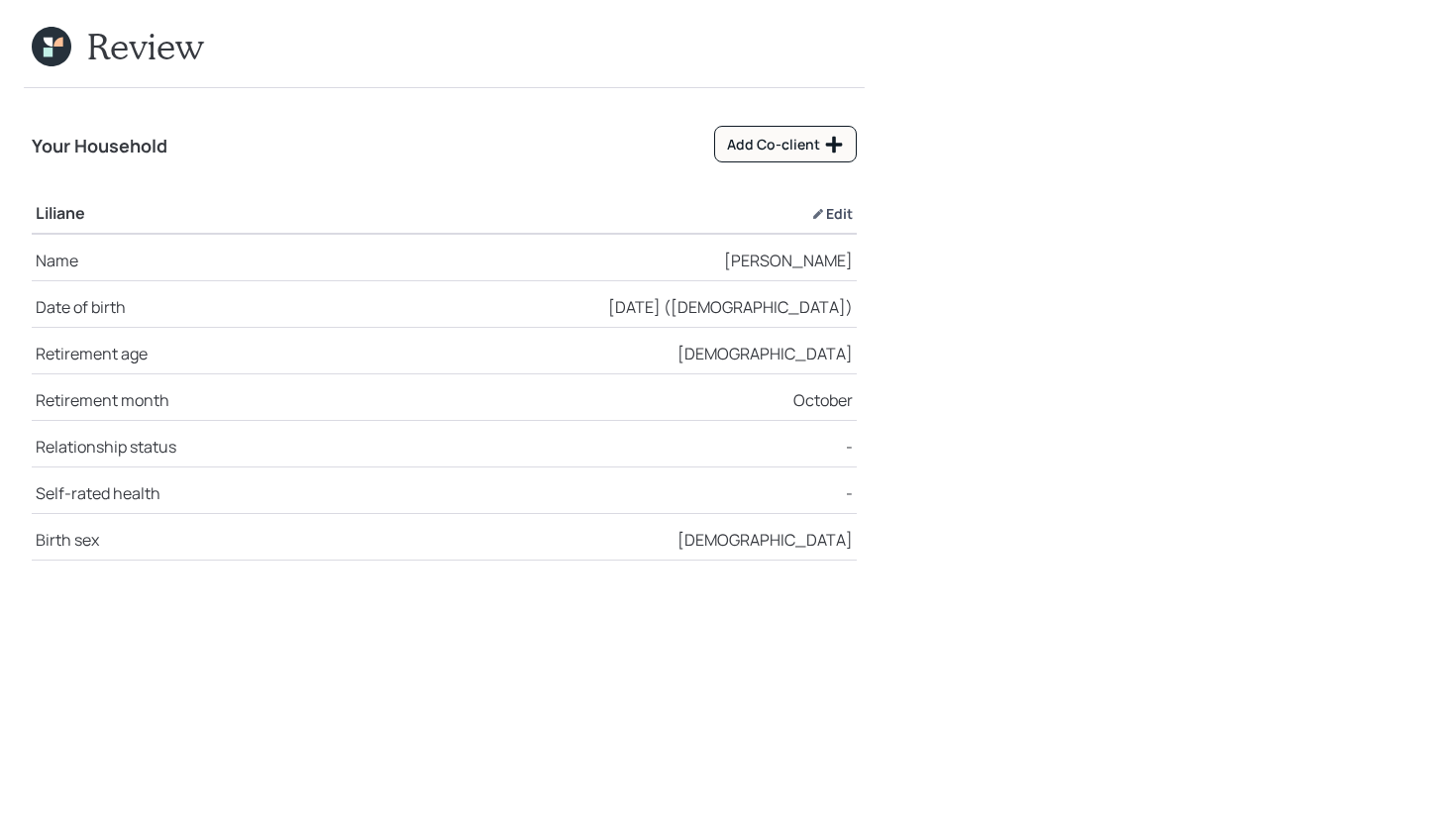 select on "10" 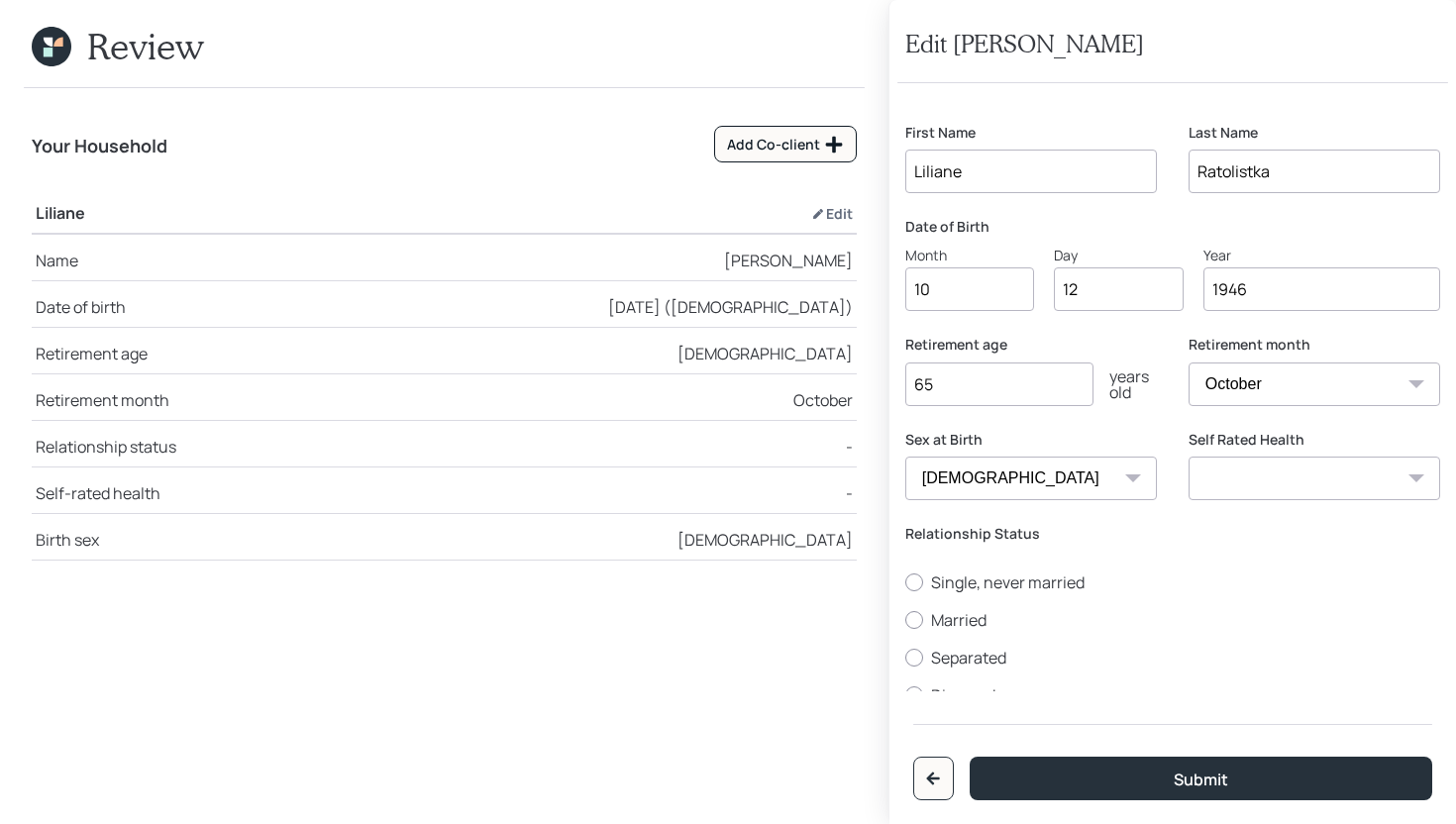 click on "Excellent Very Good Good Fair Poor" at bounding box center (1314, 478) 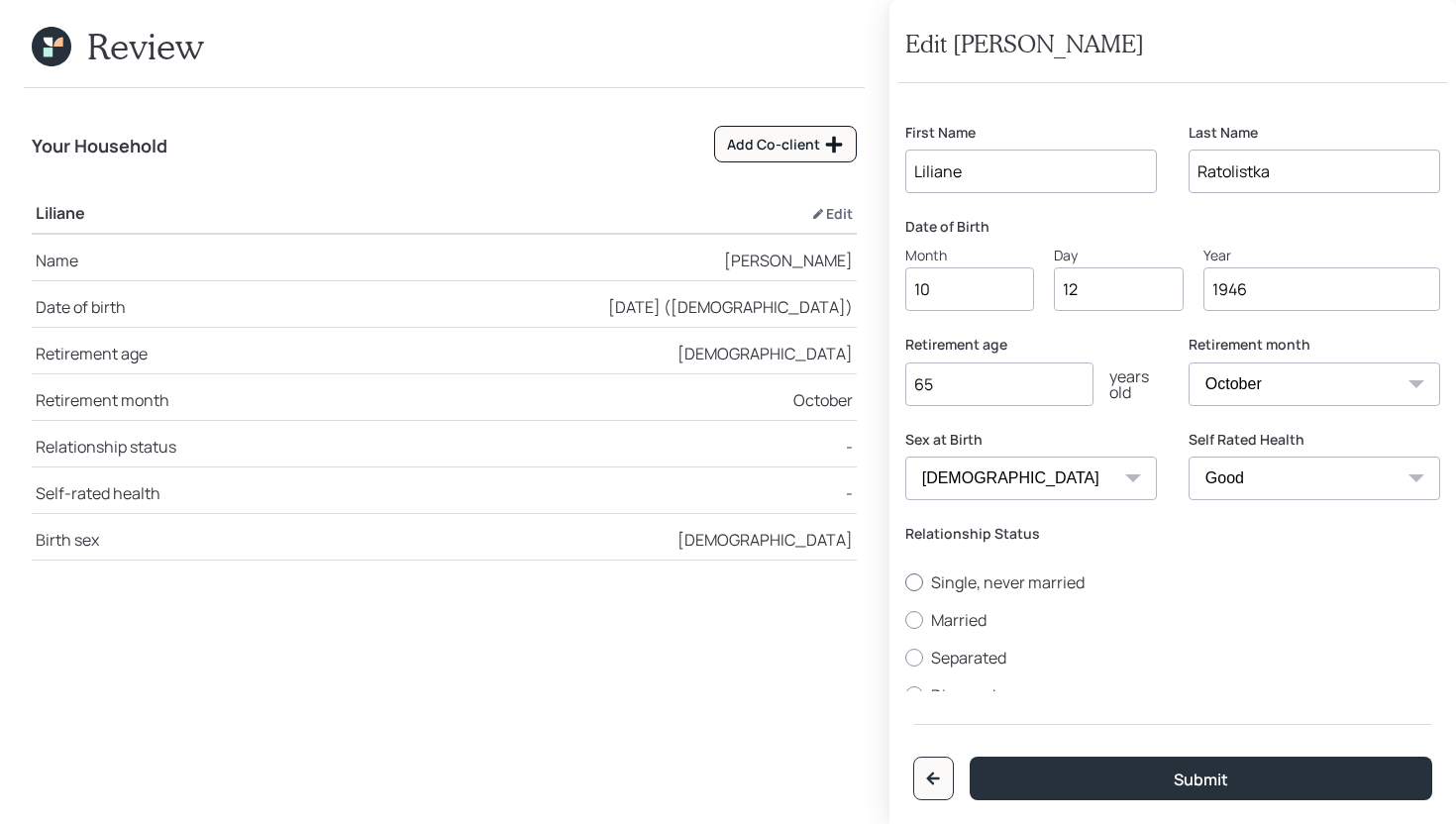 scroll, scrollTop: 76, scrollLeft: 0, axis: vertical 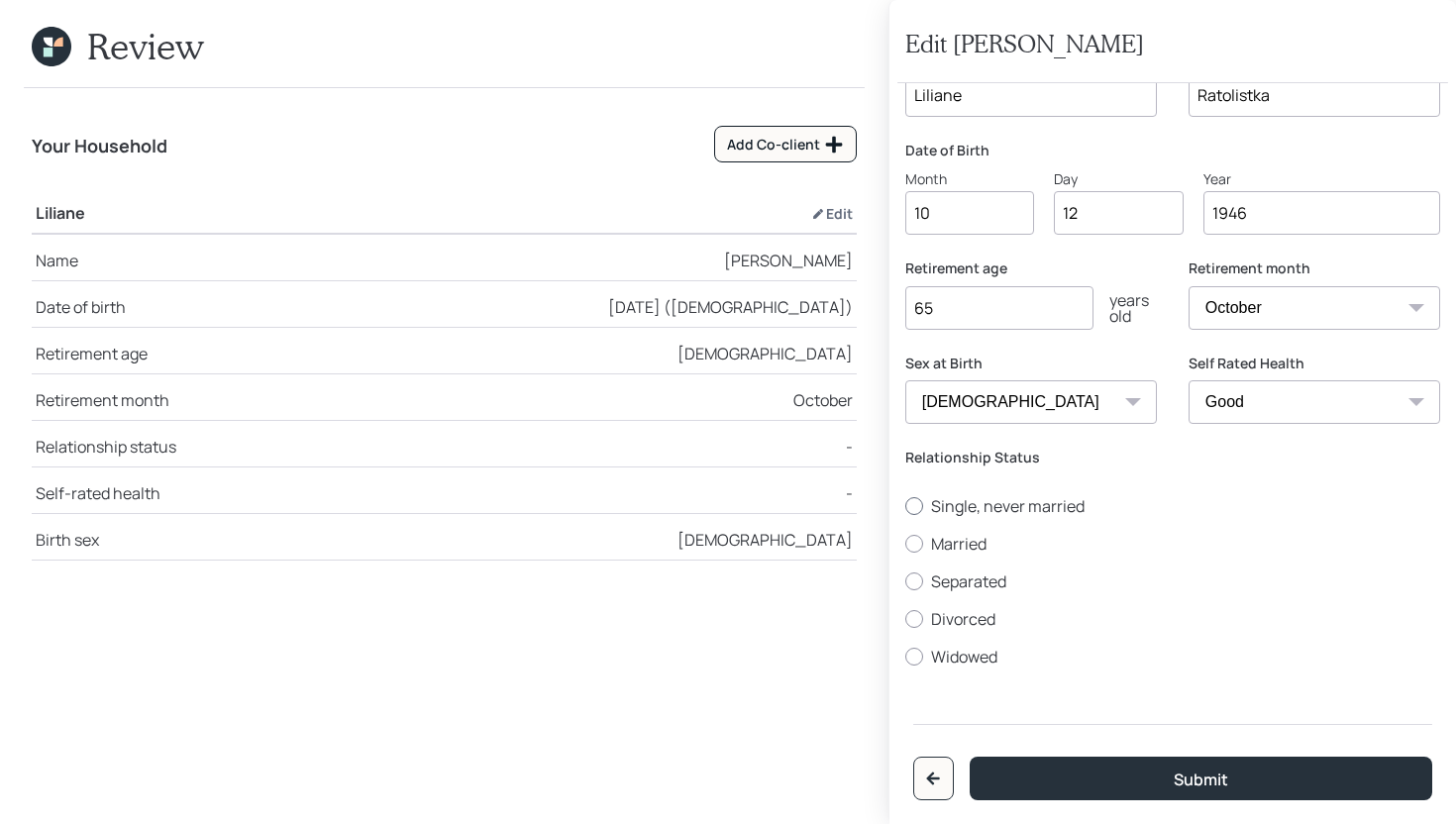 click on "Single, never married" at bounding box center [1173, 506] 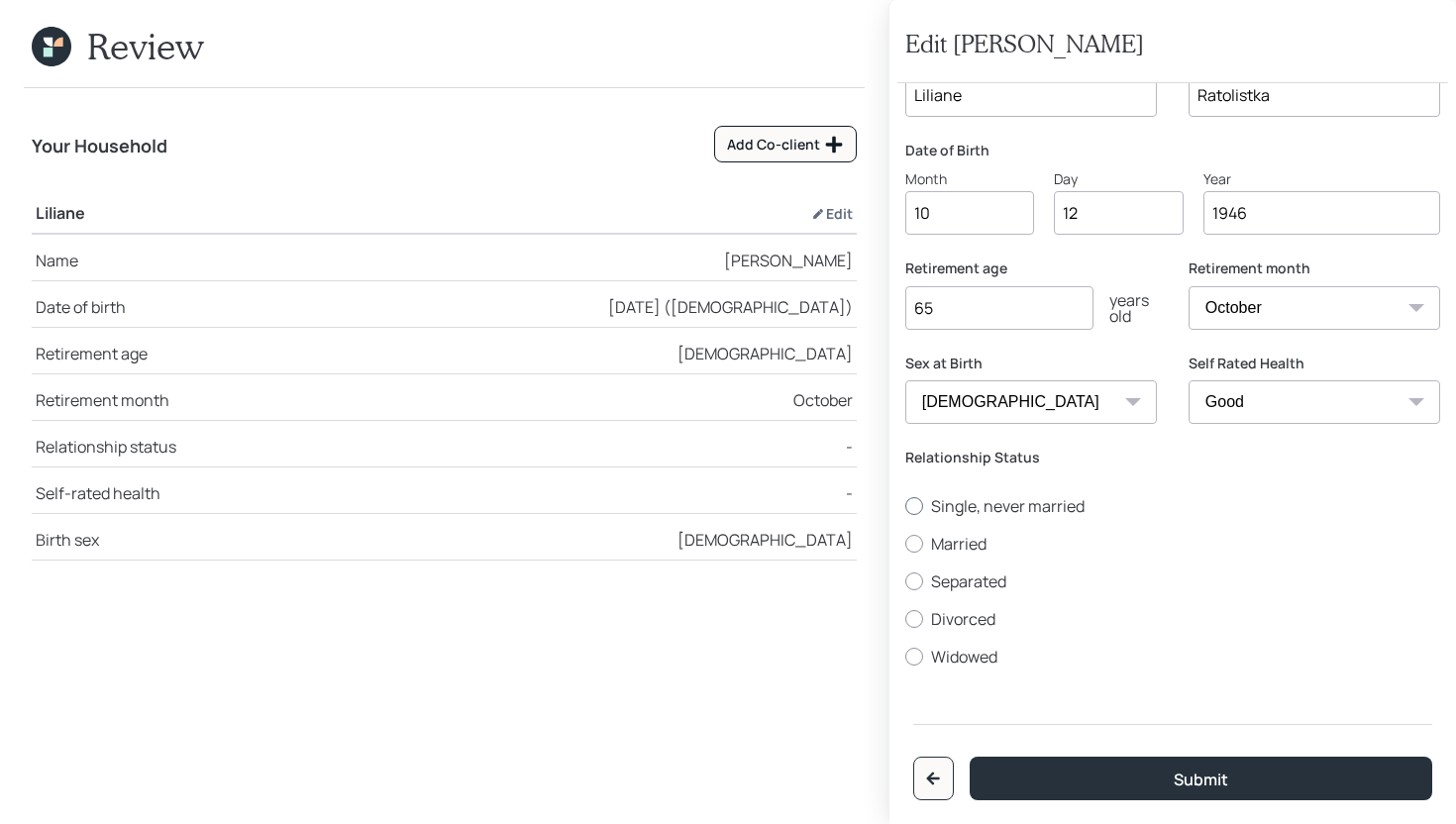 radio on "true" 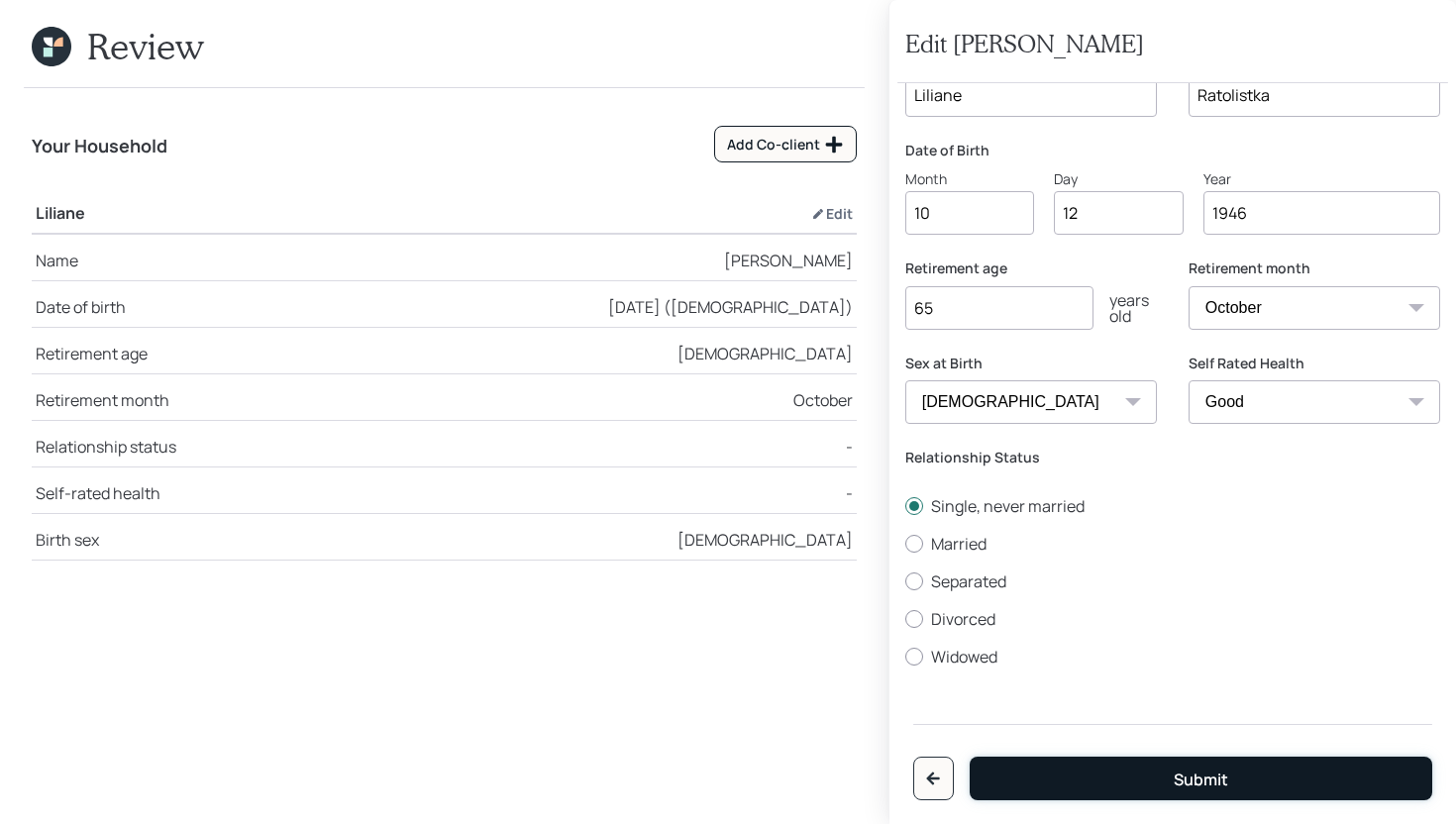 click on "Submit" at bounding box center [1200, 778] 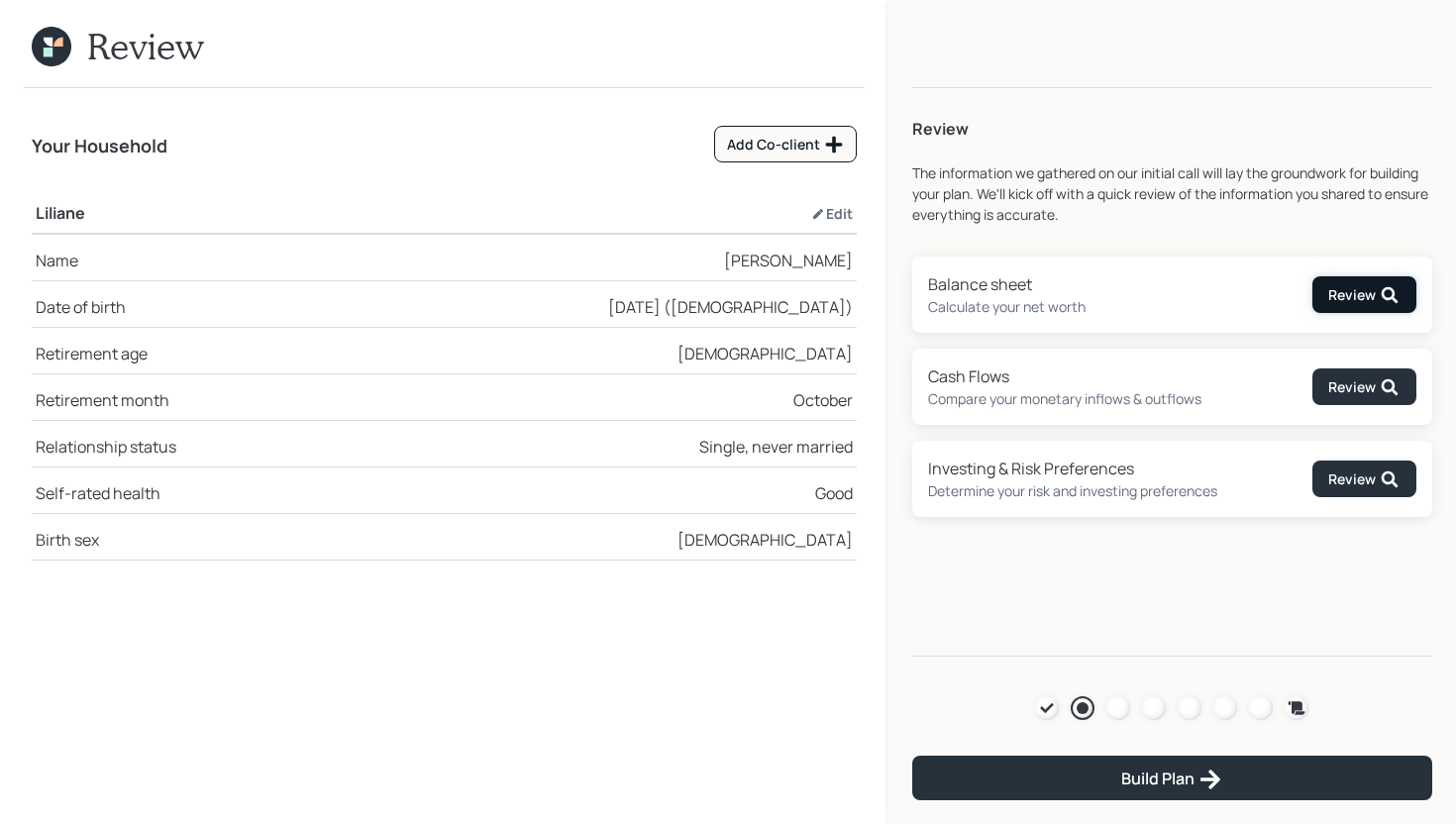 click on "Review" at bounding box center [1364, 295] 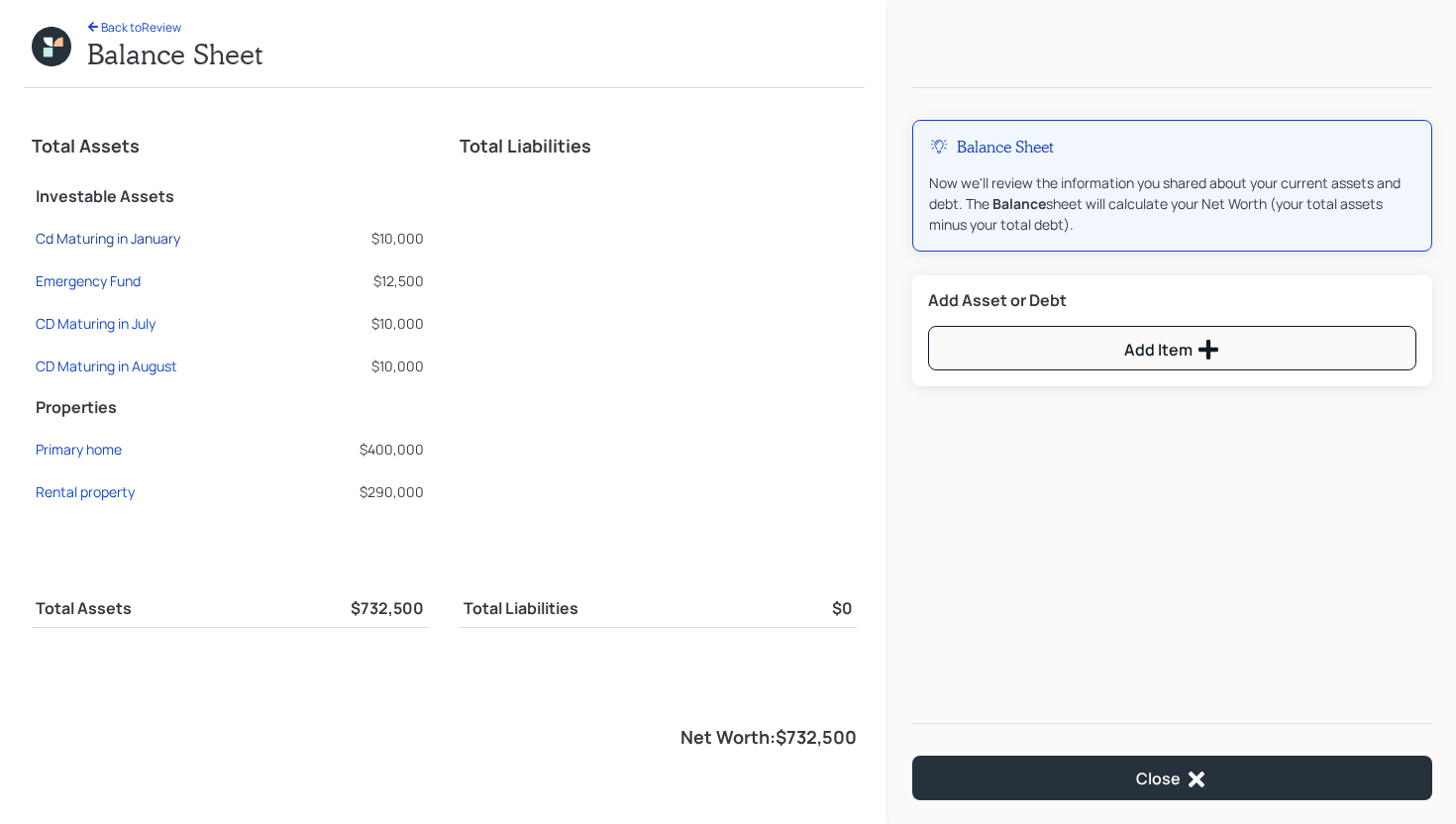 click on "Cd Maturing in January" at bounding box center (108, 238) 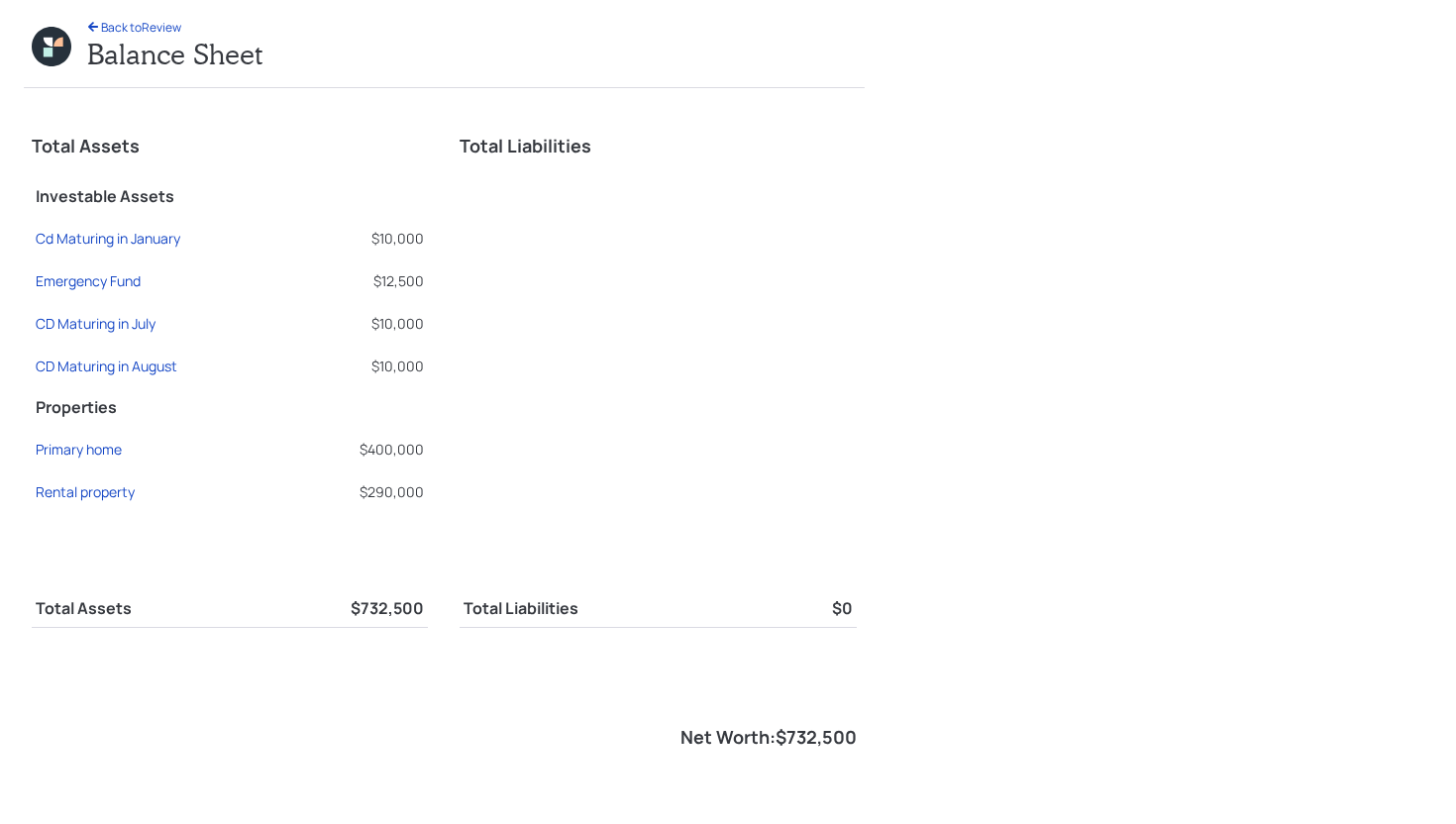 select on "taxable" 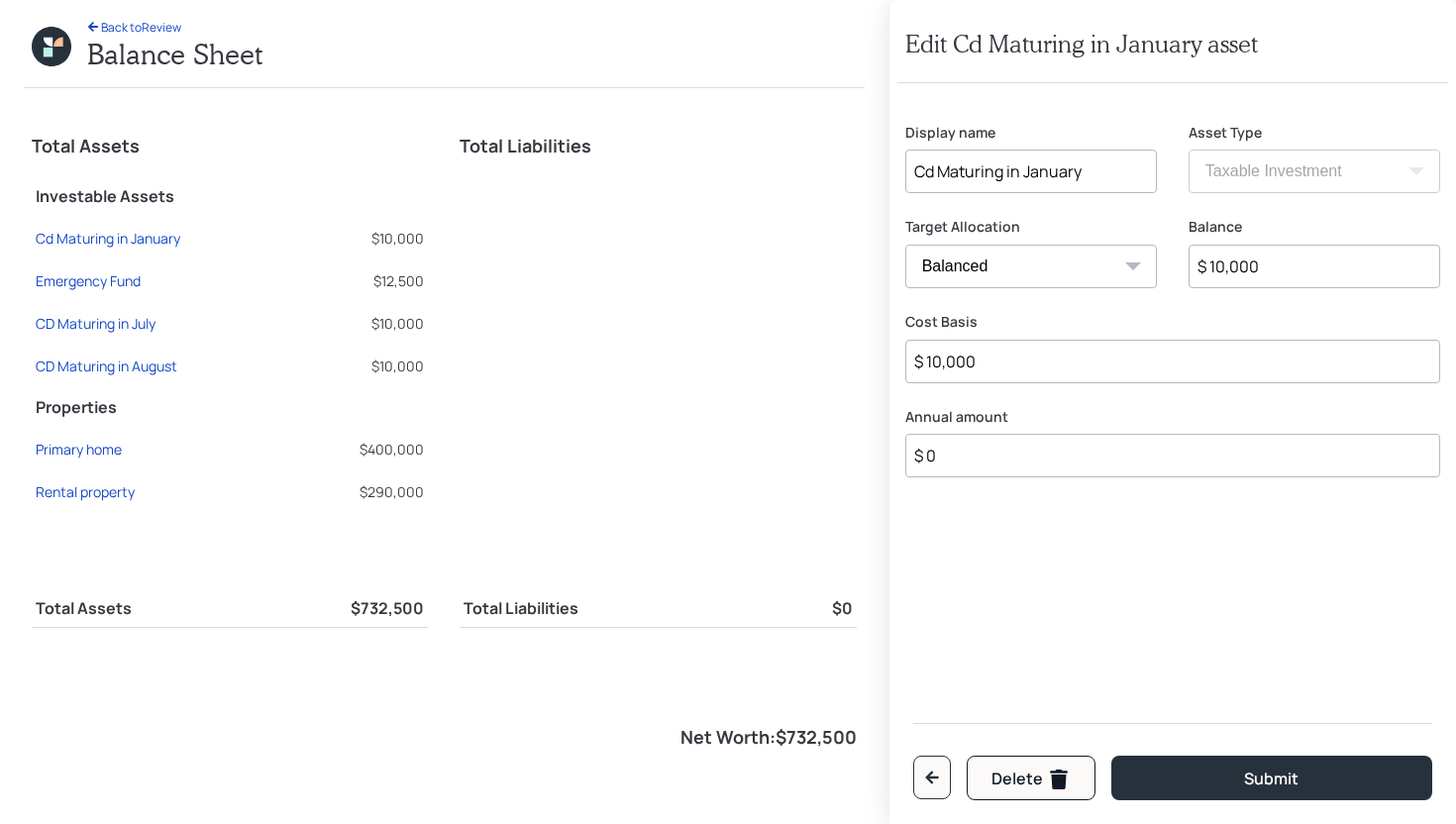 click on "Cd Maturing in January" at bounding box center (1031, 171) 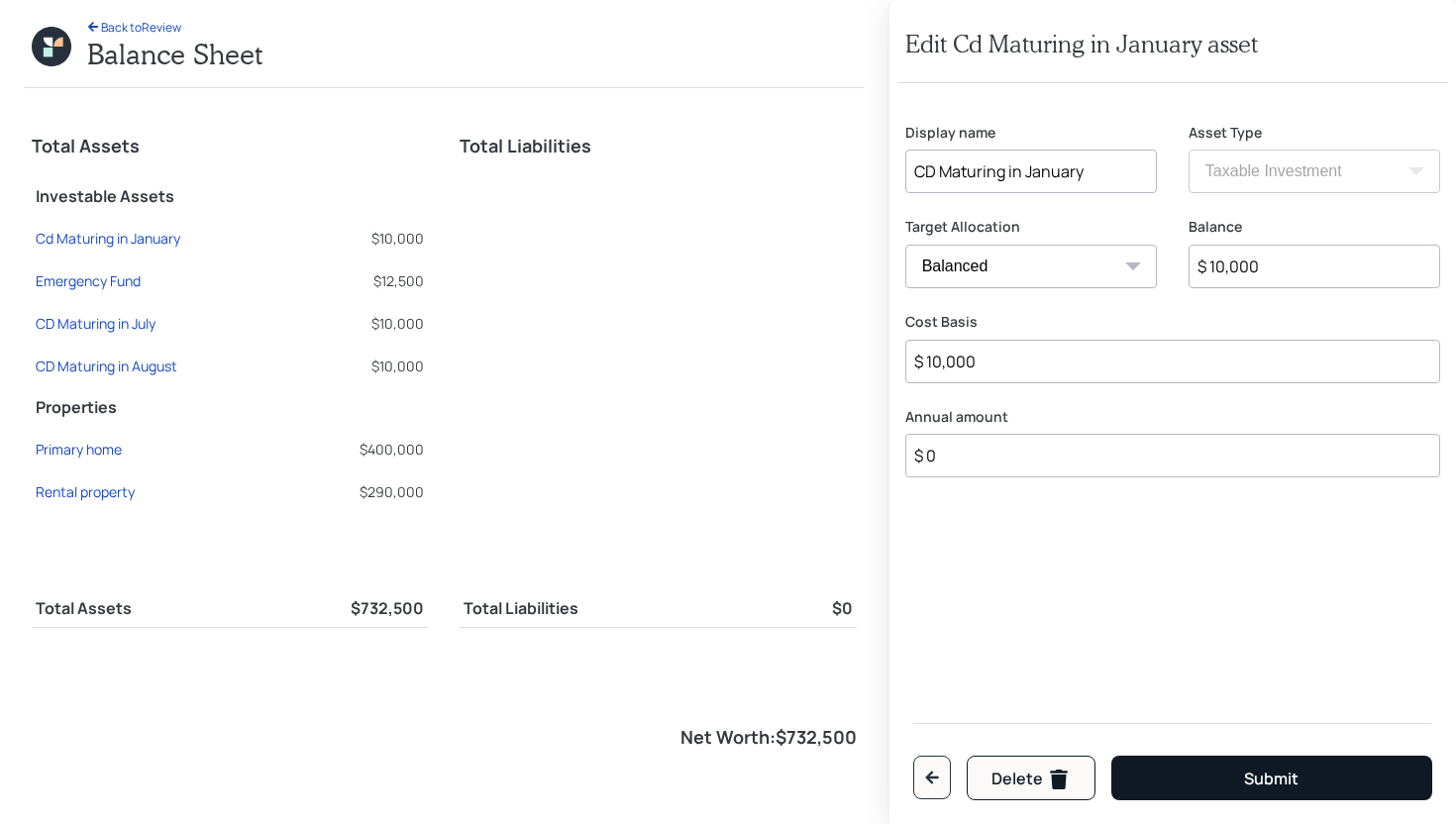 type on "CD Maturing in January" 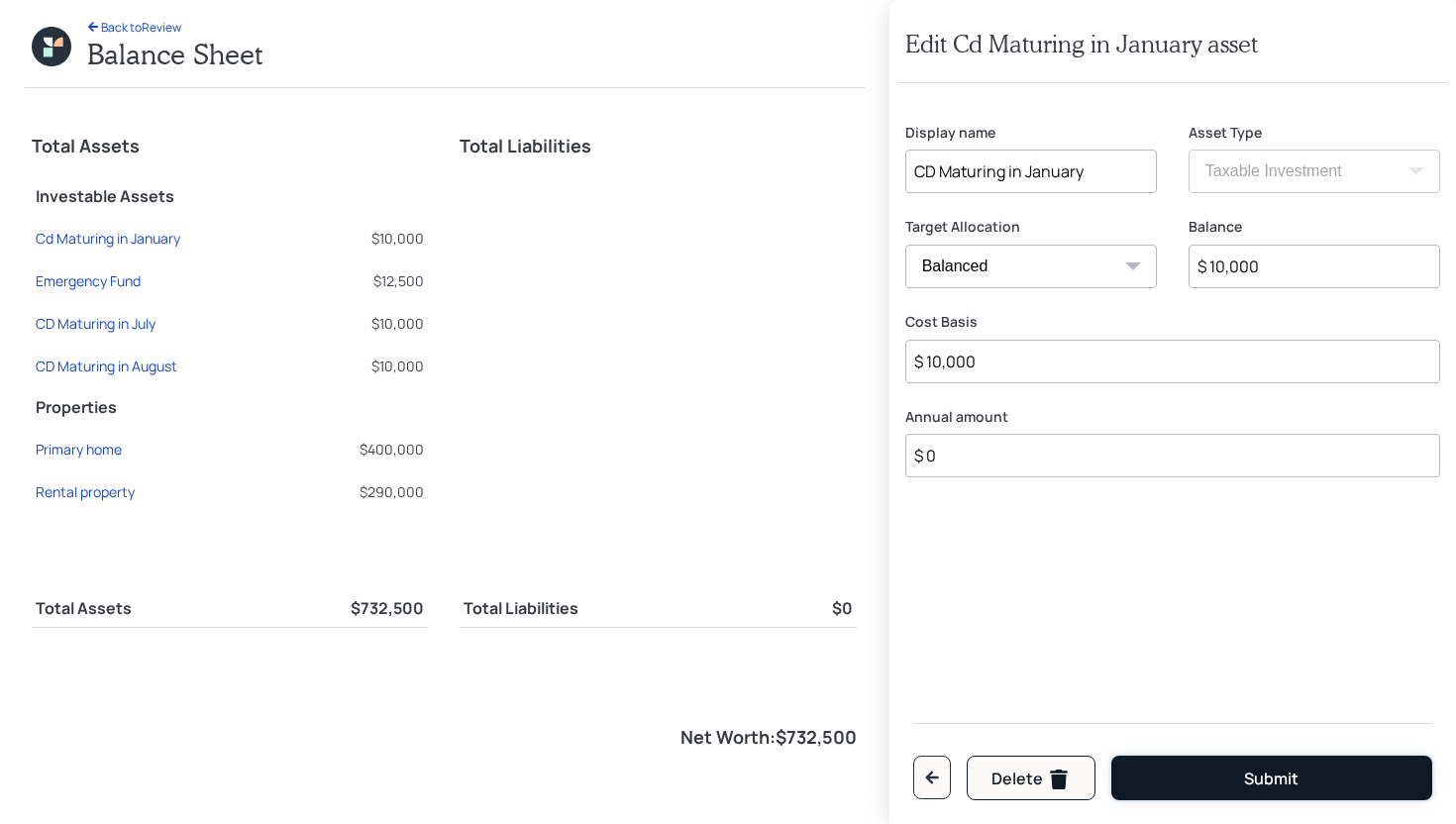 click on "Submit" at bounding box center (1272, 777) 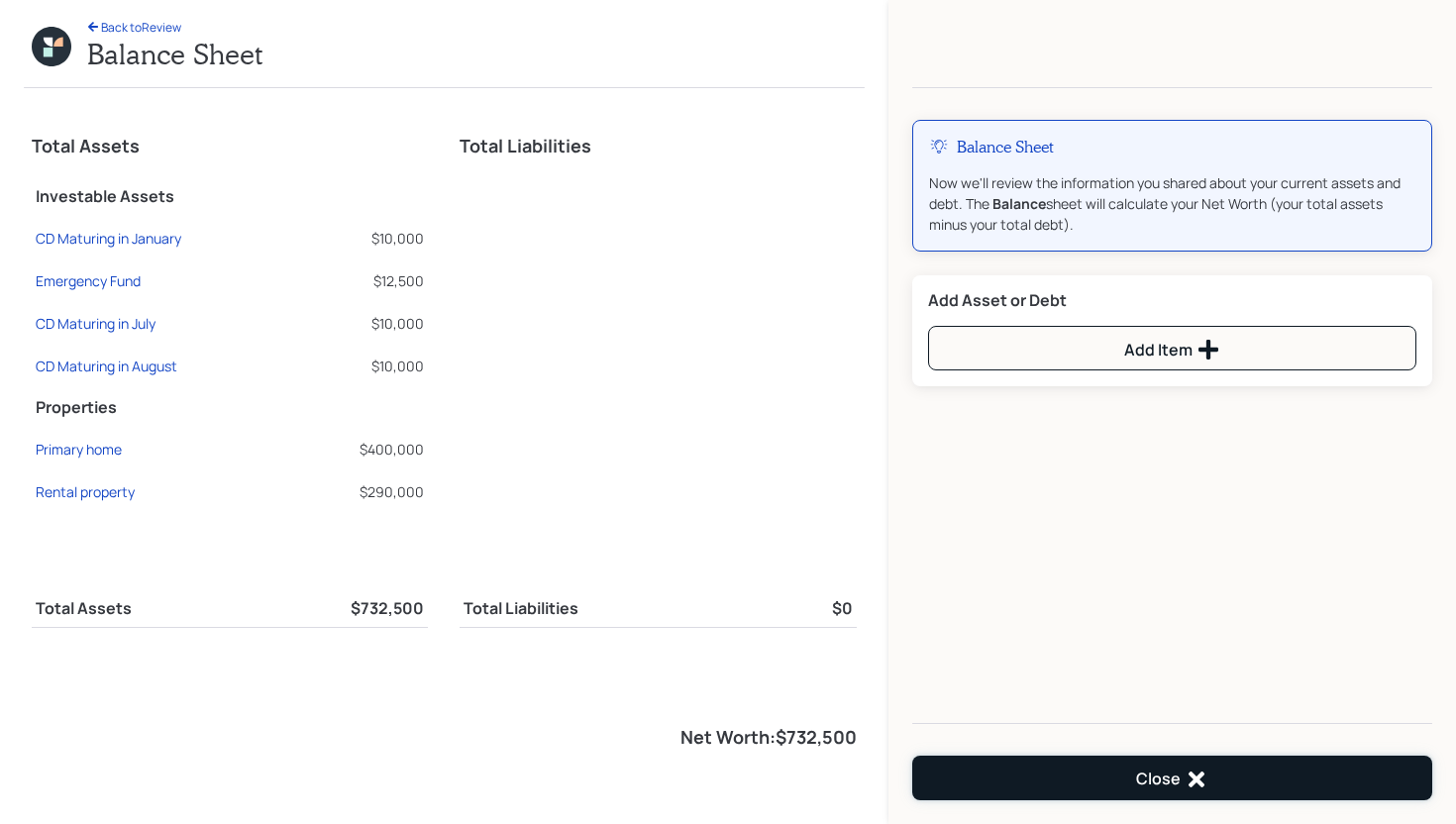 click 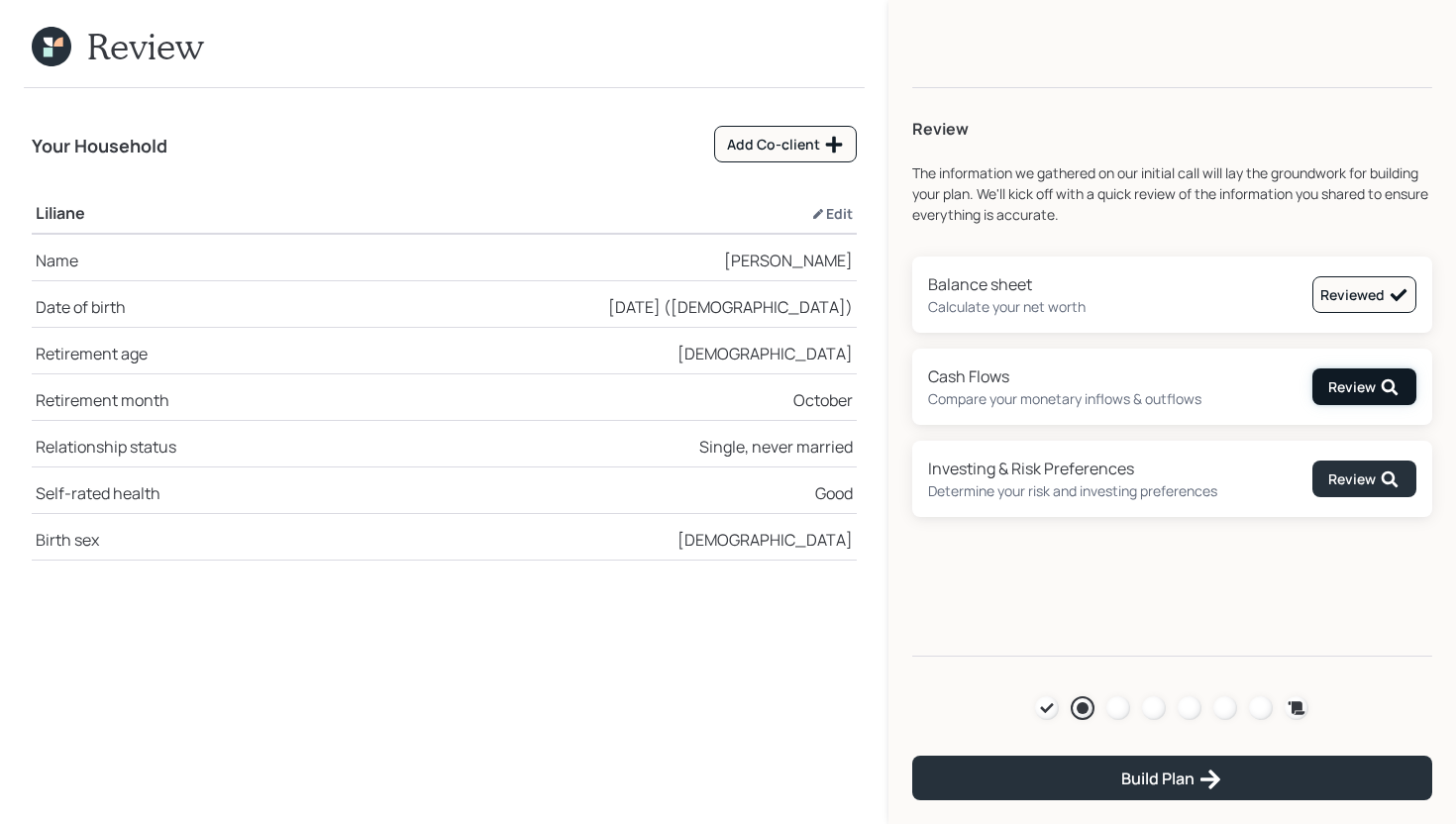 click on "Review" at bounding box center (1364, 386) 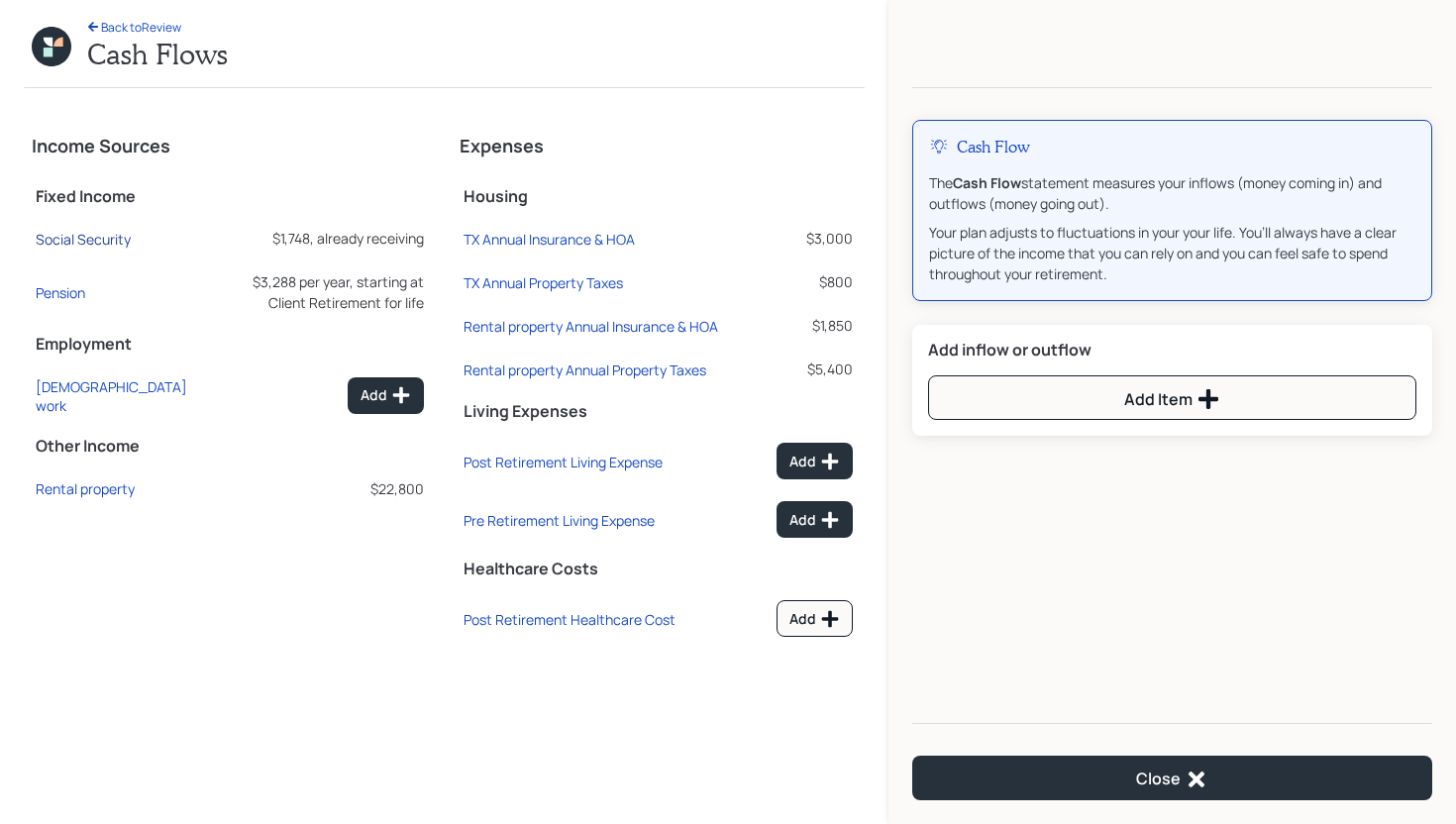 click on "Social Security" at bounding box center (83, 239) 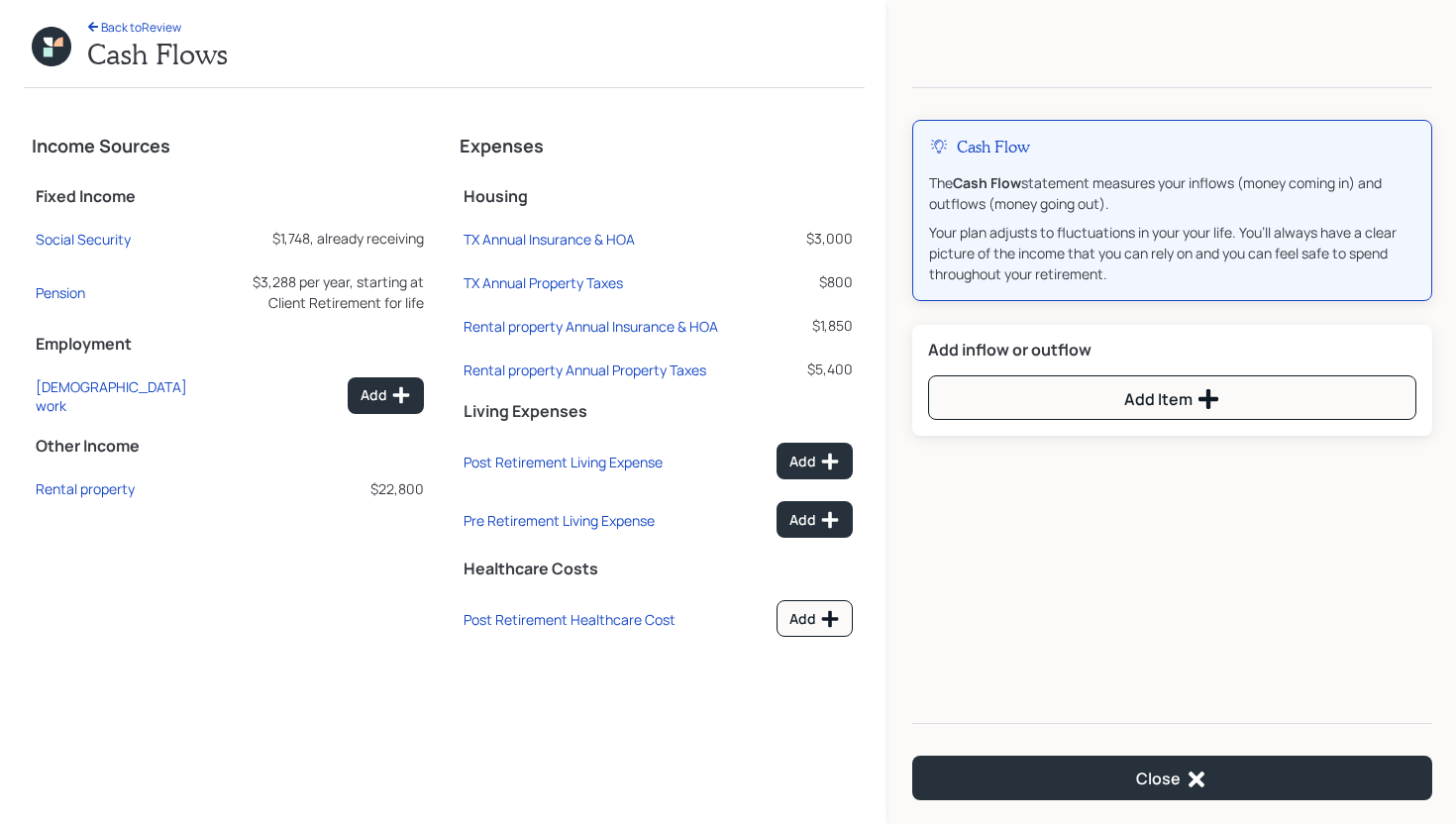 select on "12" 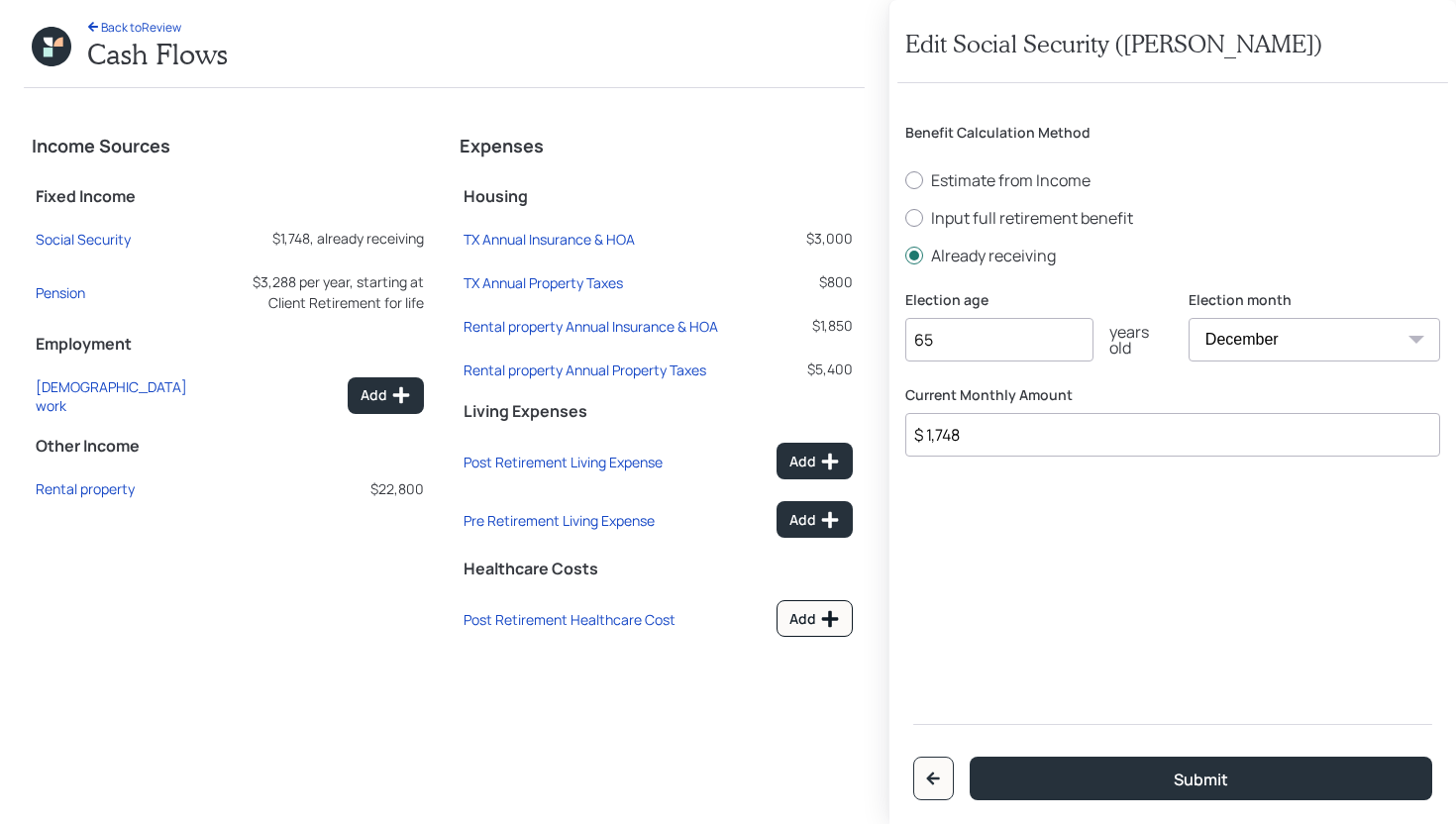 click on "$ 1,748" at bounding box center [1173, 435] 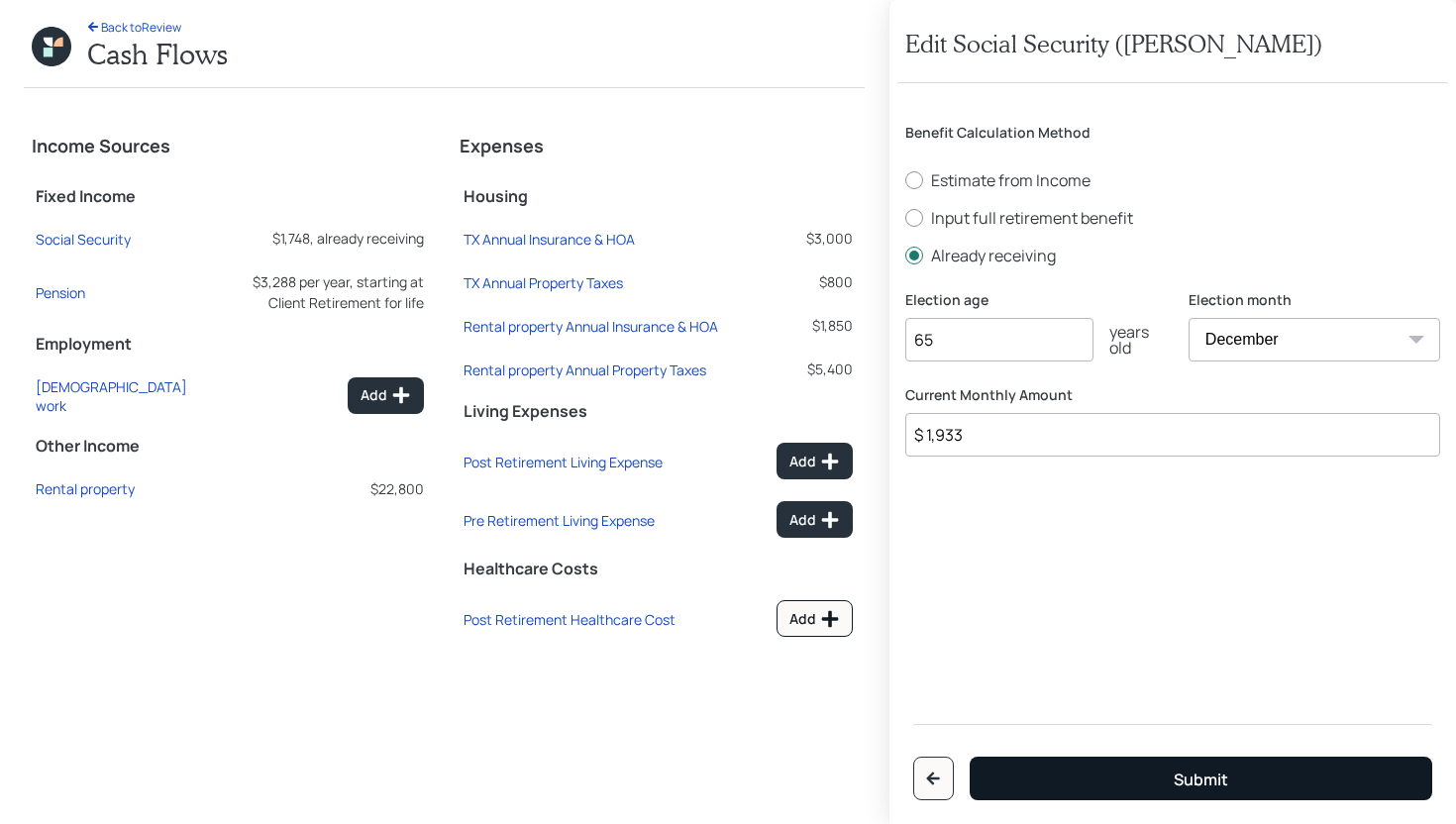 type on "$ 1,933" 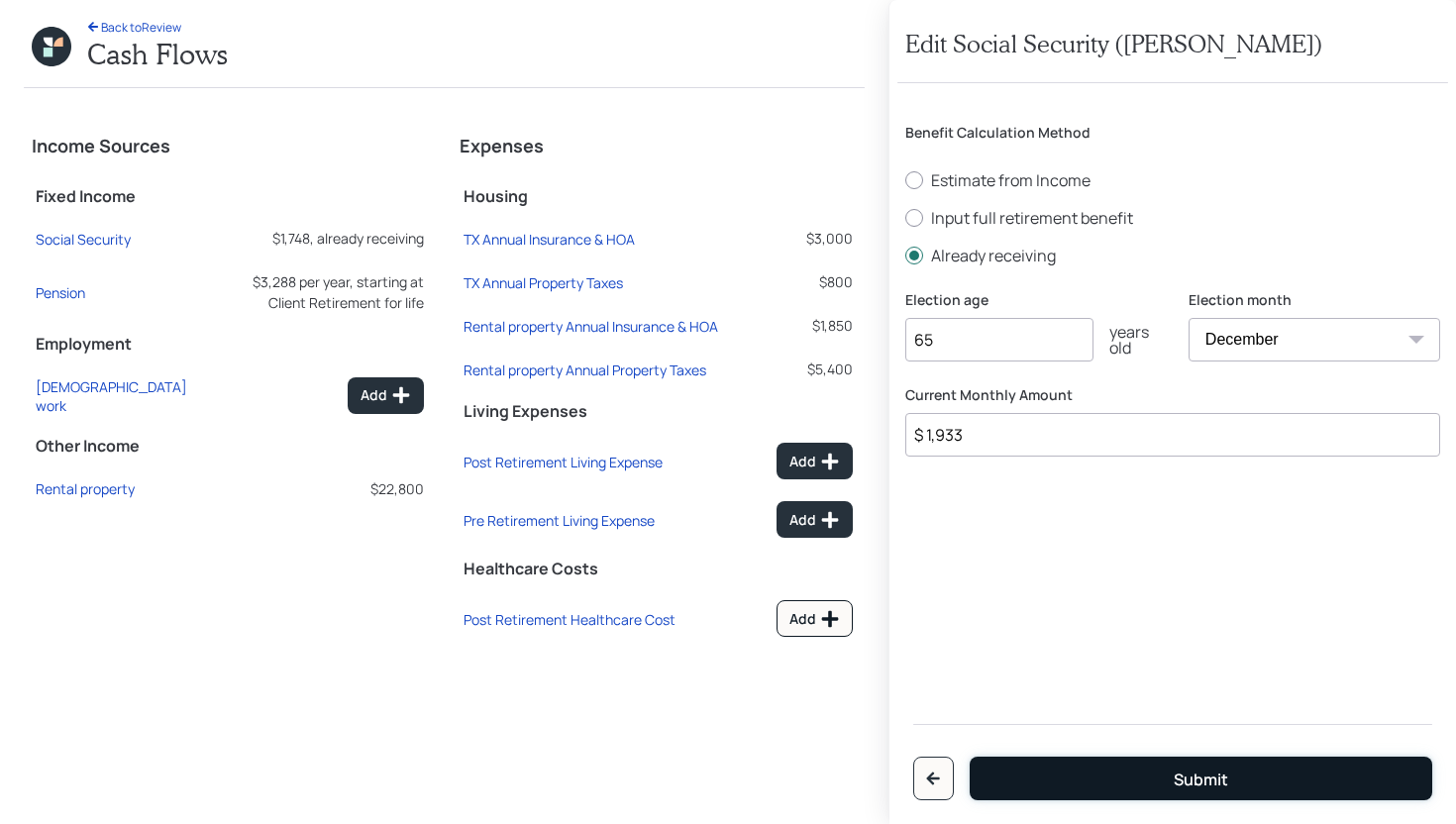 click on "Submit" at bounding box center (1200, 778) 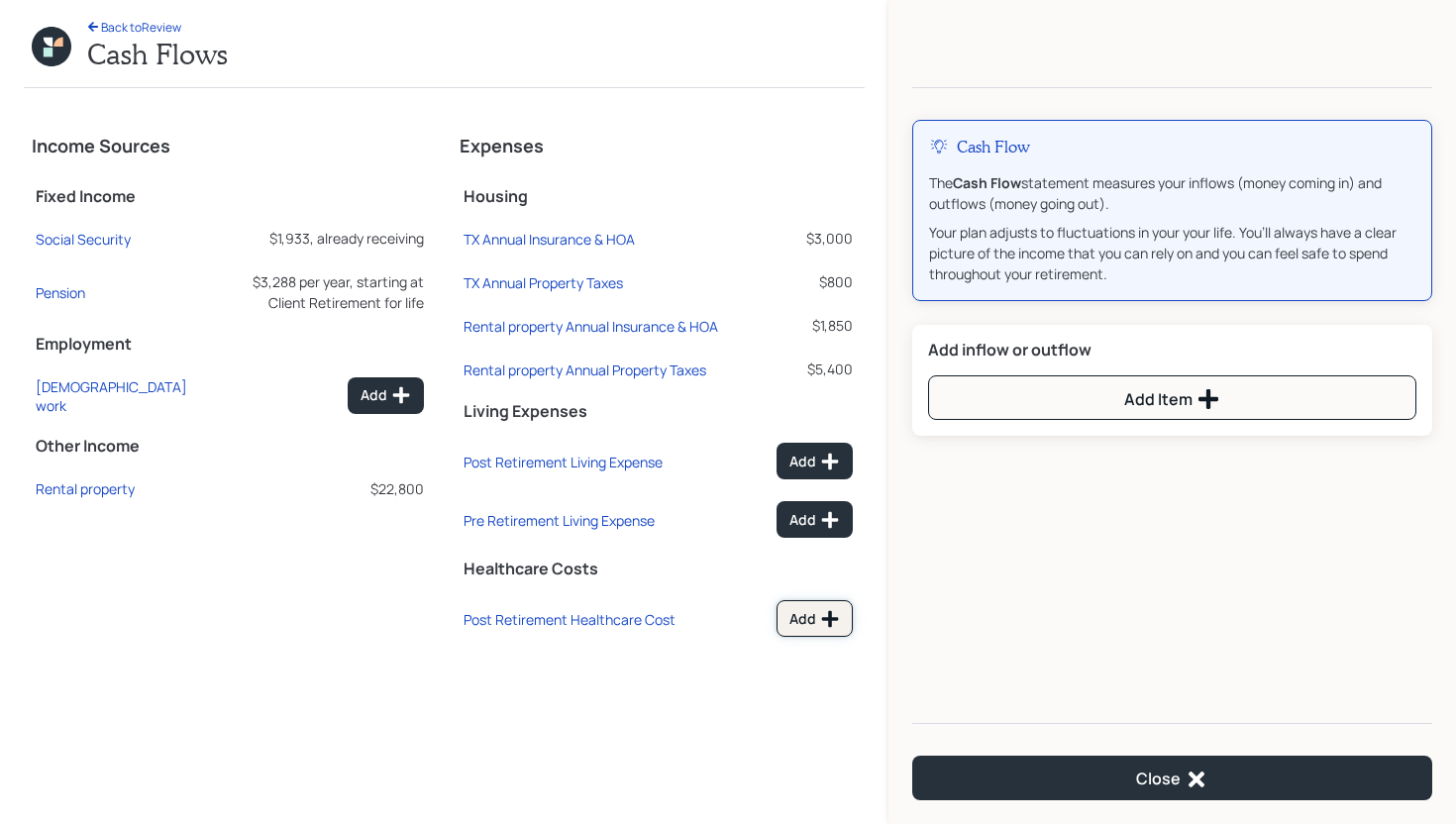 click on "Add" at bounding box center (814, 618) 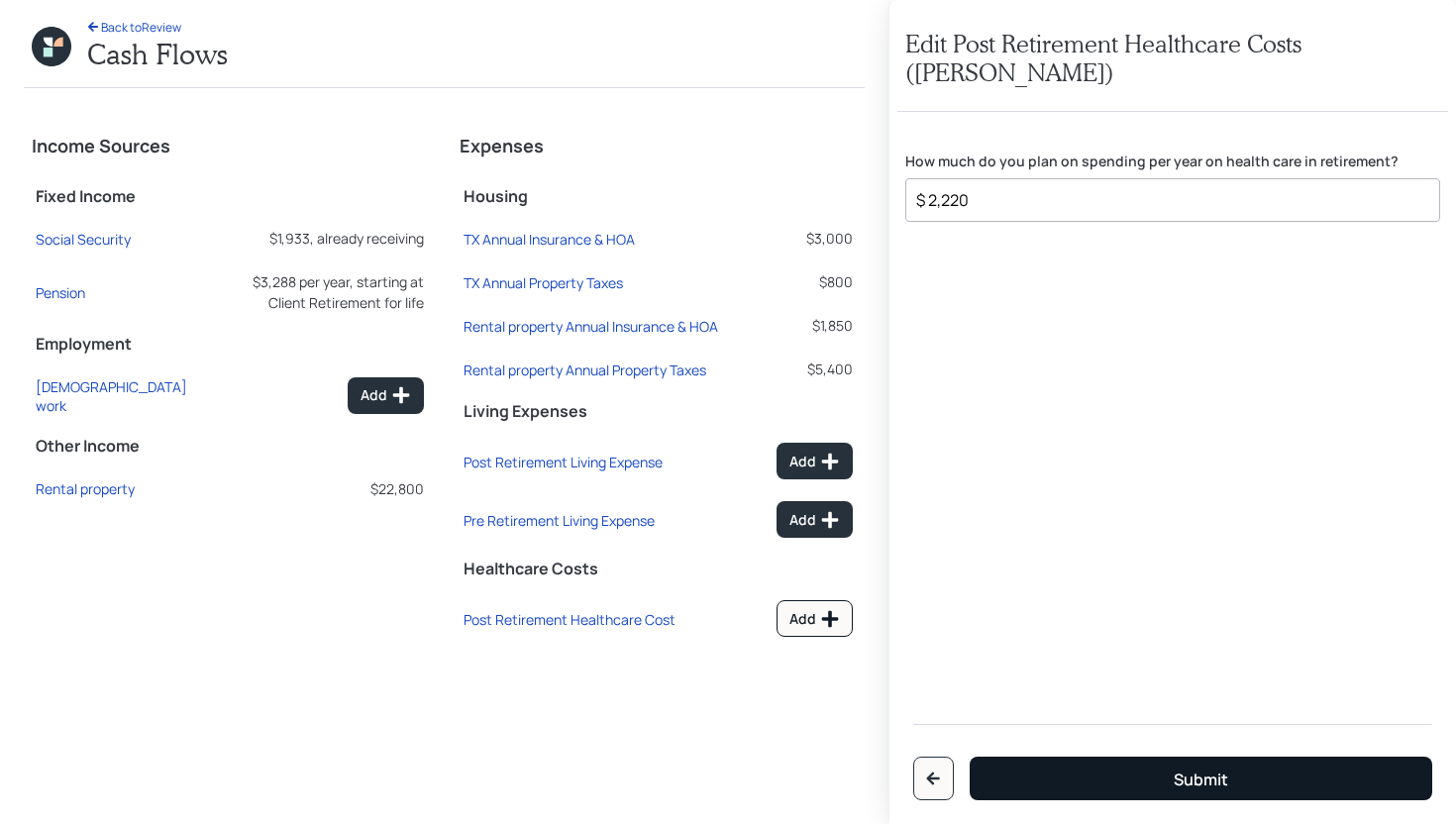type on "$ 2,220" 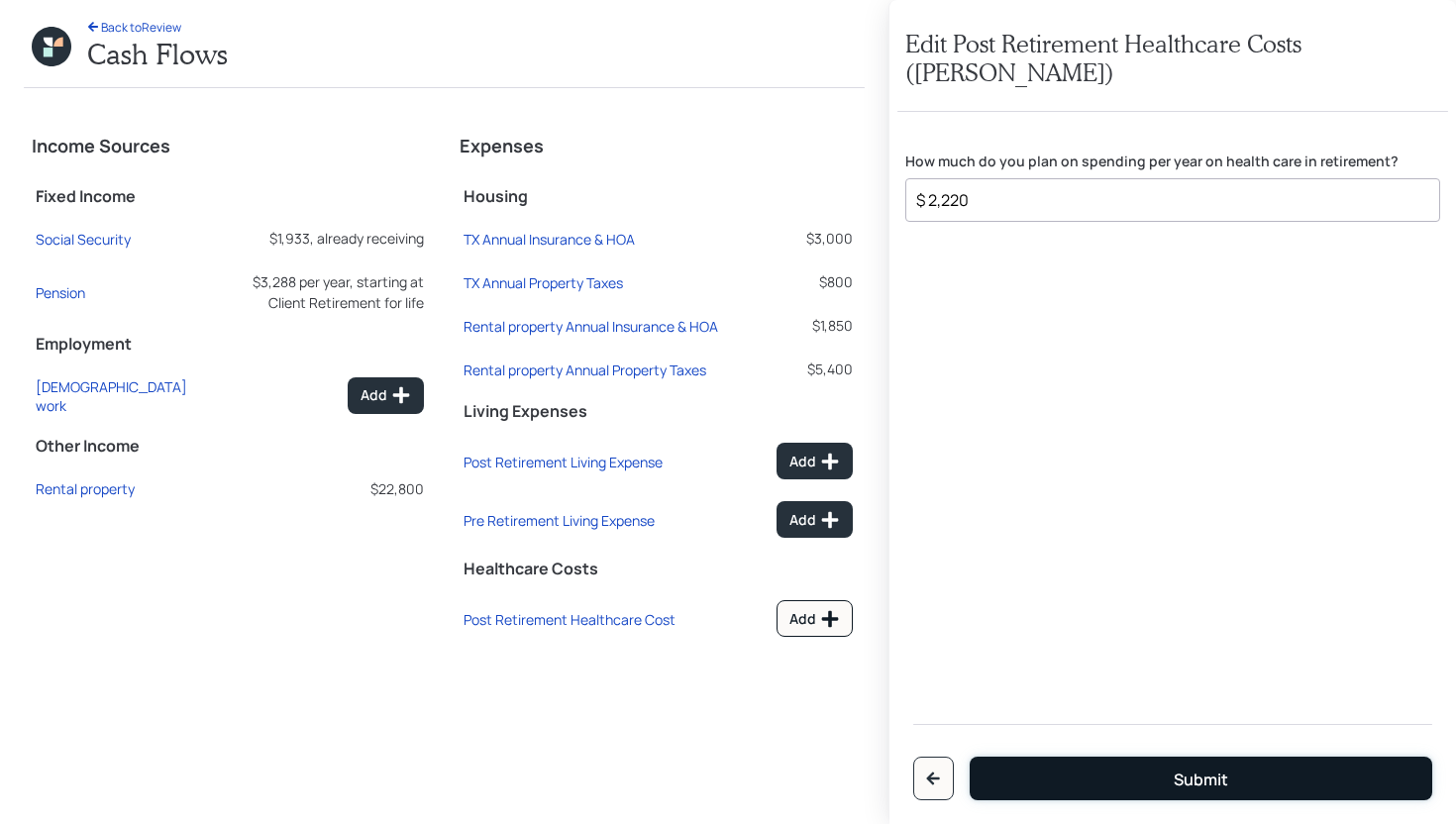 click on "Submit" at bounding box center (1200, 779) 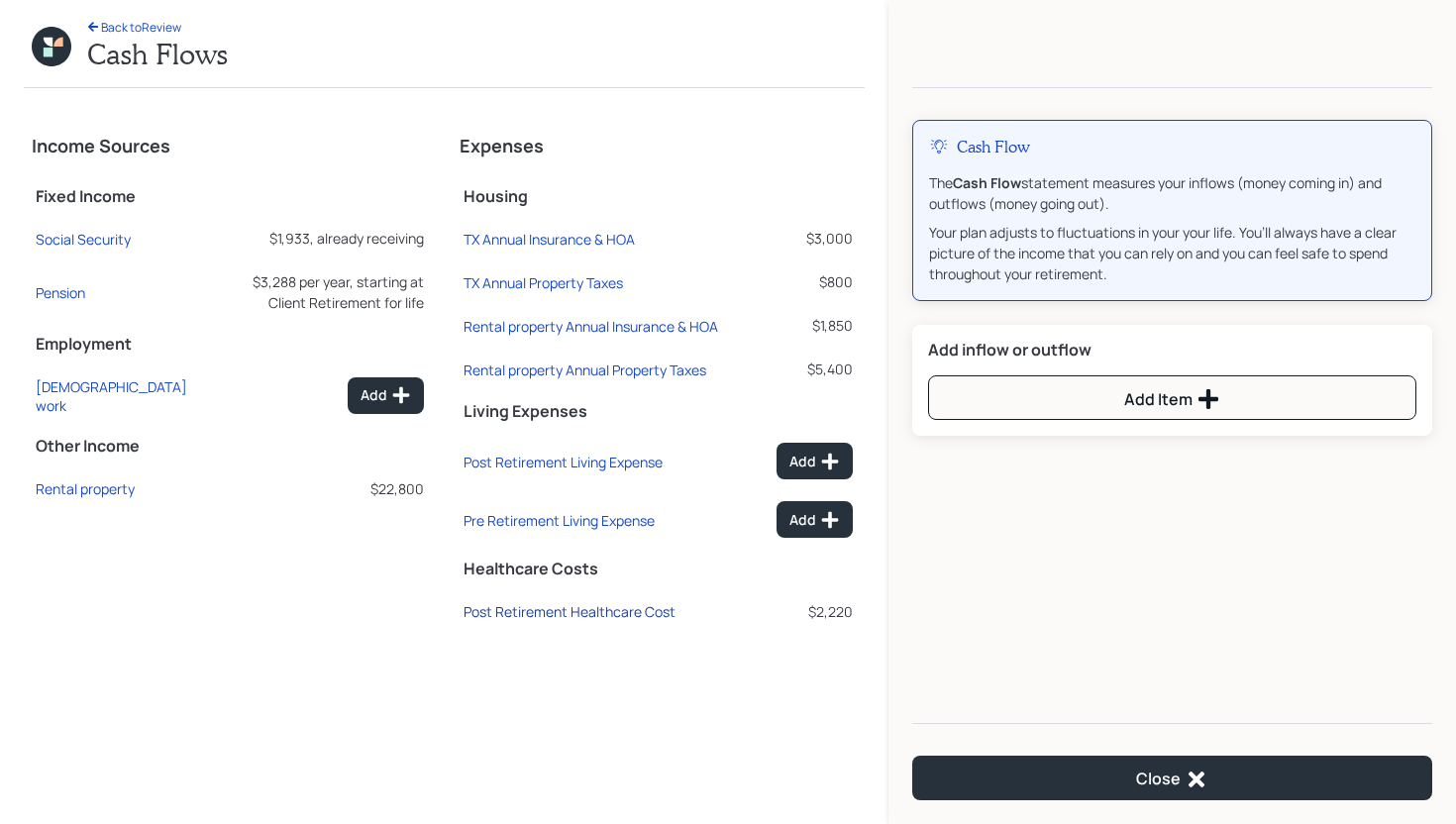 click on "Post Retirement Healthcare Cost" at bounding box center (570, 611) 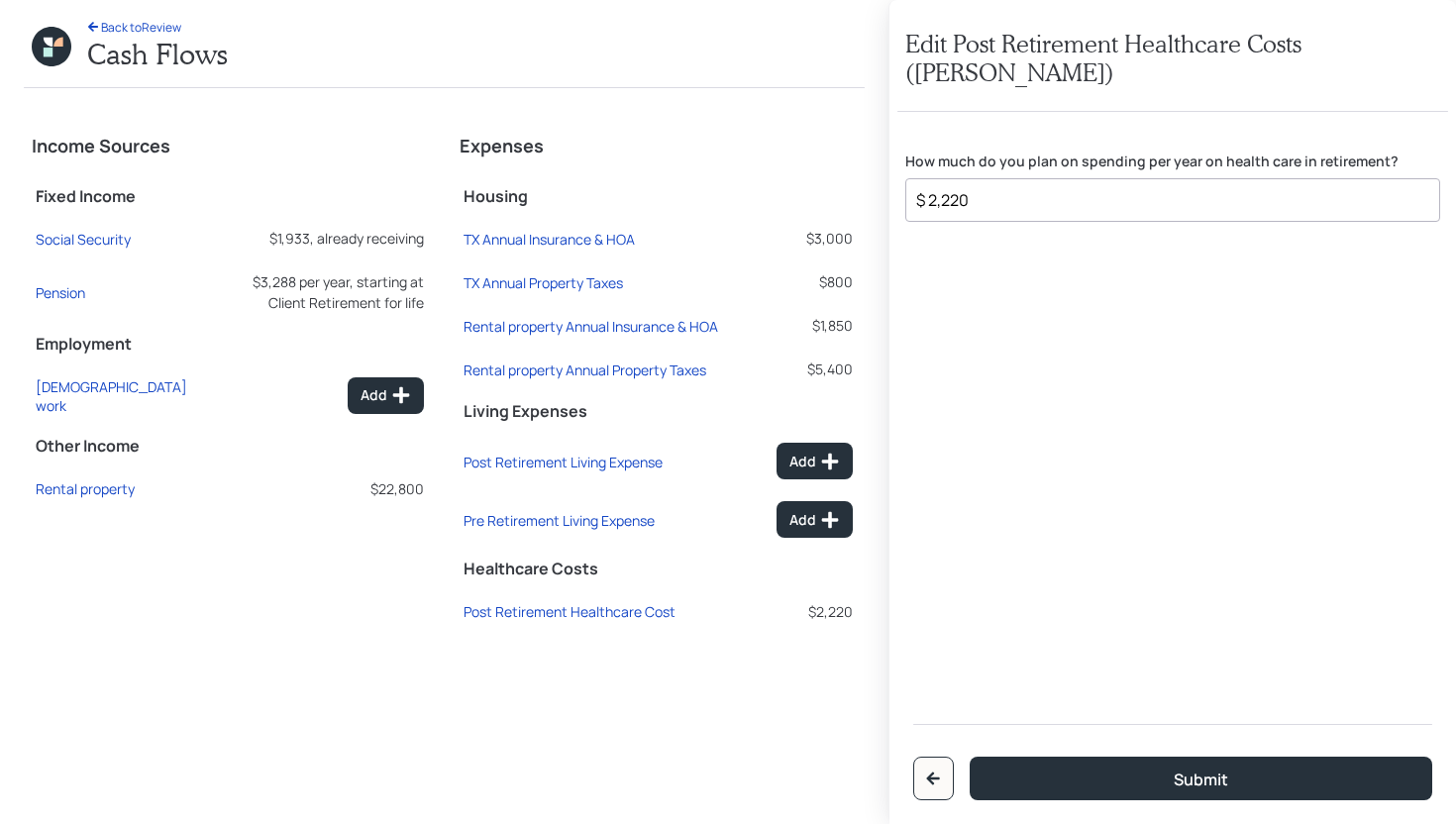 click on "$ 2,220" at bounding box center (1165, 200) 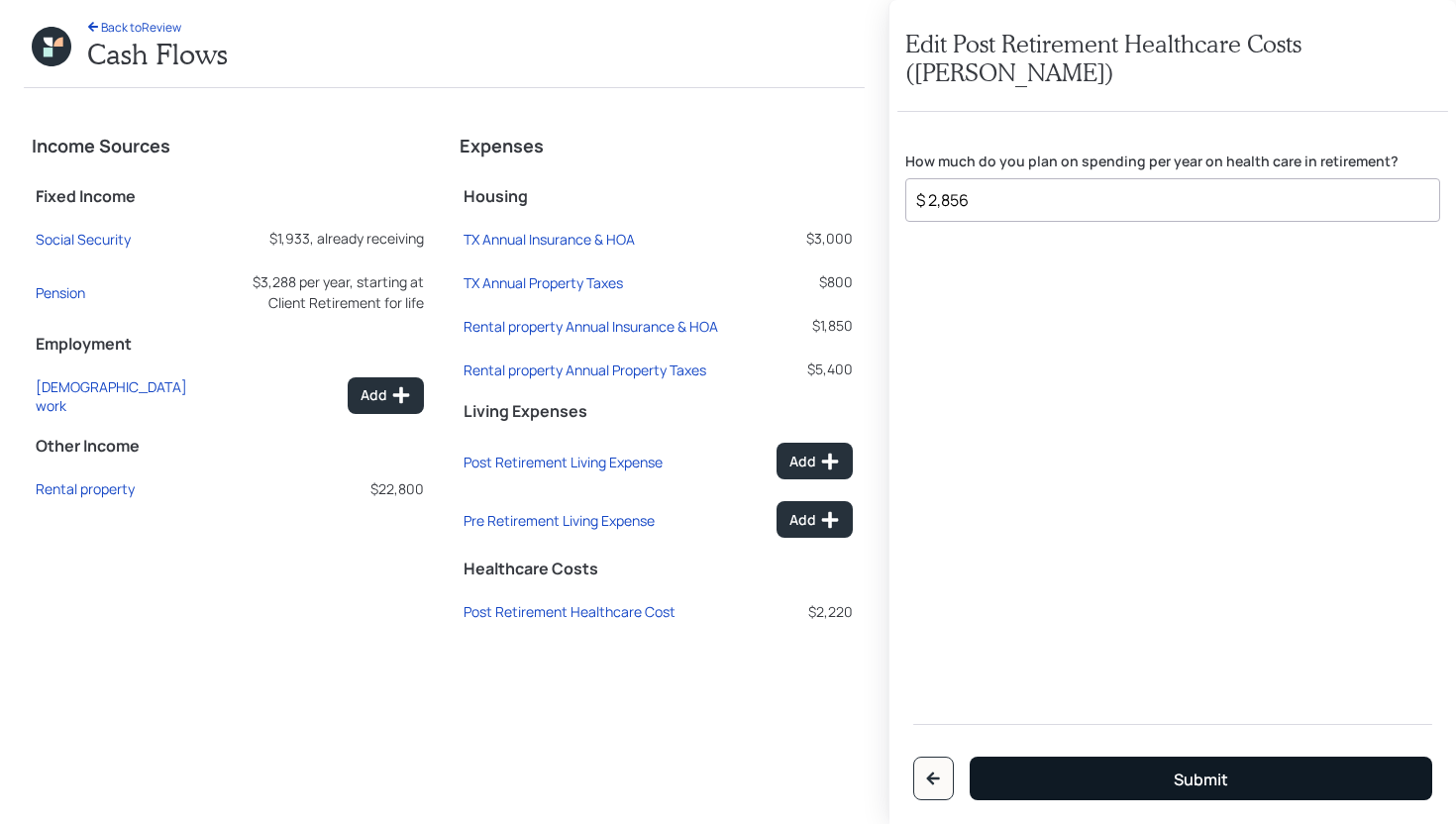 type on "$ 2,856" 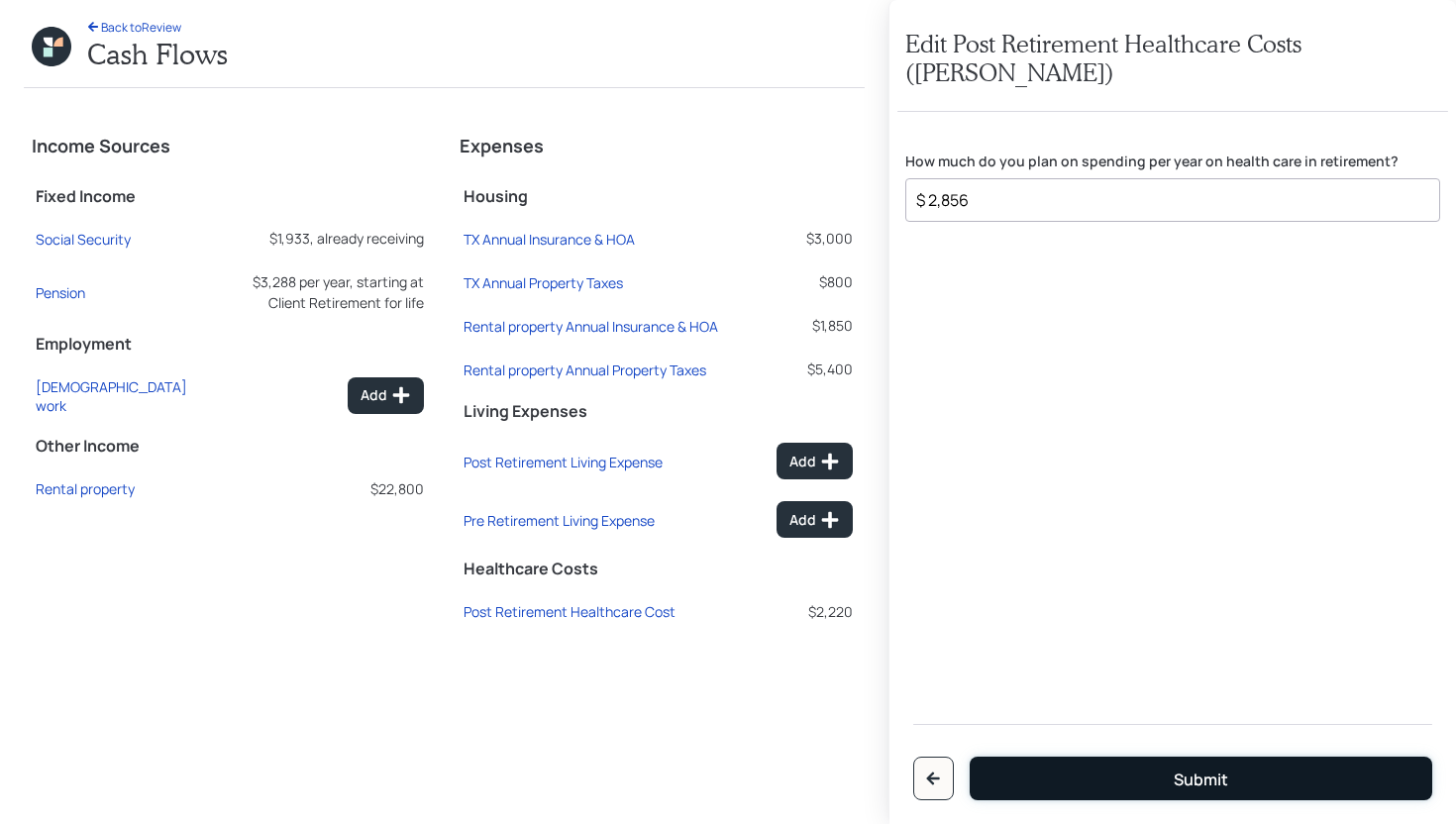 click on "Submit" at bounding box center [1200, 778] 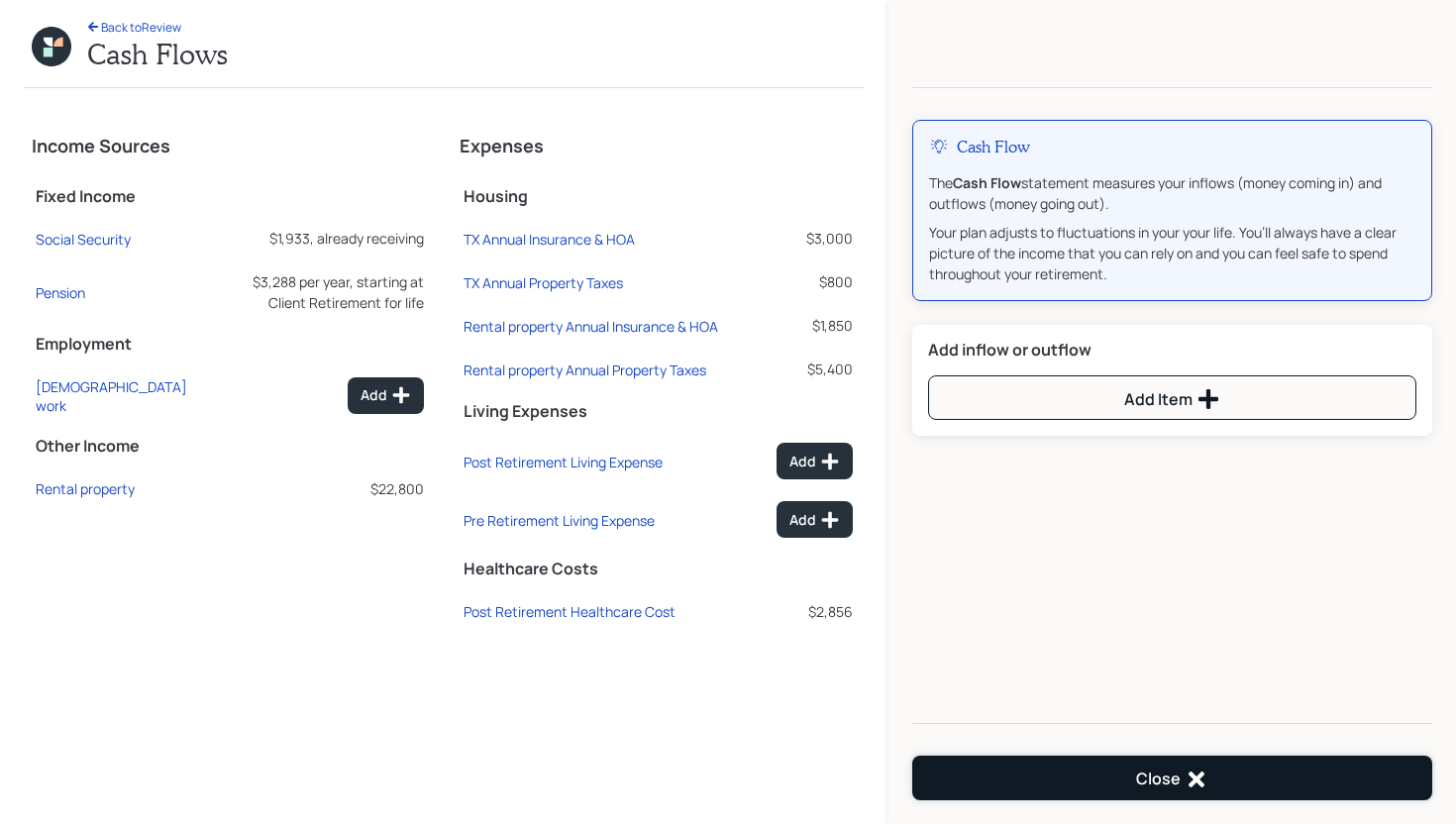 click on "Close" at bounding box center (1172, 777) 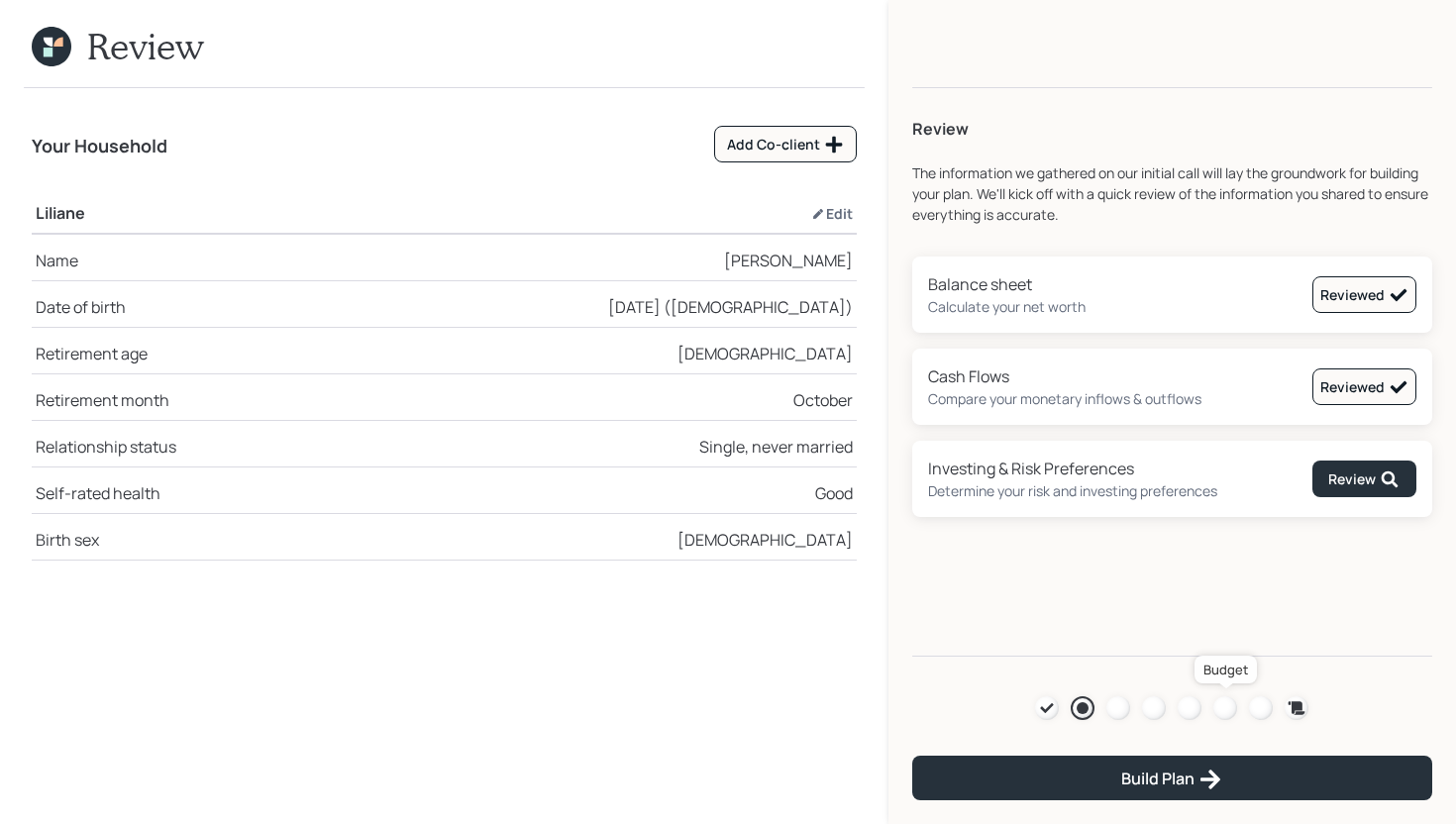 click at bounding box center (1225, 708) 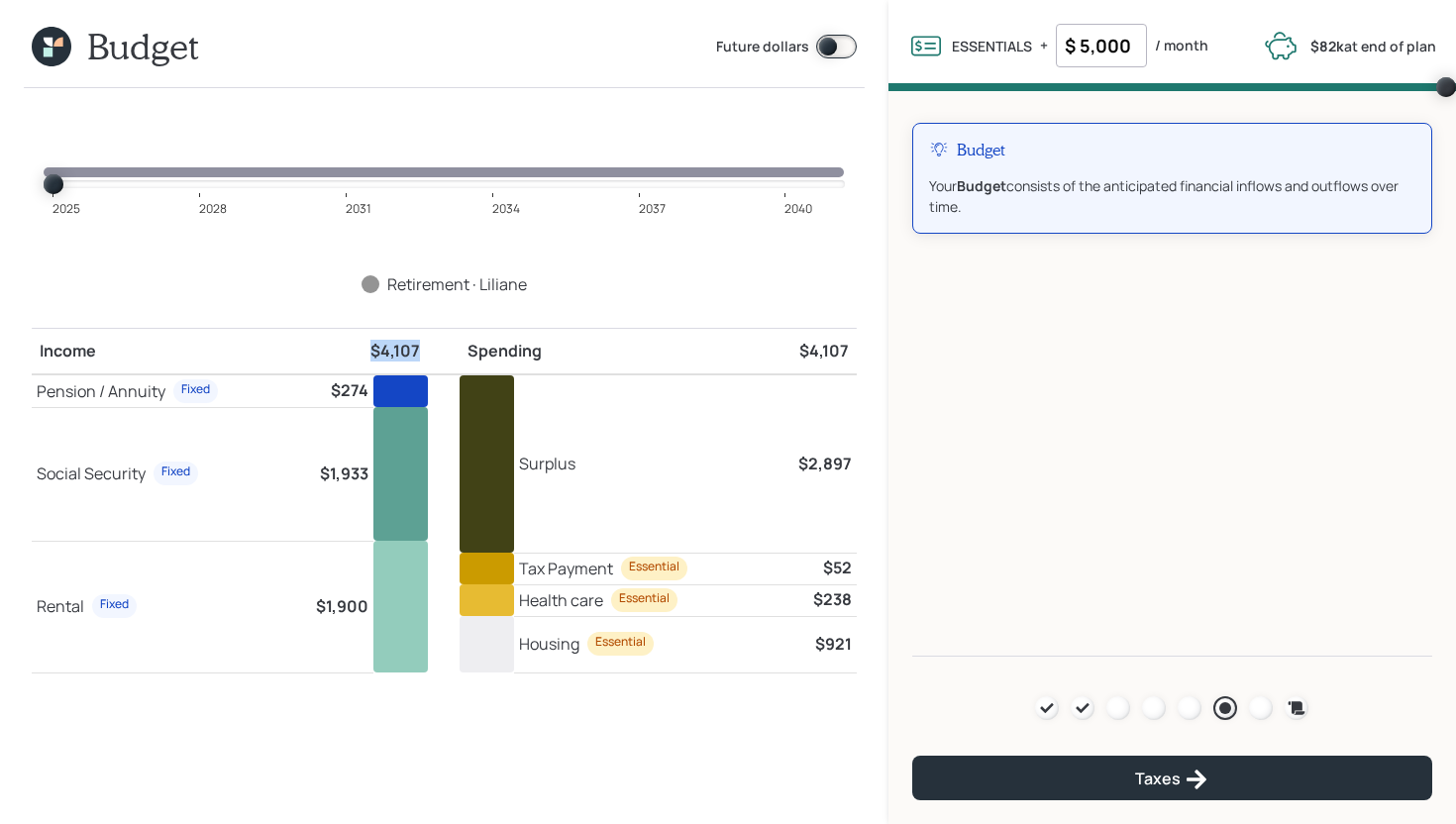 drag, startPoint x: 370, startPoint y: 356, endPoint x: 424, endPoint y: 355, distance: 54.00926 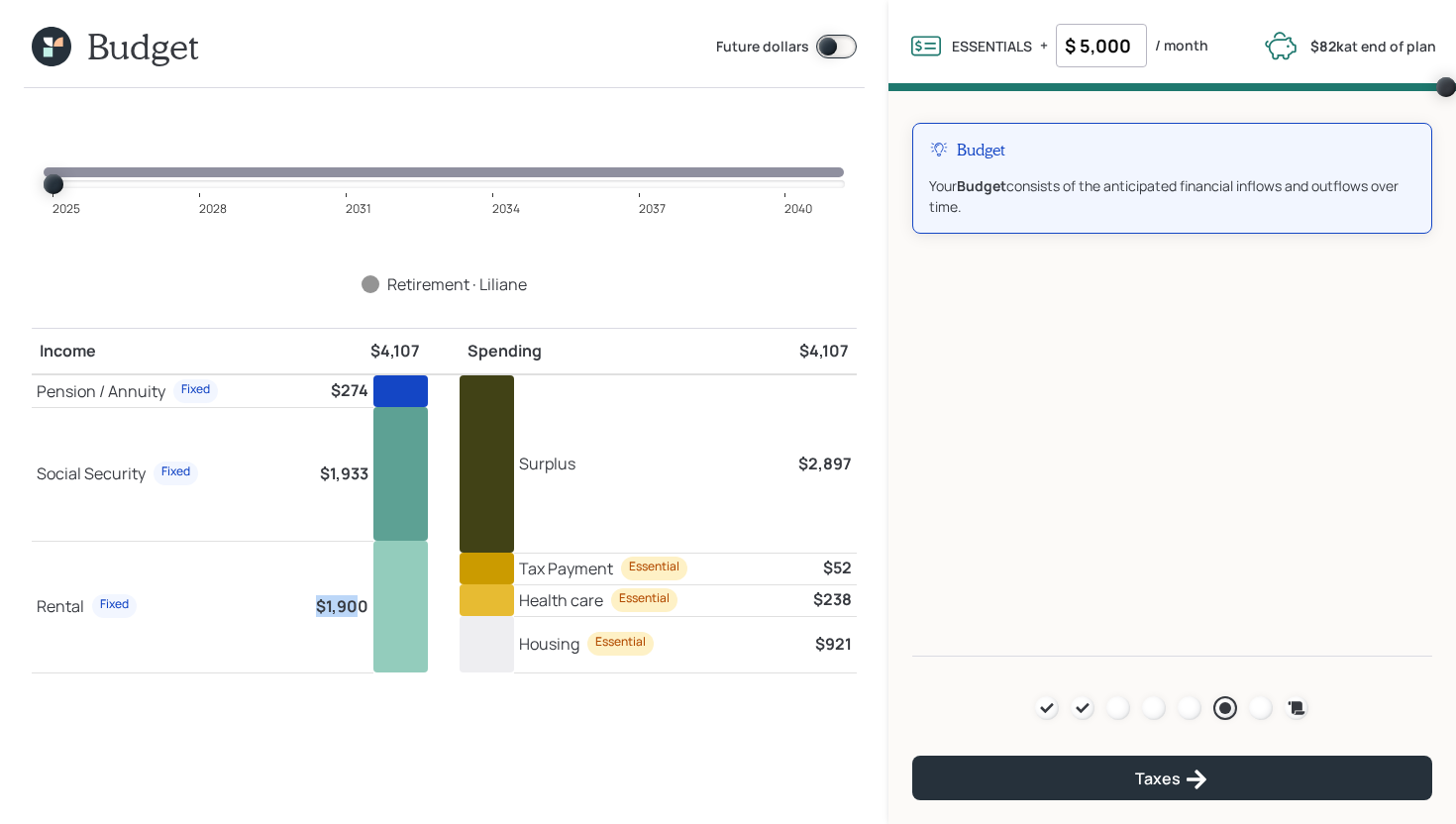 drag, startPoint x: 309, startPoint y: 608, endPoint x: 358, endPoint y: 607, distance: 49.010203 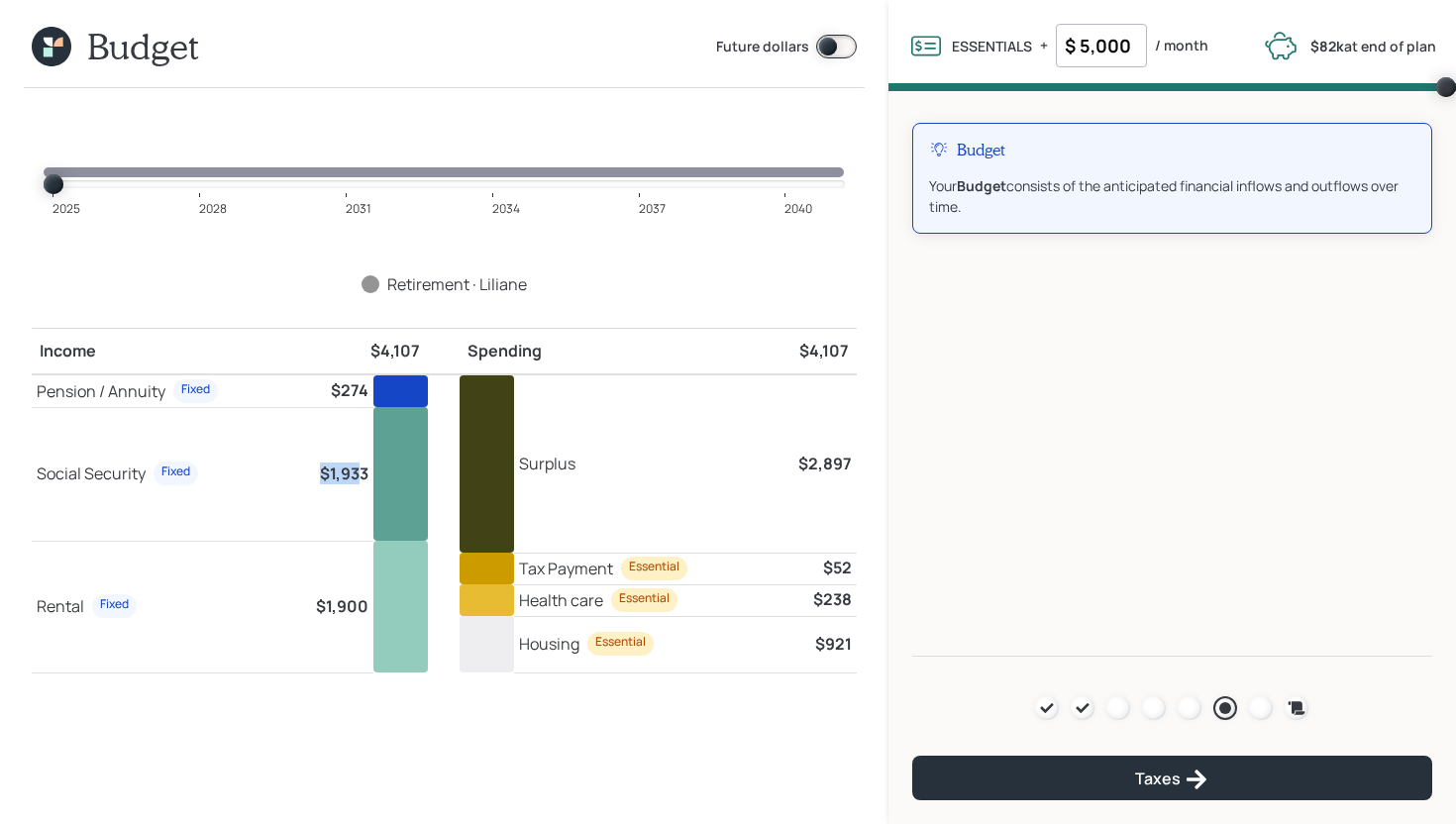 drag, startPoint x: 318, startPoint y: 475, endPoint x: 364, endPoint y: 474, distance: 46.010868 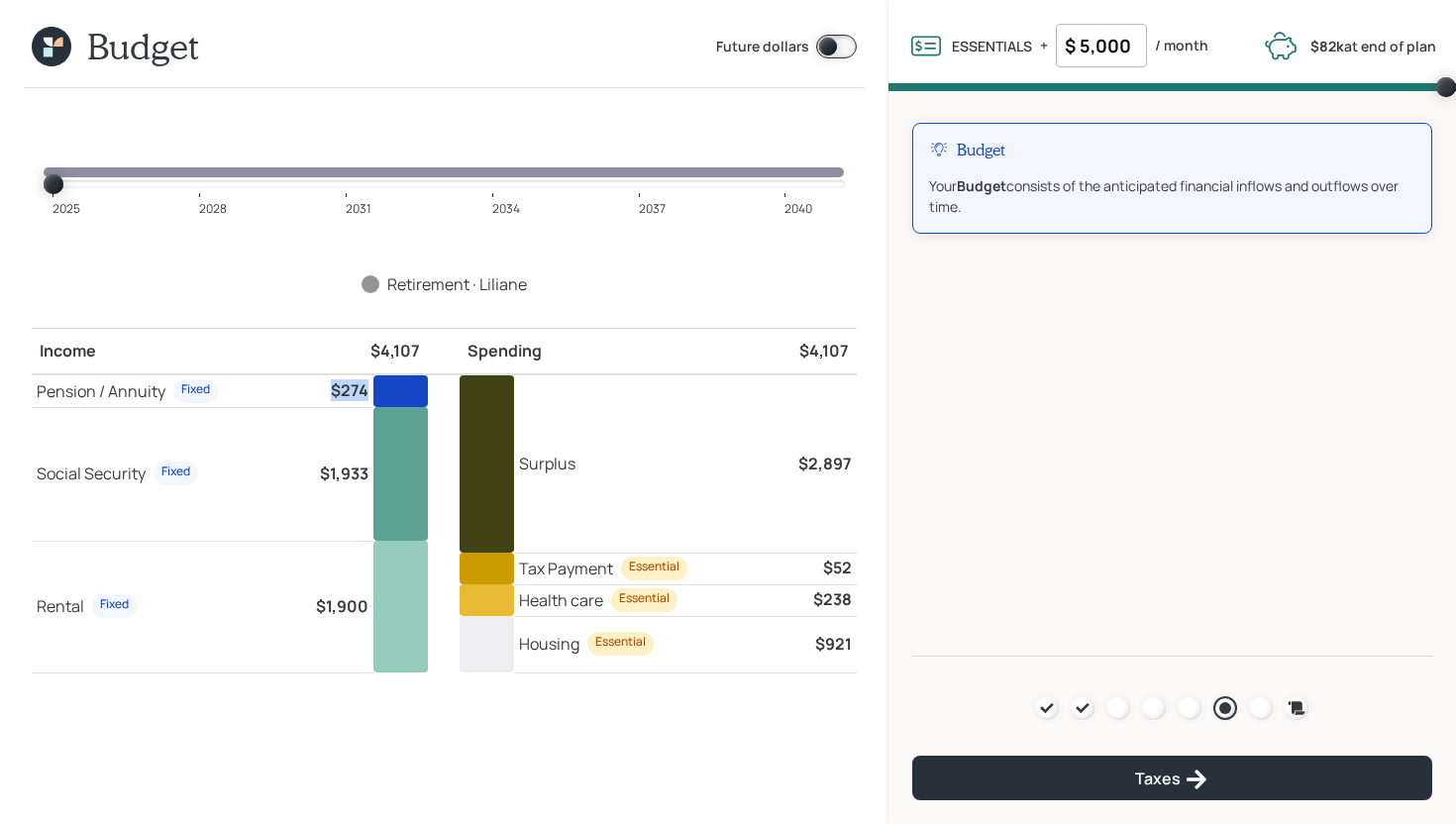 drag, startPoint x: 329, startPoint y: 388, endPoint x: 366, endPoint y: 387, distance: 37.013511 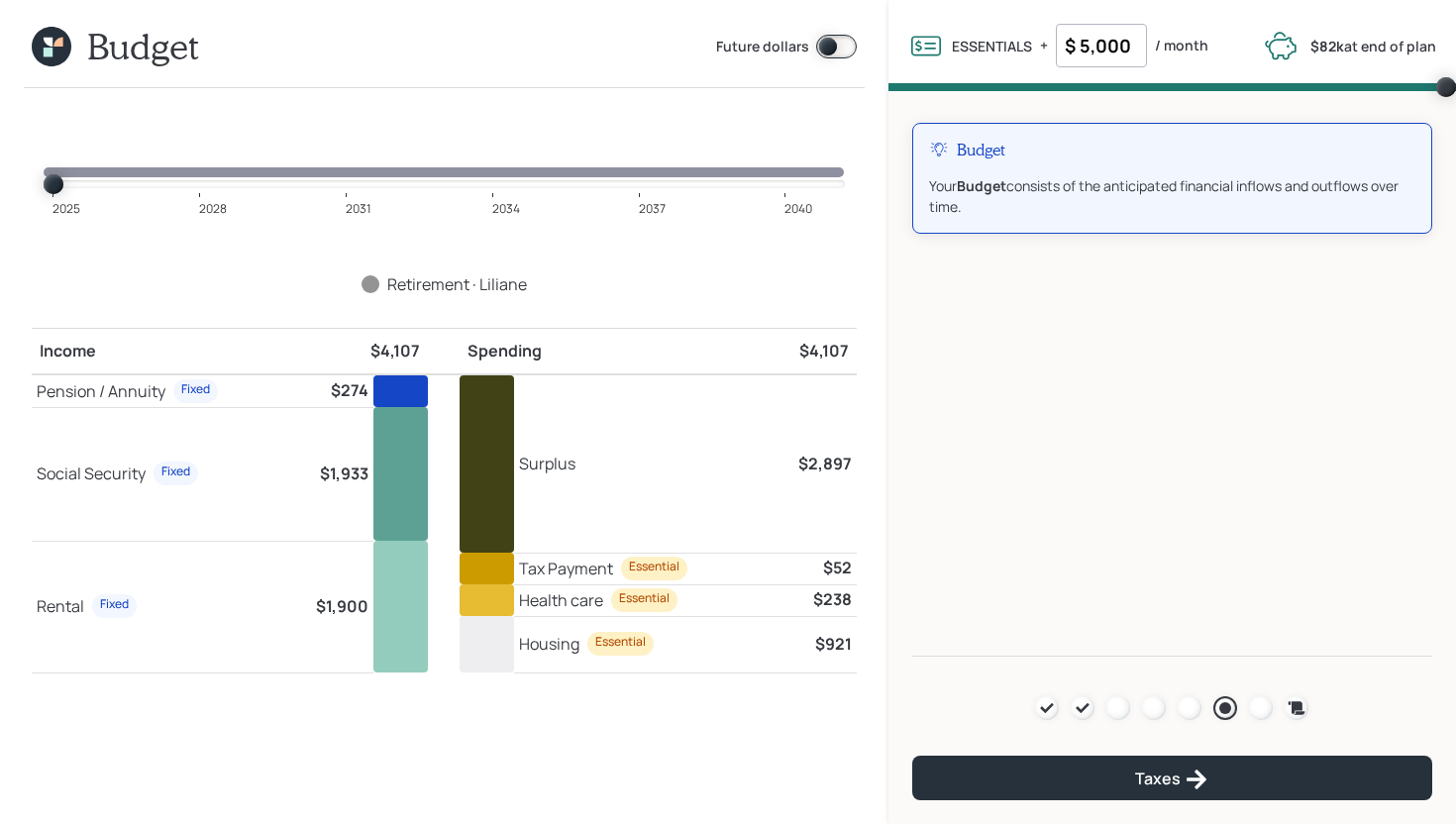 click on "Income $4,107" at bounding box center [238, 351] 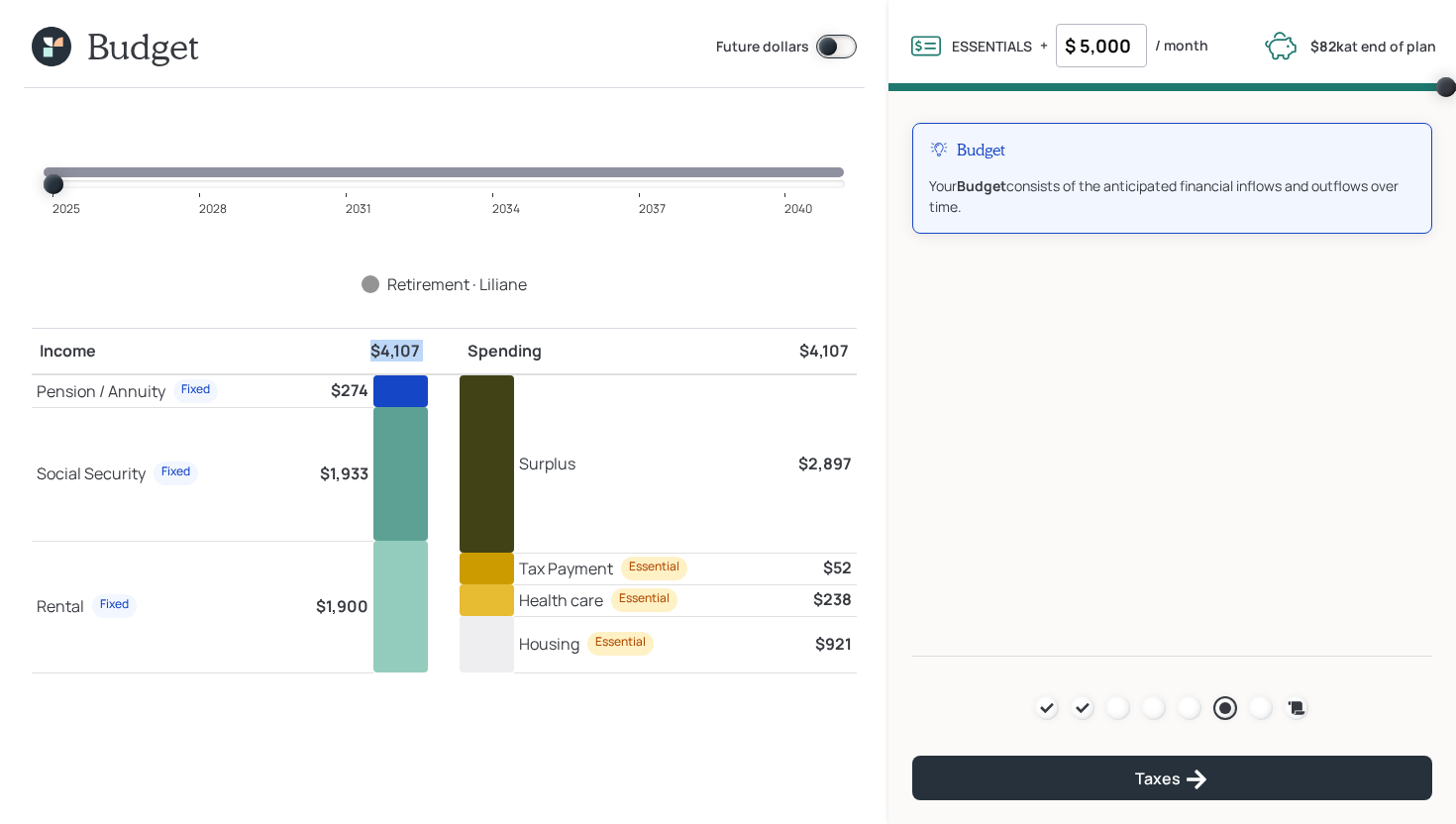 drag, startPoint x: 367, startPoint y: 353, endPoint x: 444, endPoint y: 353, distance: 77 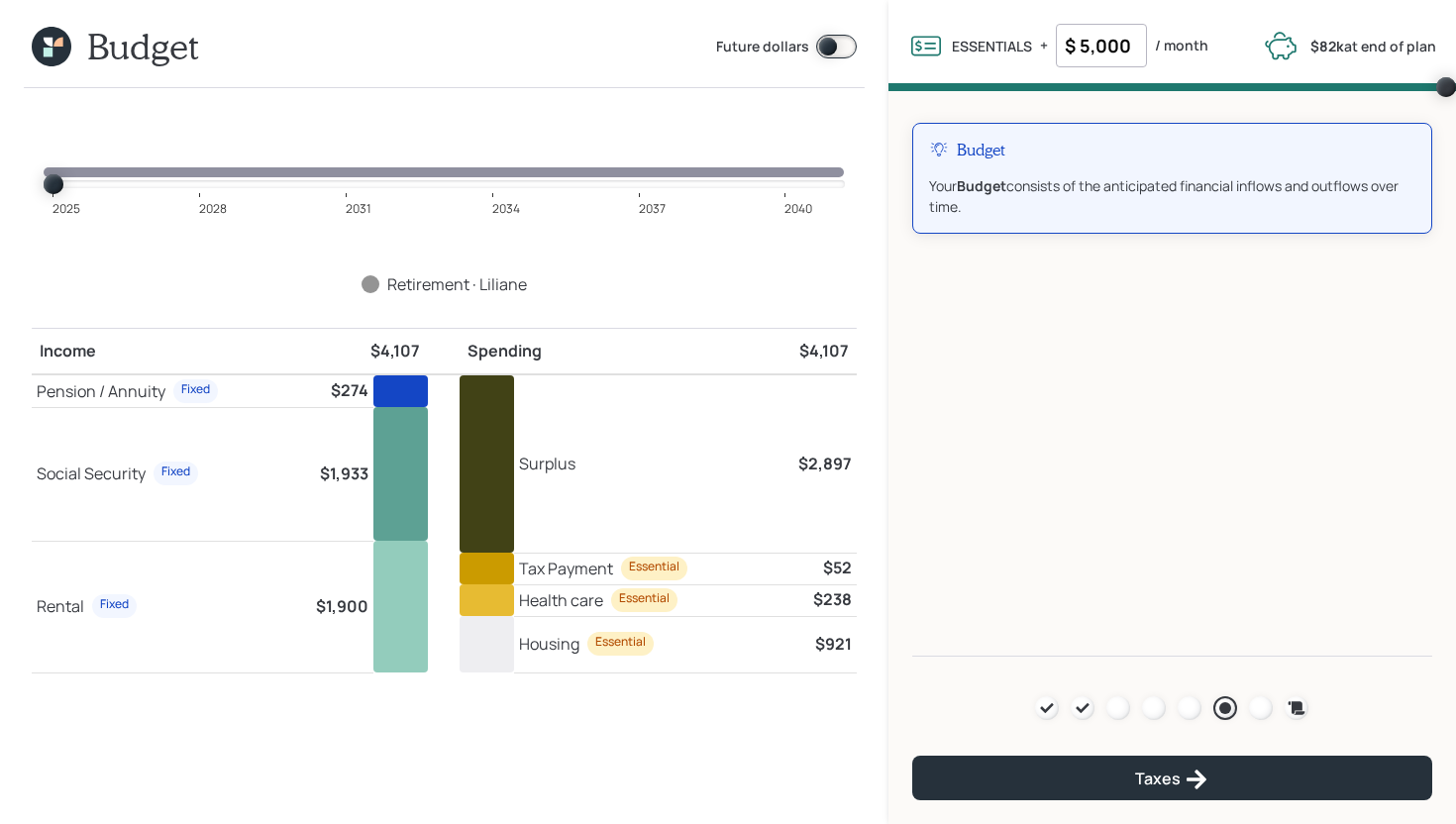 click on "2025 2028 2031 2034 2037 2040 Retirement · Liliane Income $4,107 Spending $4,107 Income $4,107 Pension / Annuity Fixed $274 Social Security Fixed $1,933 Rental Fixed $1,900 Spending $4,107 Surplus $2,897 Tax Payment Essential $52 Health care Essential $238 Housing Essential $921" at bounding box center (444, 456) 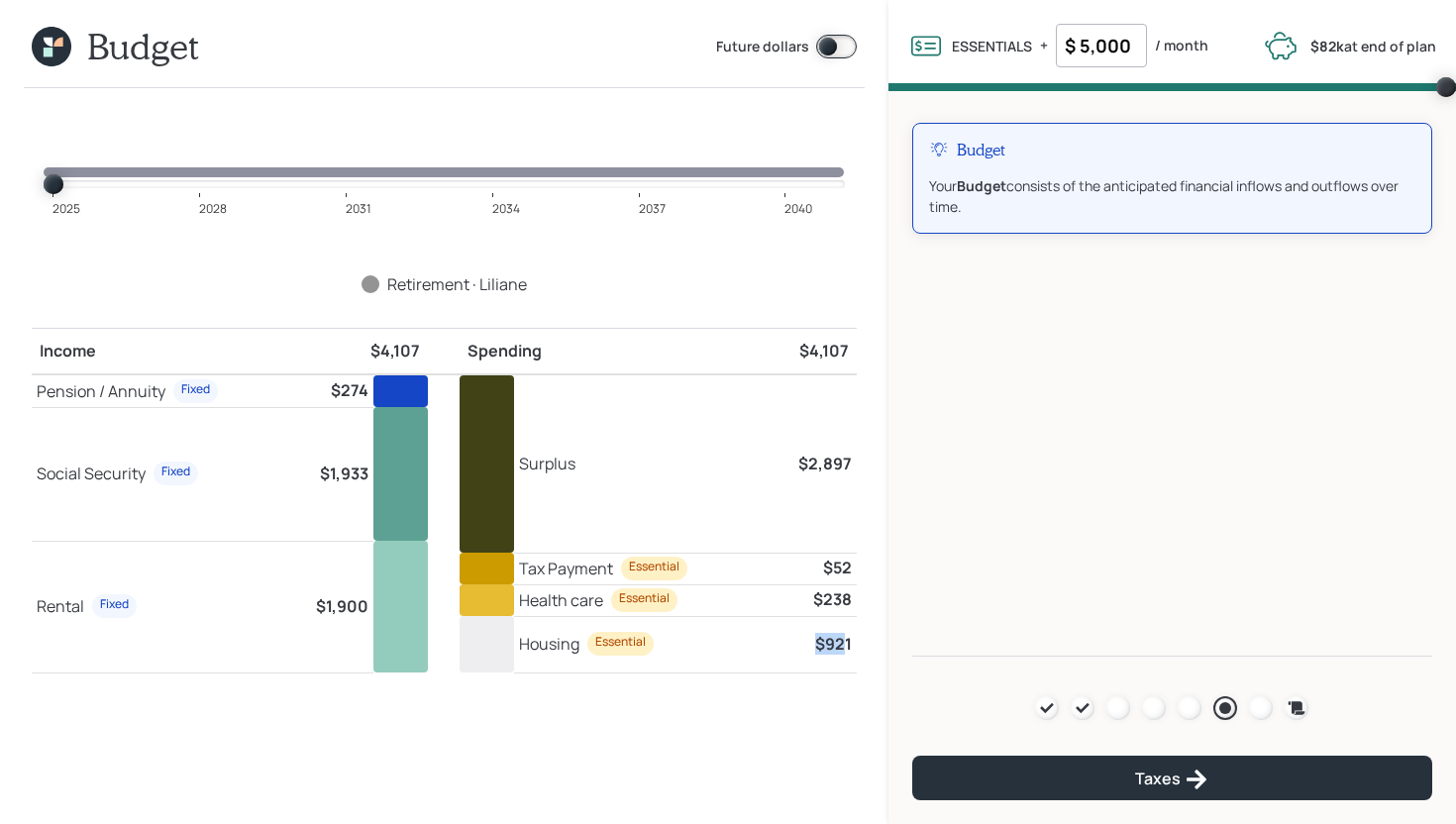 drag, startPoint x: 847, startPoint y: 645, endPoint x: 815, endPoint y: 645, distance: 32 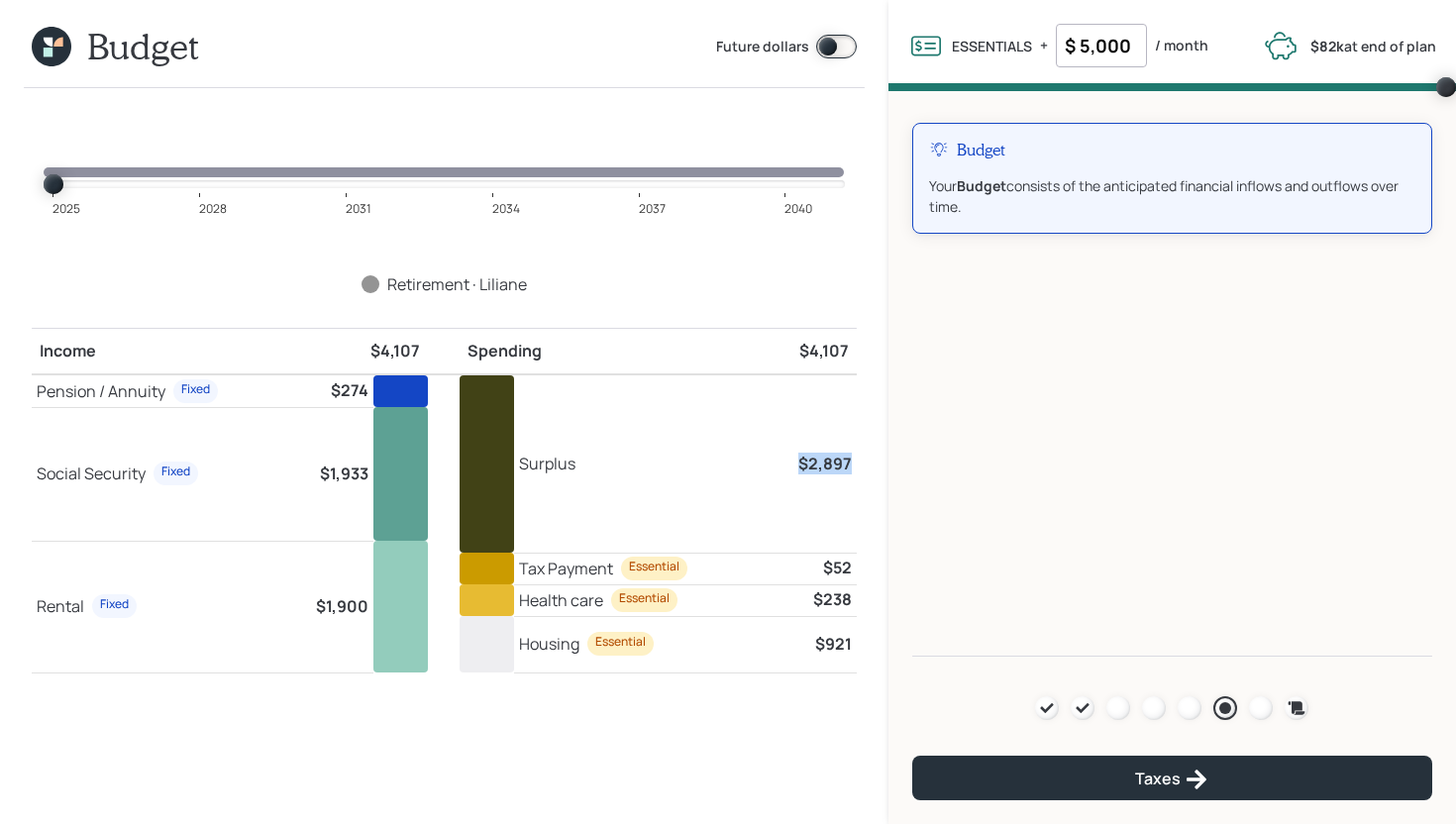 drag, startPoint x: 801, startPoint y: 464, endPoint x: 875, endPoint y: 455, distance: 74.54529 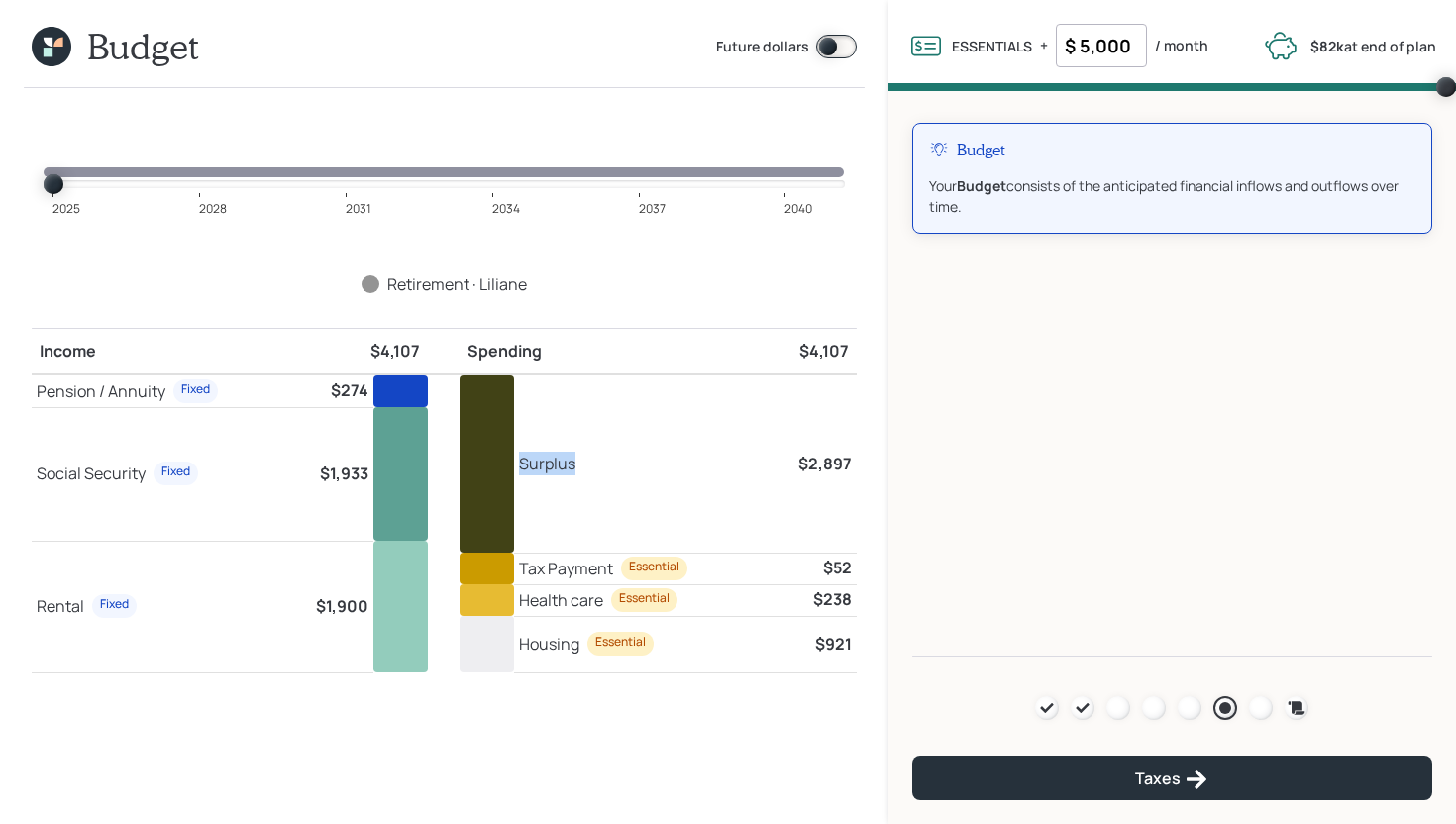 drag, startPoint x: 522, startPoint y: 466, endPoint x: 597, endPoint y: 460, distance: 75.239617 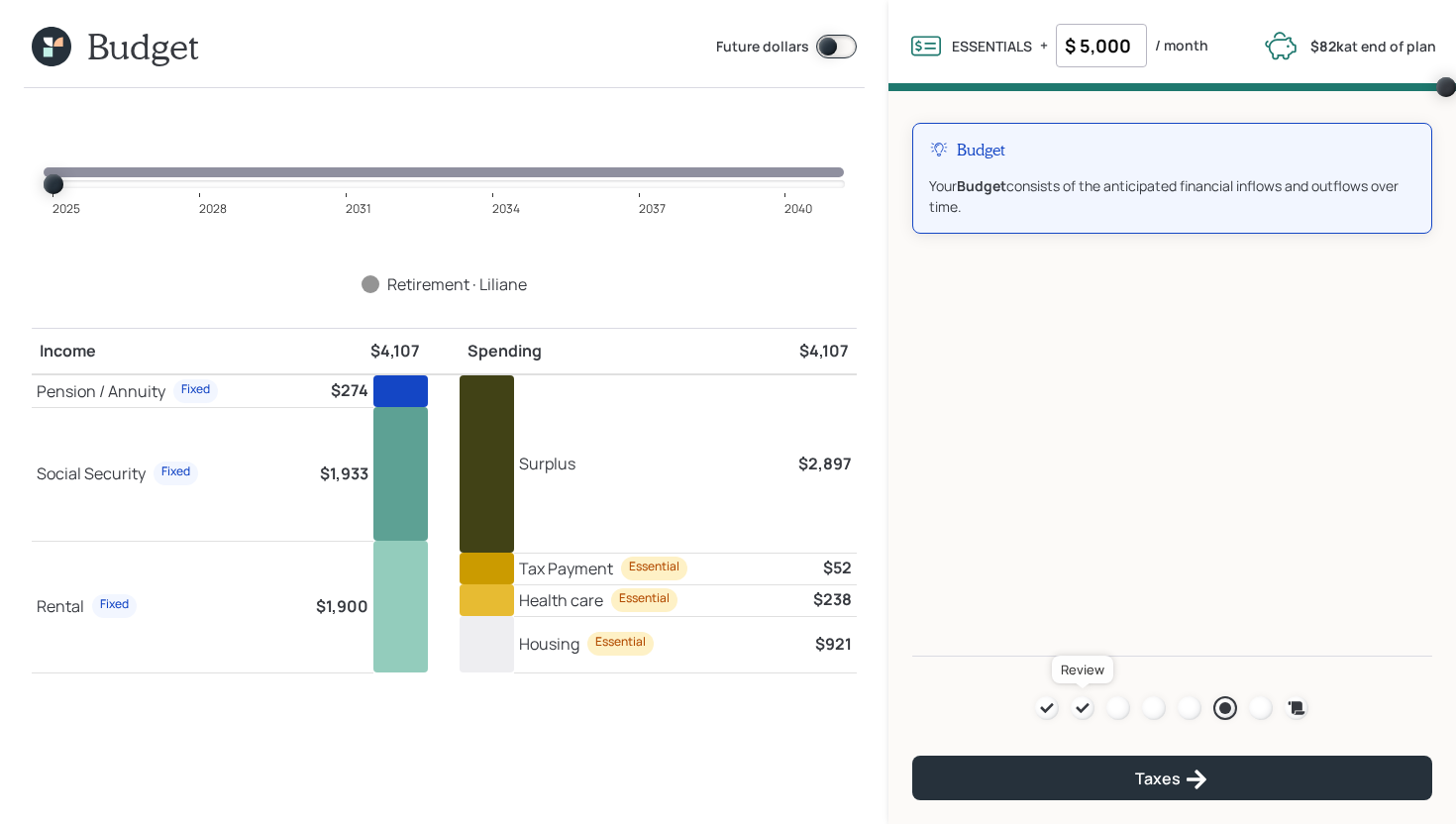 click 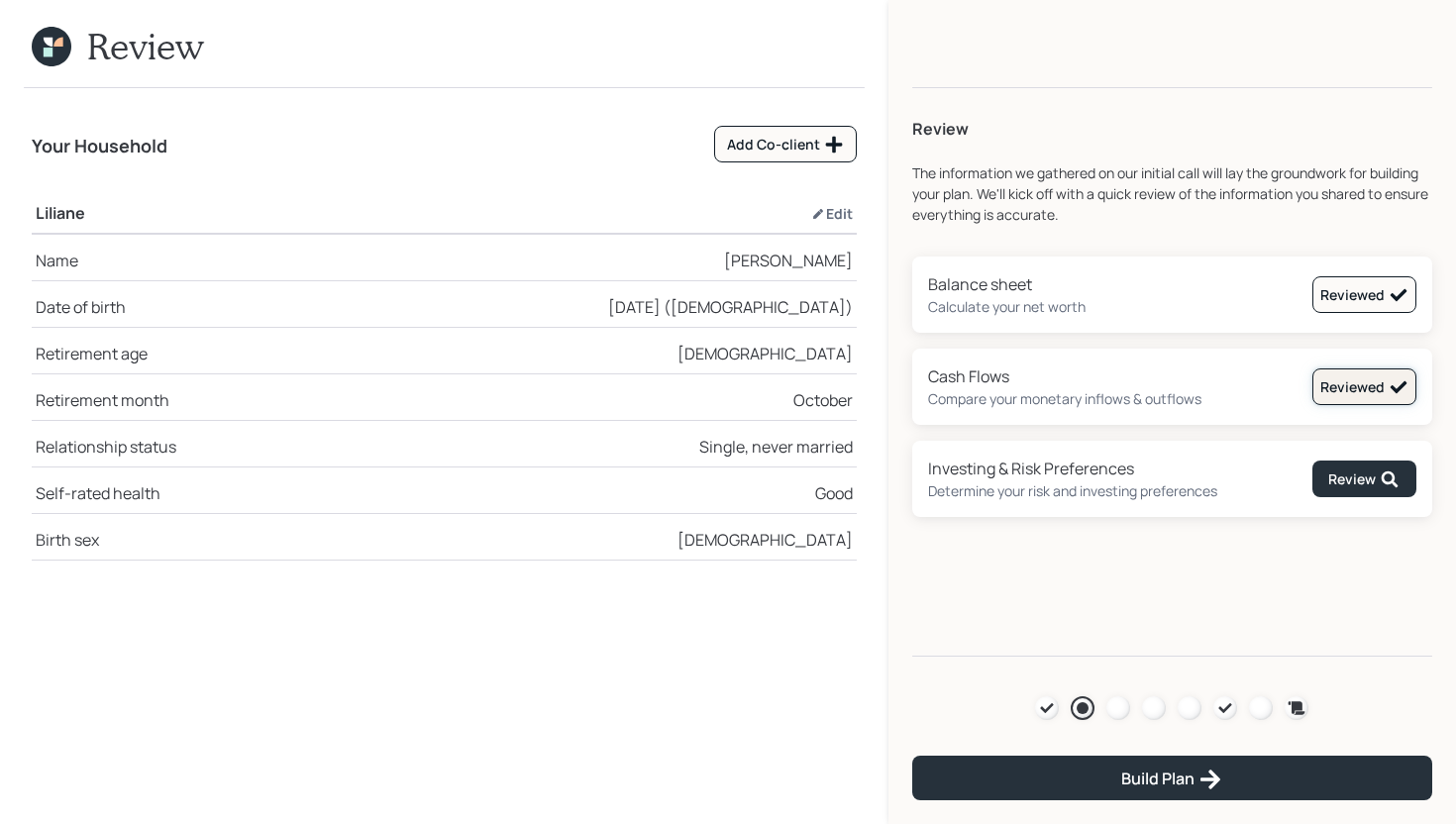 click on "Reviewed" at bounding box center (1364, 387) 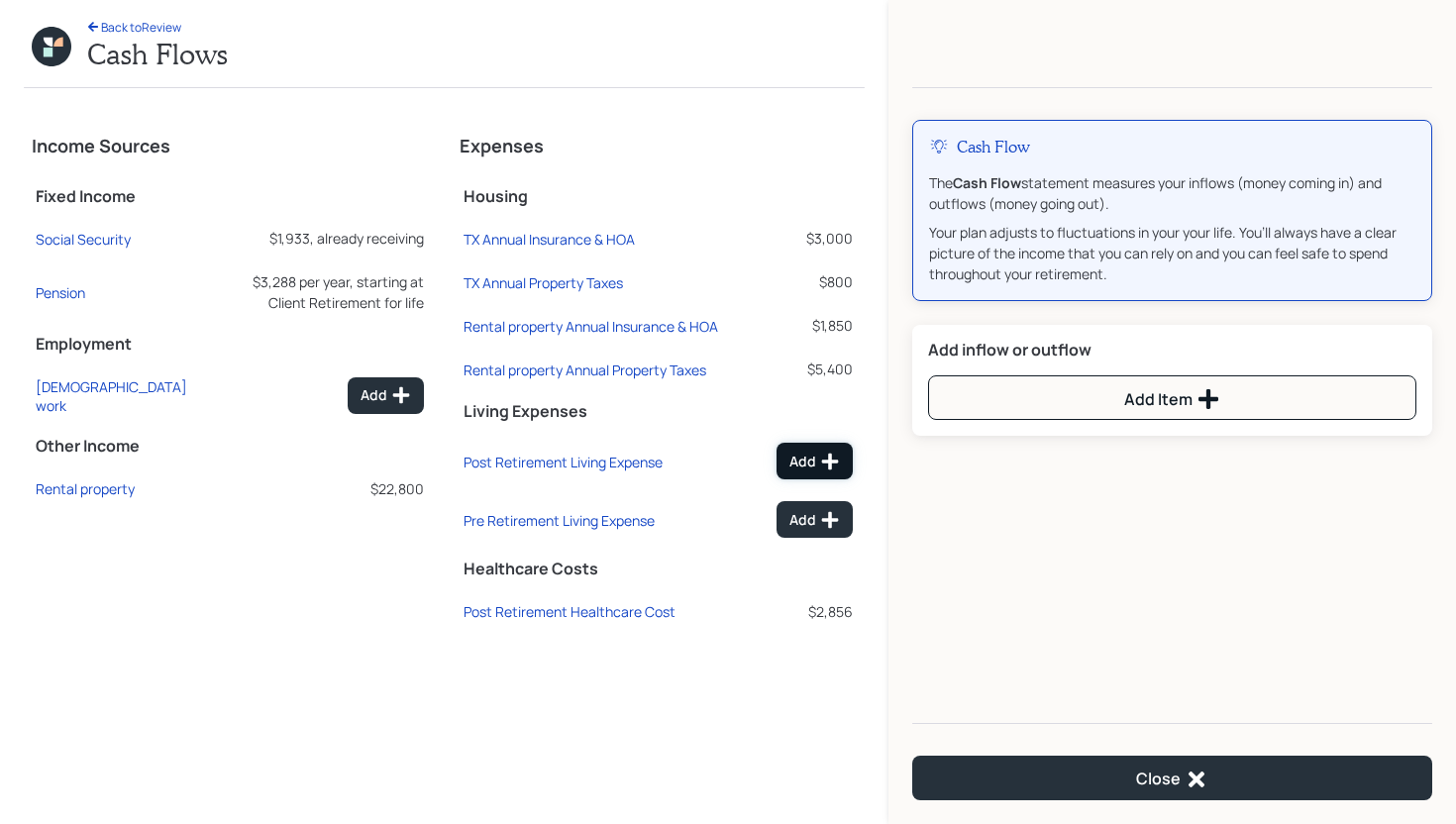 click 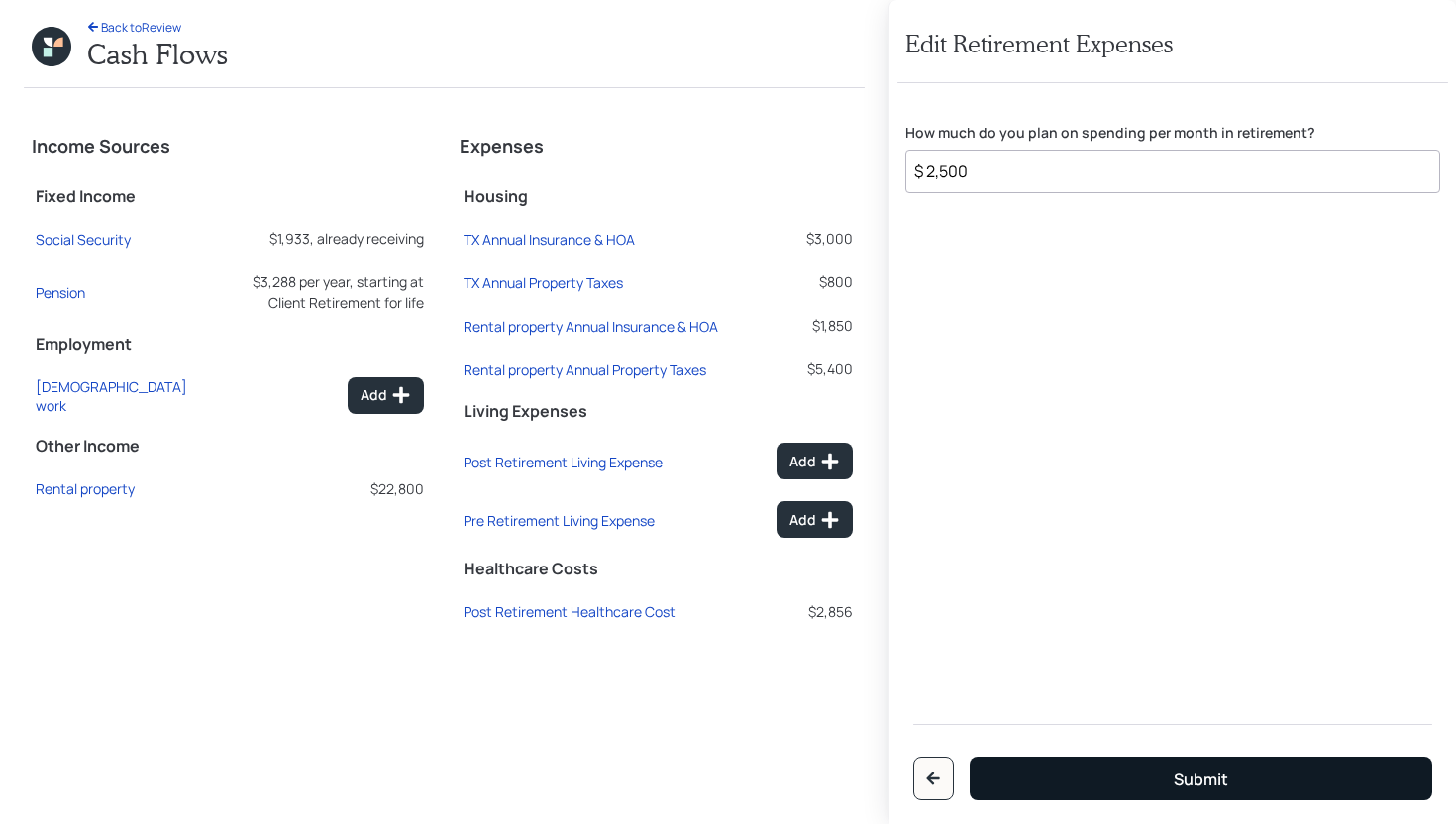 type on "$ 2,500" 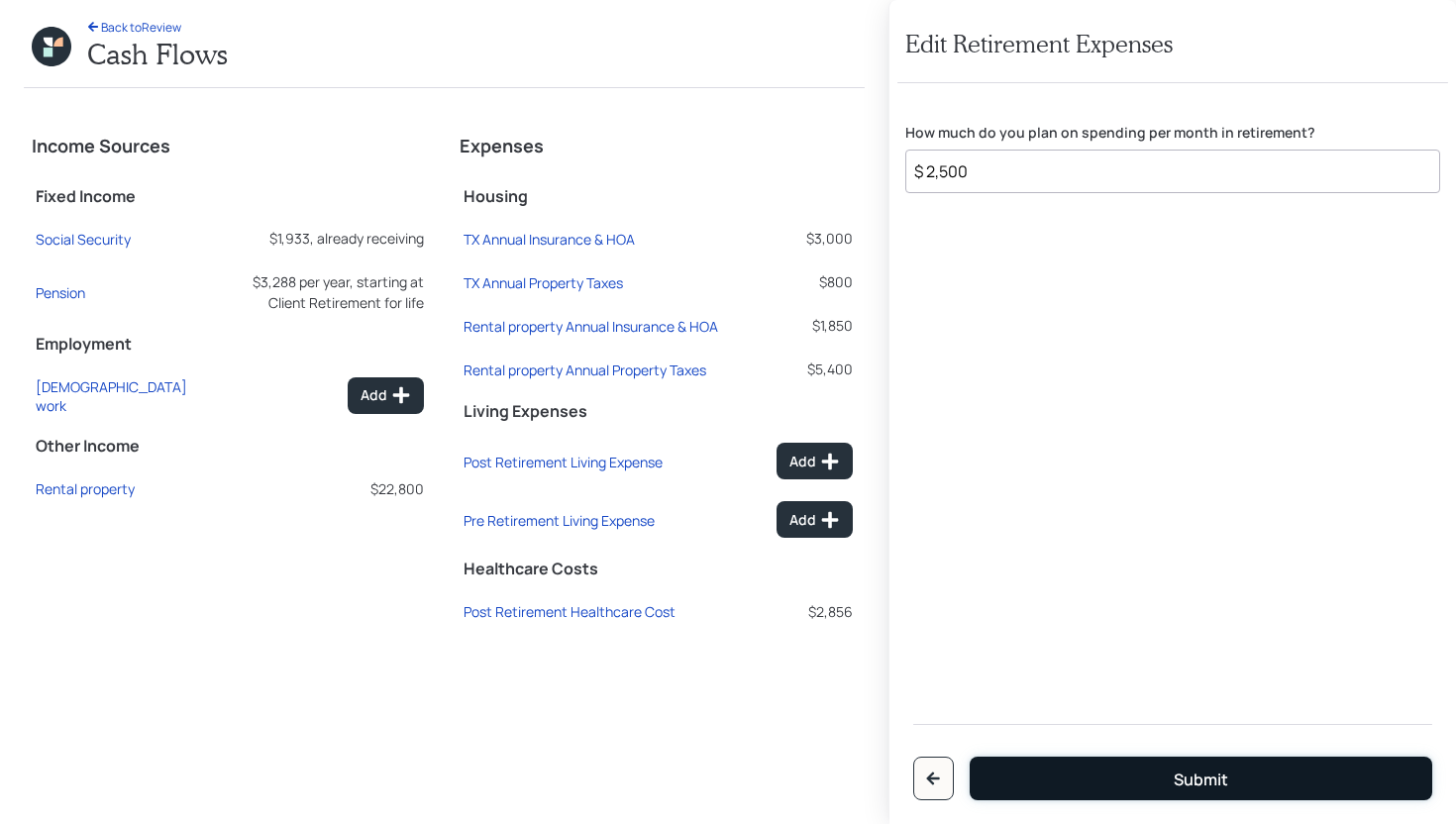 click on "Submit" at bounding box center [1200, 778] 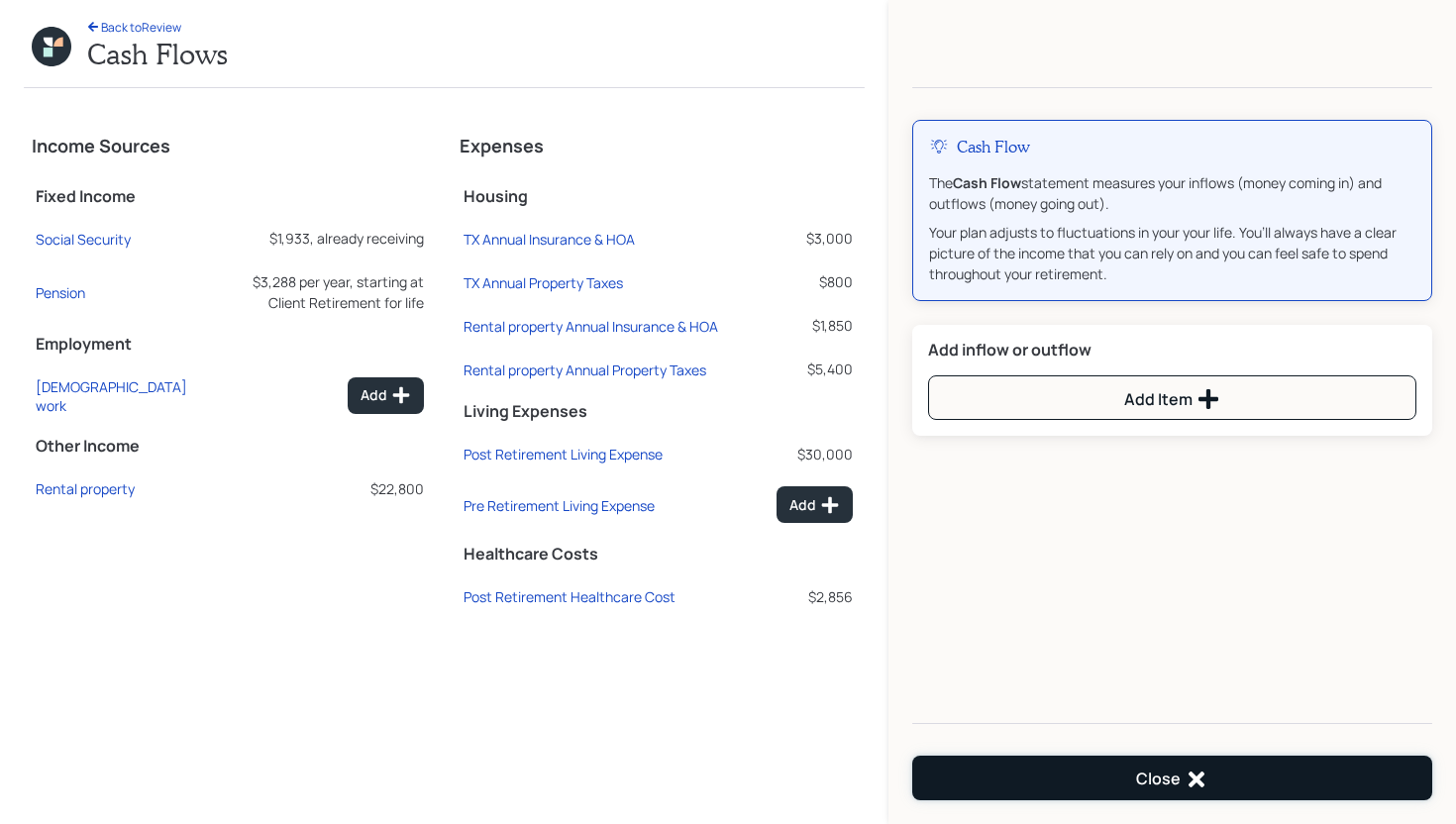 click on "Close" at bounding box center [1172, 779] 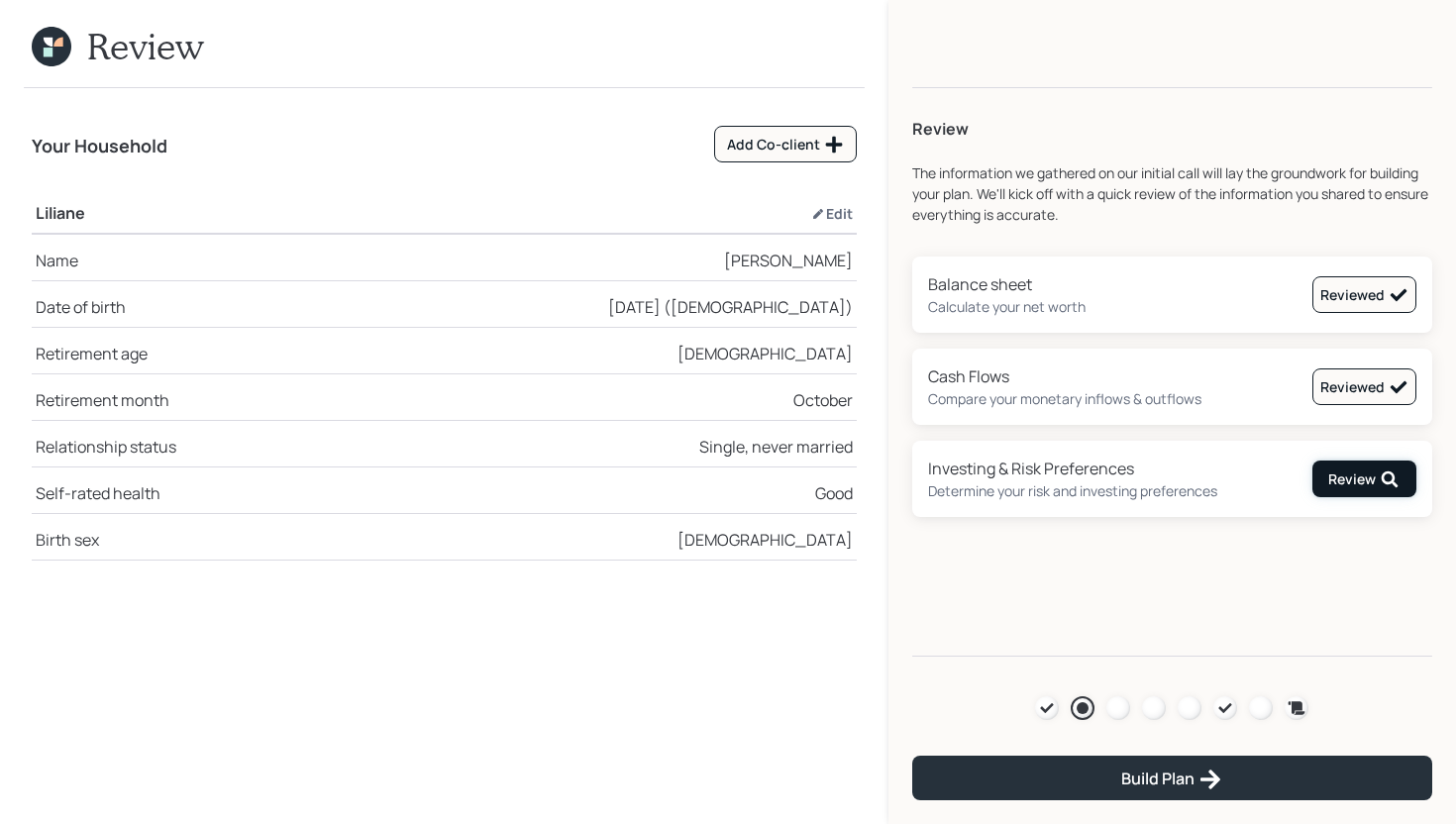 click on "Review" at bounding box center (1364, 479) 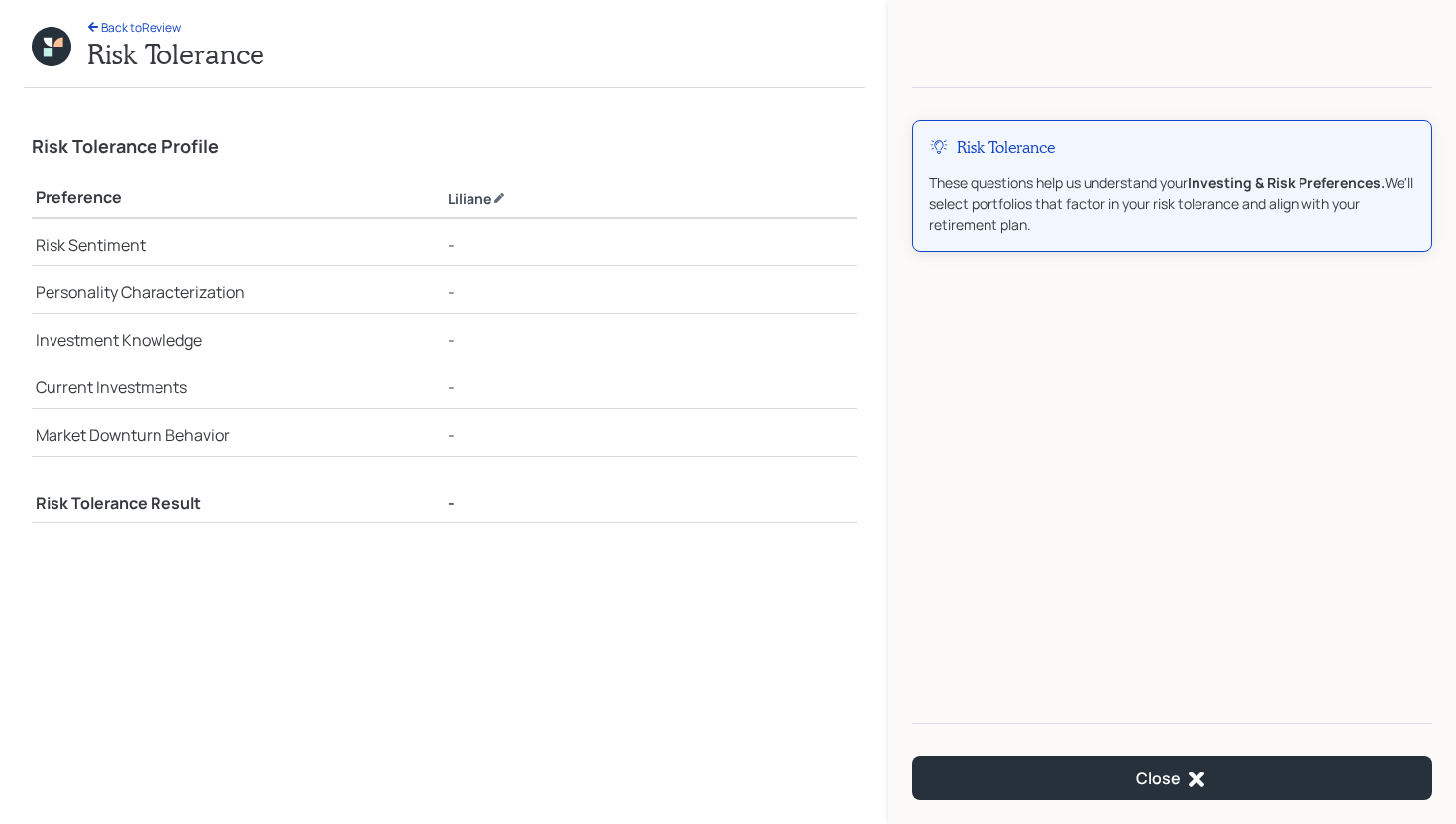 click 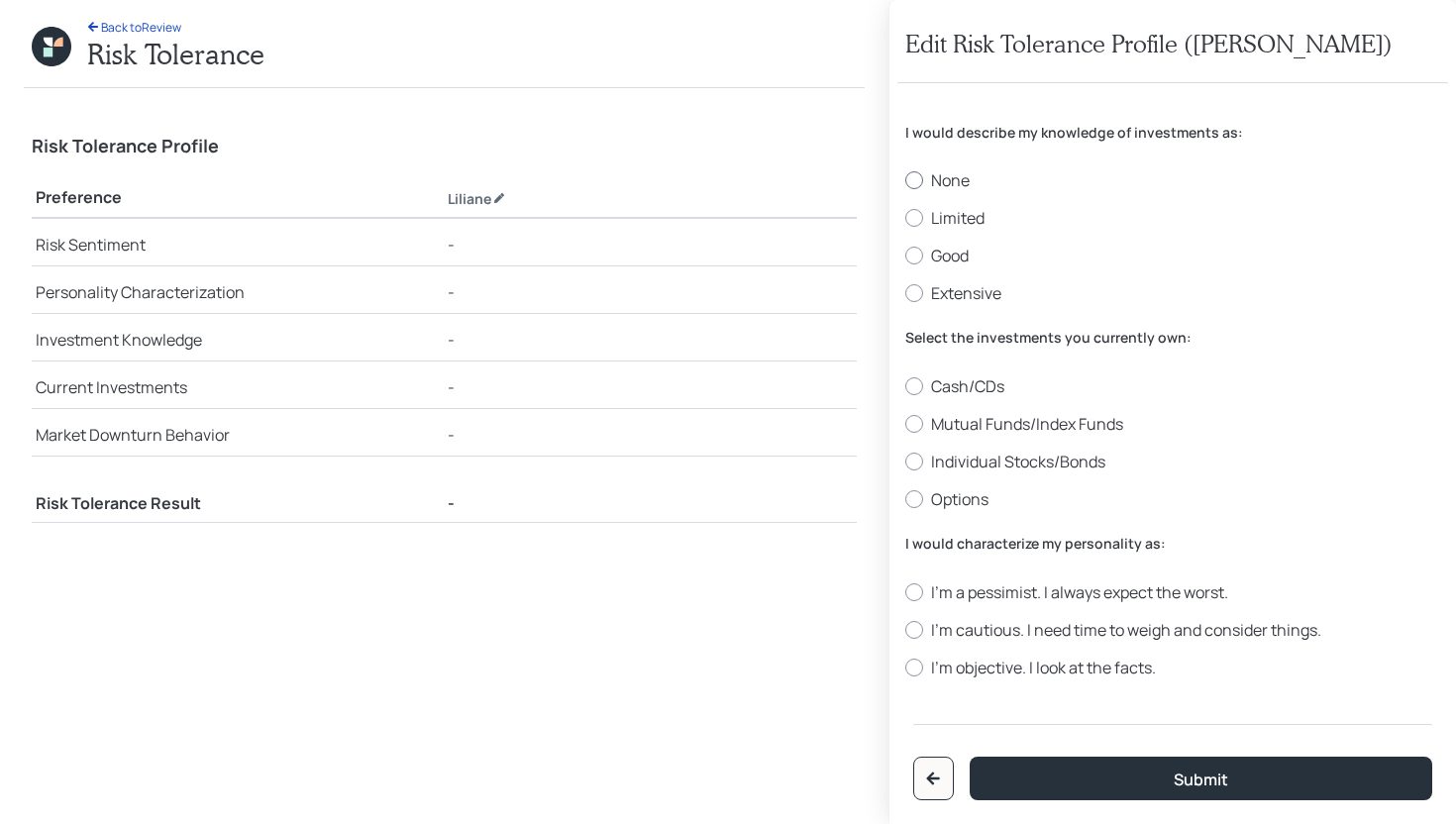 click on "None" at bounding box center (1173, 180) 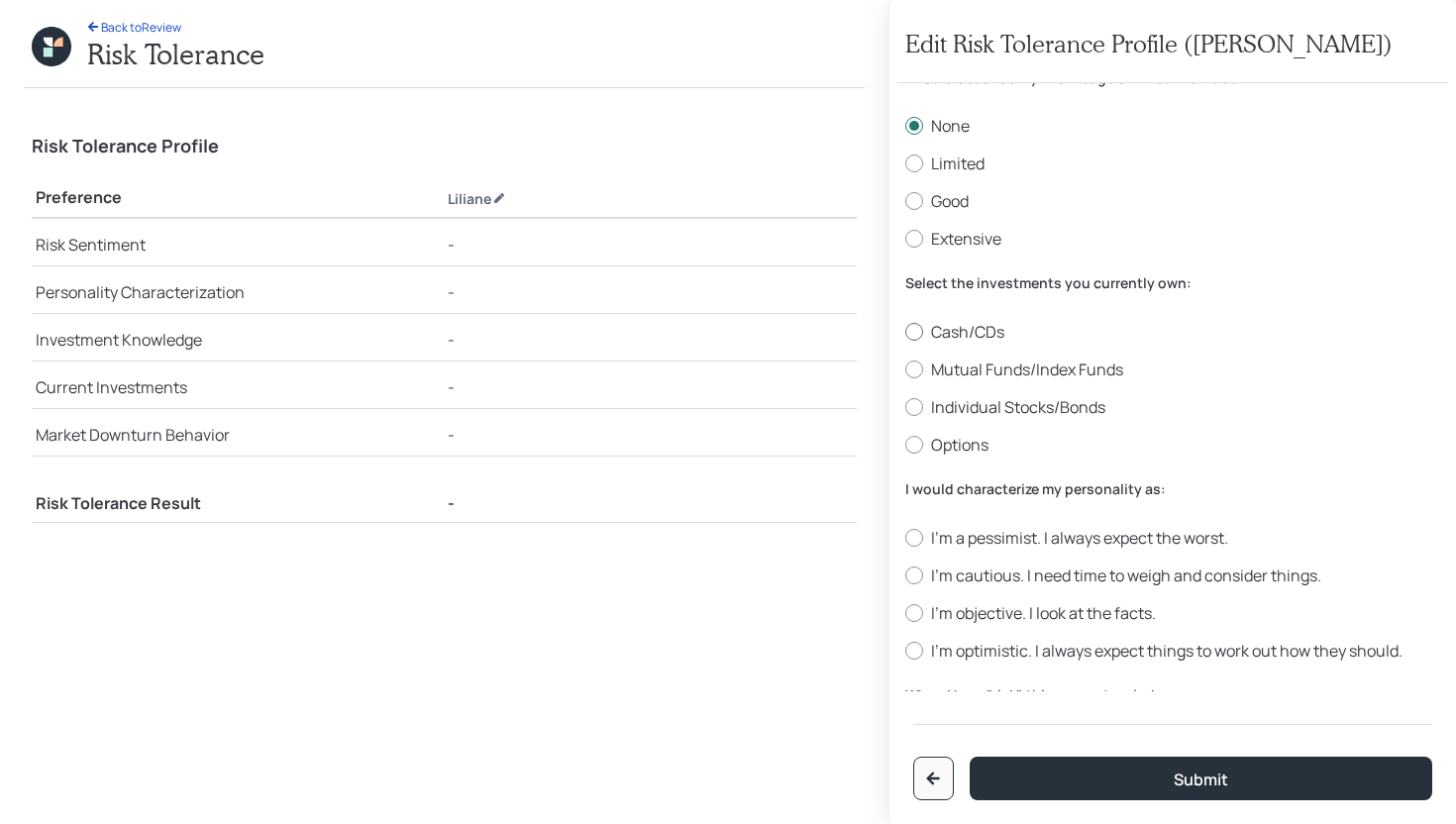 scroll, scrollTop: 84, scrollLeft: 0, axis: vertical 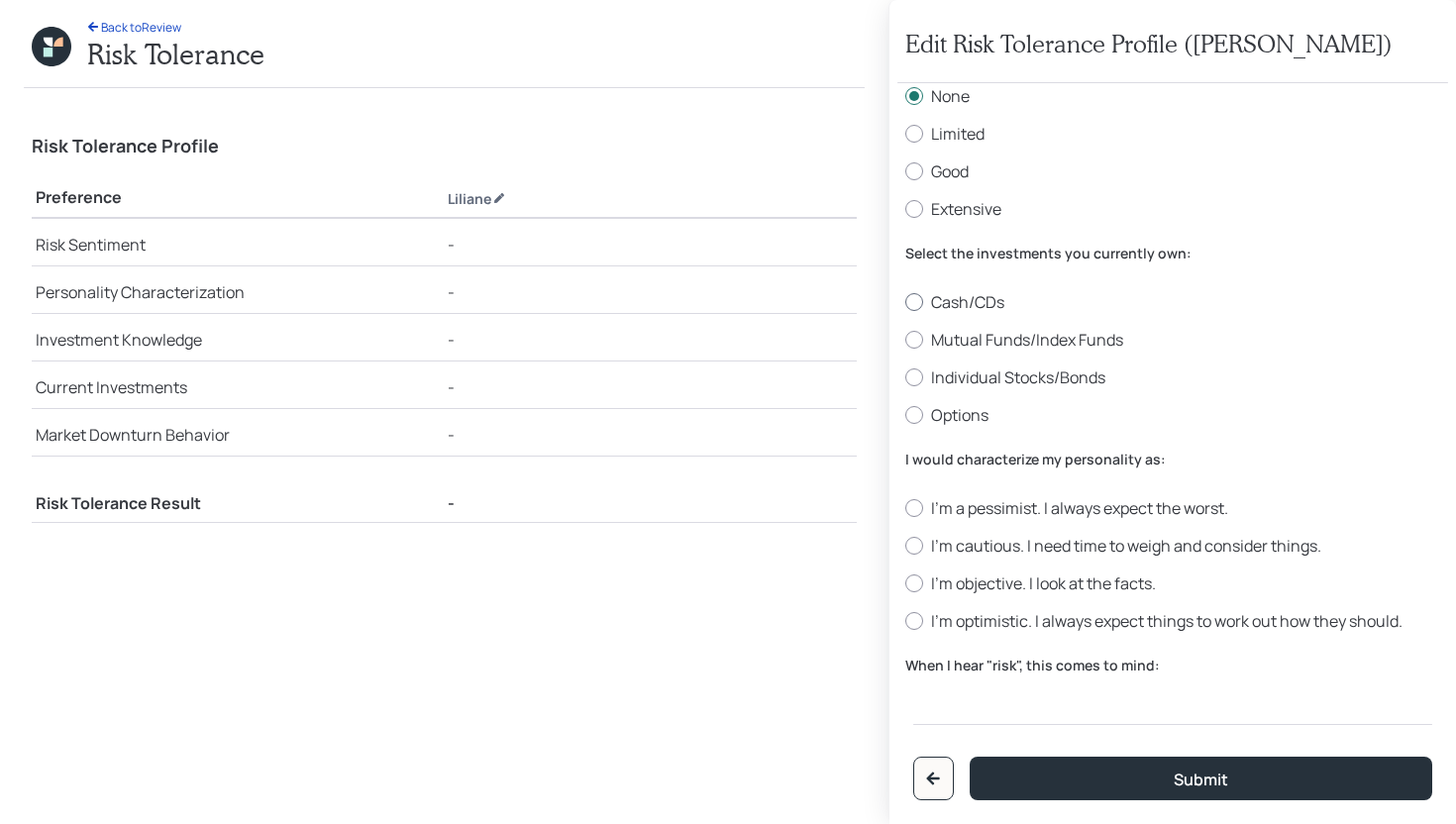 click on "Cash/CDs" at bounding box center (1173, 302) 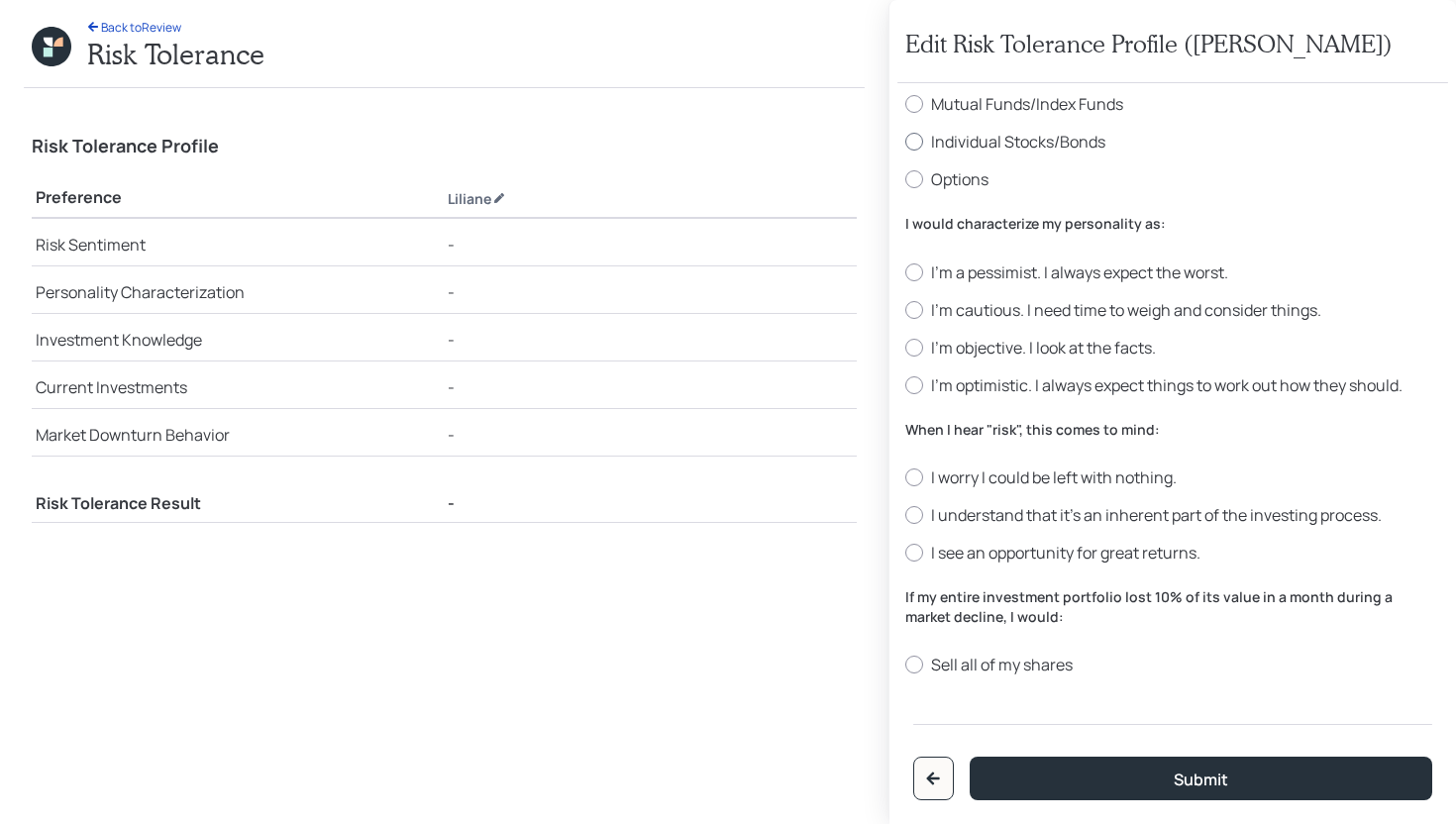 scroll, scrollTop: 321, scrollLeft: 0, axis: vertical 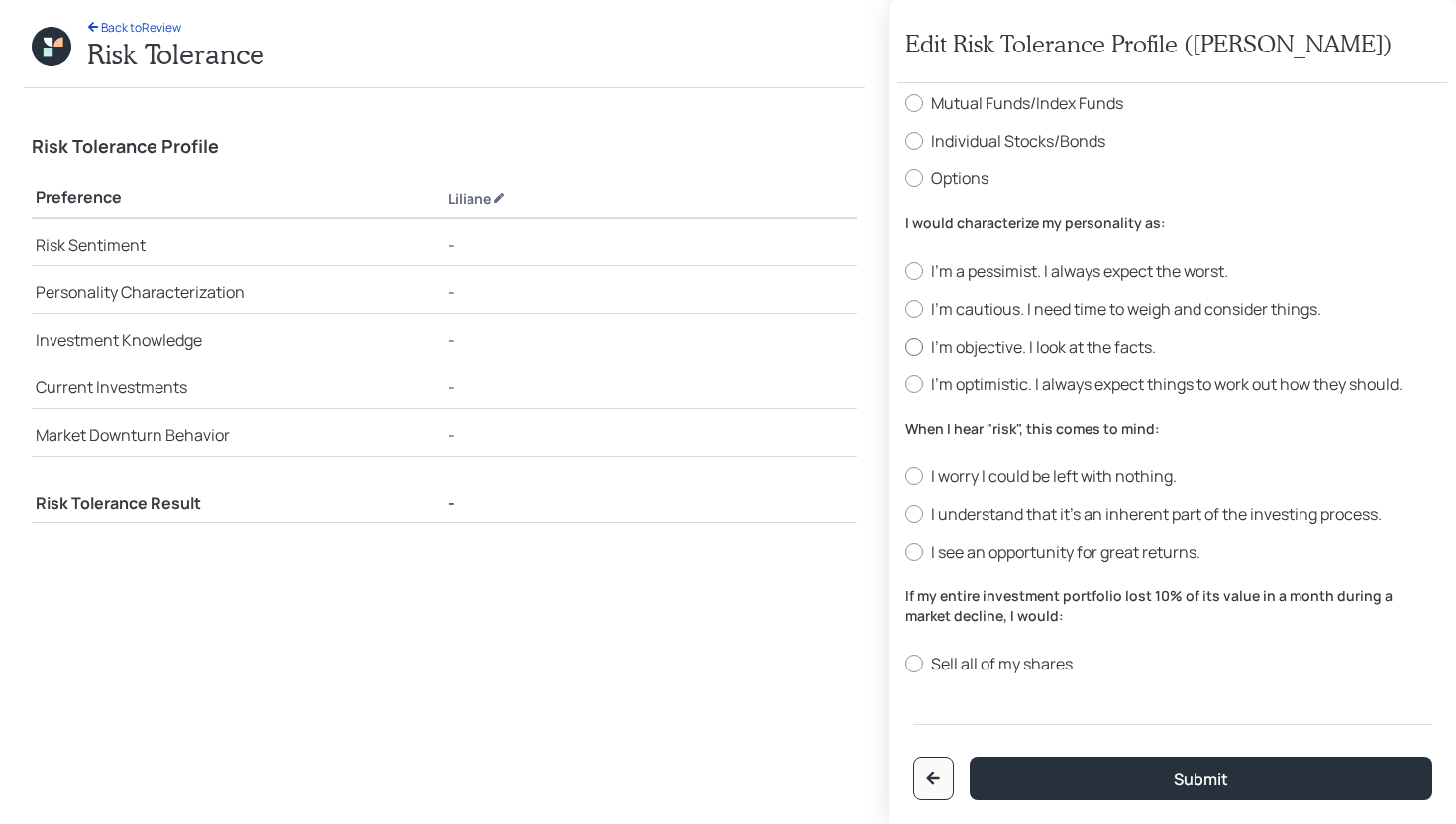 click on "I'm objective. I look at the facts." at bounding box center (1173, 347) 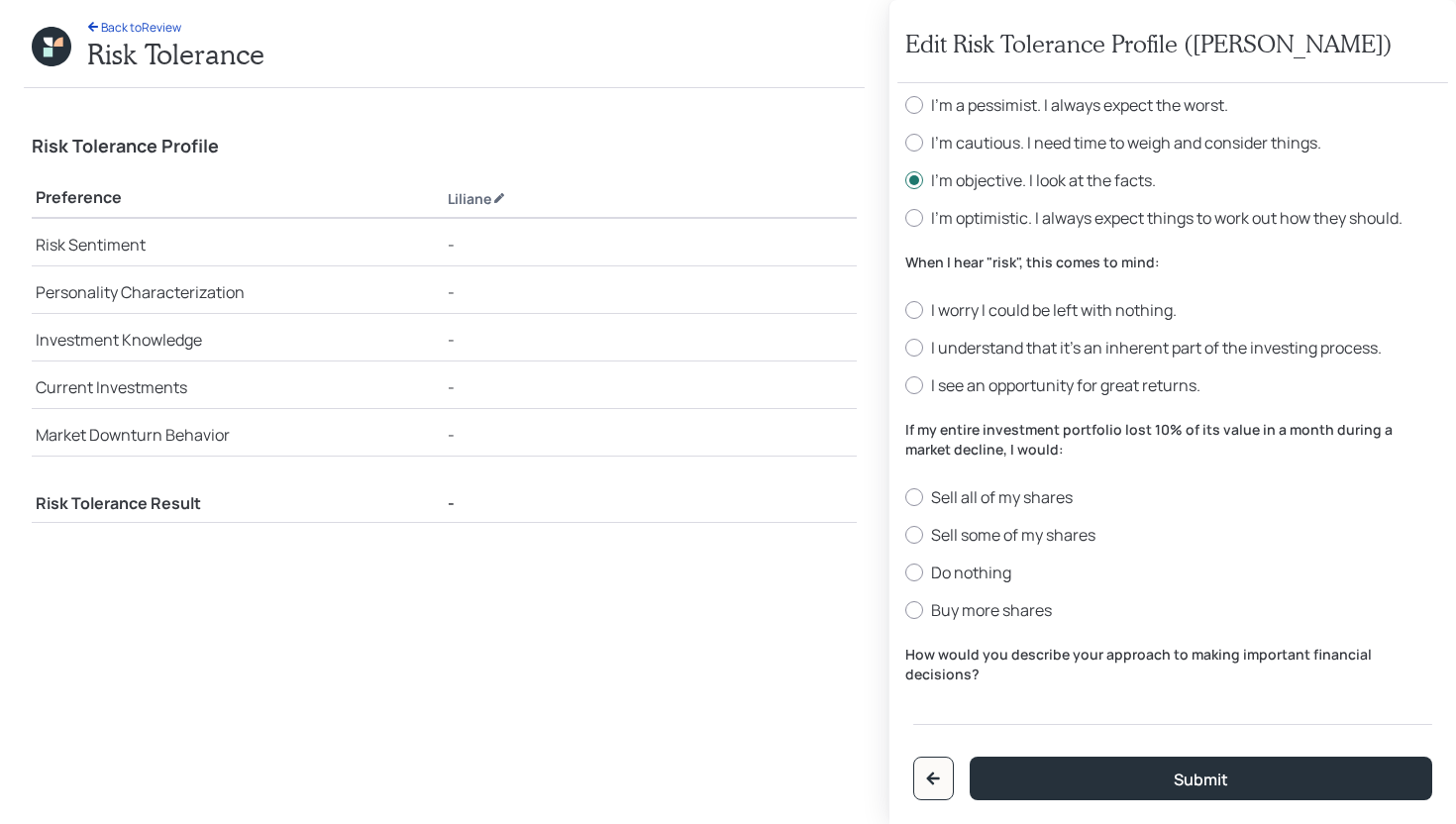 scroll, scrollTop: 488, scrollLeft: 0, axis: vertical 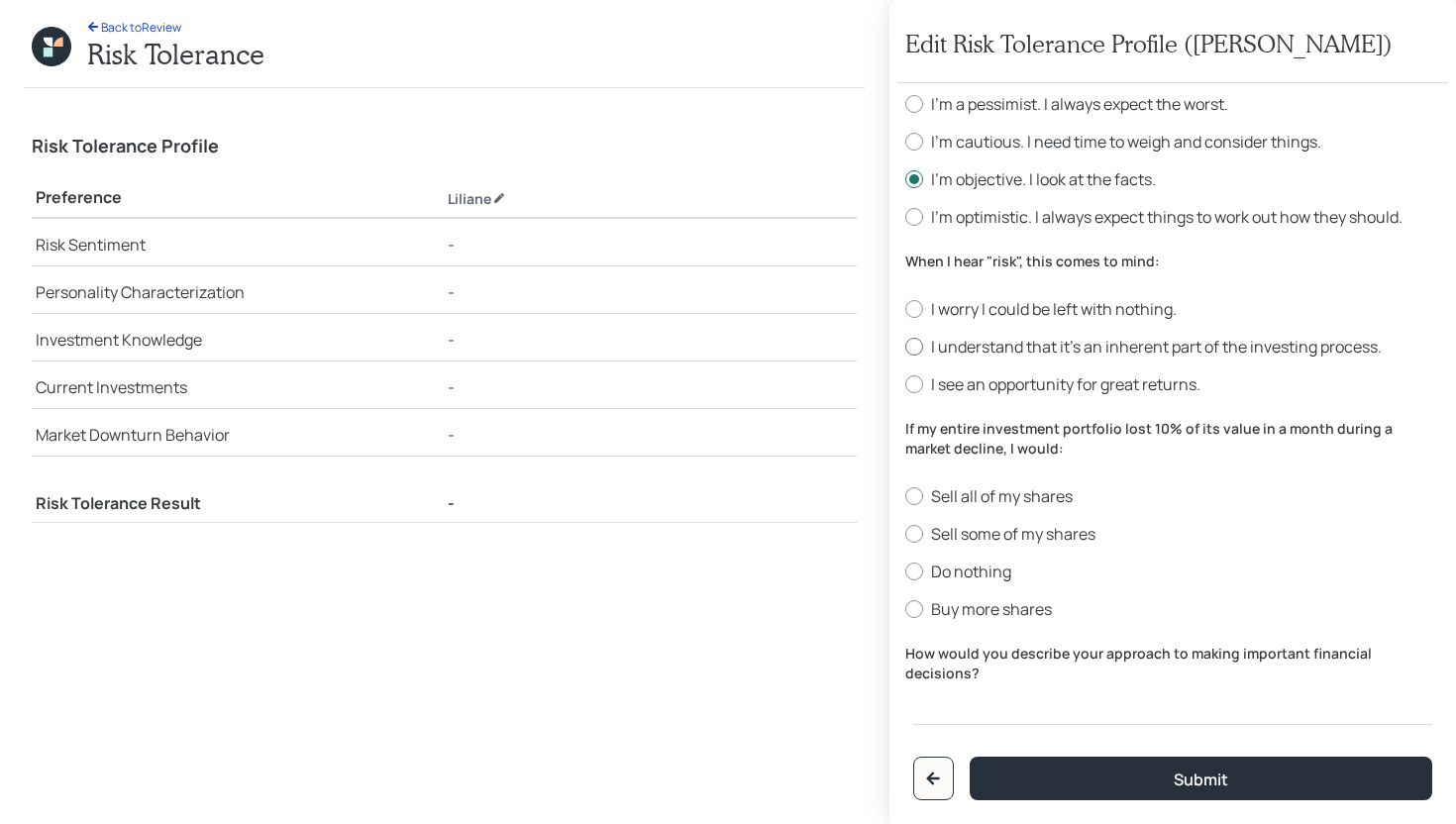 click on "I understand that it’s an inherent part of the investing process." at bounding box center (1173, 347) 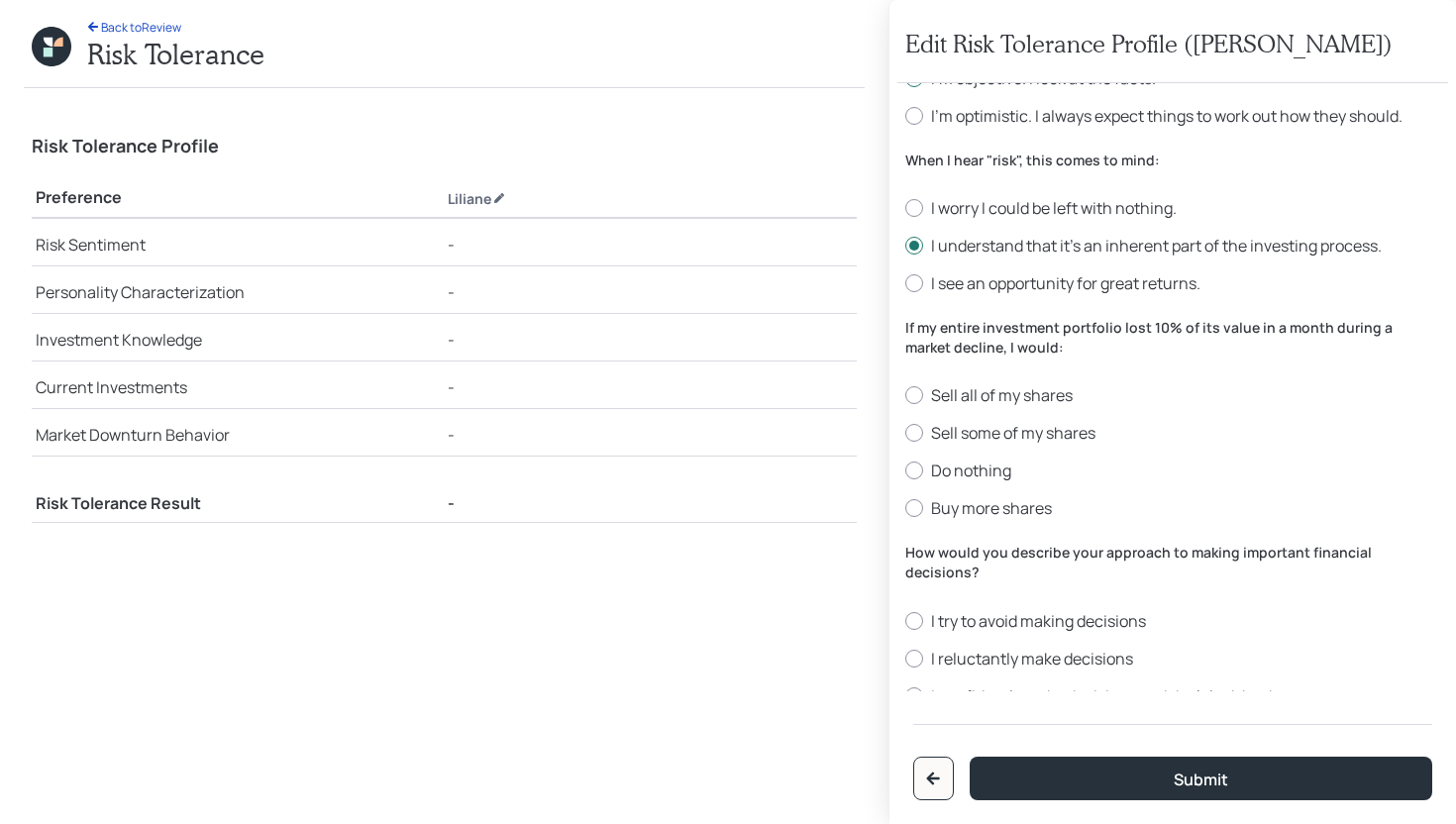 scroll, scrollTop: 609, scrollLeft: 0, axis: vertical 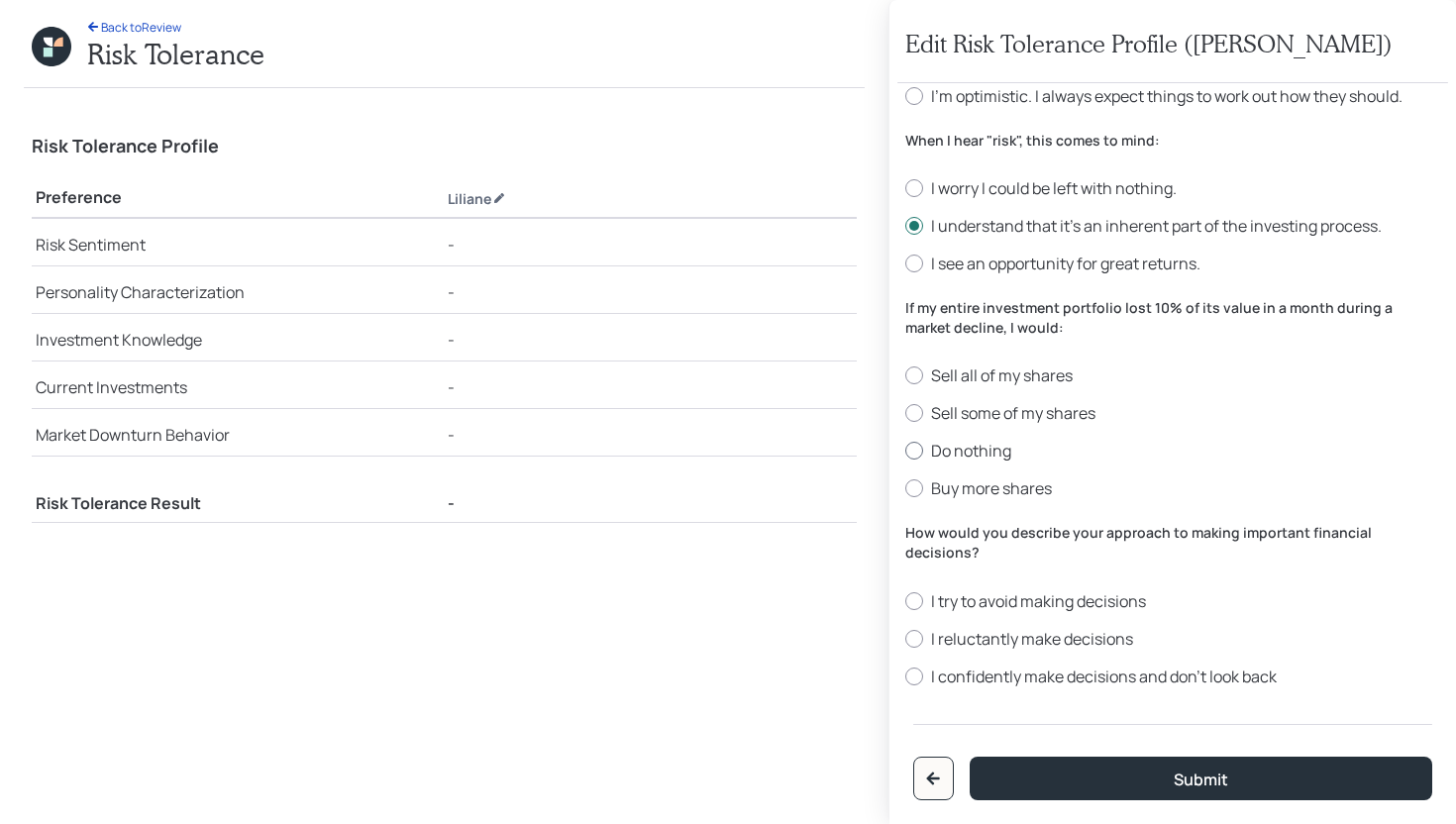 click on "Do nothing" at bounding box center (1173, 451) 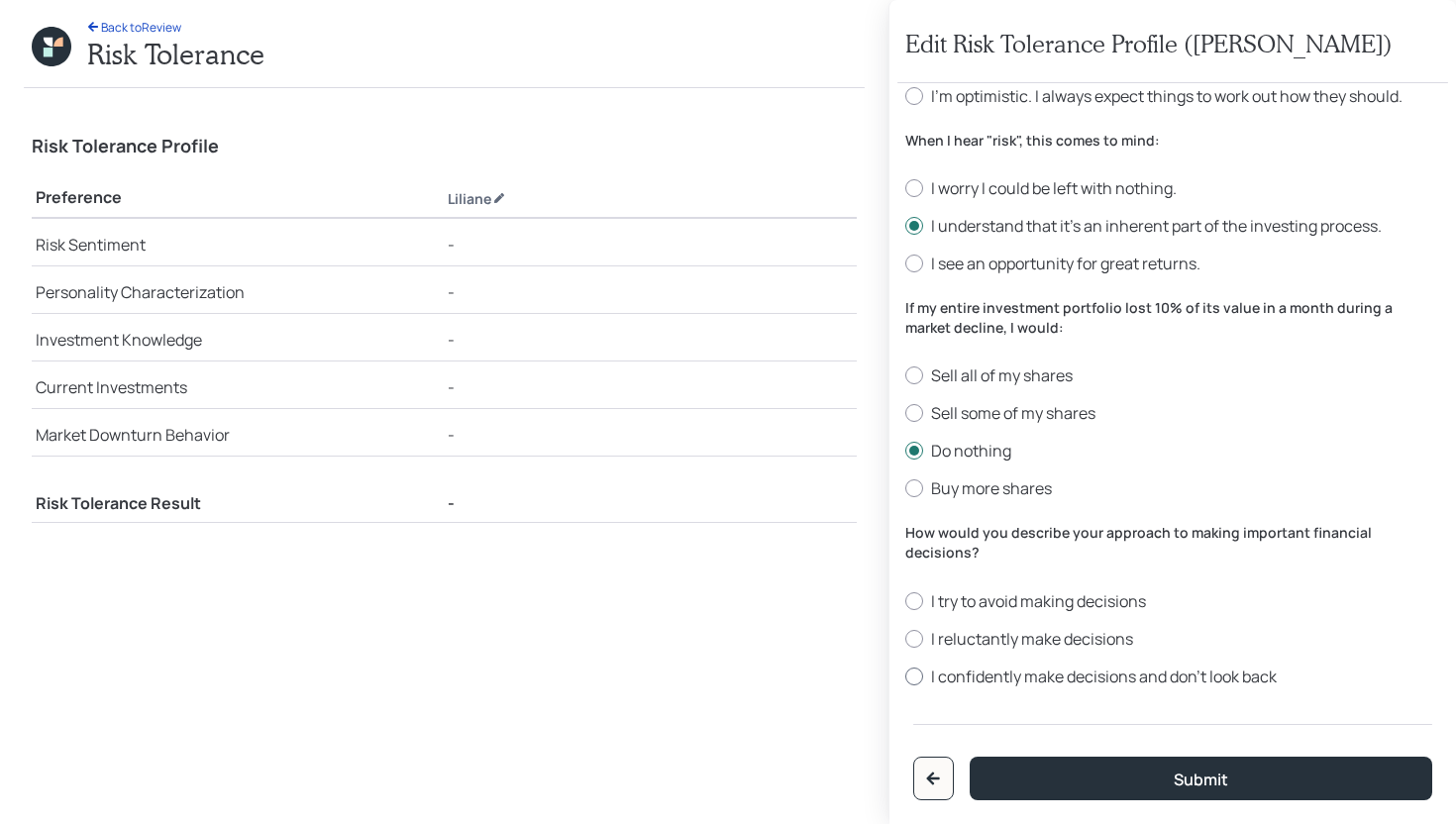 click on "I confidently make decisions and don’t look back" at bounding box center (1173, 676) 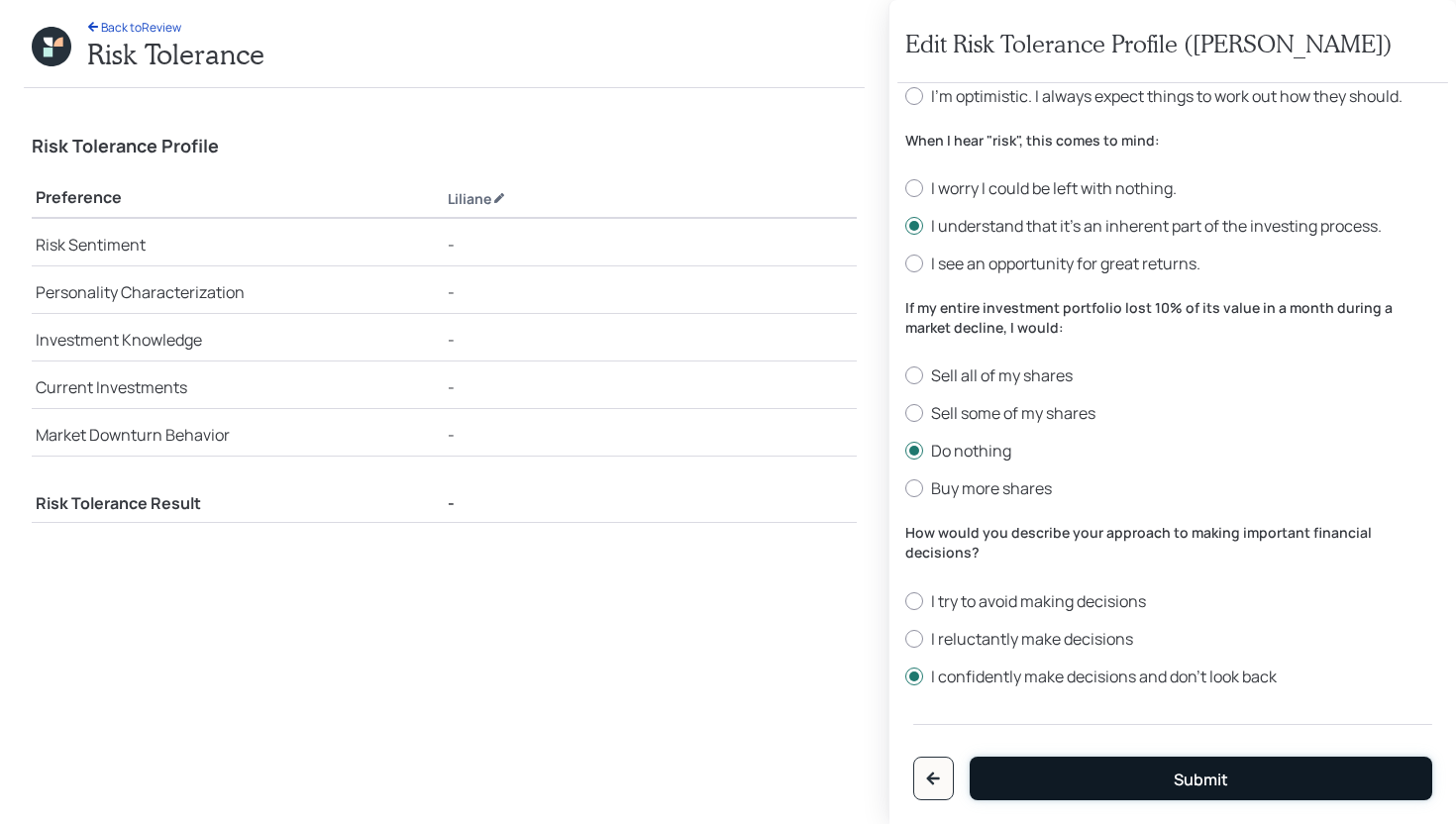 click on "Submit" at bounding box center (1200, 778) 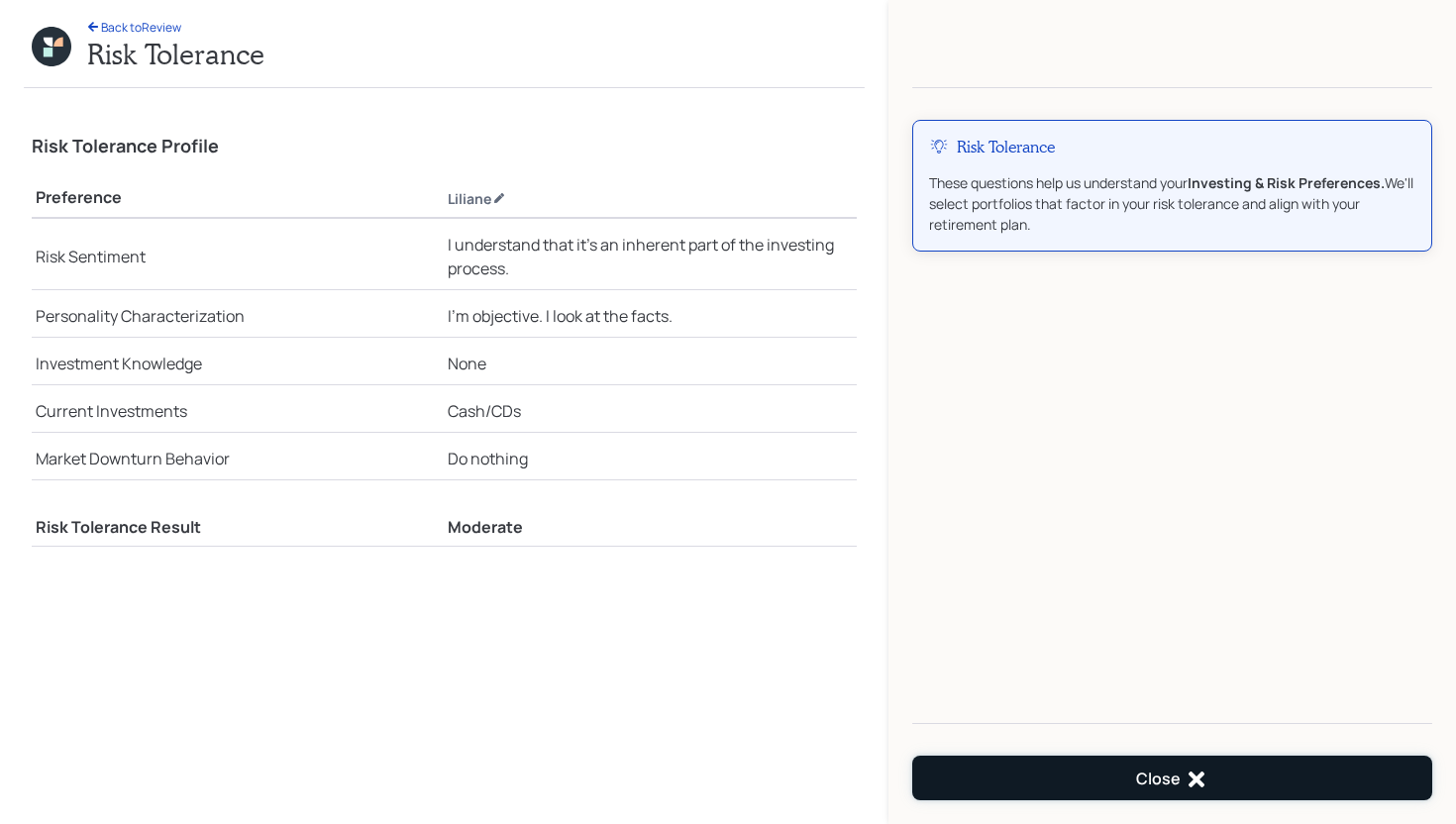 click 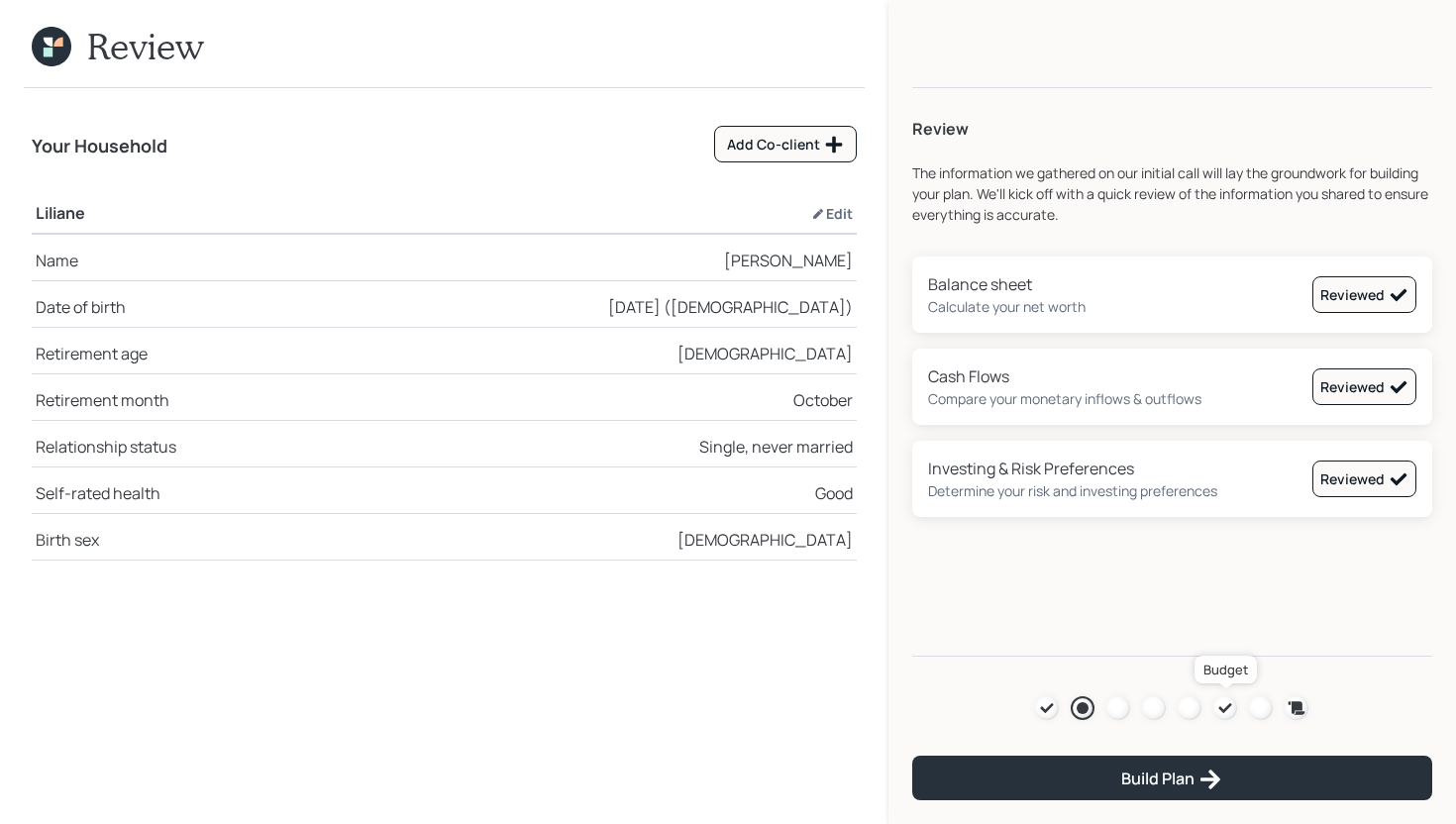 click 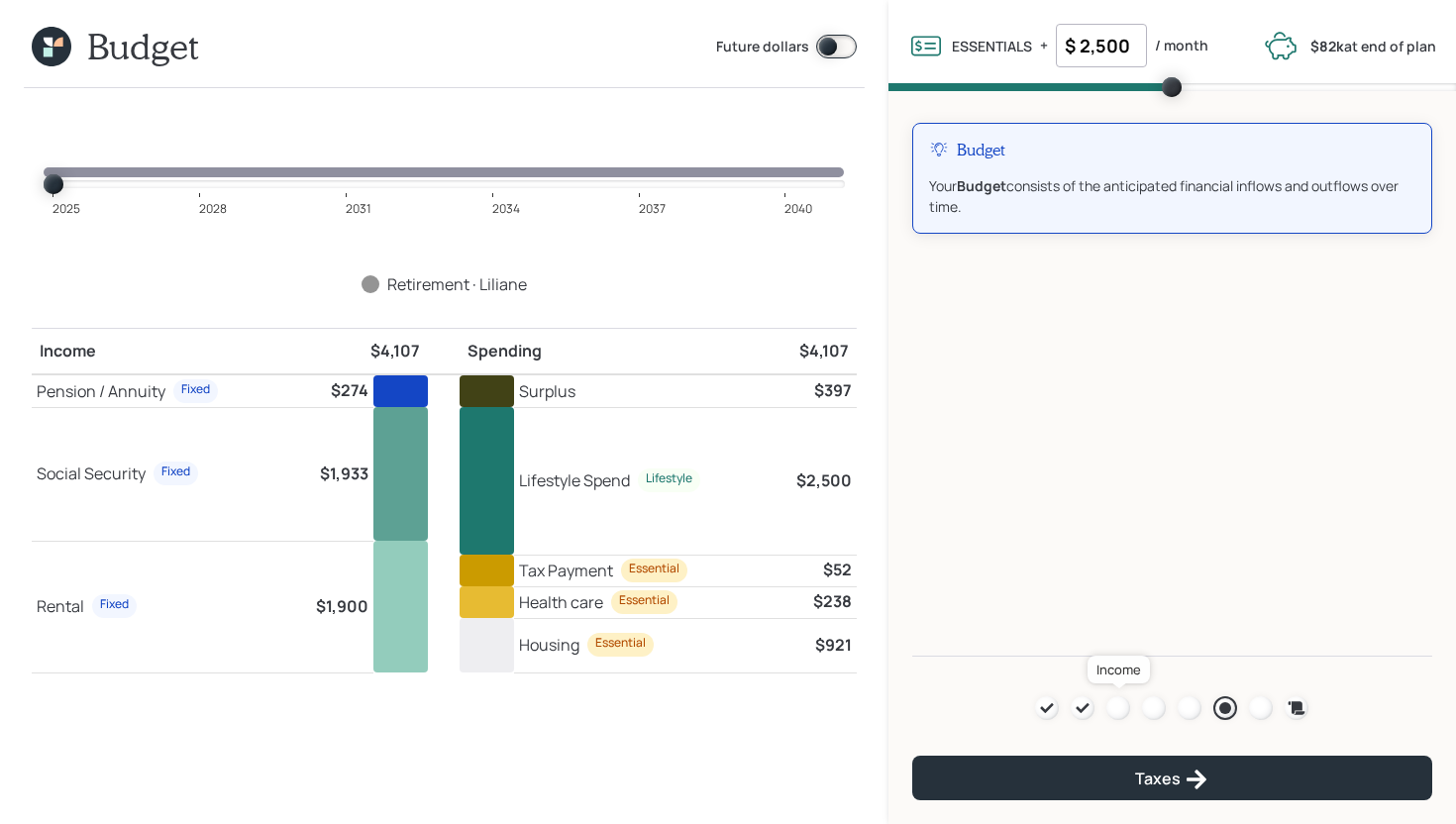 click at bounding box center [1118, 708] 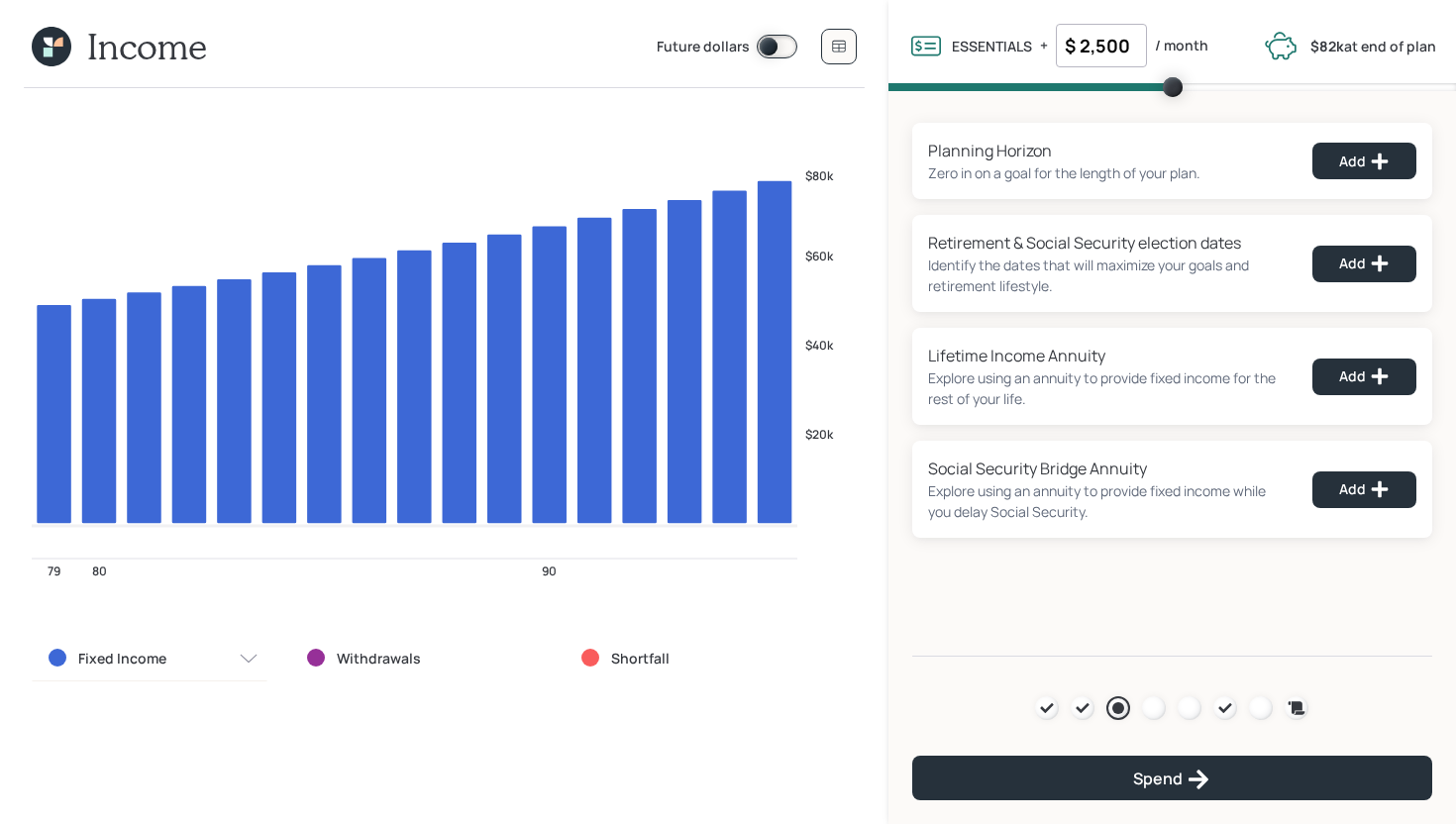 click on "Fixed Income" at bounding box center [150, 659] 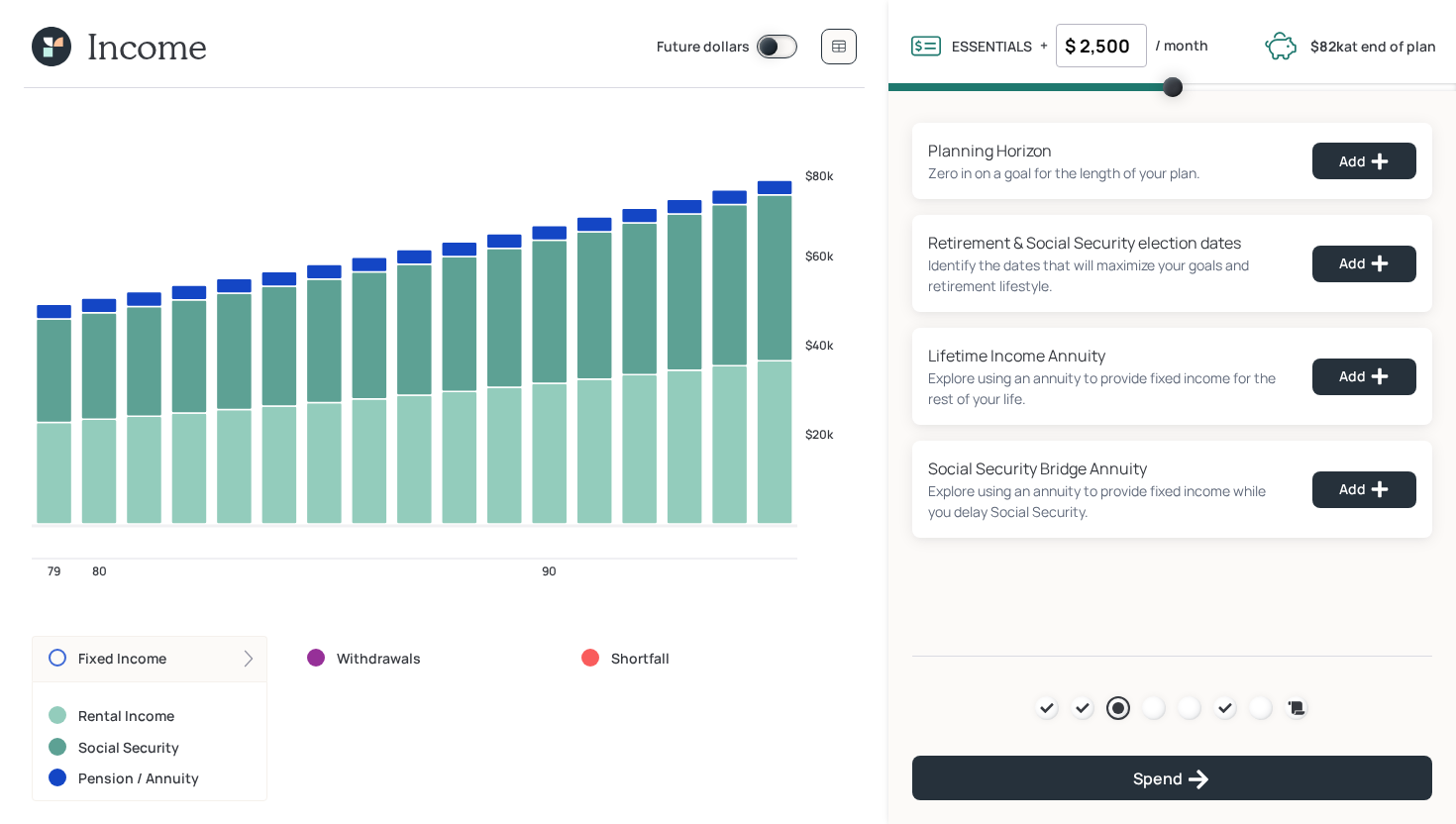 click on "Fixed Income" at bounding box center [150, 659] 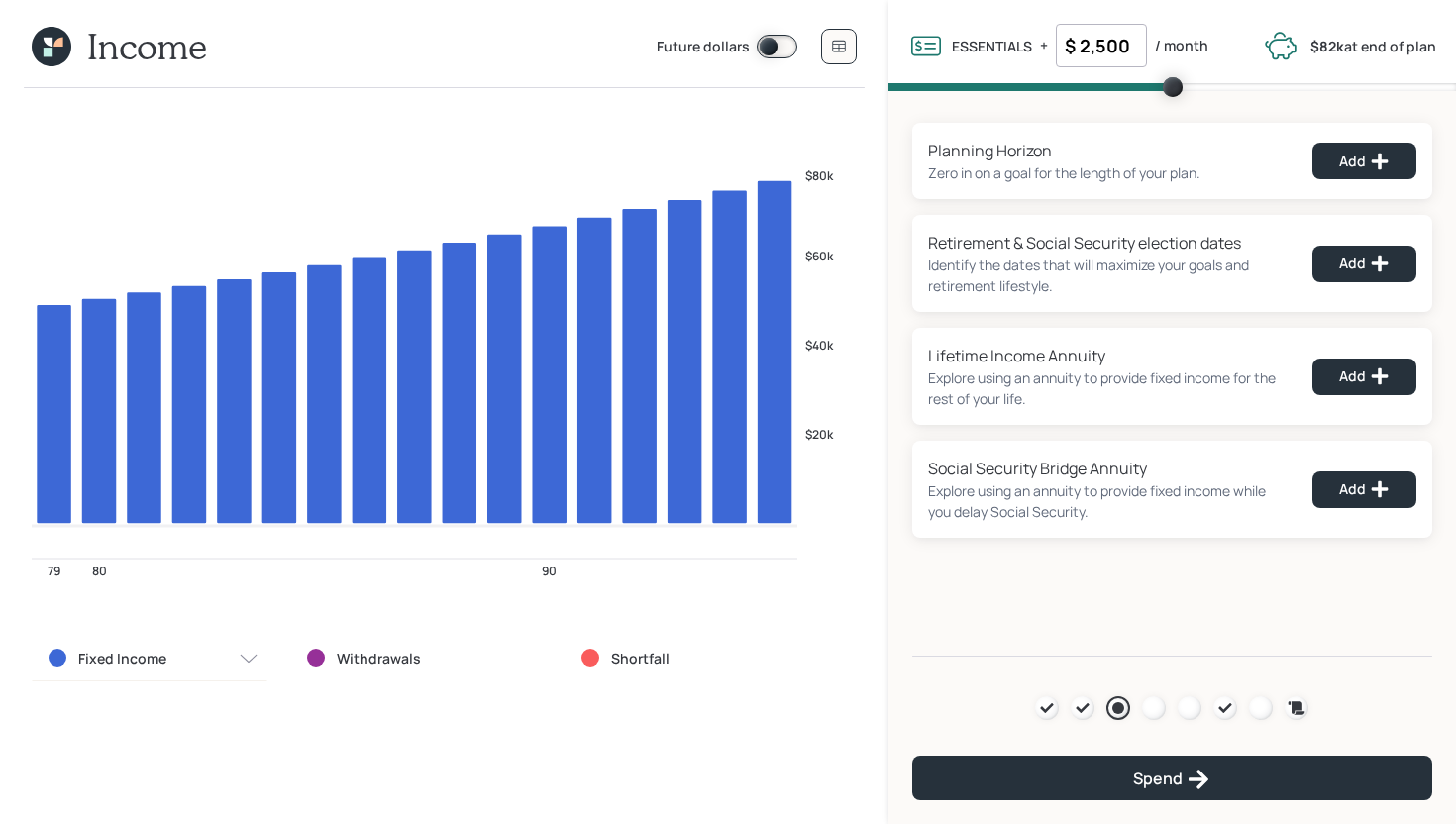 click on "$ 2,500" at bounding box center (1101, 46) 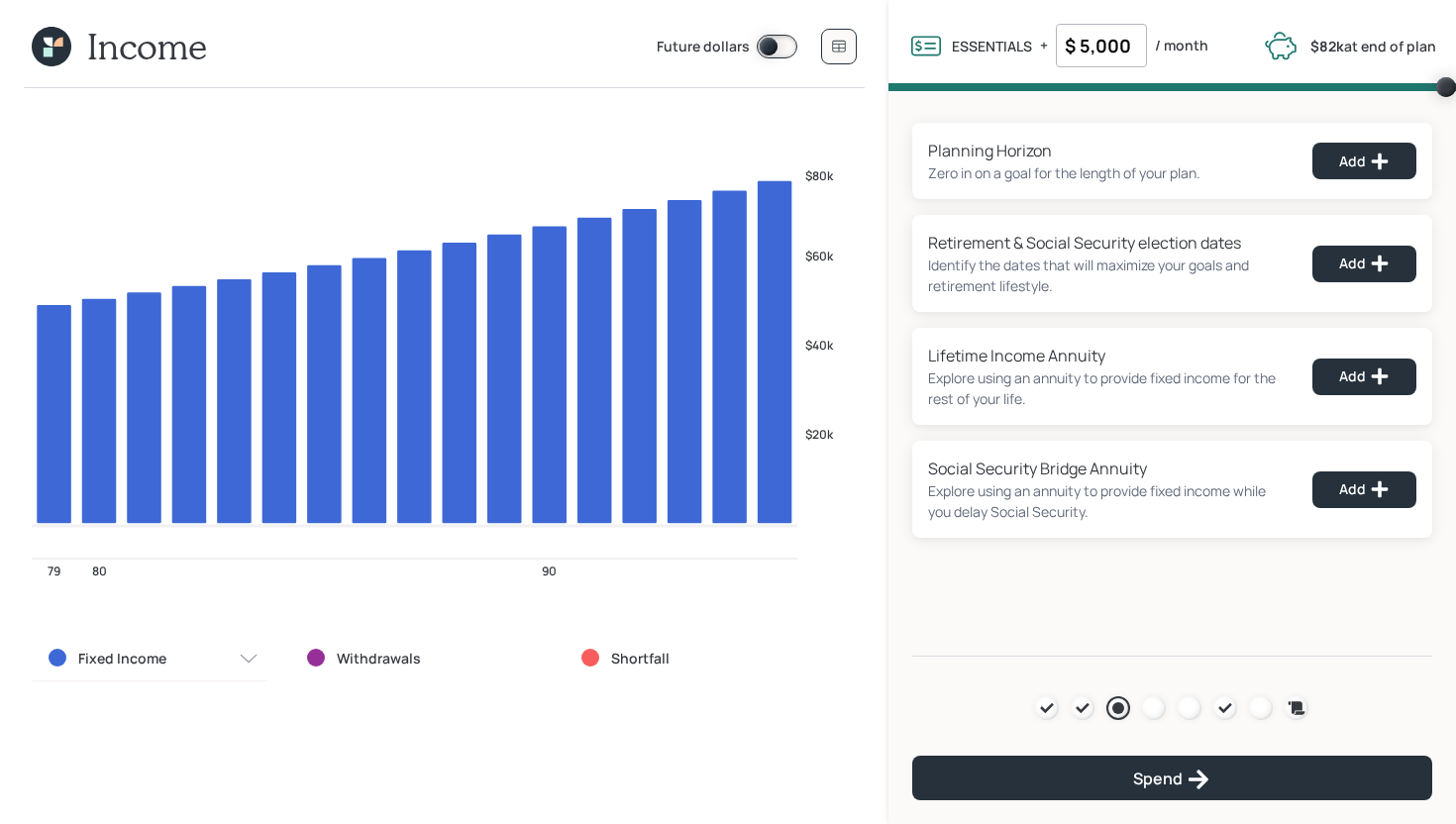click on "$20k $40k $60k $80k 2 2 79 80 90 Fixed Income Withdrawals Shortfall" at bounding box center [444, 424] 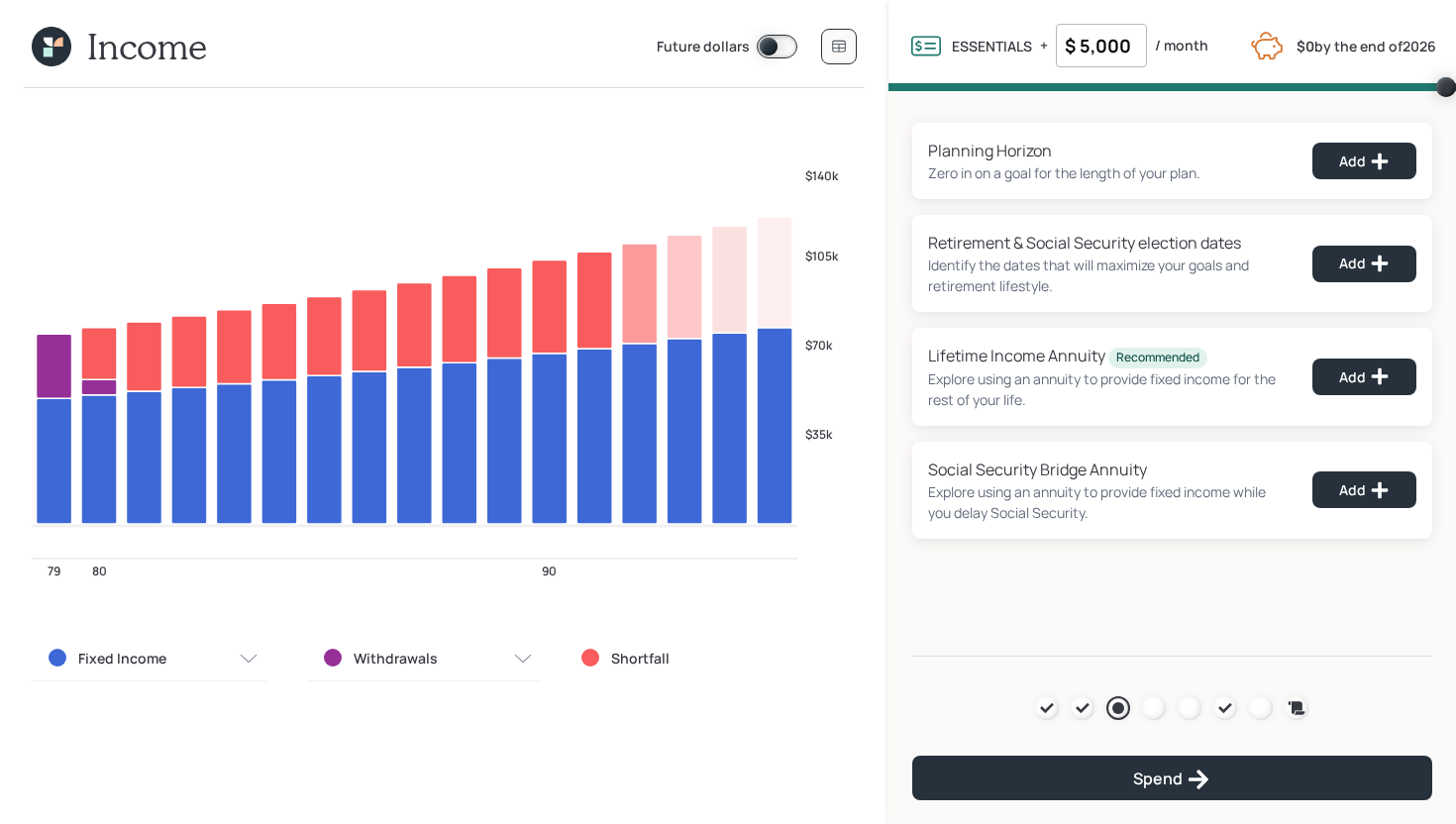 click on "$ 5,000" at bounding box center (1101, 46) 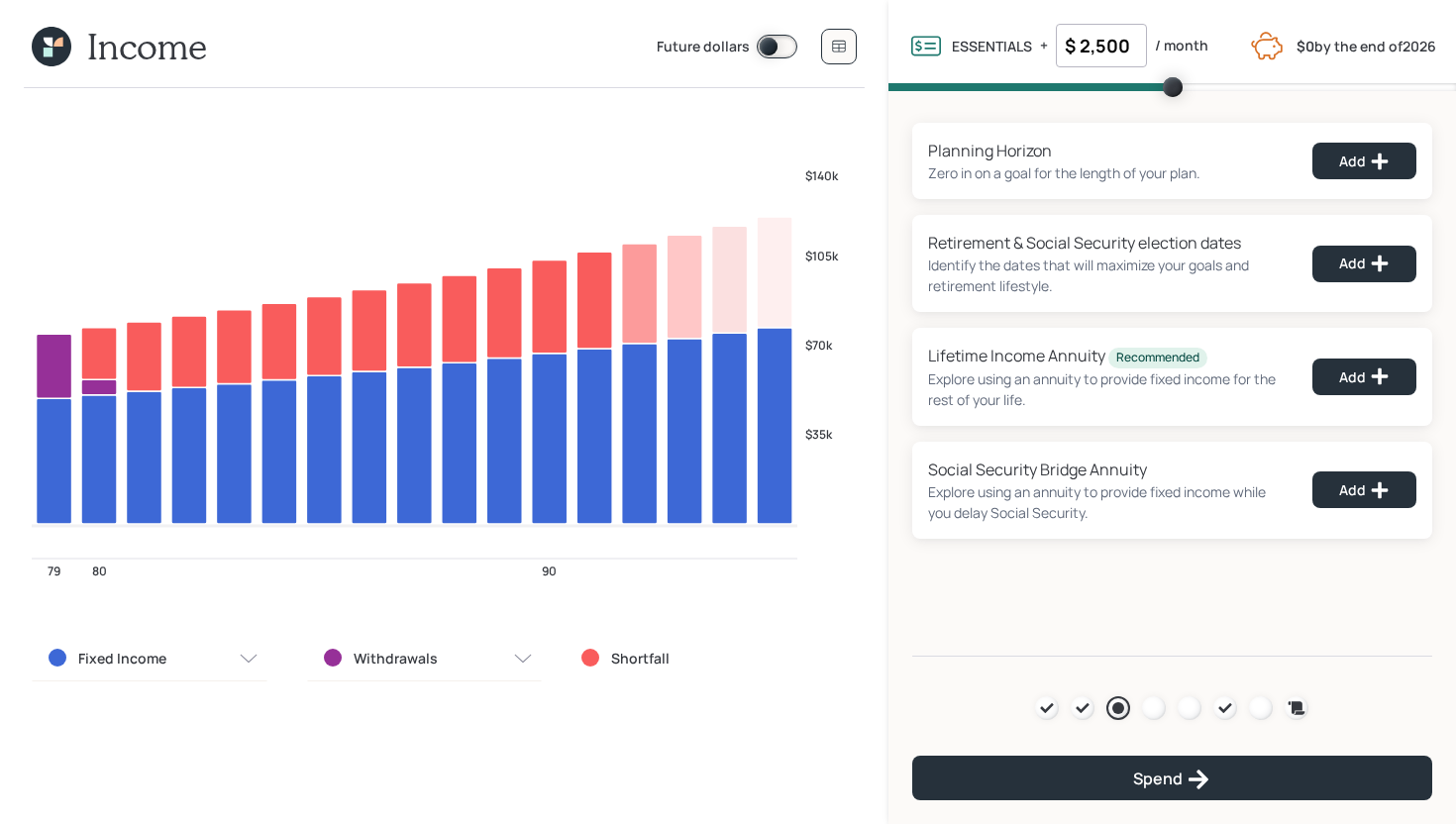 type on "$ 2,500" 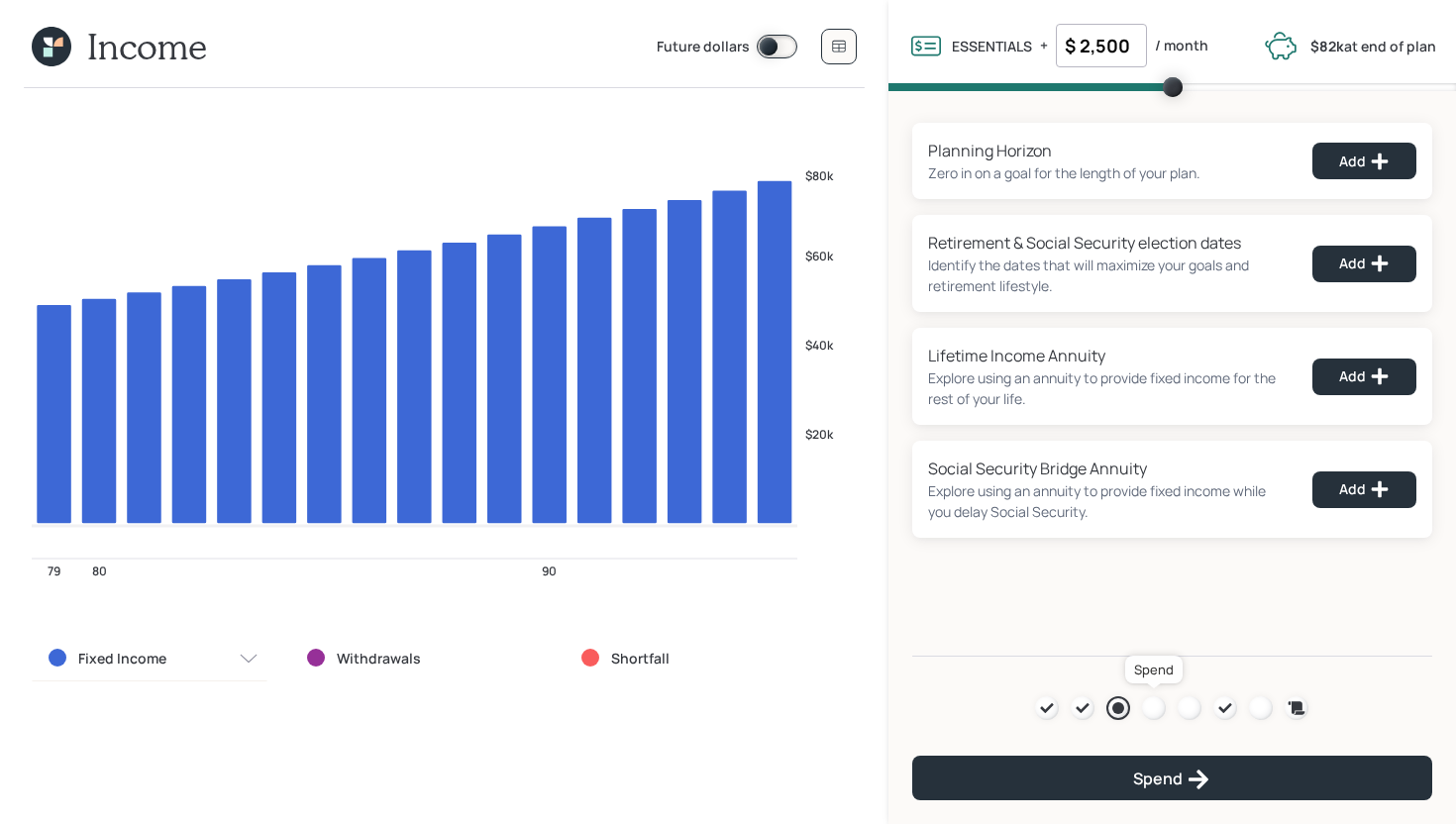 click at bounding box center [1154, 708] 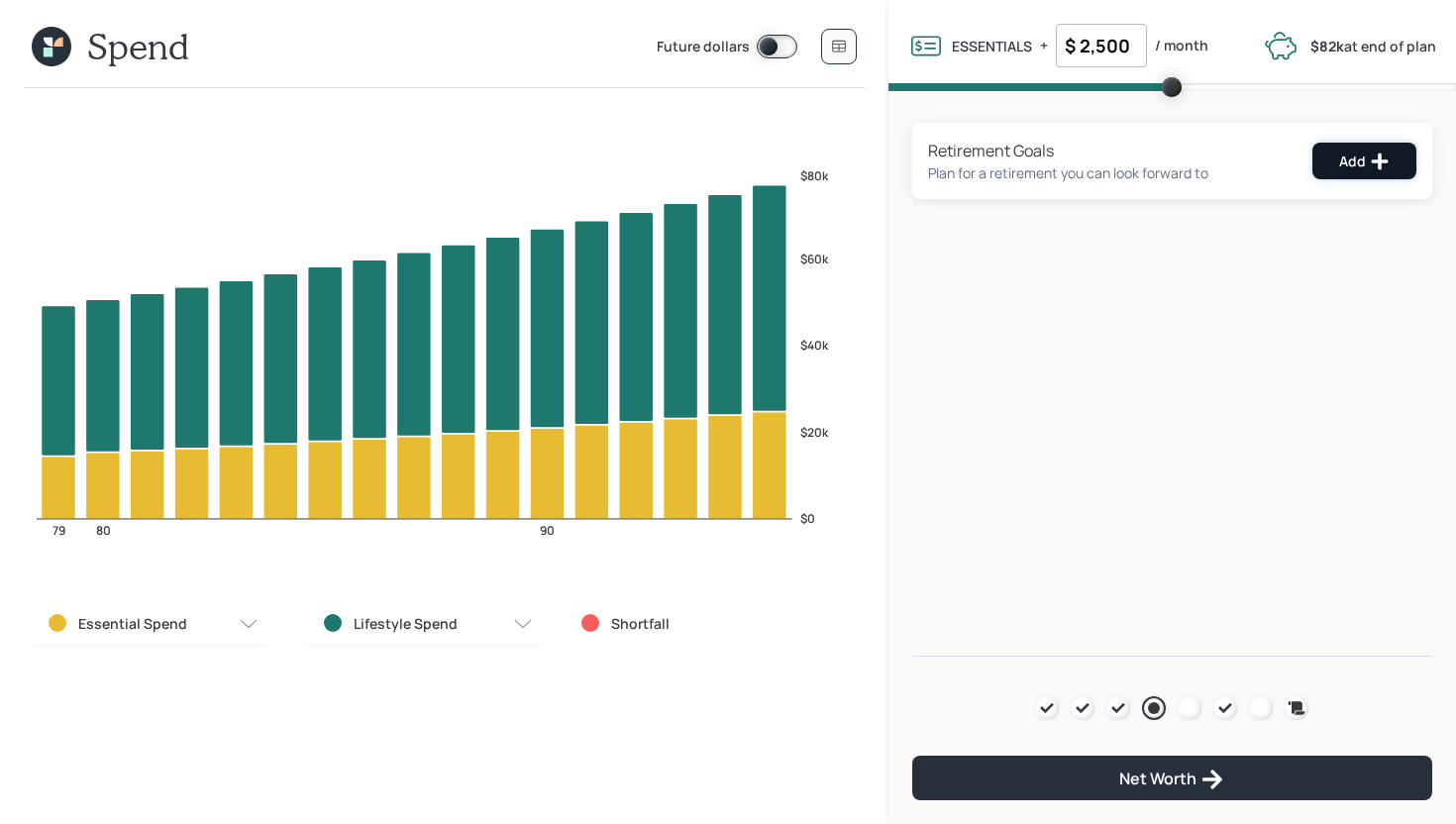 click on "Add" at bounding box center [1364, 160] 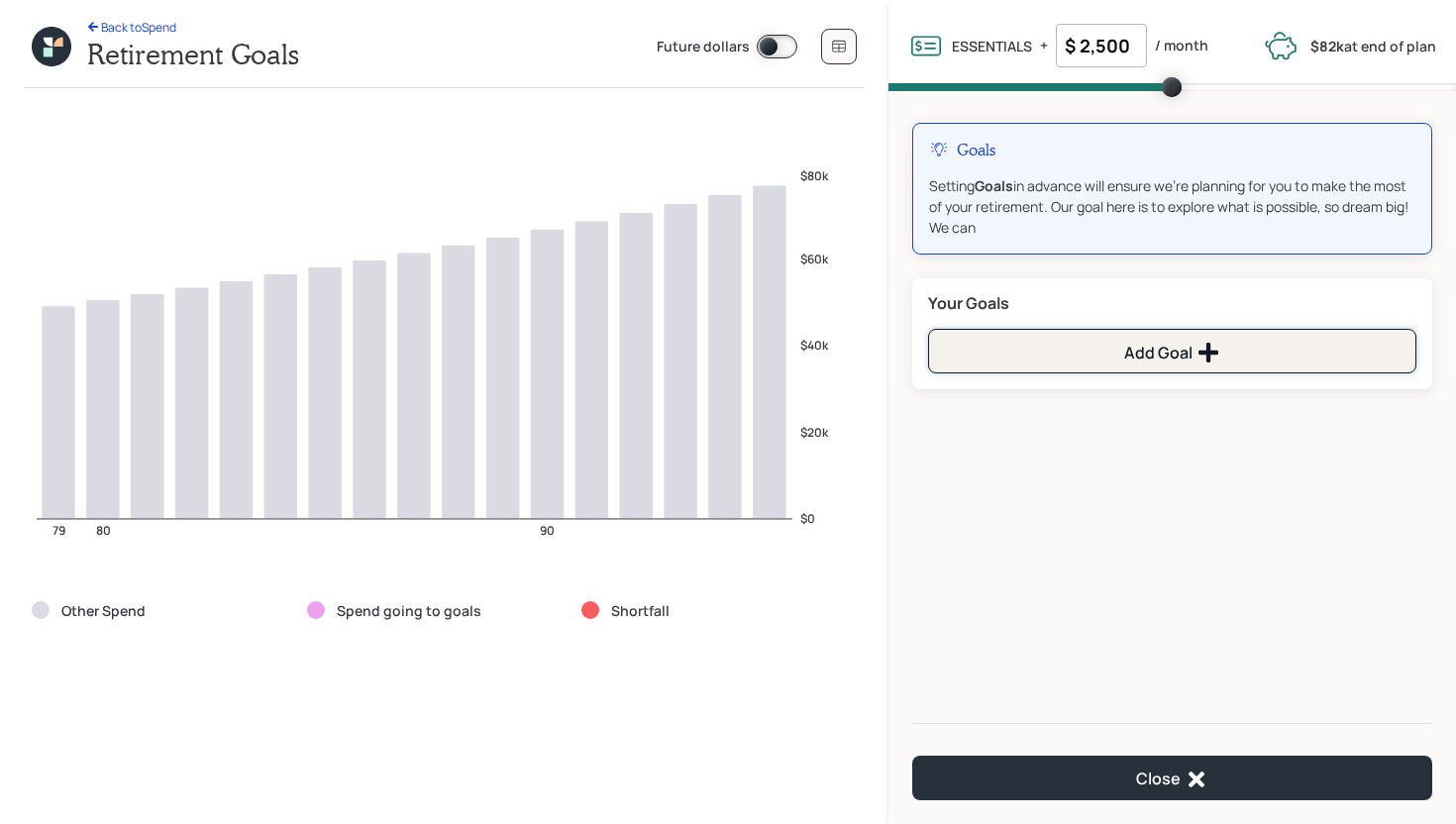 click on "Add Goal" at bounding box center (1172, 351) 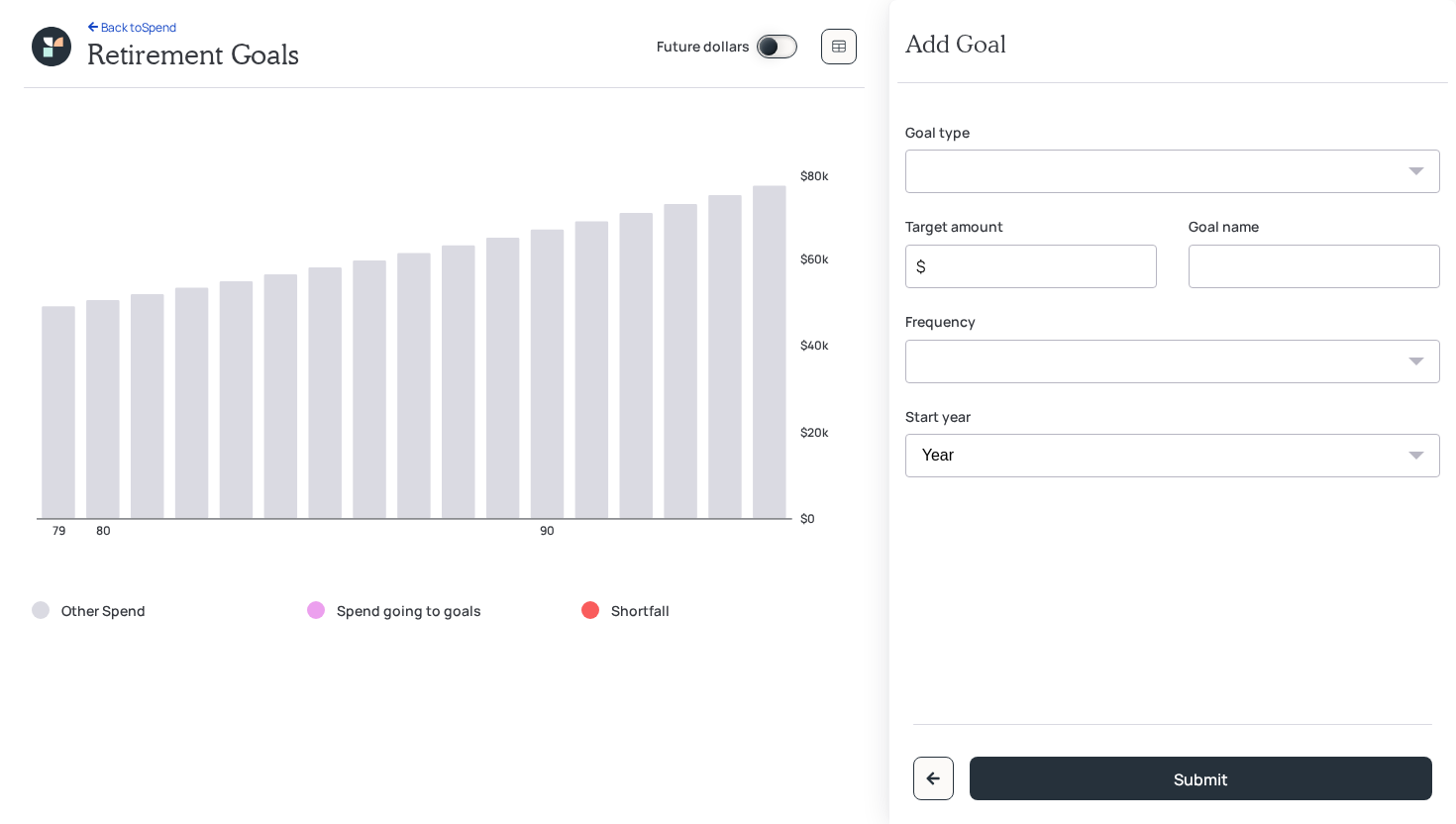 click on "Create an emergency fund Donate to charity Purchase a home Make a purchase Support a dependent Plan for travel Purchase a car Leave an inheritance Other" at bounding box center [1173, 171] 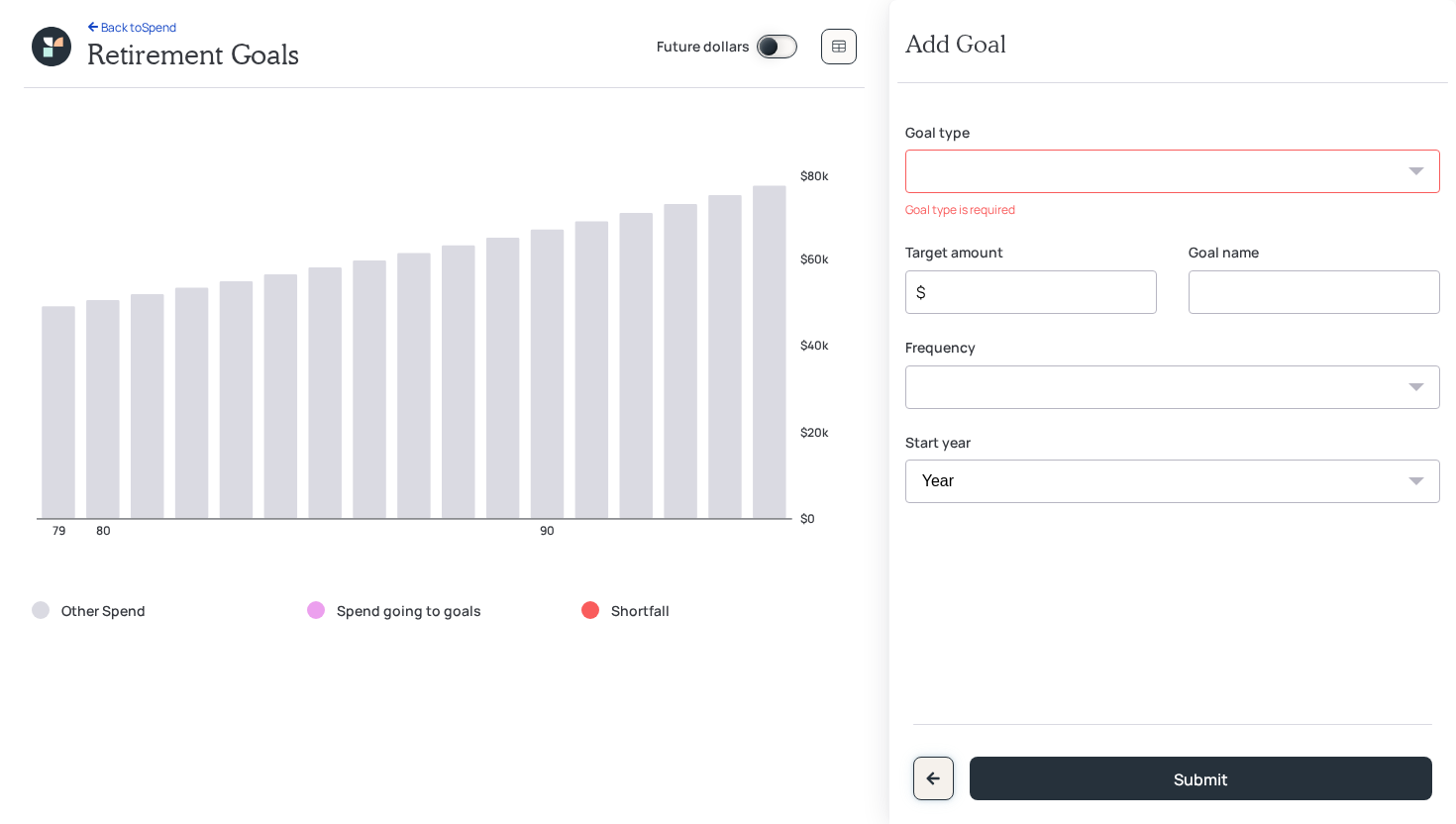 click at bounding box center (933, 778) 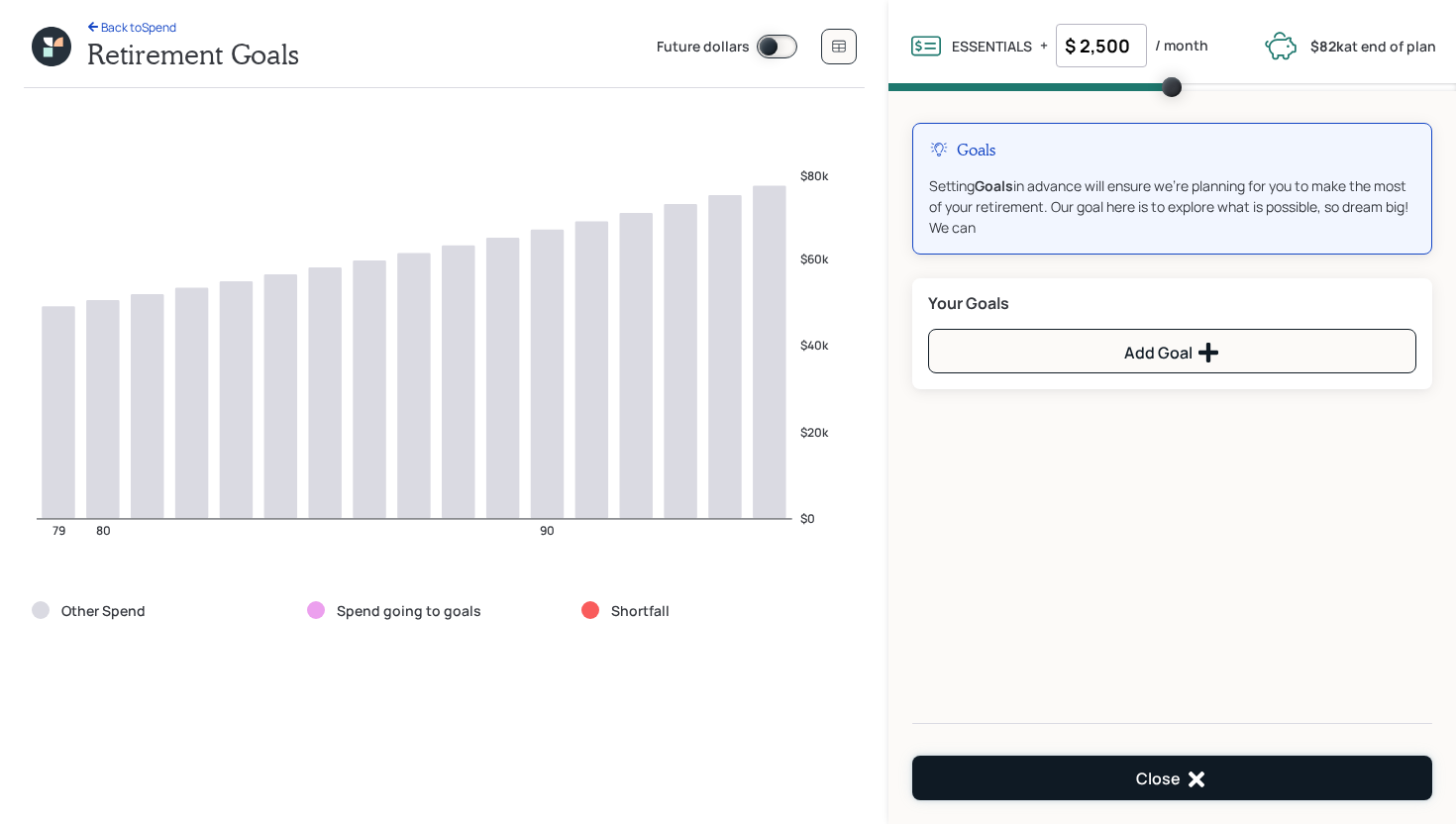 click on "Close" at bounding box center [1172, 777] 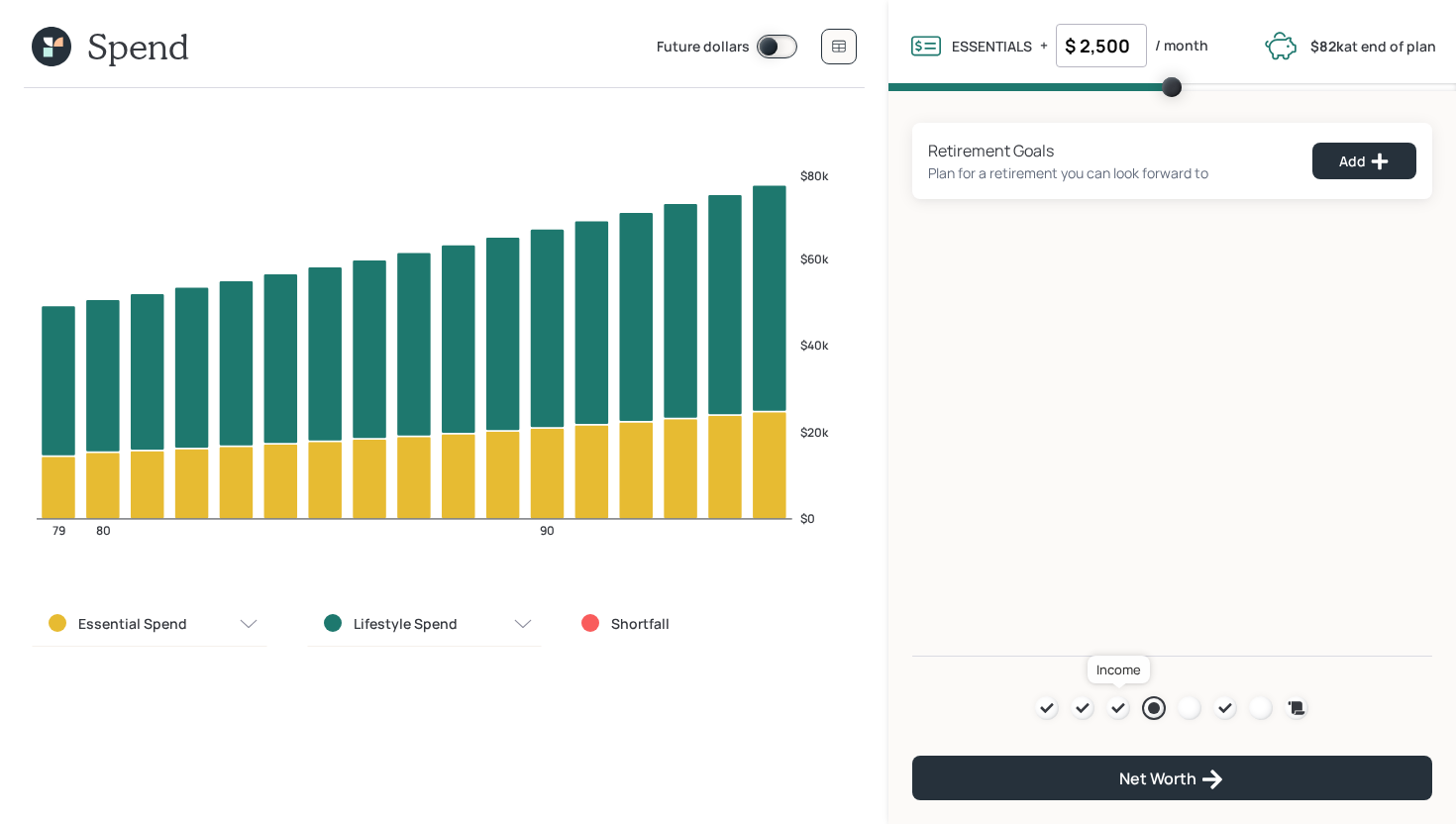 click 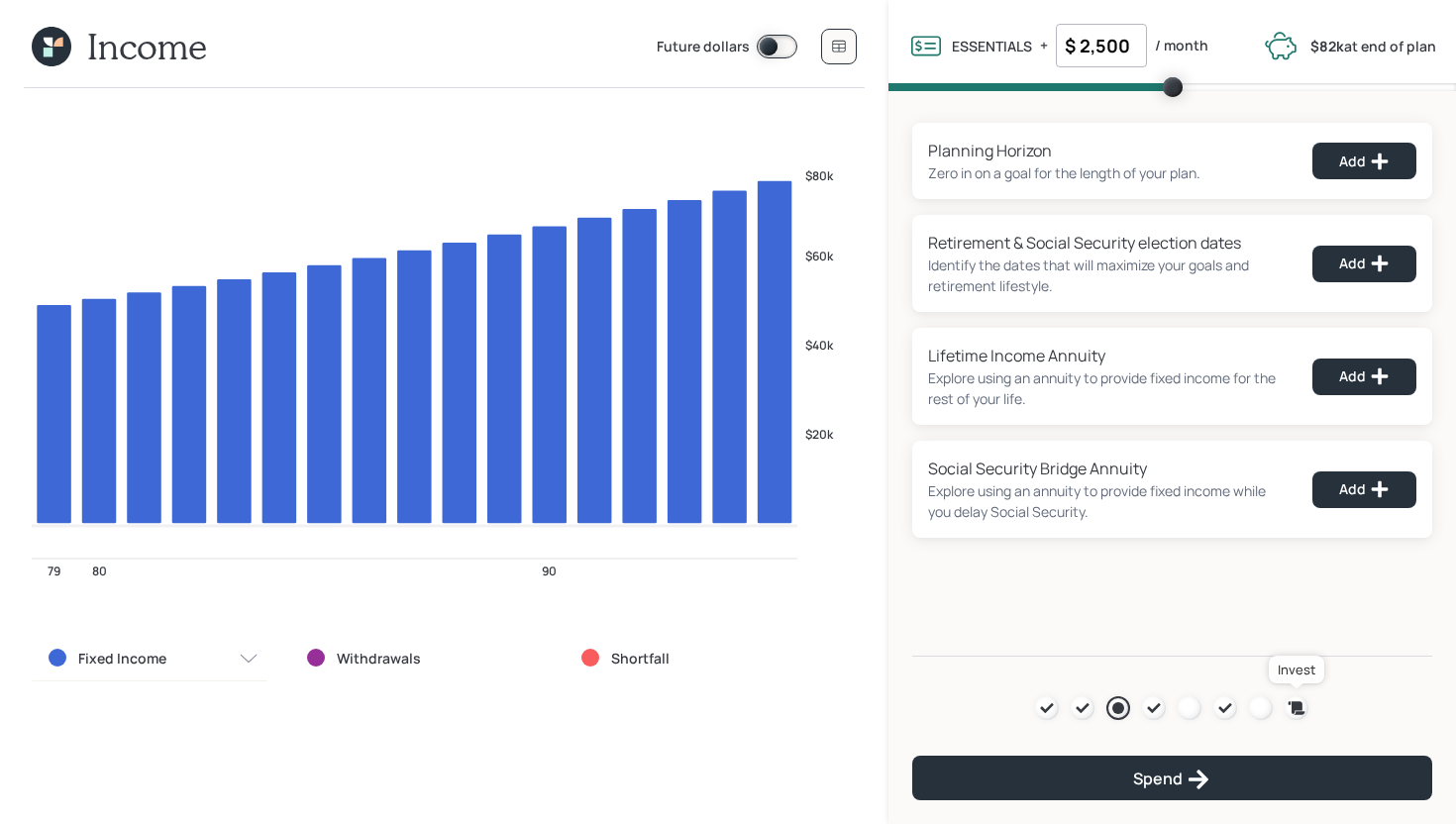 click 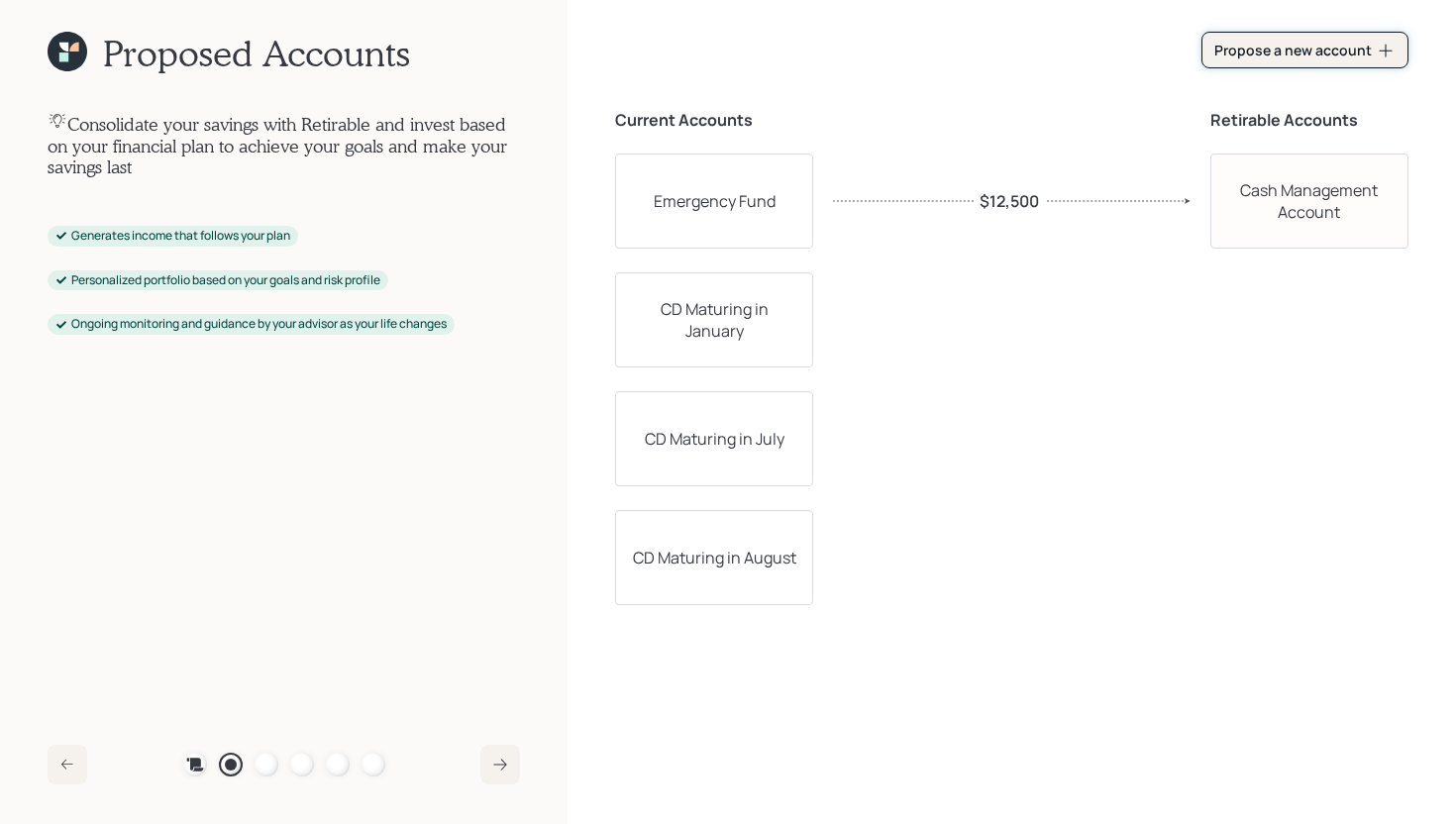 click on "Propose a new account" at bounding box center [1304, 51] 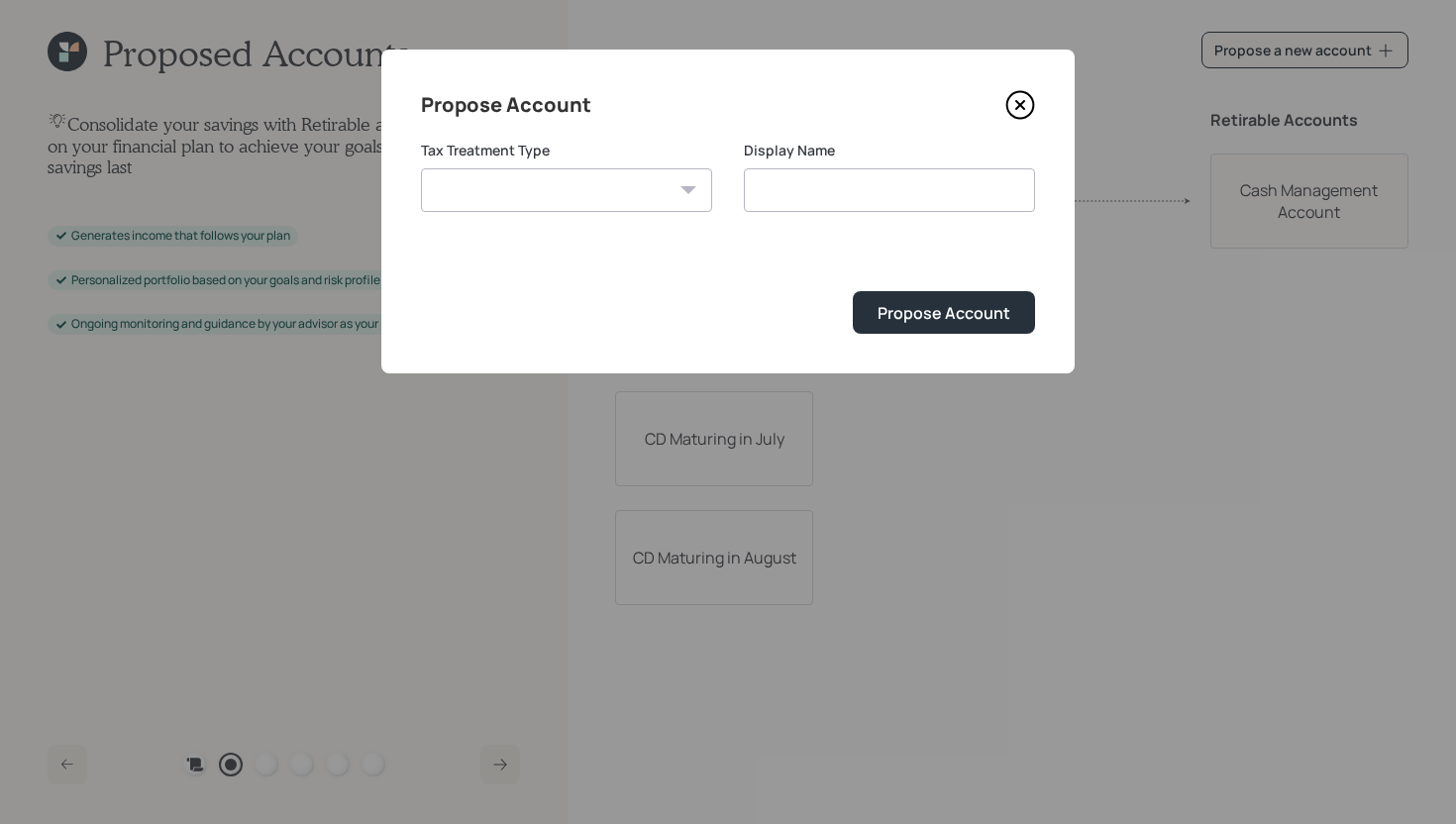 click on "Roth Taxable Traditional" at bounding box center [567, 190] 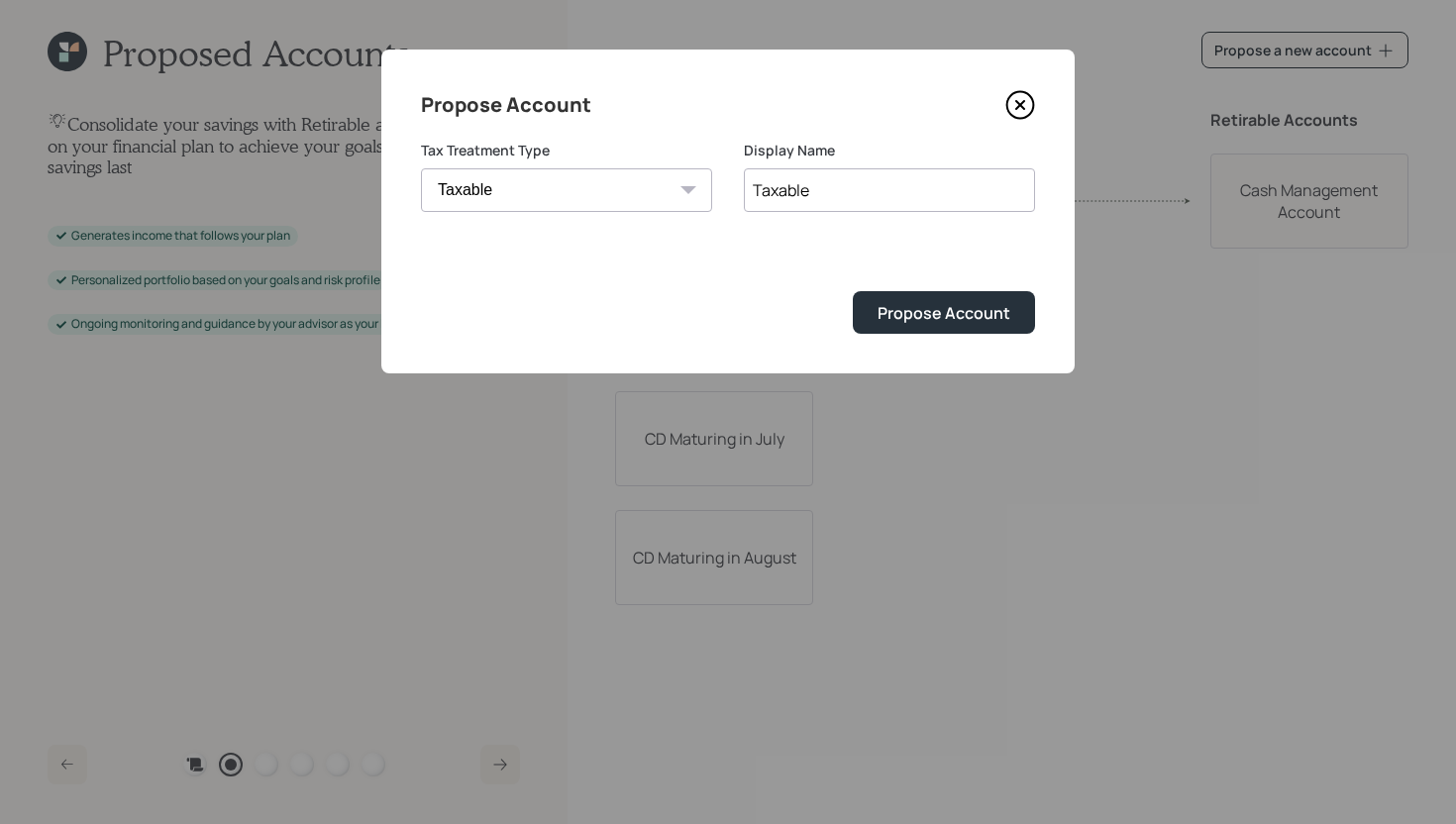click on "Taxable" at bounding box center [889, 190] 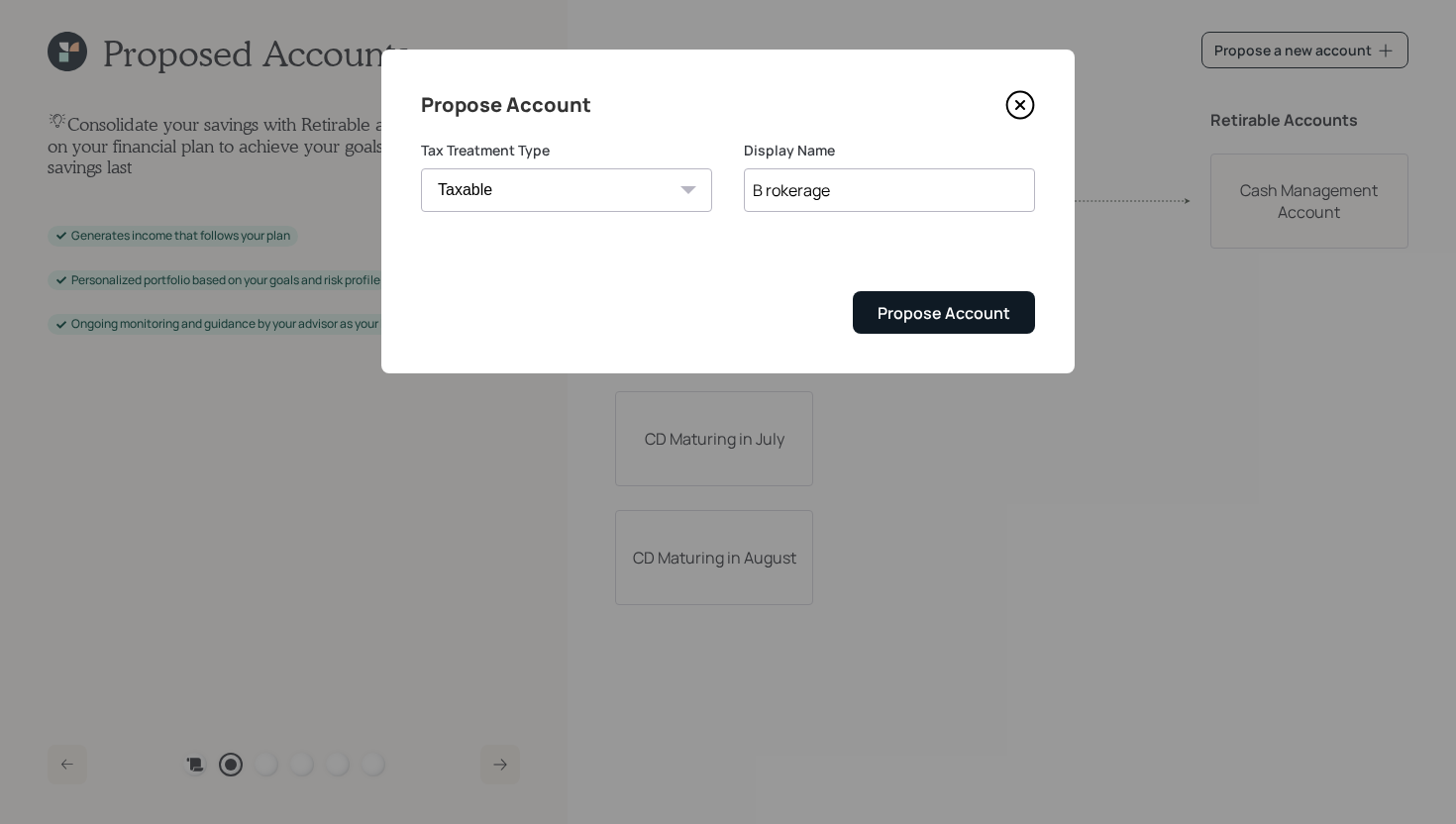 type on "B rokerage" 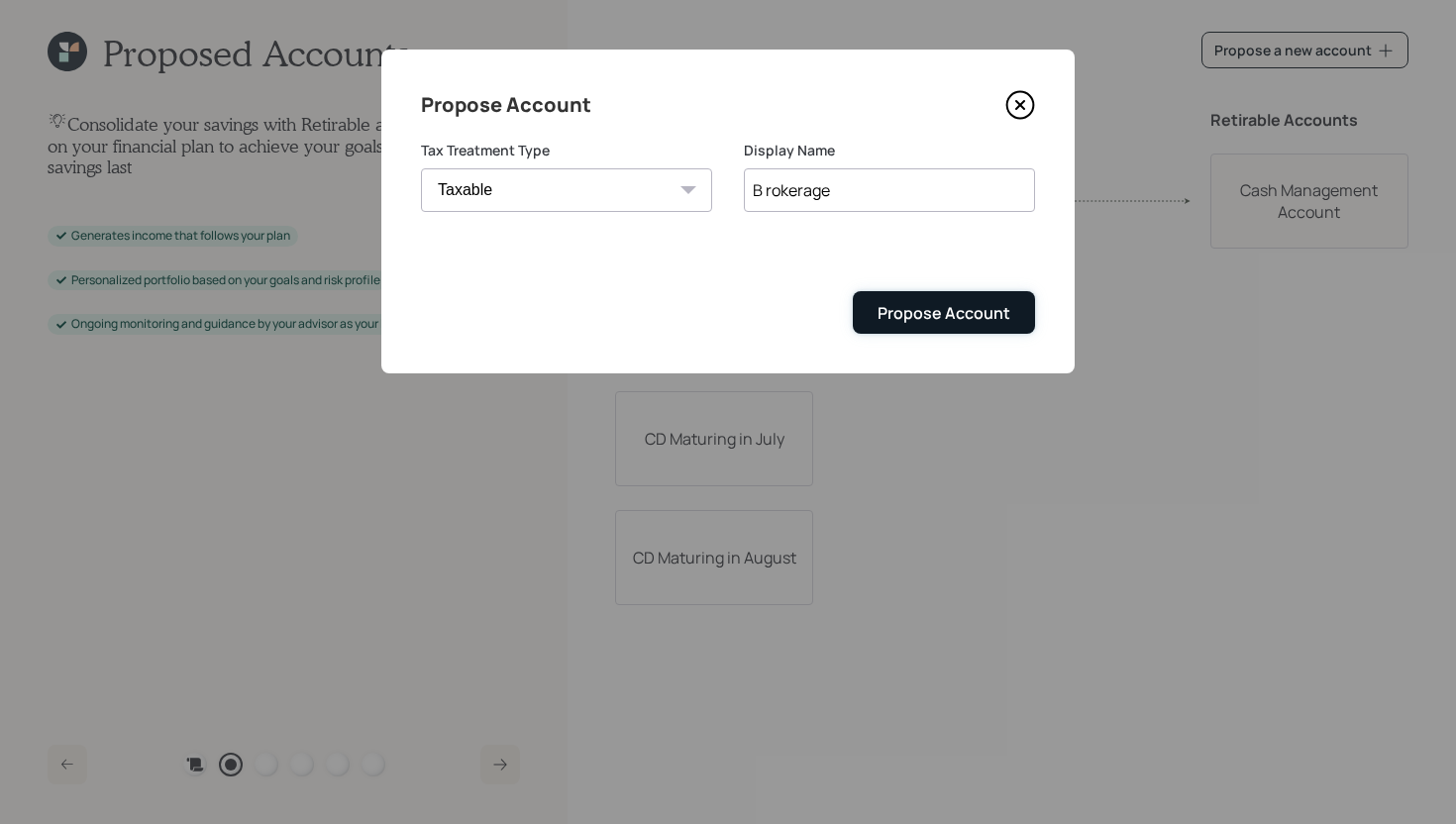 click on "Propose Account" at bounding box center (944, 312) 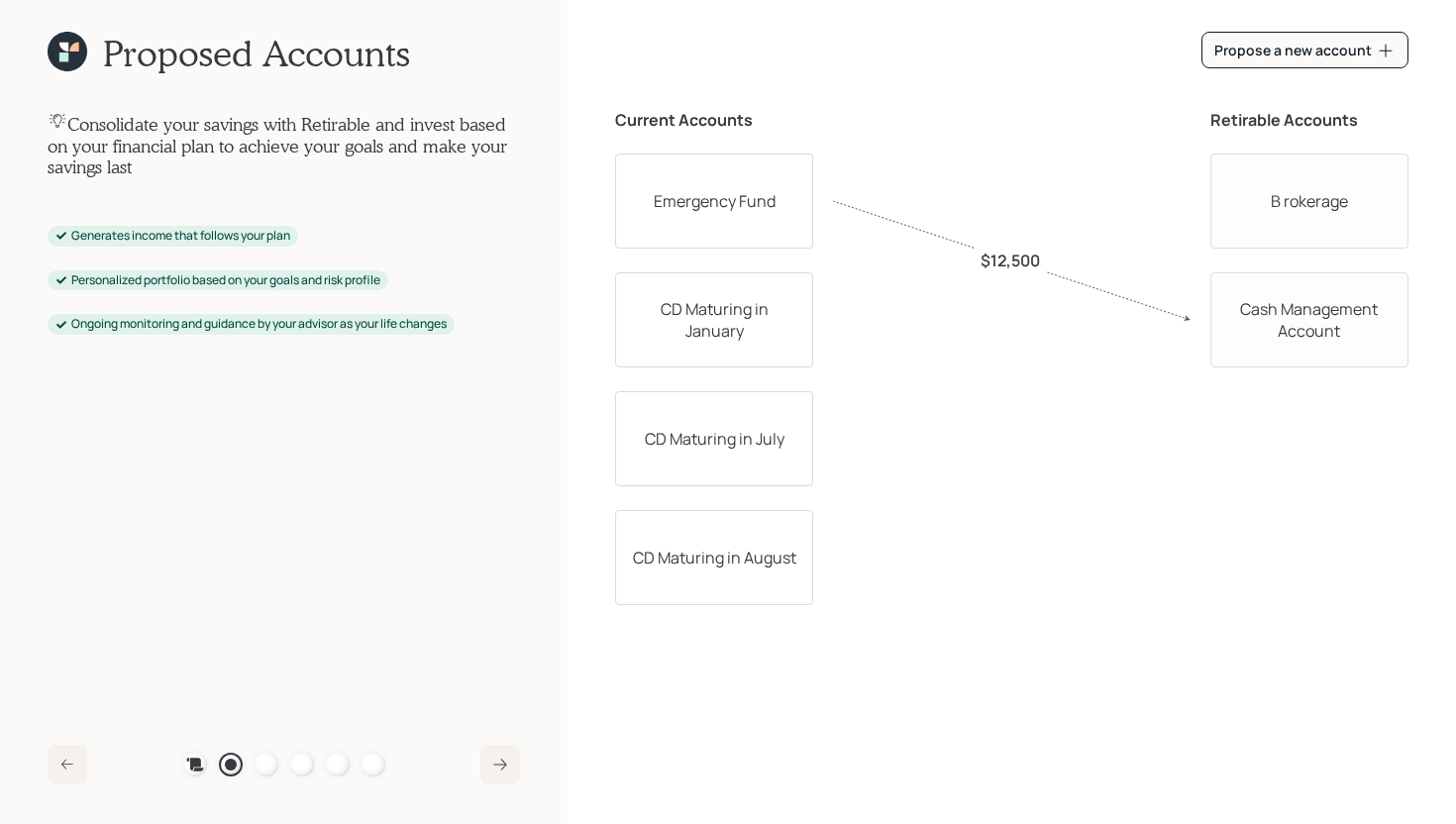 click on "CD Maturing in July" at bounding box center [714, 439] 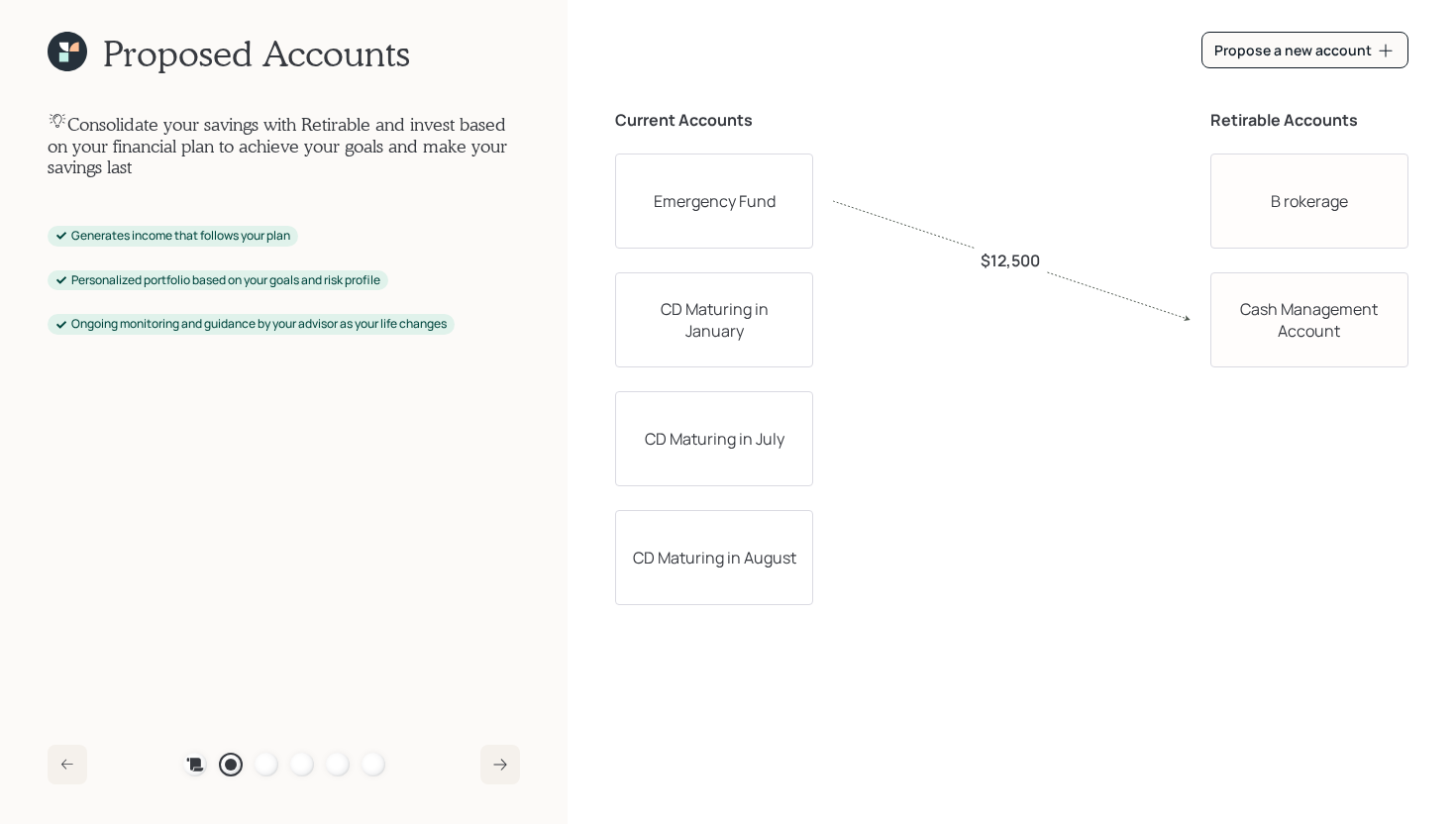 click on "Current Accounts Emergency Fund CD Maturing in January CD Maturing in July CD Maturing in August Retirable Accounts B rokerage Cash Management Account $12,500" at bounding box center [1011, 412] 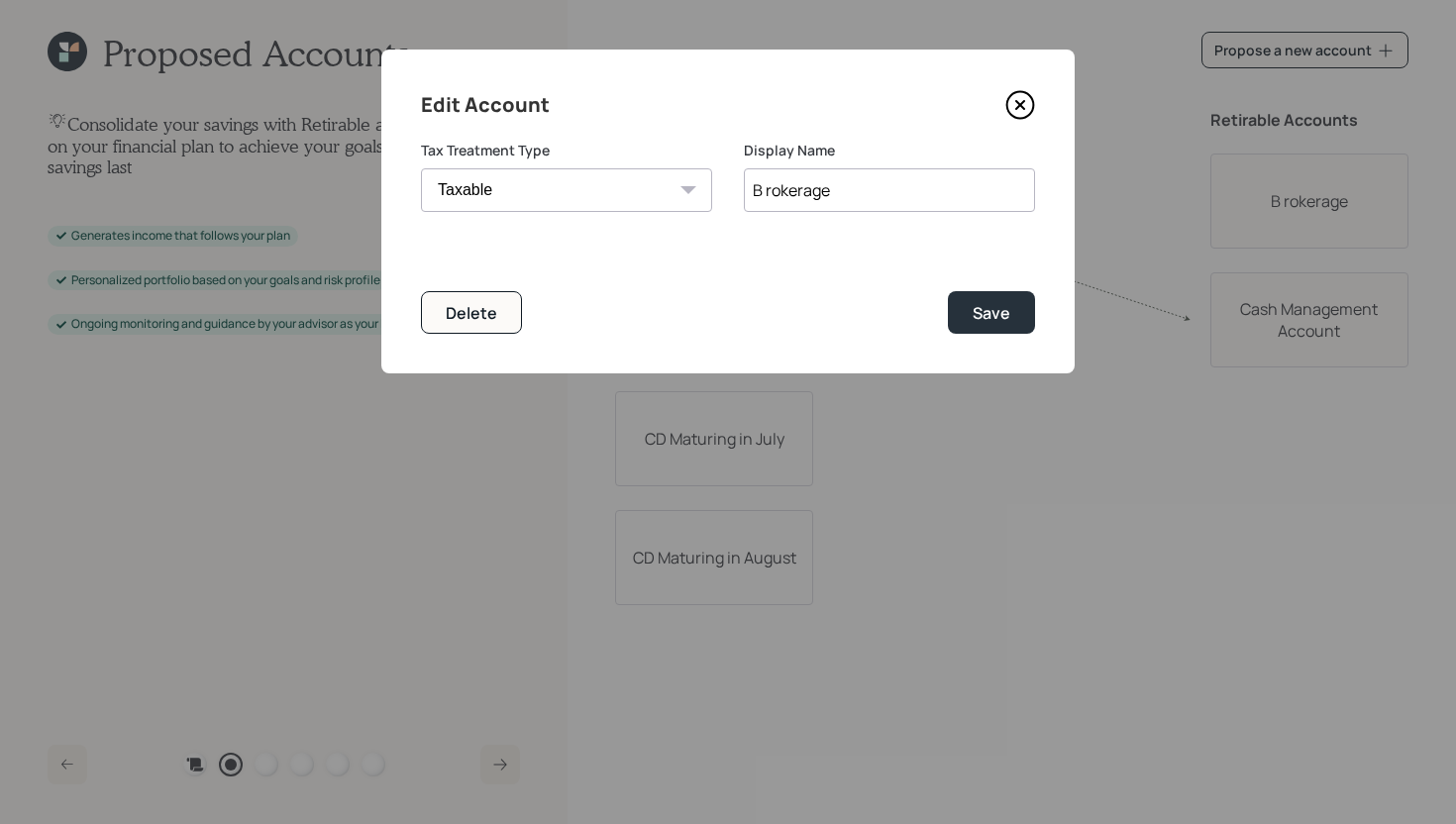 click on "B rokerage" at bounding box center (889, 190) 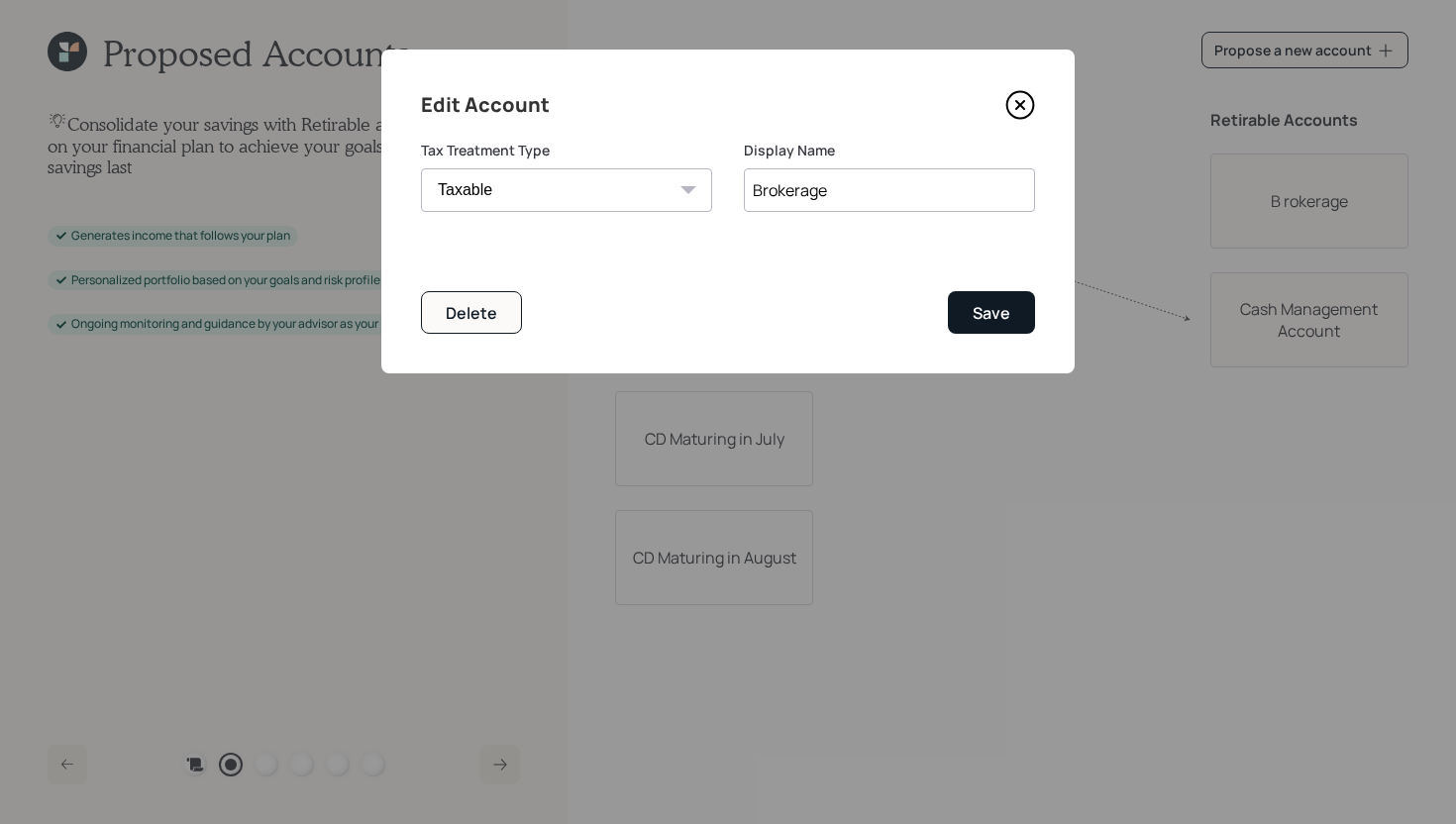 type on "Brokerage" 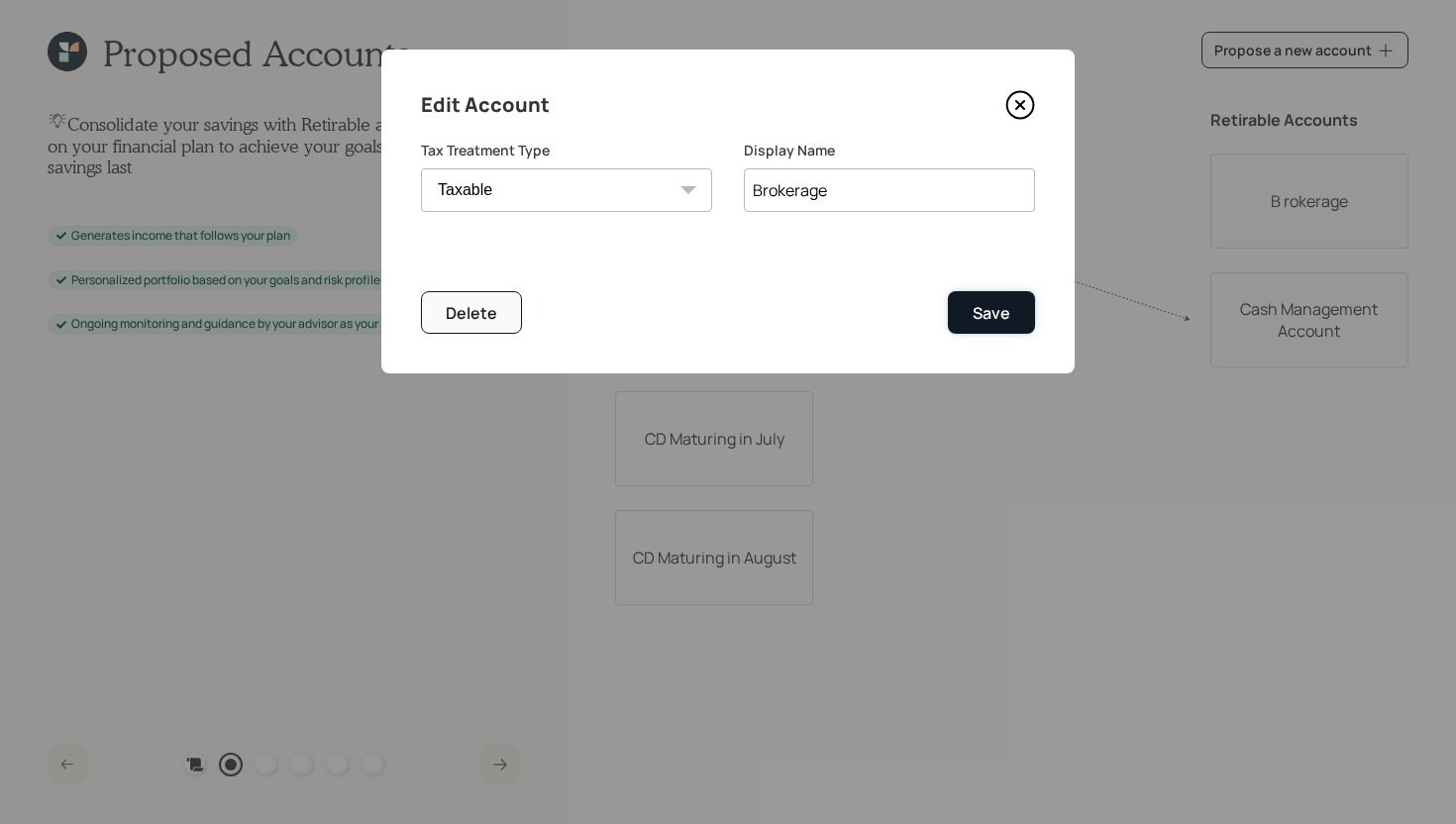 click on "Save" at bounding box center (991, 312) 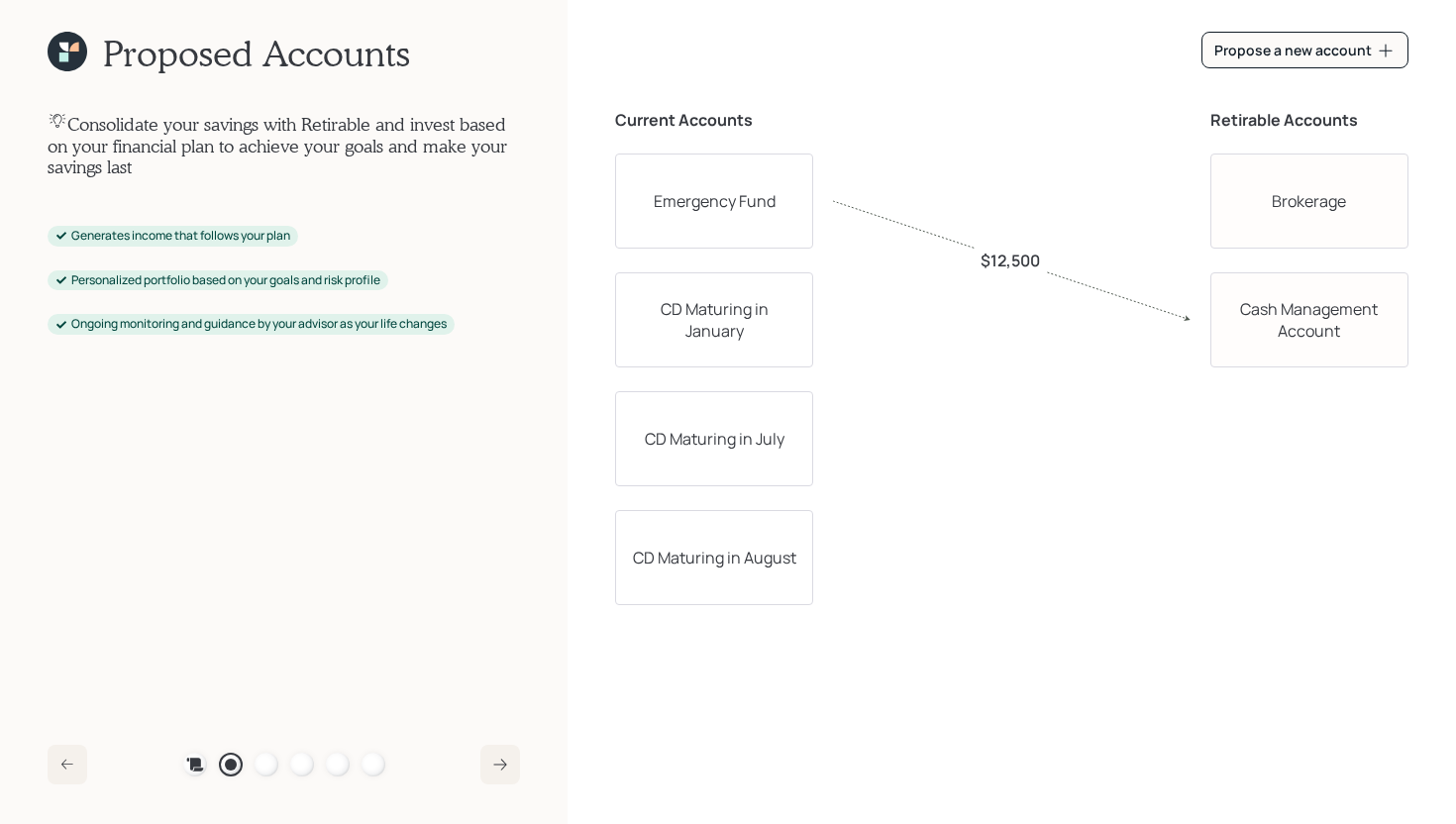 click on "Brokerage" at bounding box center [1309, 201] 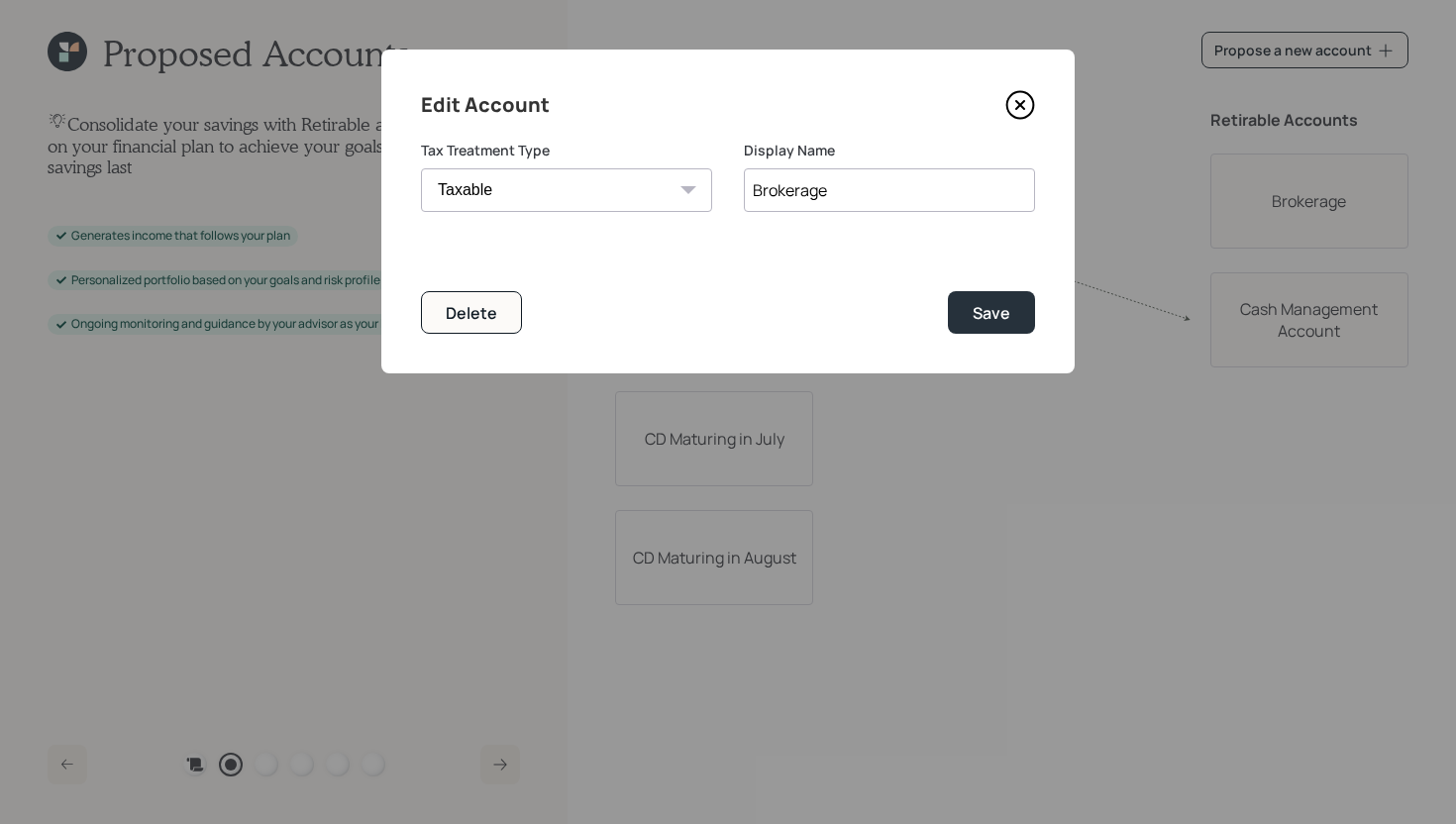 click on "Brokerage" at bounding box center [889, 190] 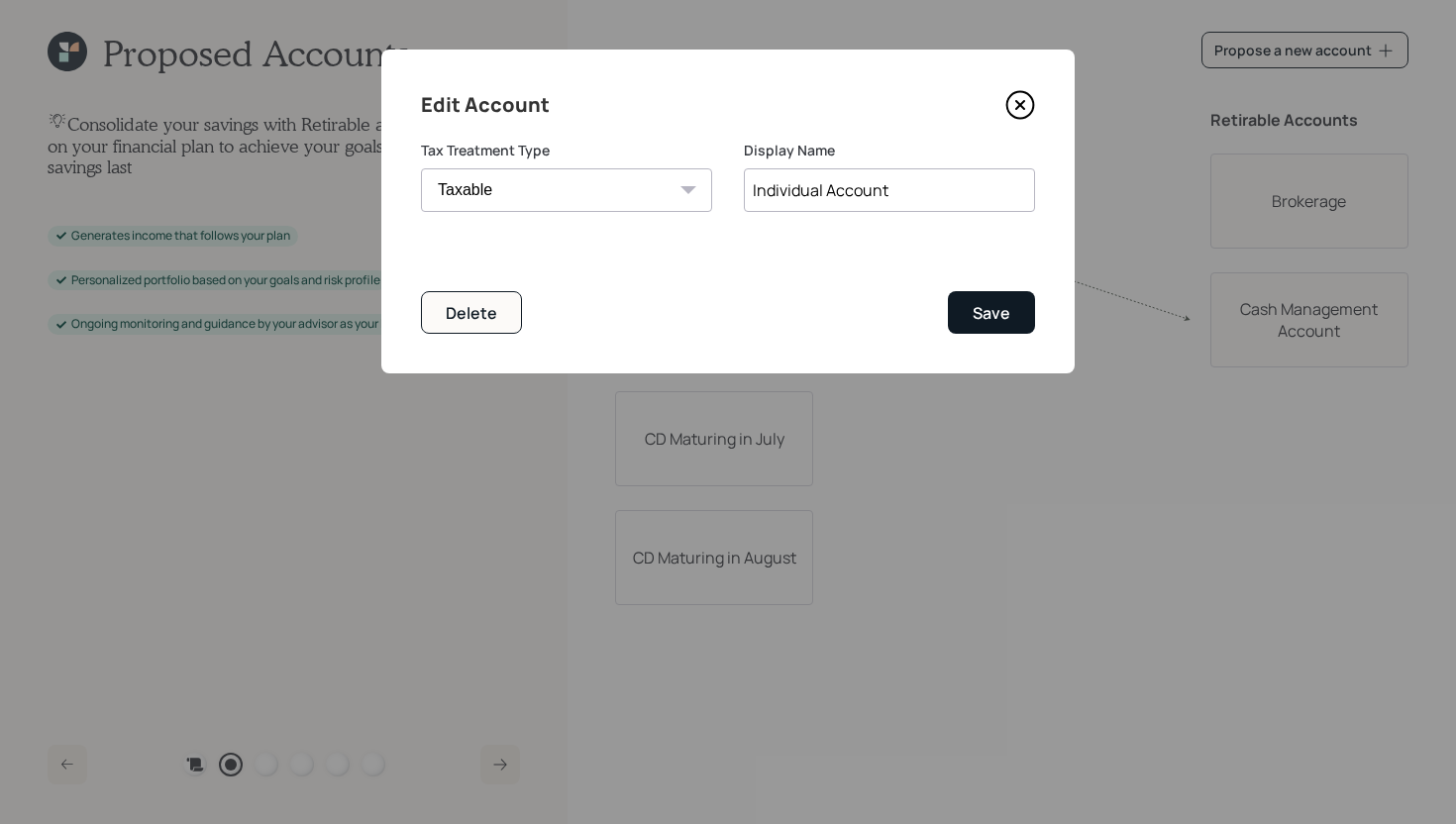 type on "Individual Account" 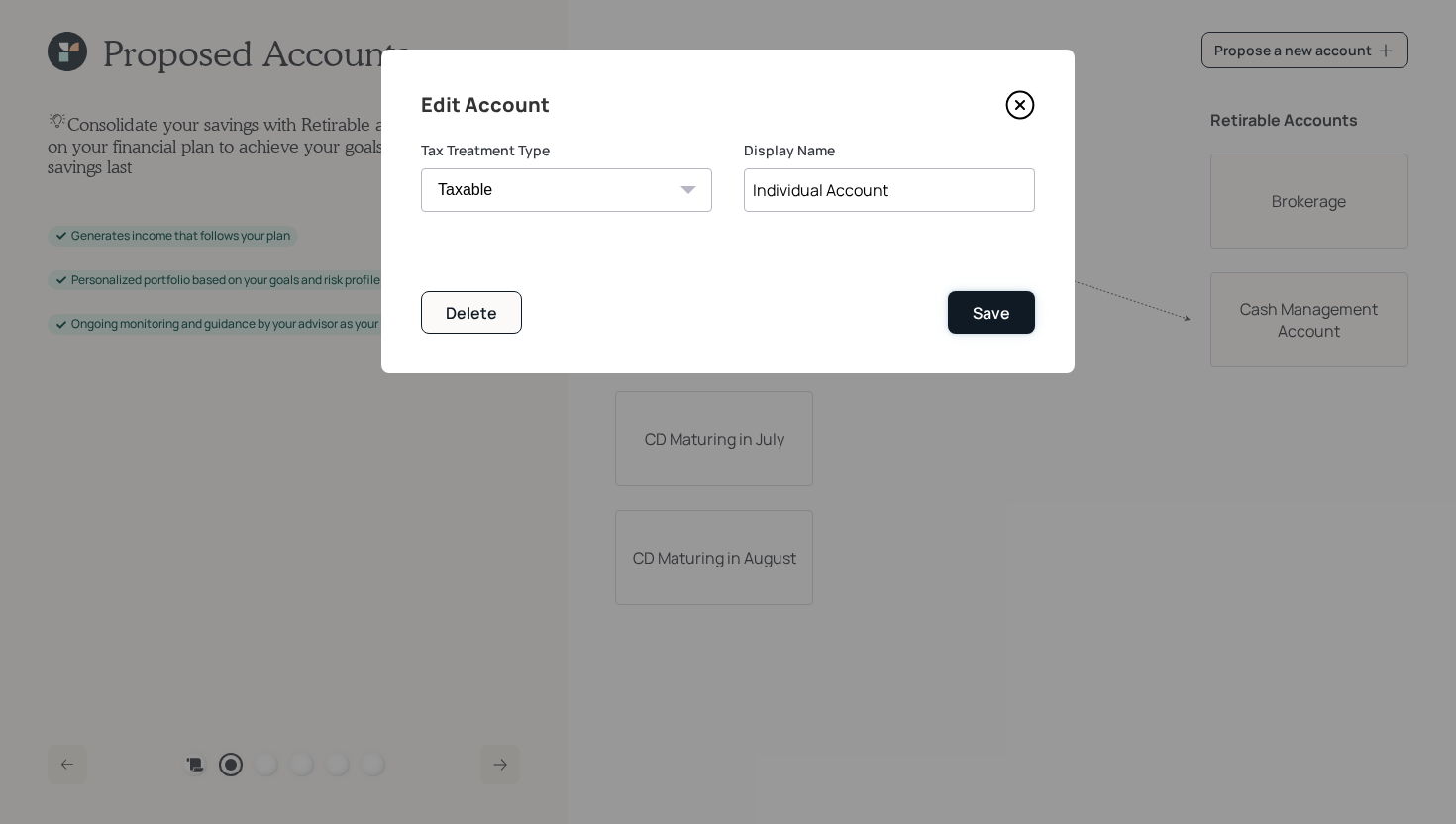 click on "Save" at bounding box center (991, 312) 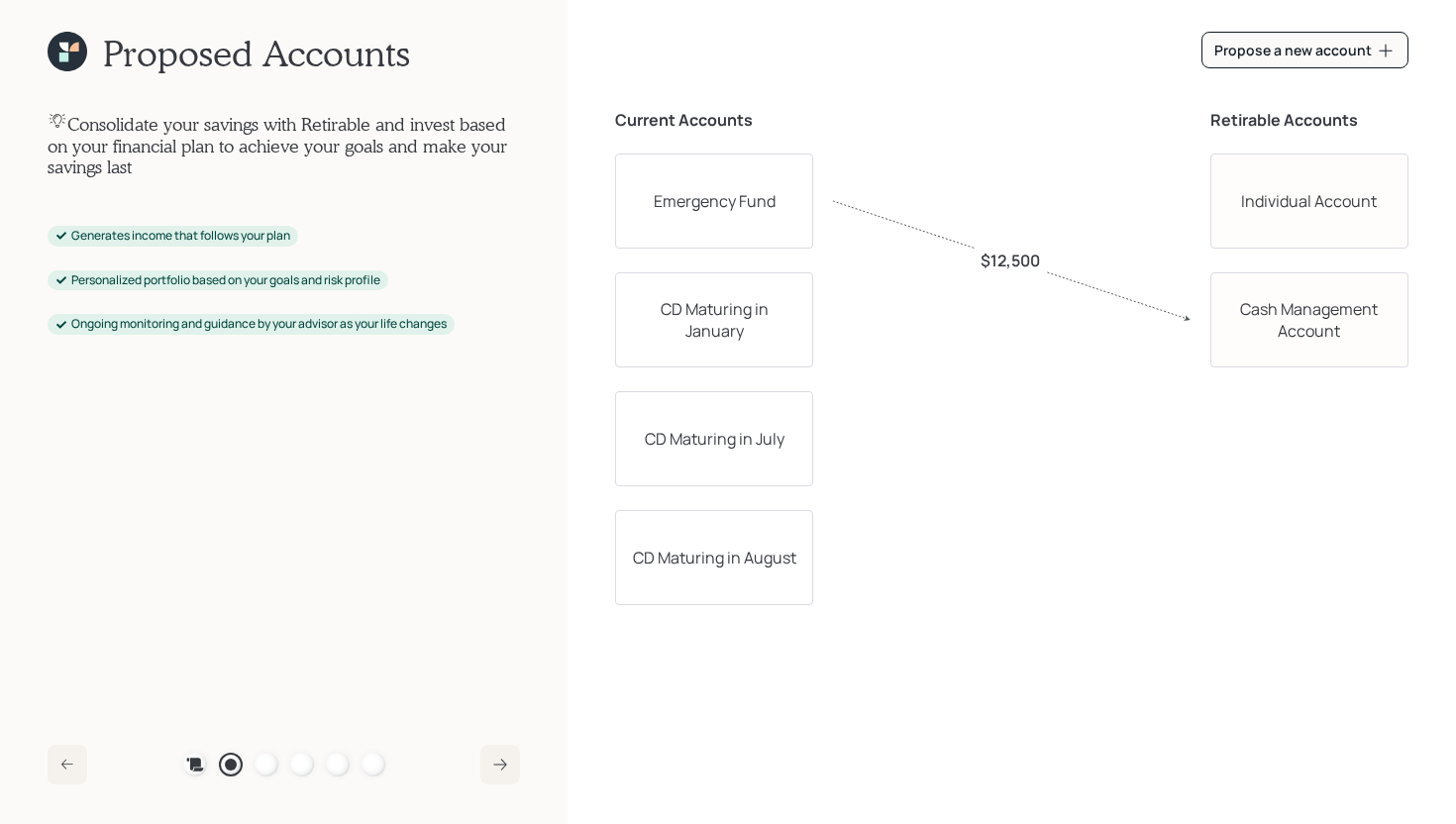 click on "CD Maturing in July" at bounding box center [714, 439] 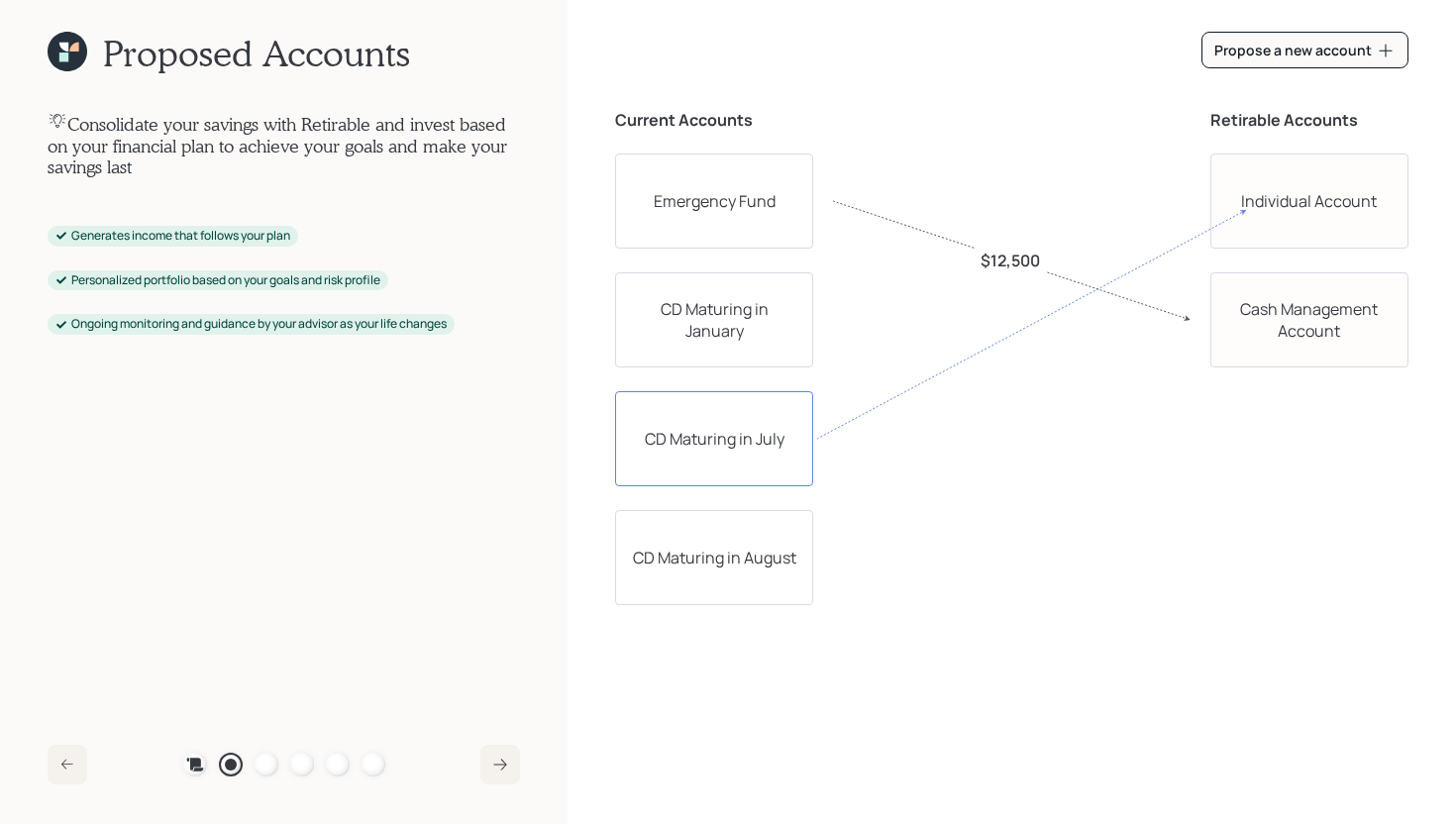click on "Individual Account" at bounding box center (1309, 201) 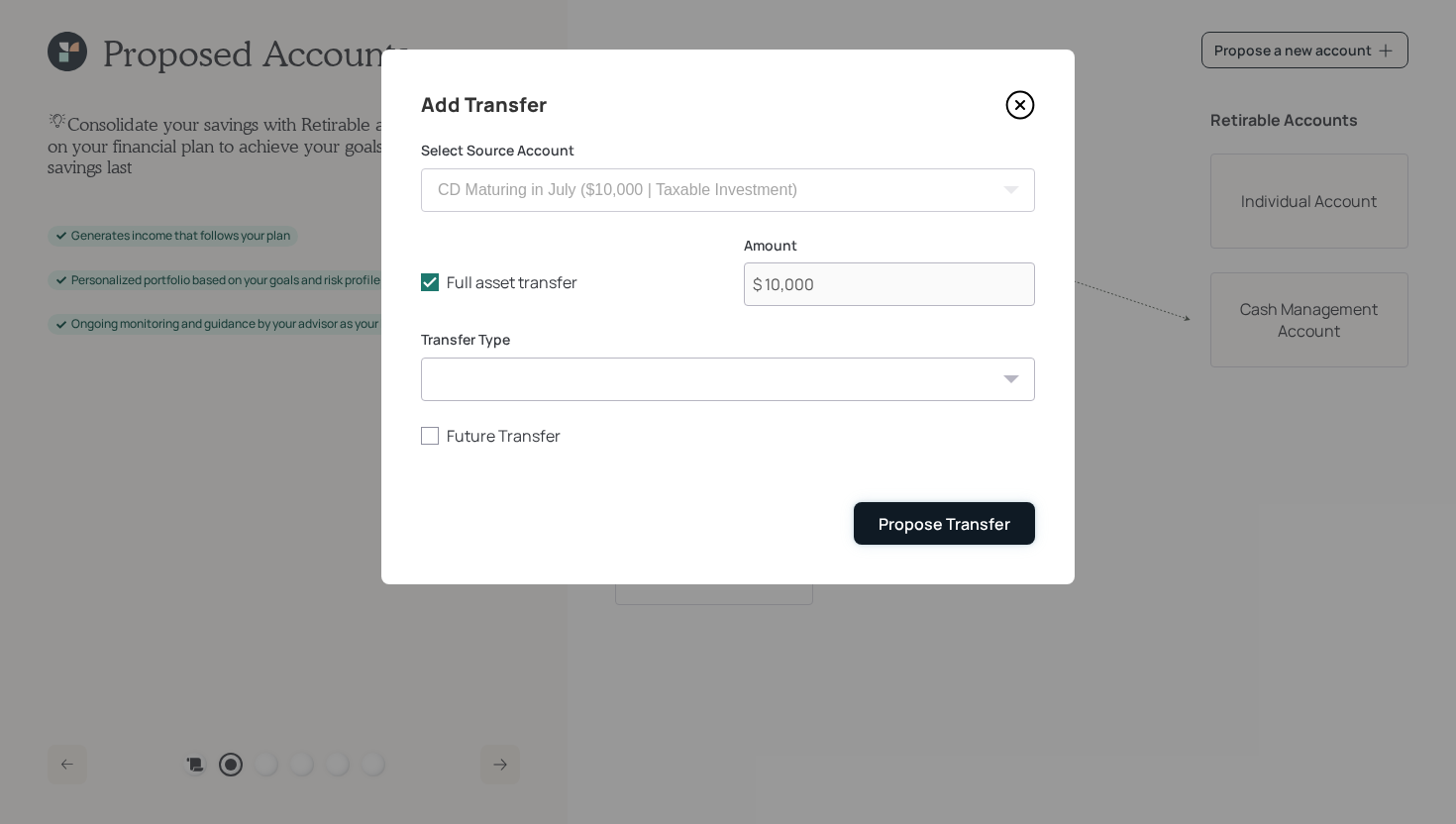 click on "Propose Transfer" at bounding box center [944, 524] 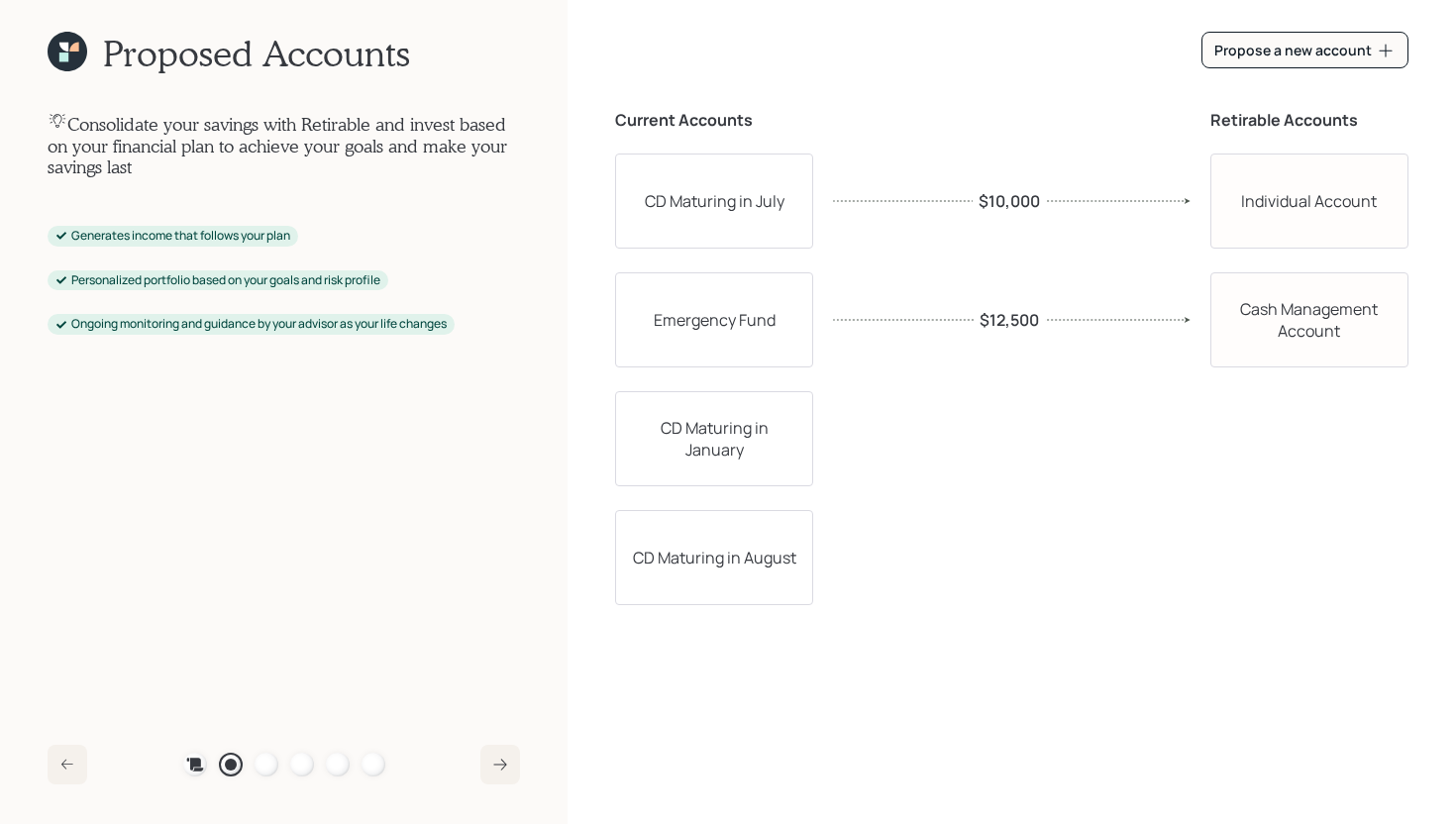 click on "CD Maturing in August" at bounding box center [714, 558] 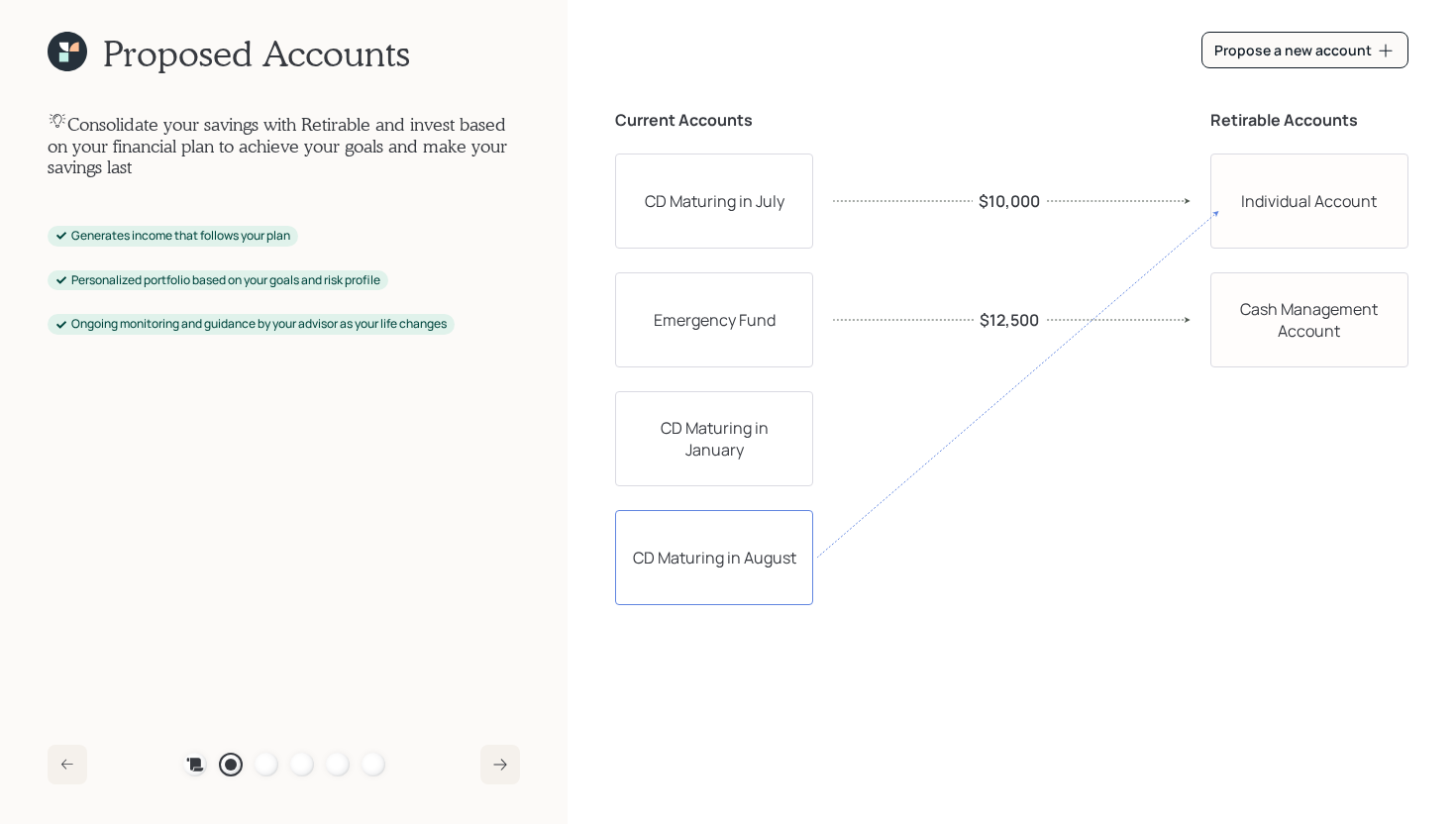 click on "Individual Account" at bounding box center (1309, 201) 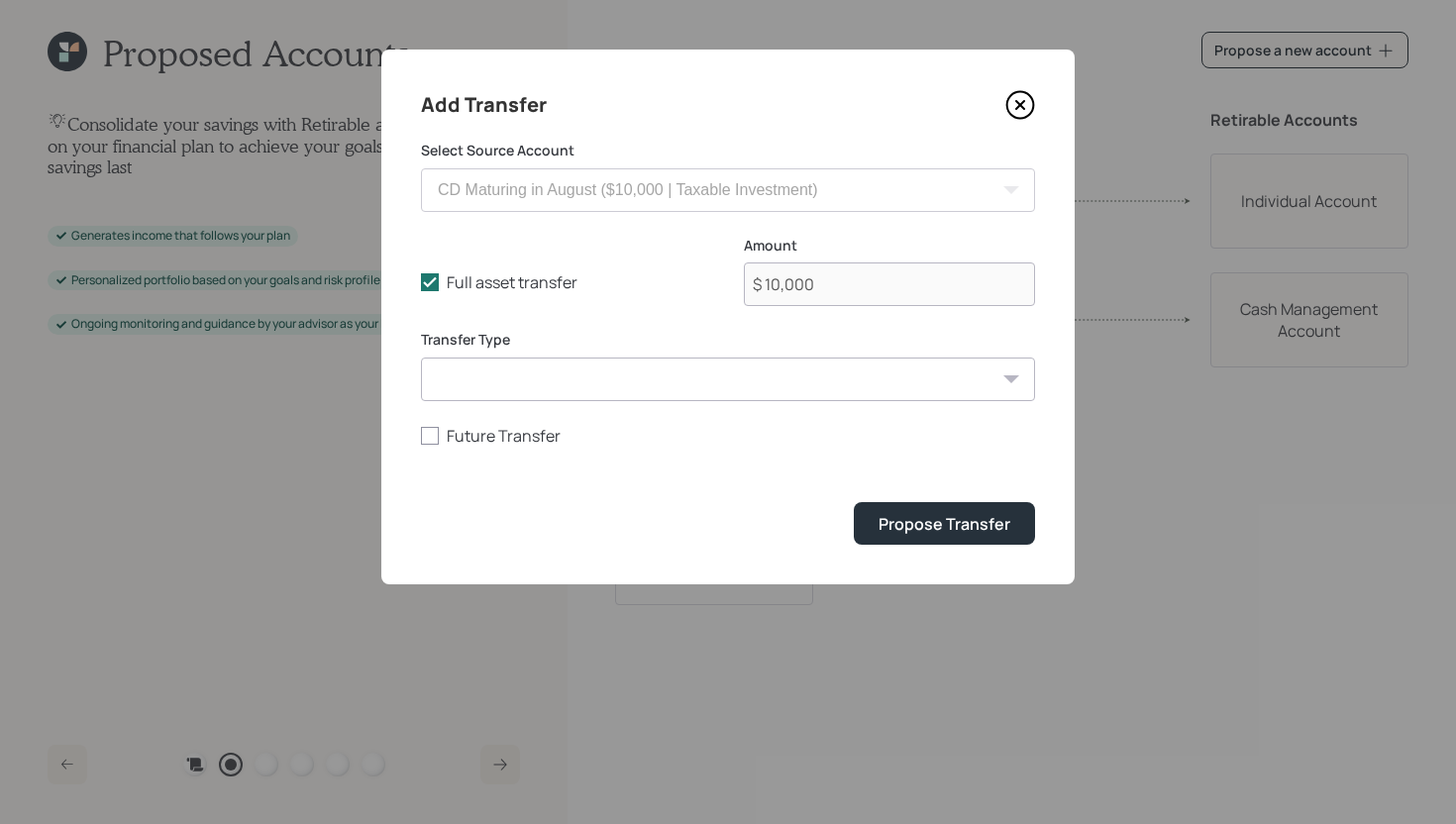 click on "ACAT Transfer Non ACAT Transfer Capitalize Rollover Rollover Deposit" at bounding box center (728, 379) 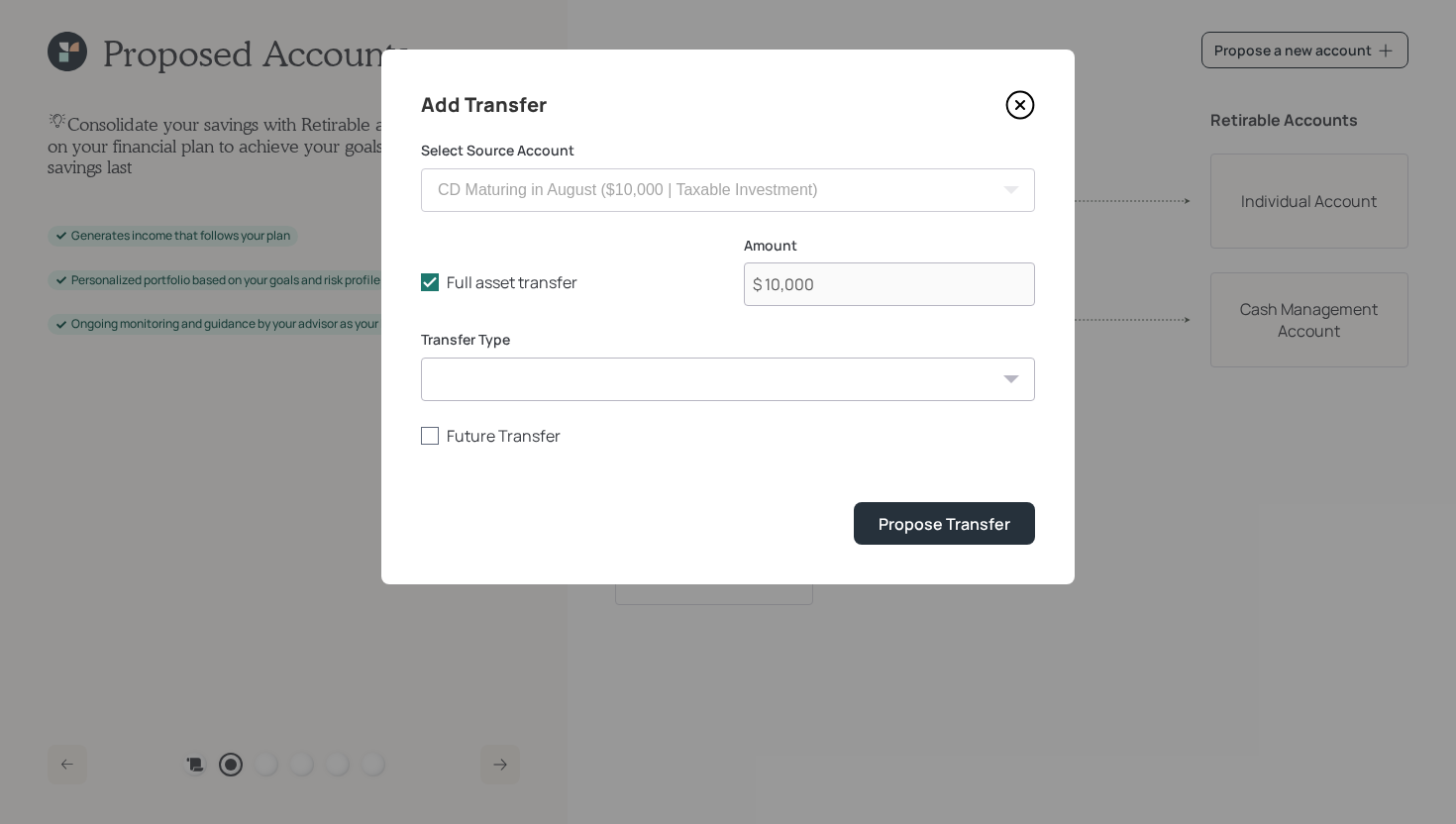 click on "Future Transfer" at bounding box center (728, 436) 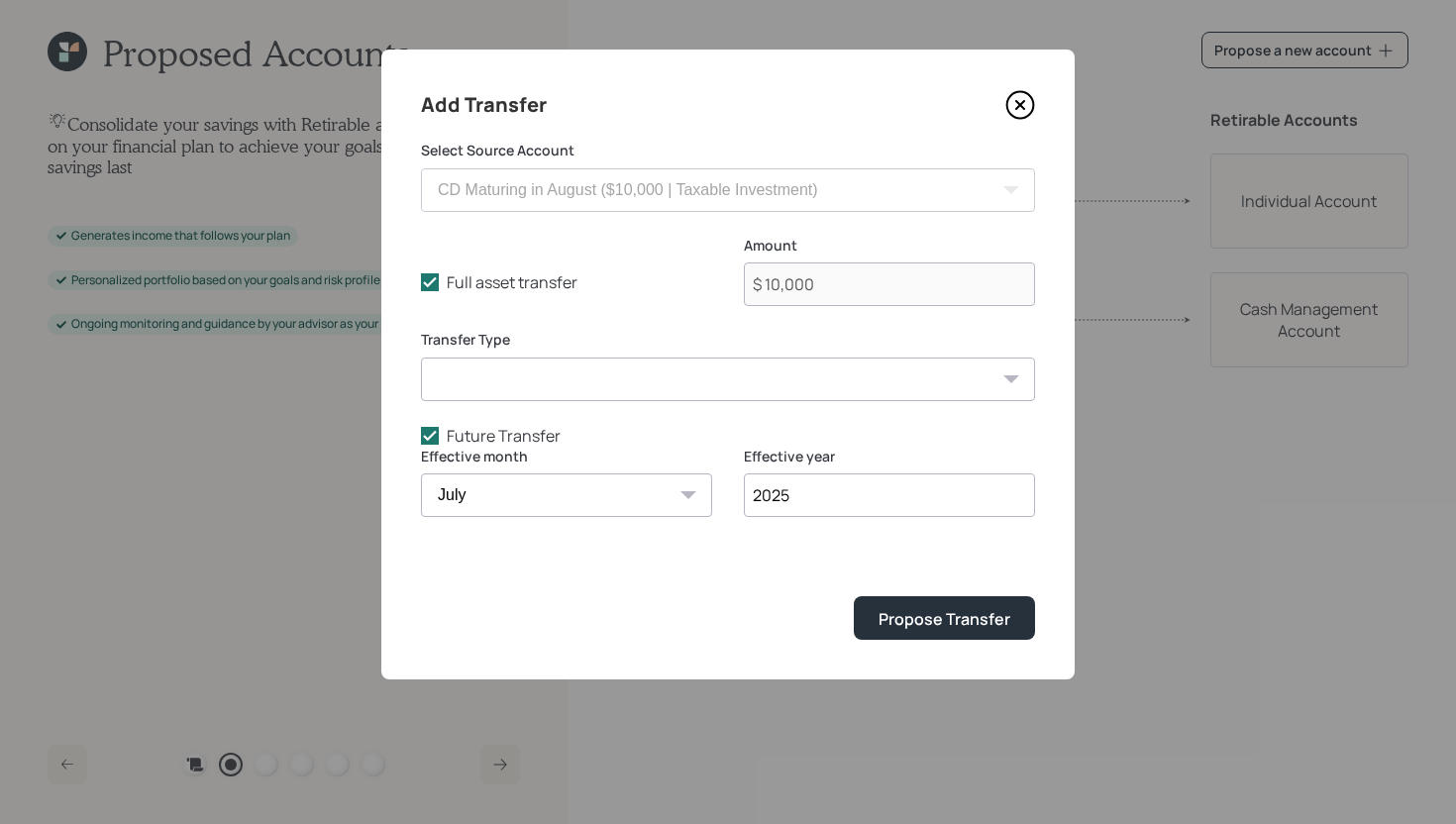 click on "January February March April May June July August September October November December" at bounding box center [567, 495] 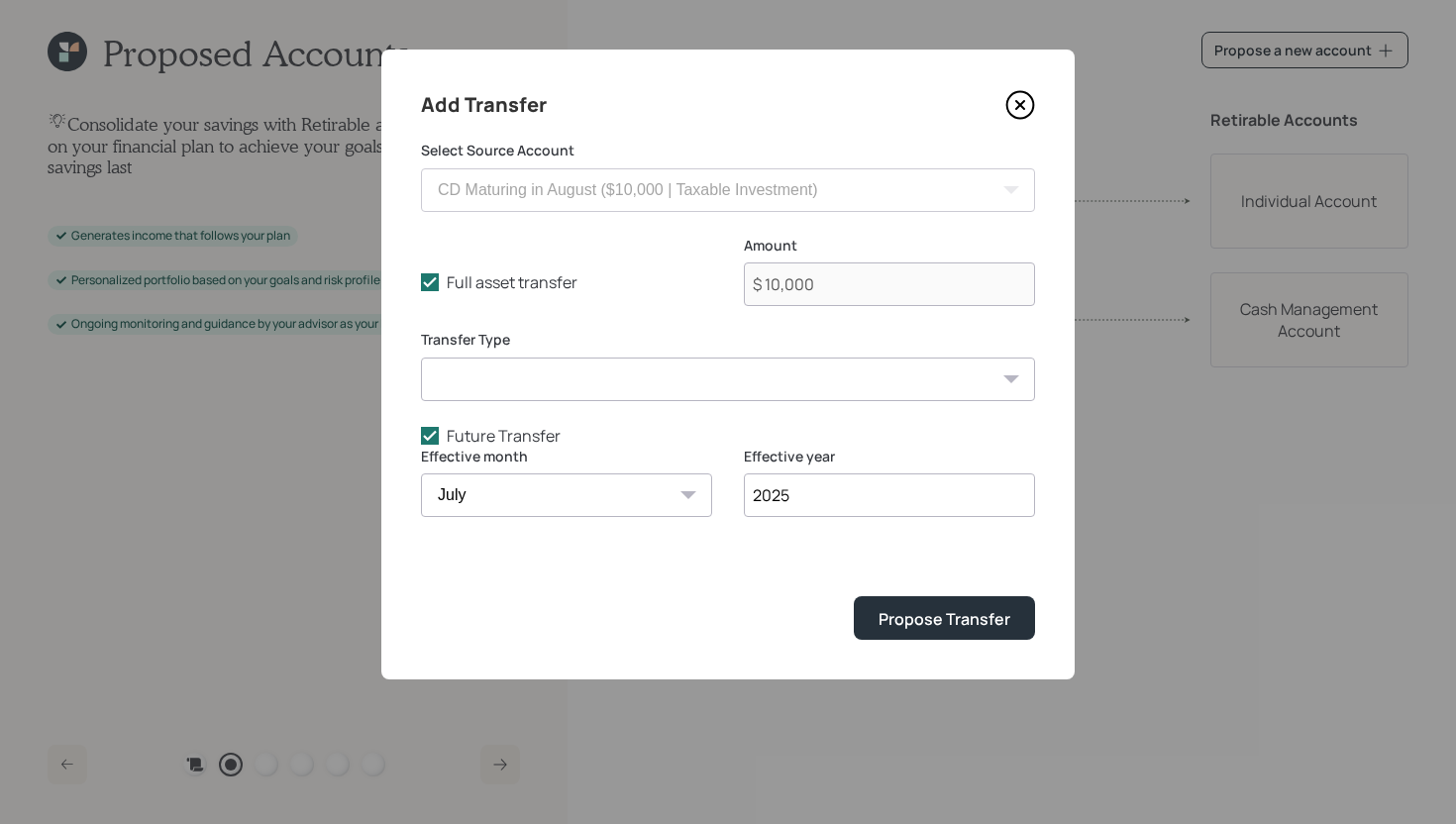 select on "8" 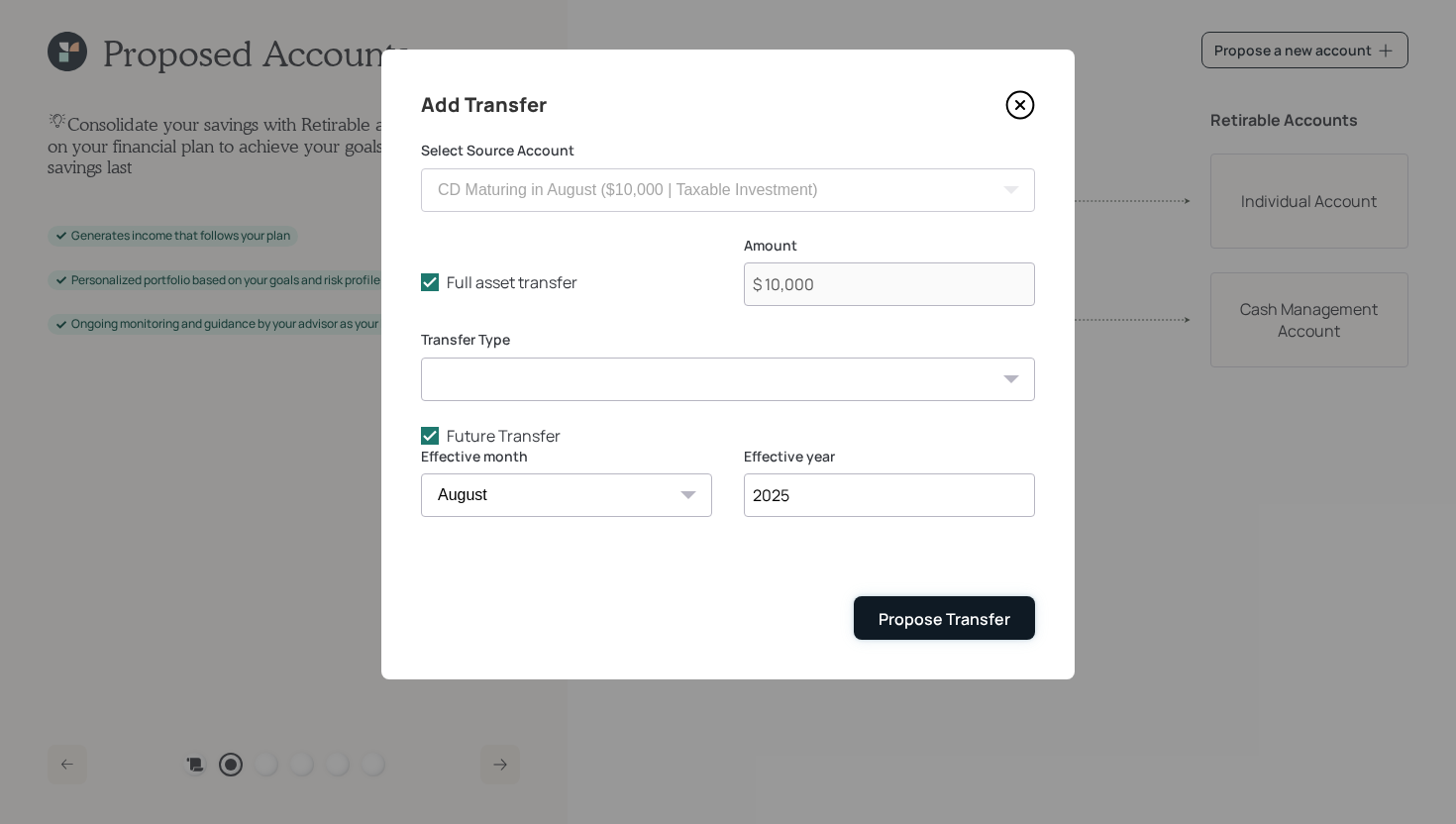 click on "Propose Transfer" at bounding box center (944, 619) 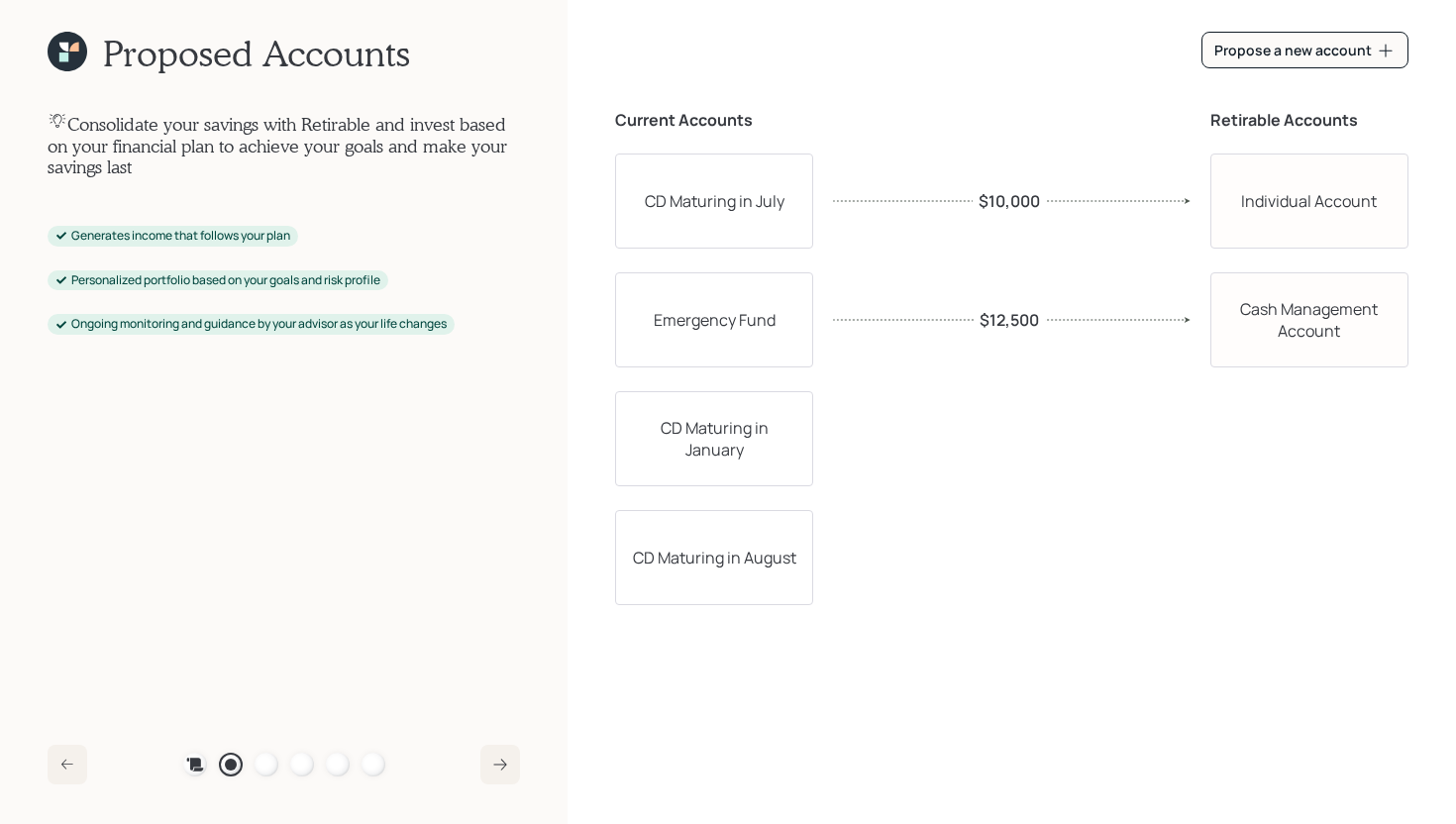 click on "CD Maturing in August" at bounding box center [714, 558] 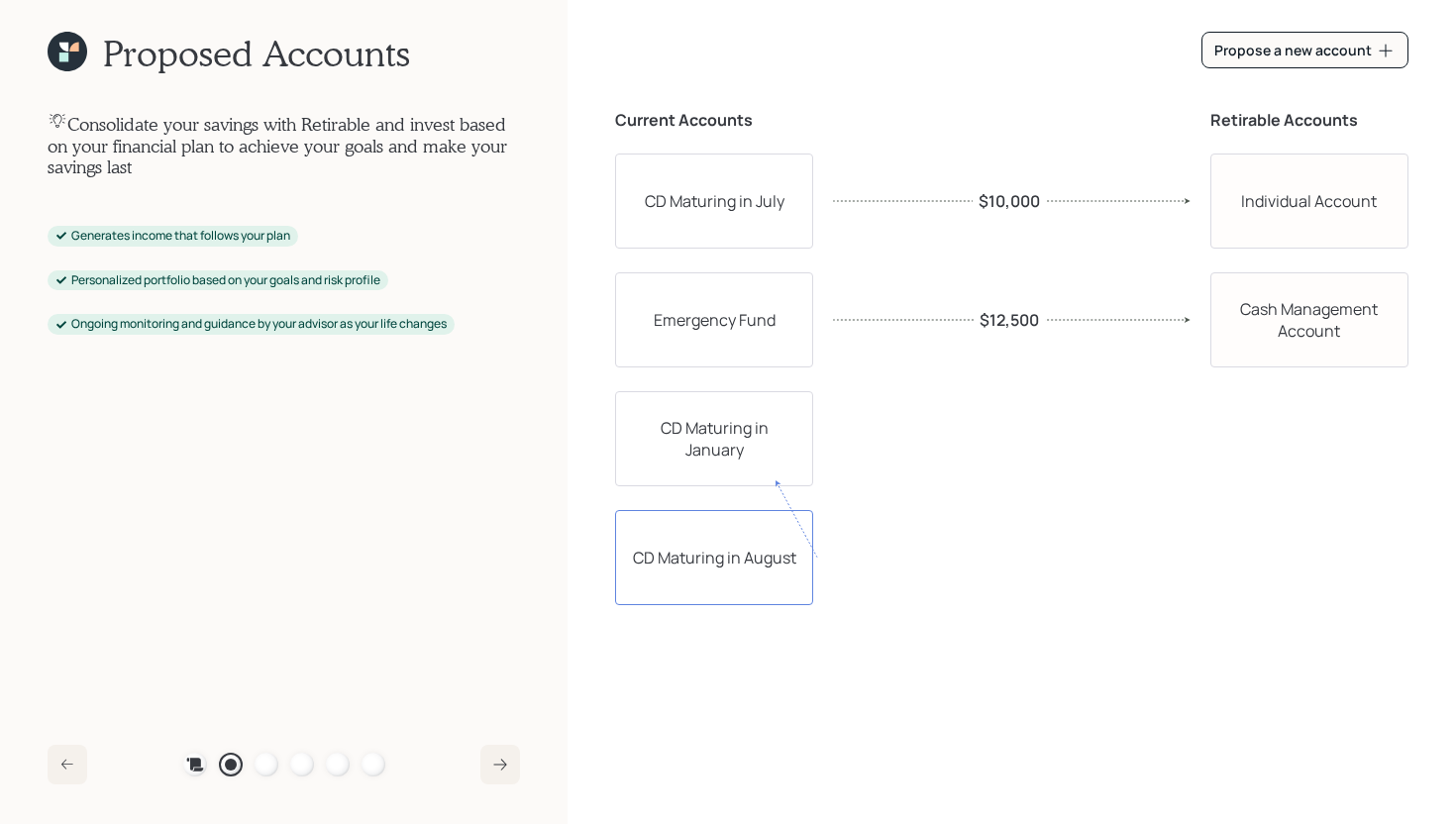click on "CD Maturing in January" at bounding box center [714, 439] 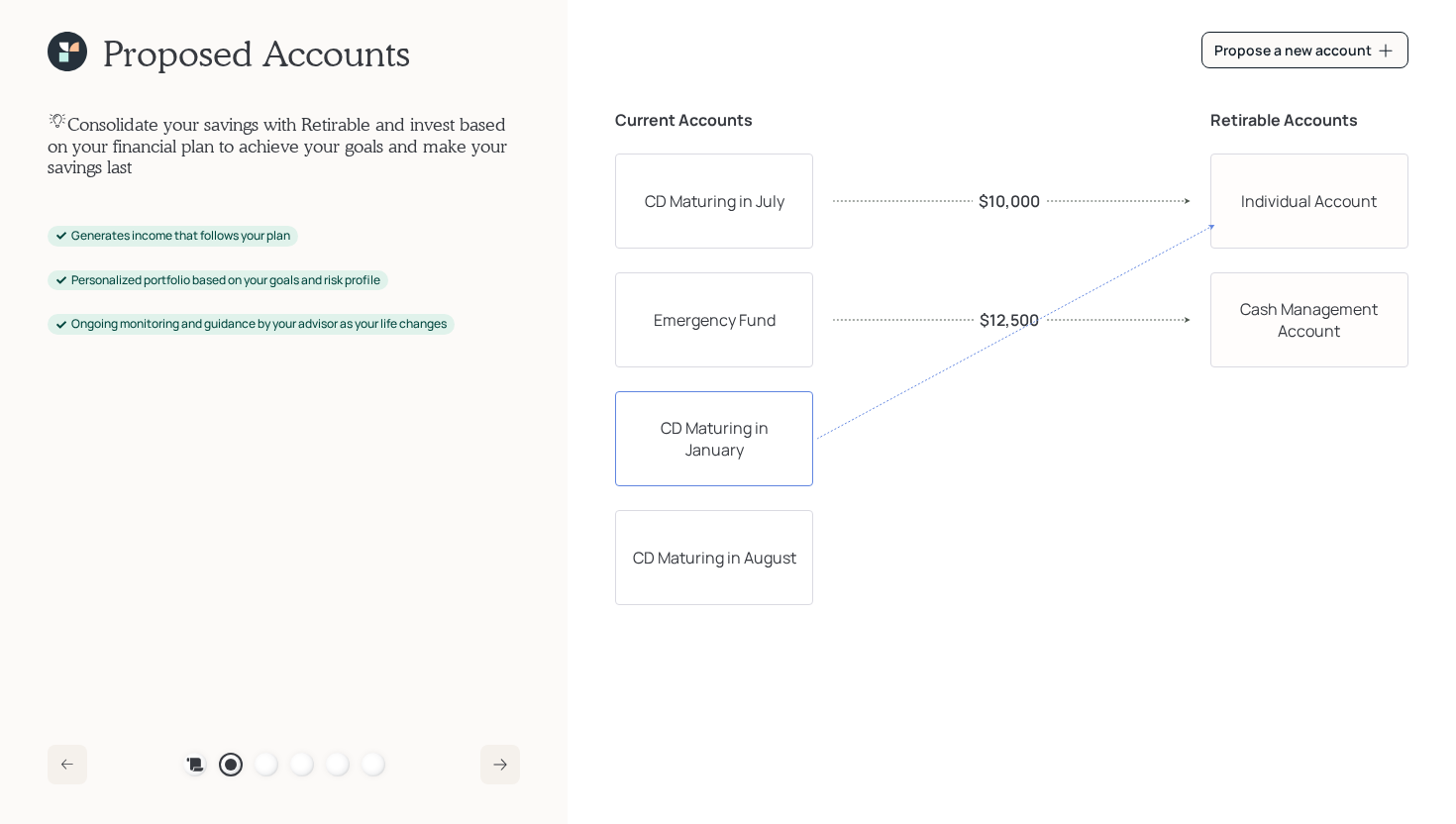 click on "Individual Account" at bounding box center [1309, 201] 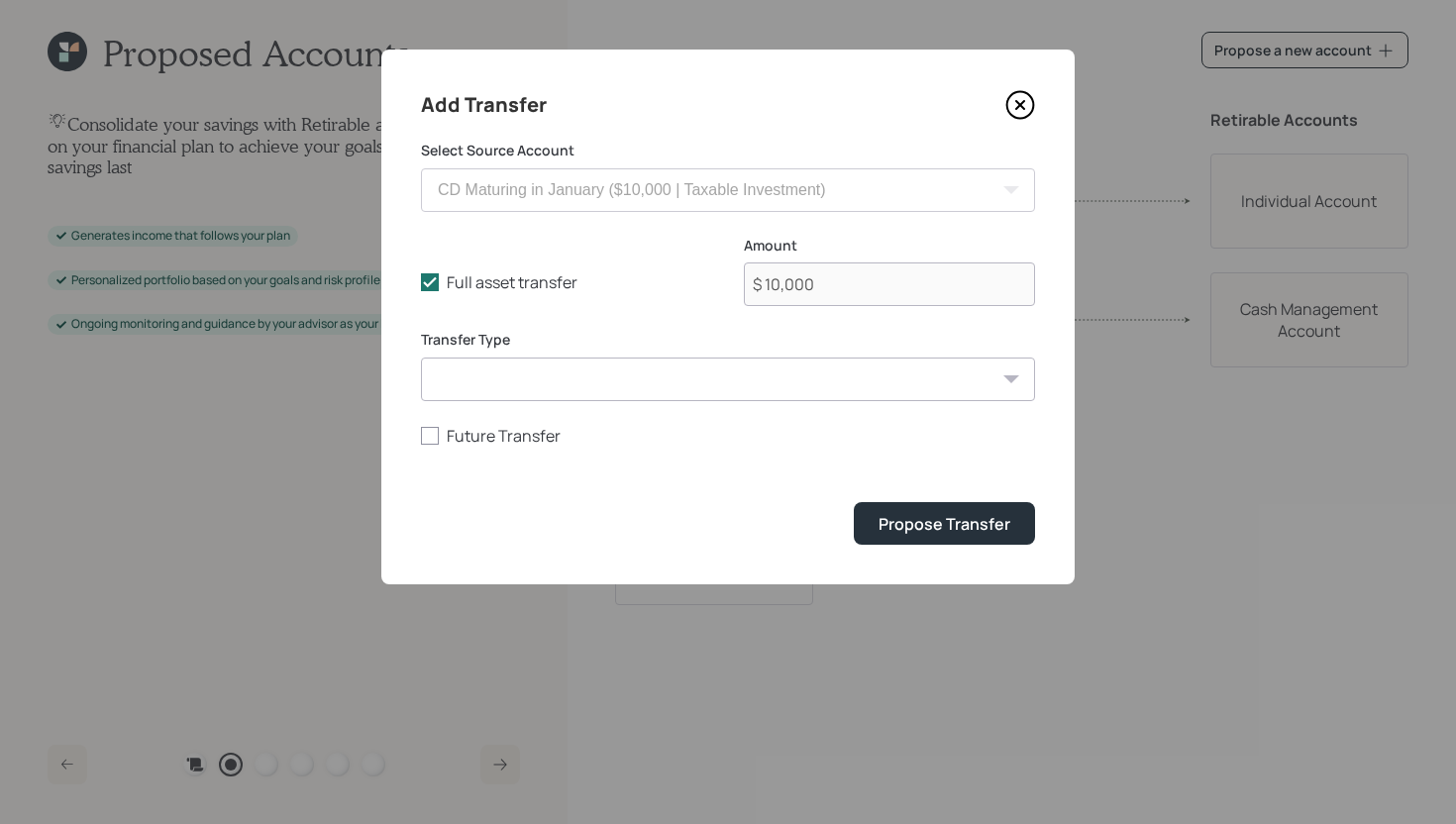 click on "Select Source Account CD Maturing in January ($10,000 | Taxable Investment) Emergency Fund ($12,500 | Emergency Fund) CD Maturing in July ($10,000 | Taxable Investment) CD Maturing in August ($10,000 | Taxable Investment) Full asset transfer Check this option when we expect the entire asset to be transferred to this account Amount $ 10,000 Transfer Type ACAT Transfer Non ACAT Transfer Capitalize Rollover Rollover Deposit Future Transfer Propose Transfer" at bounding box center (728, 343) 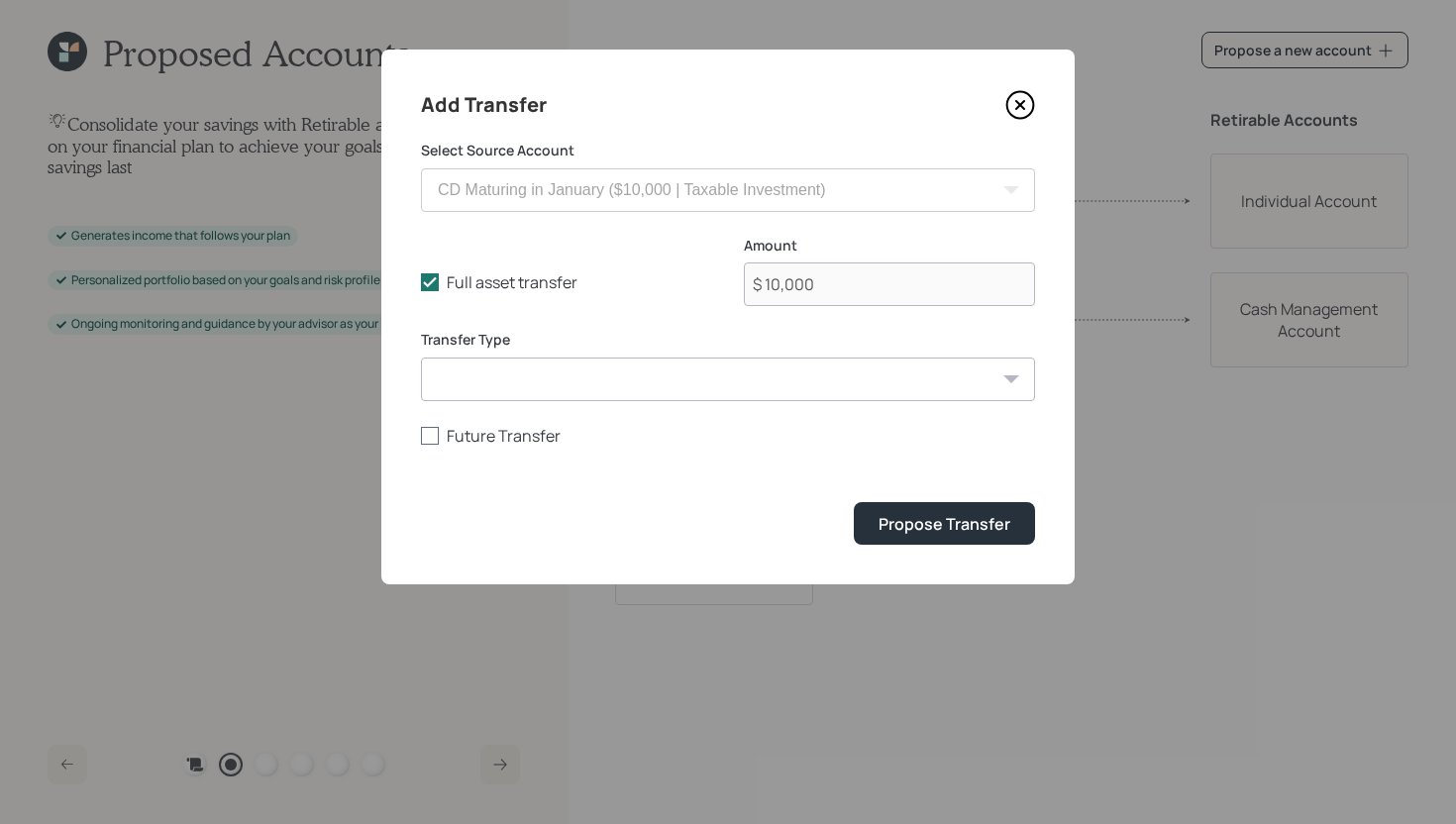 click on "Future Transfer" at bounding box center [728, 436] 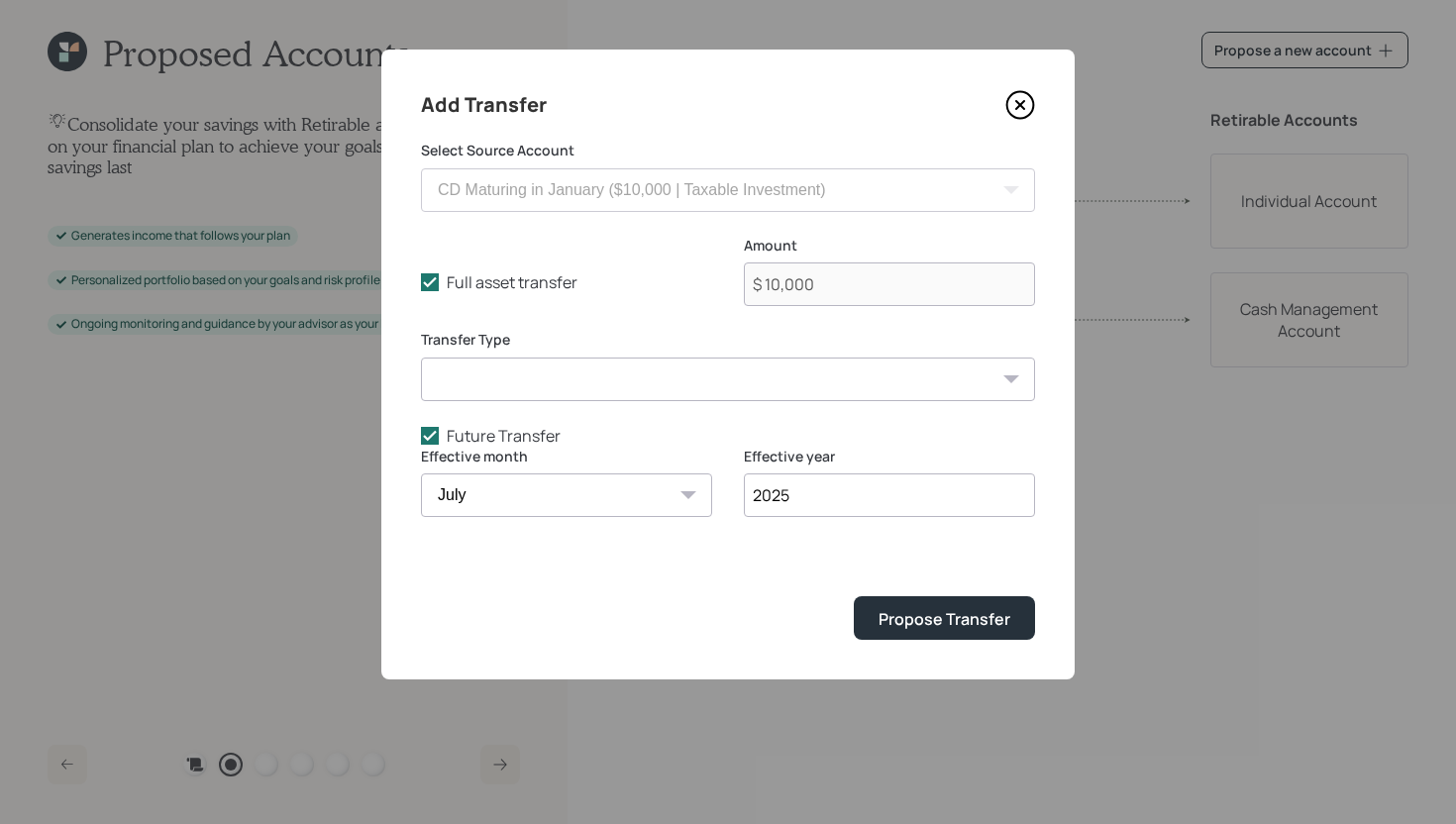 click on "January February March April May June July August September October November December" at bounding box center [567, 495] 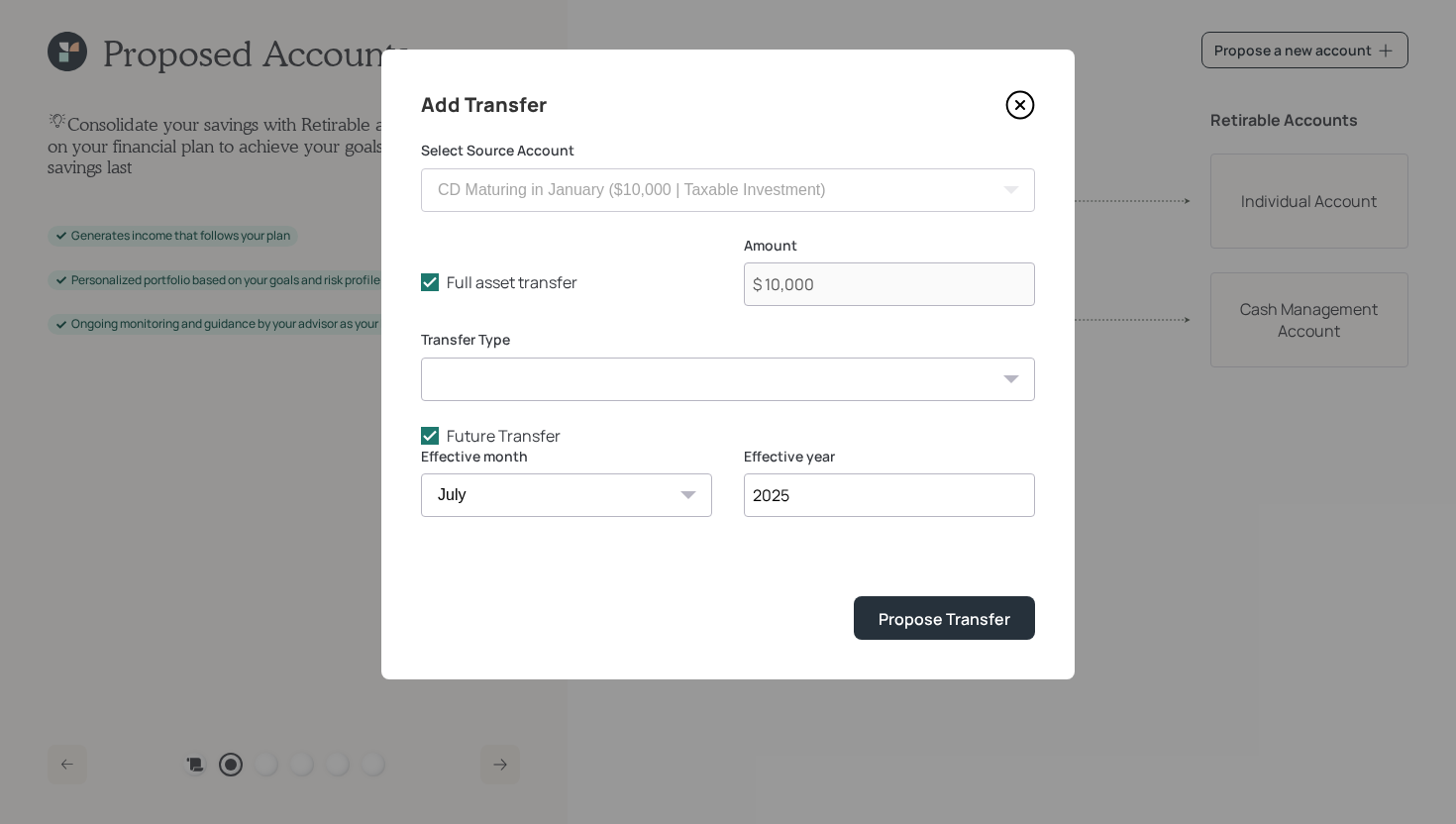 select on "1" 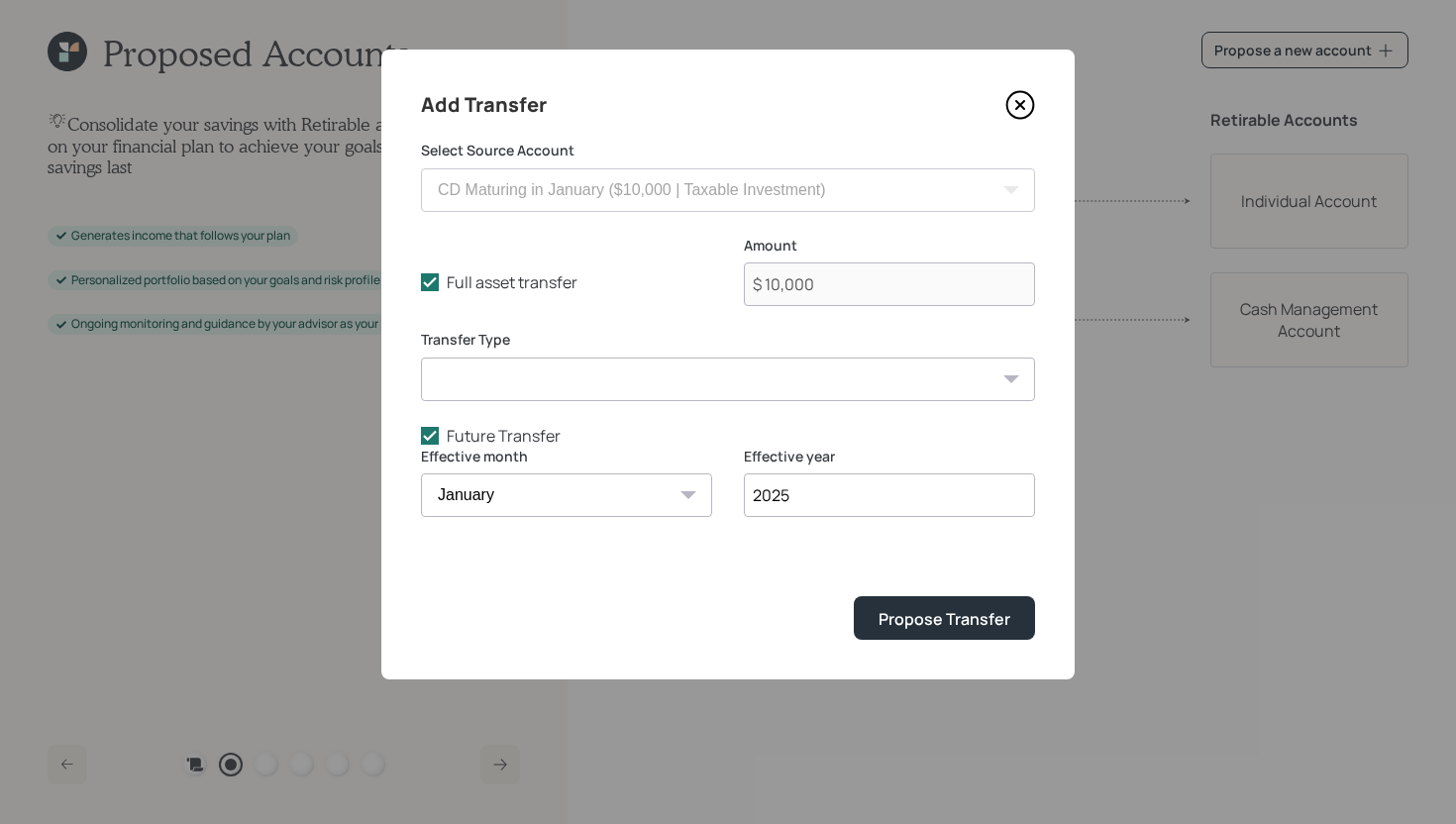 click on "2025" at bounding box center (889, 495) 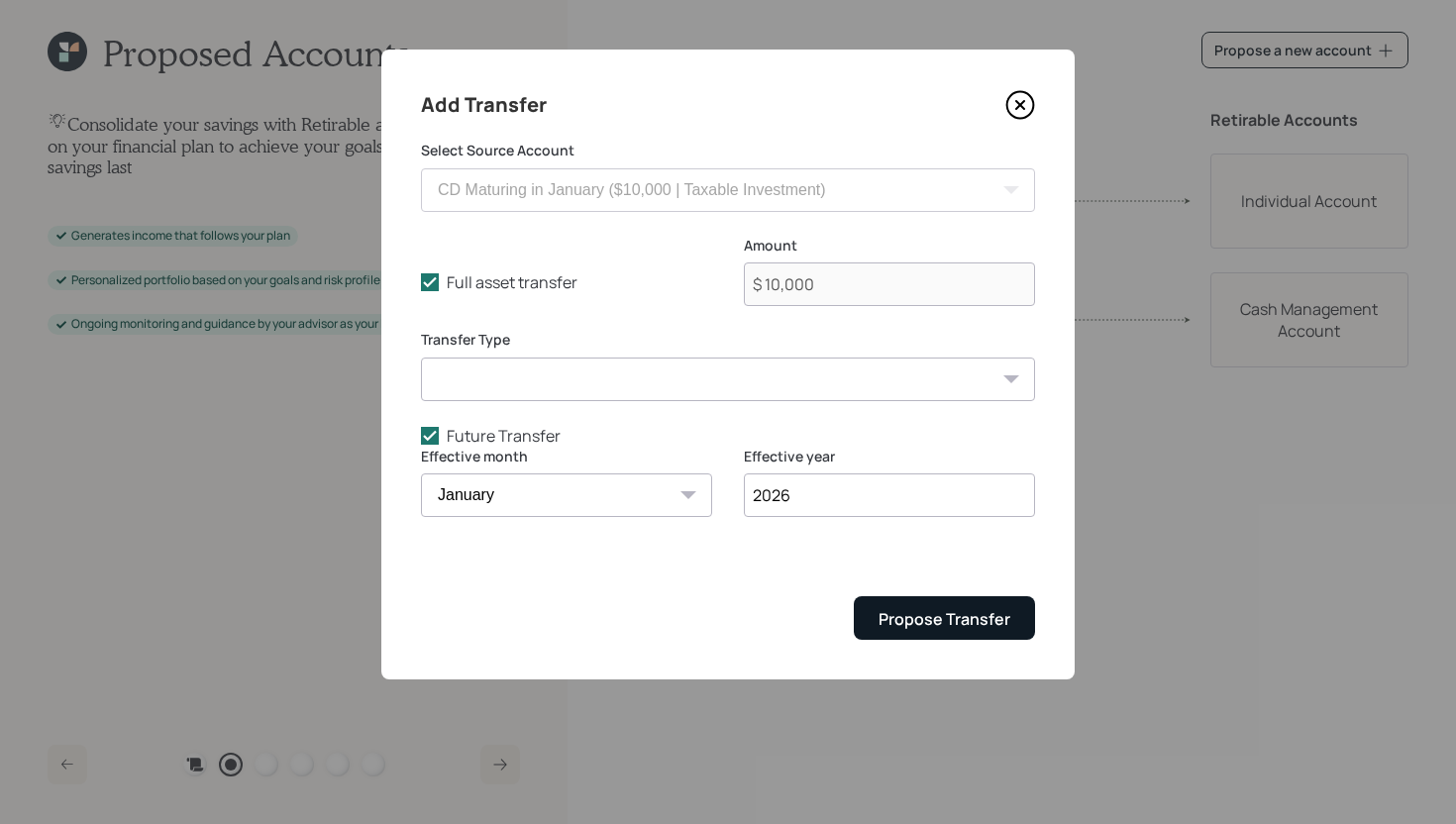 type on "2026" 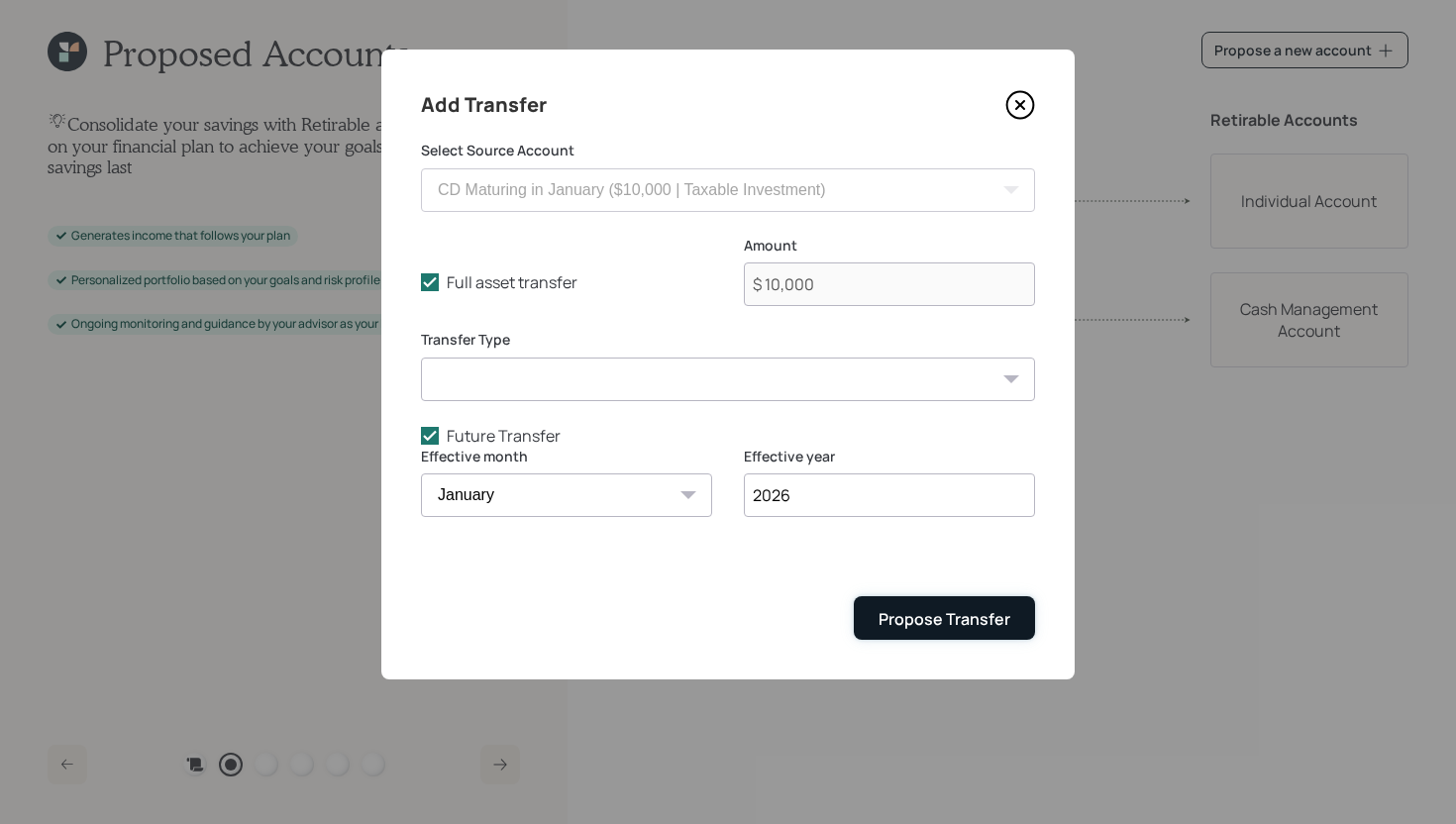 click on "Propose Transfer" at bounding box center [944, 617] 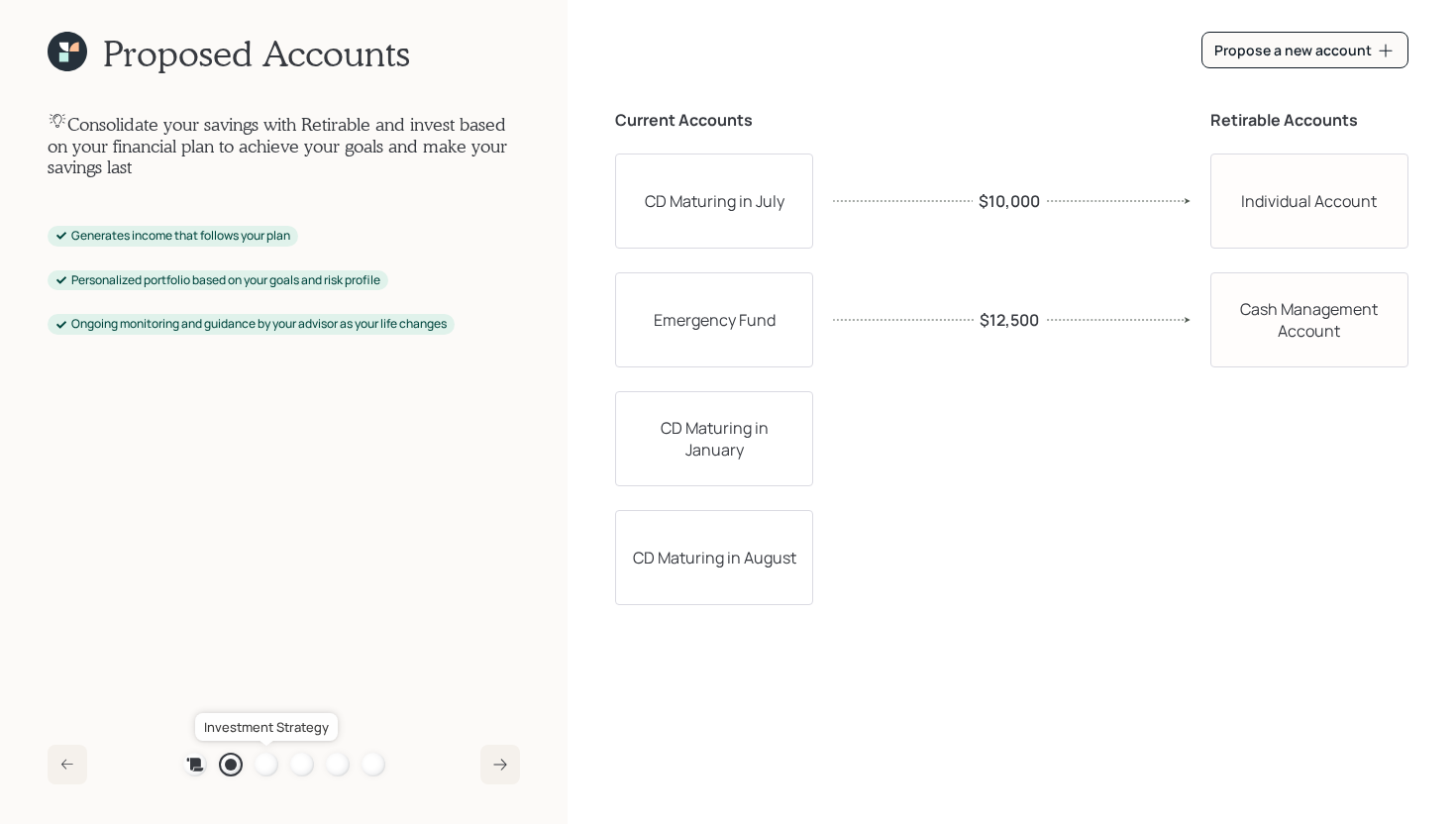 click at bounding box center (266, 765) 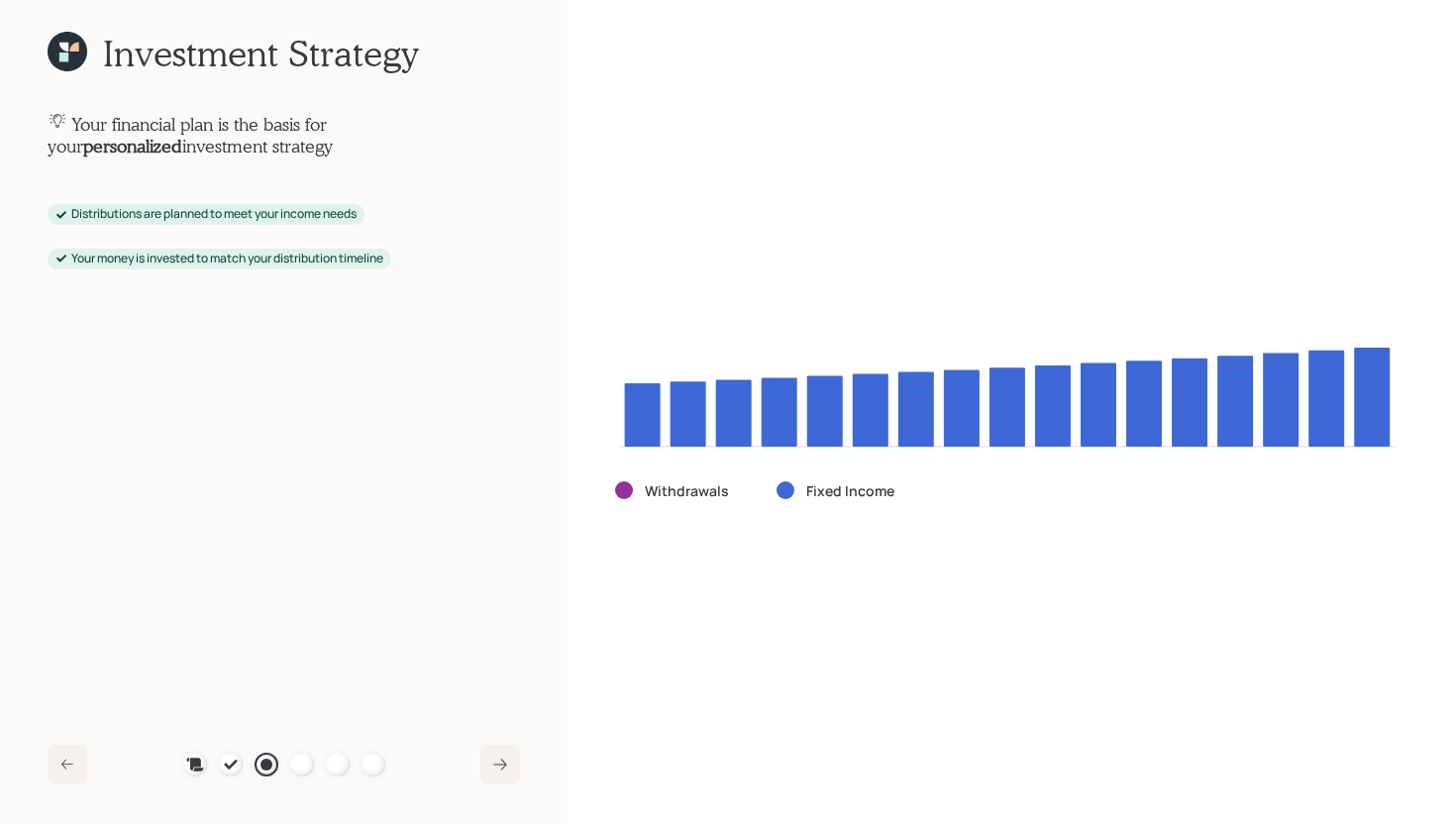 click 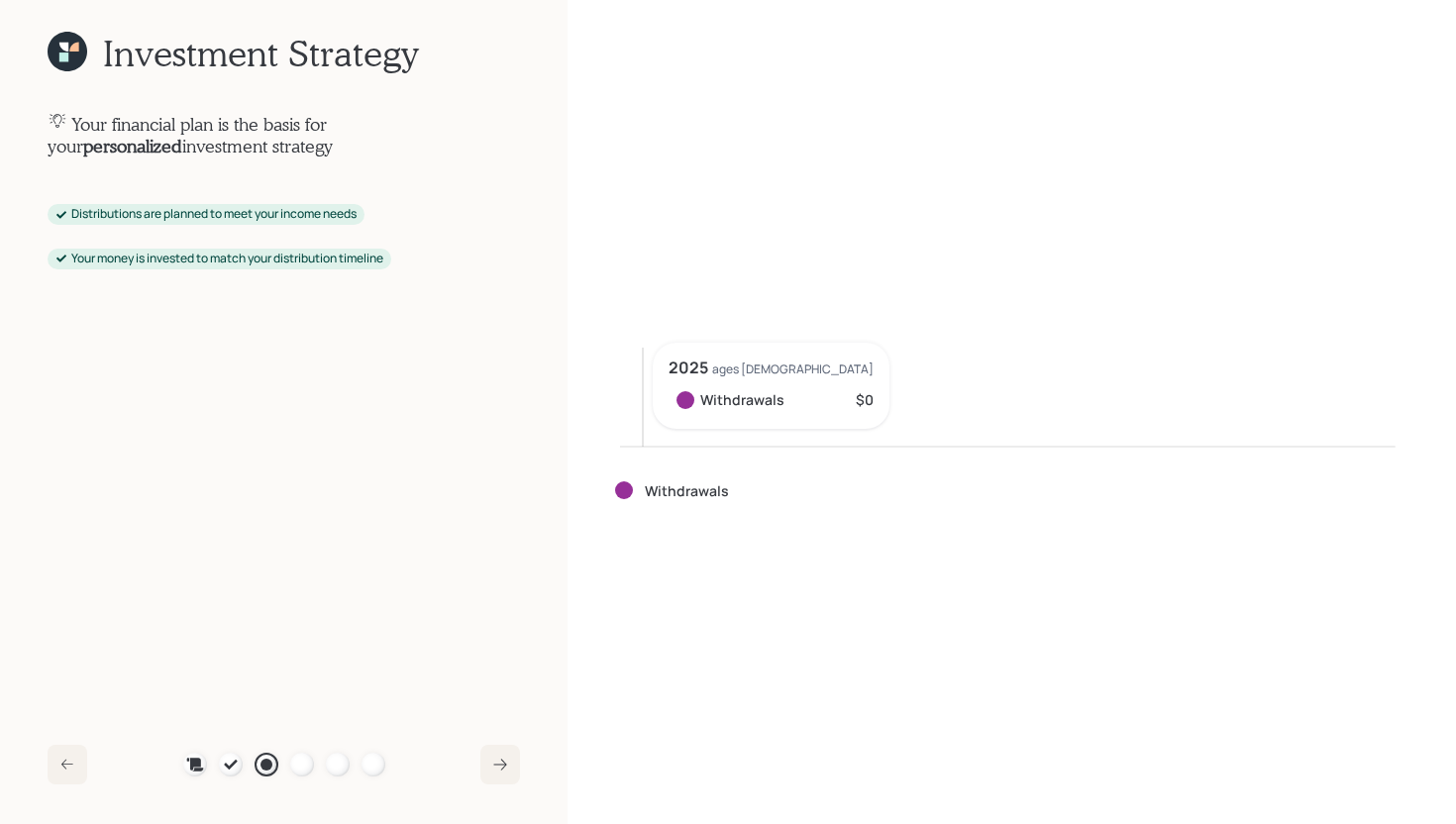 click 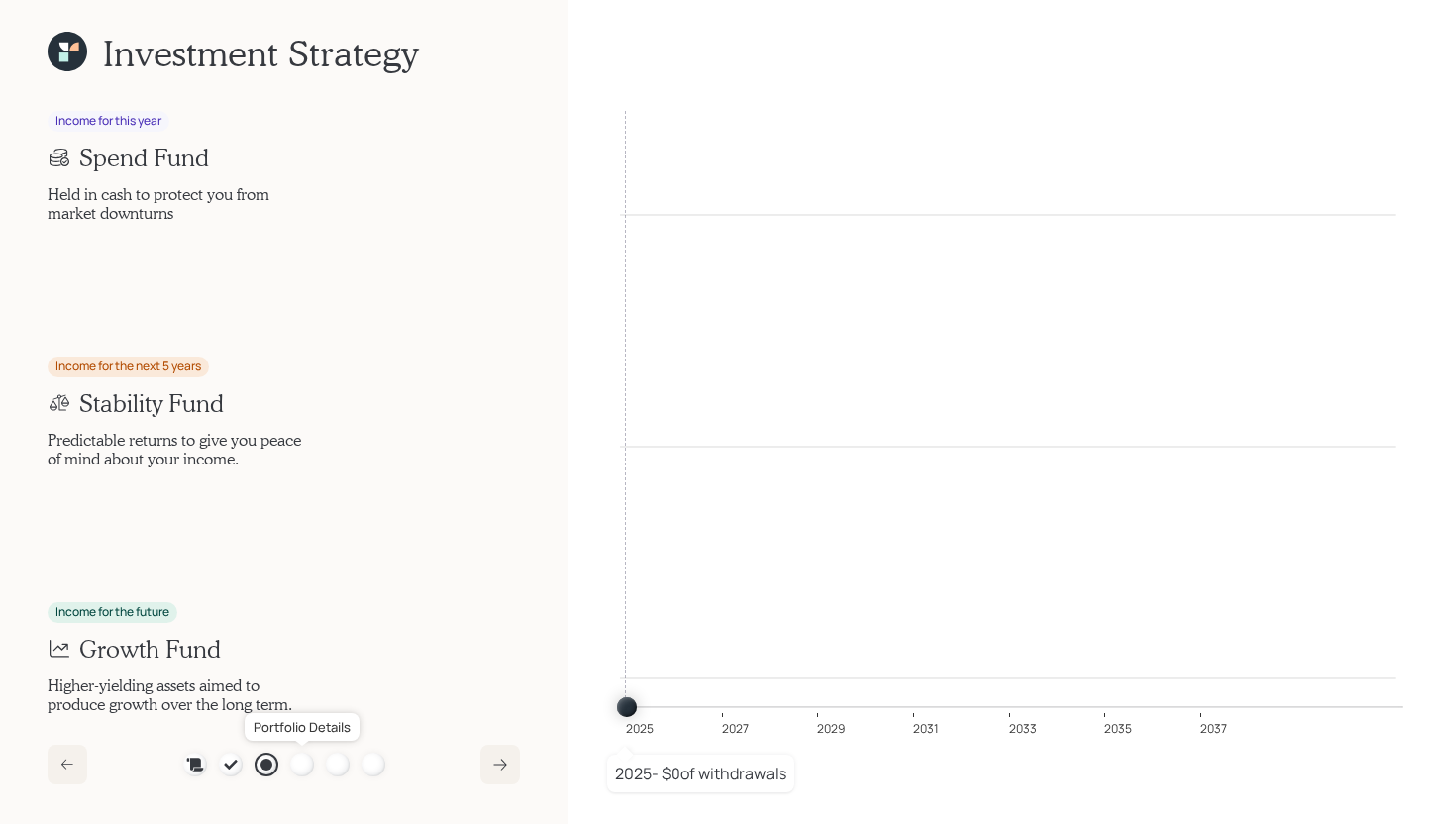 click at bounding box center (302, 765) 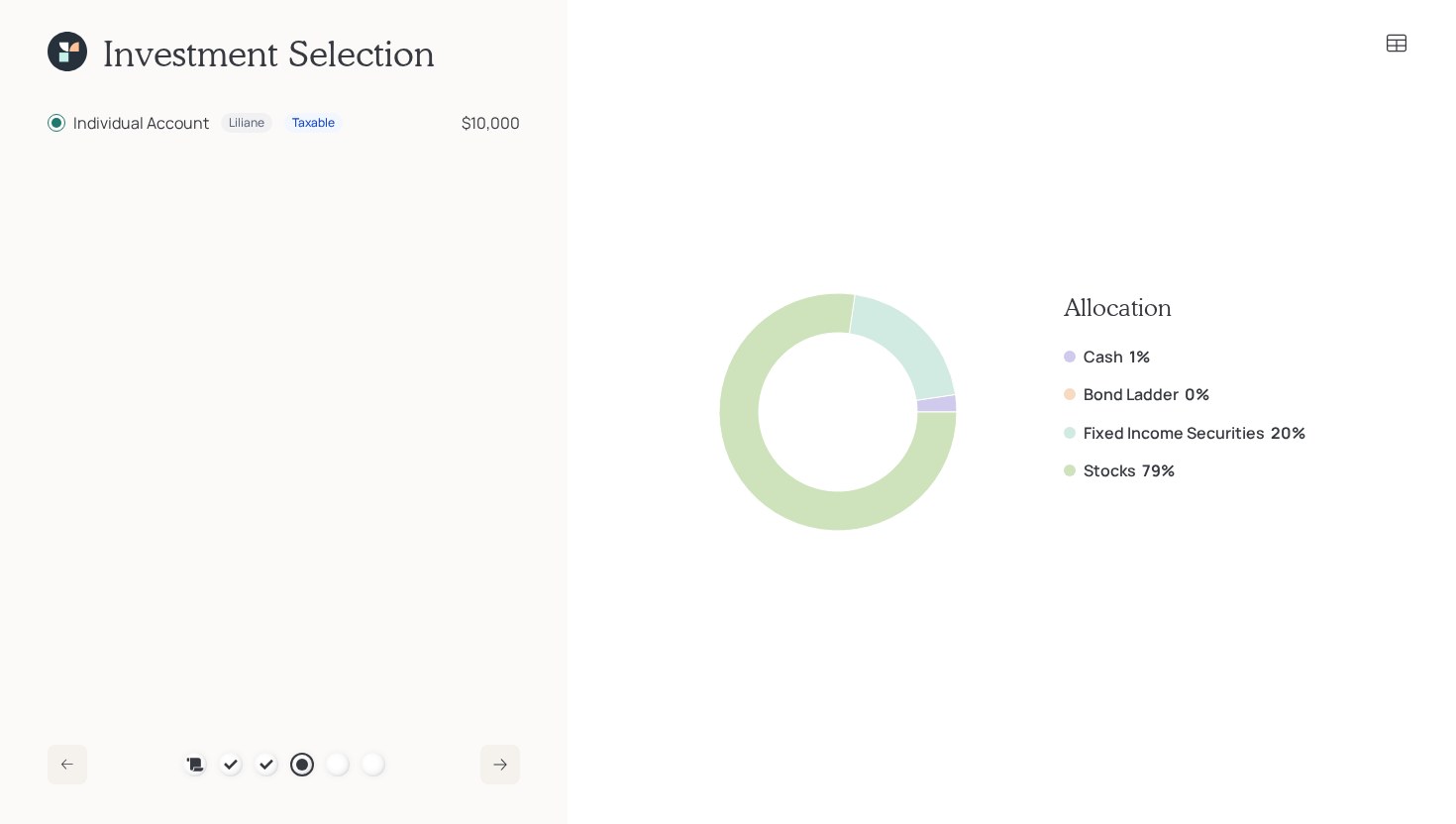 click 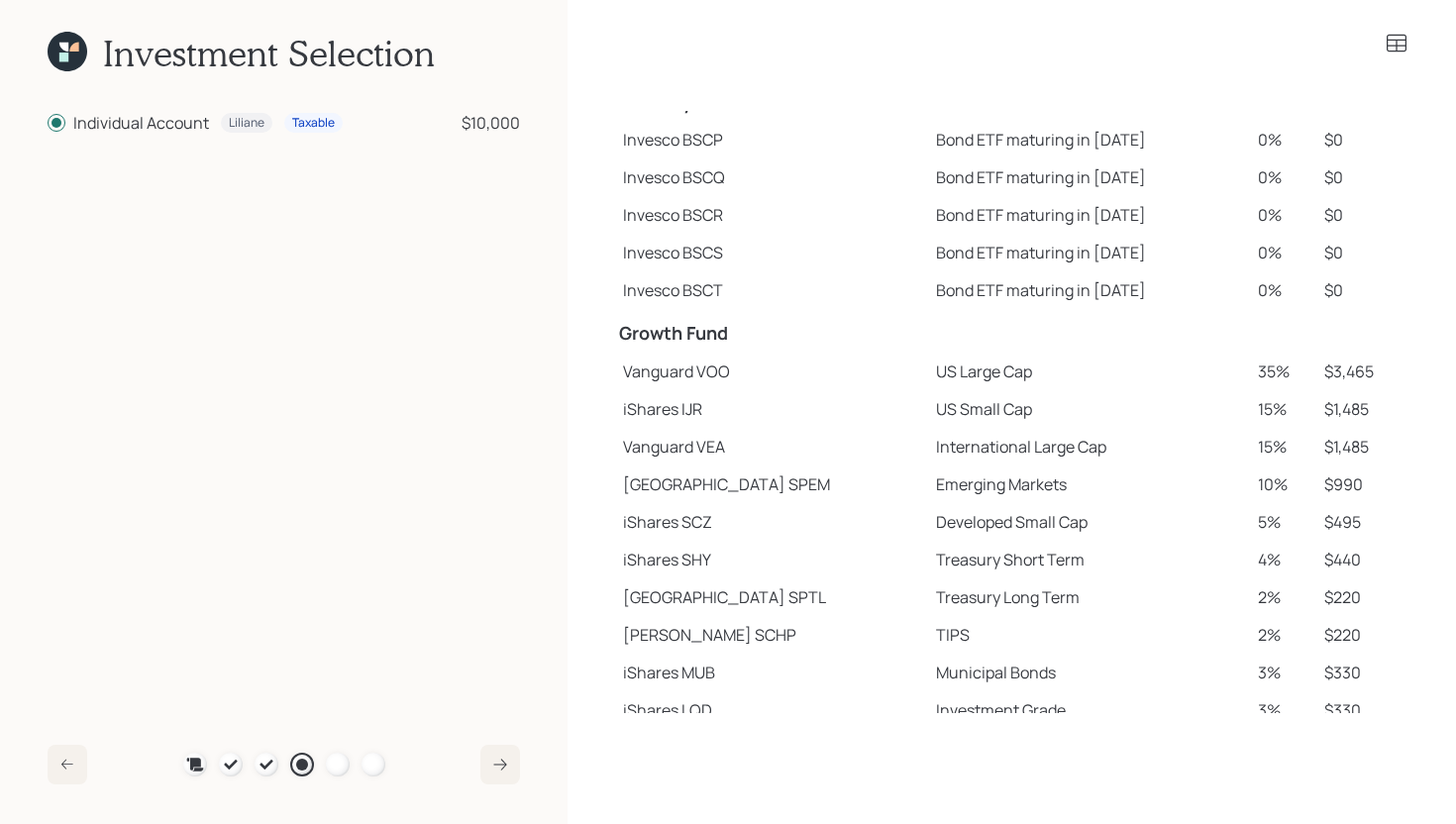 scroll, scrollTop: 205, scrollLeft: 0, axis: vertical 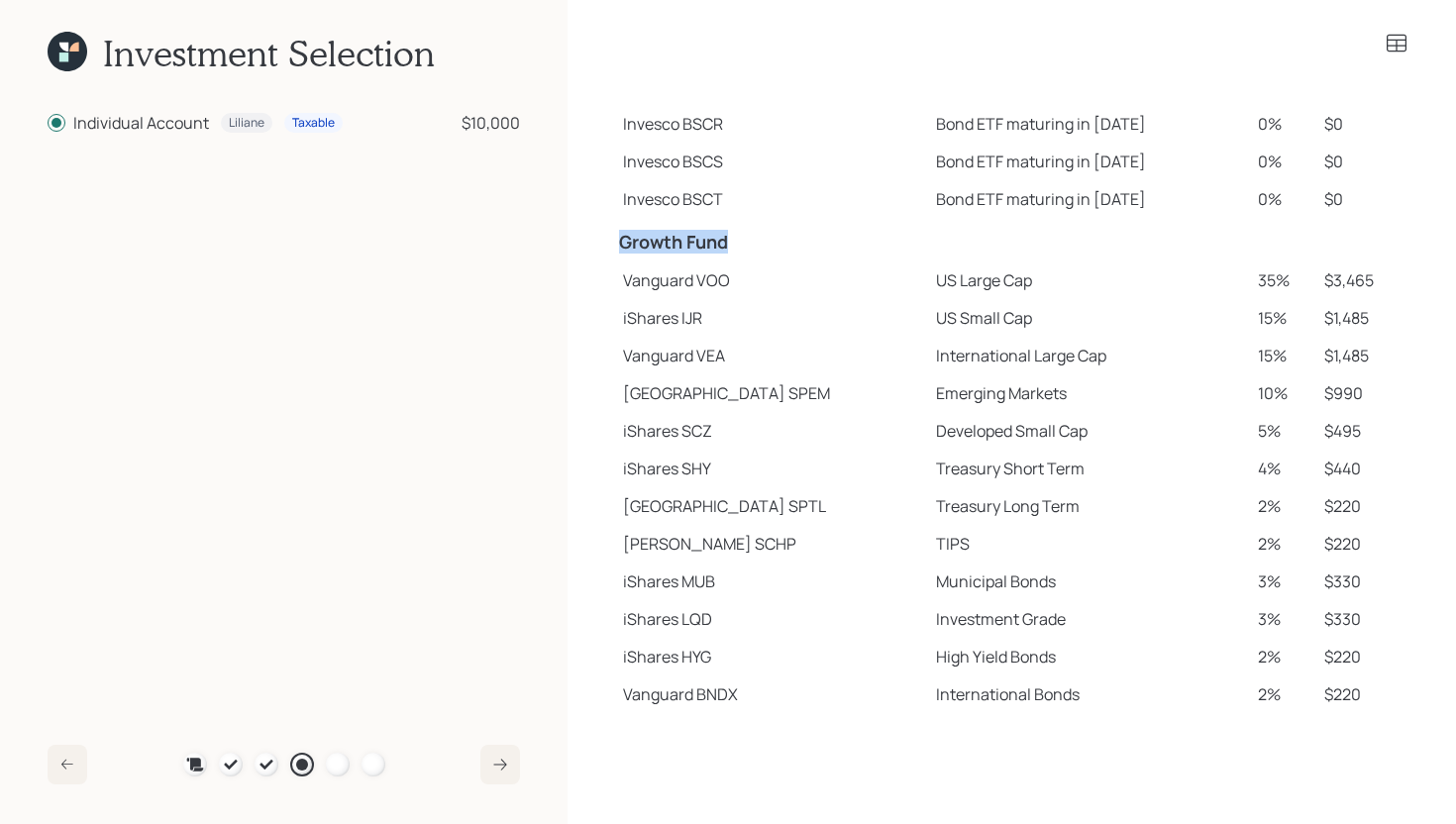 drag, startPoint x: 619, startPoint y: 242, endPoint x: 725, endPoint y: 246, distance: 106.07544 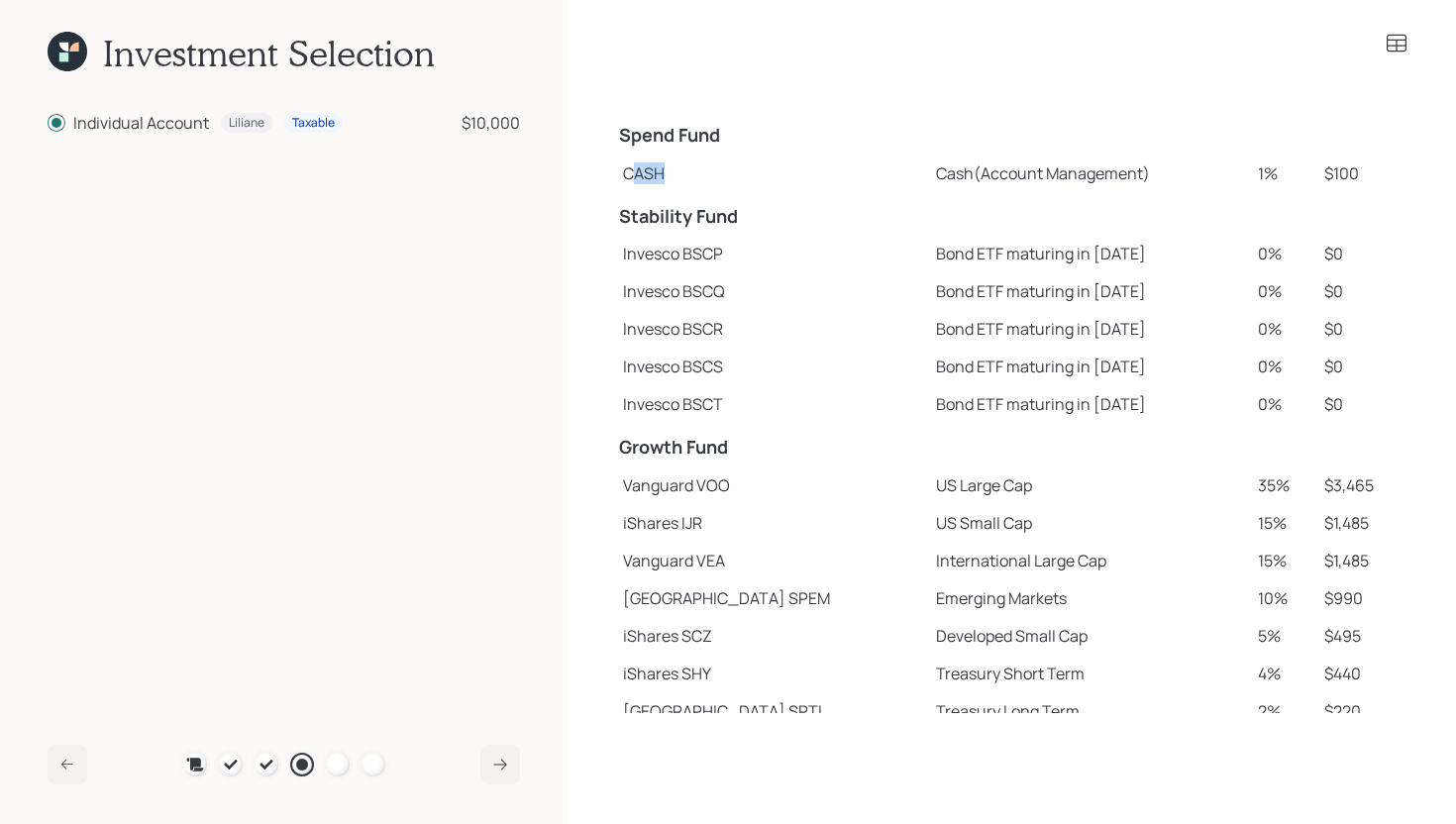drag, startPoint x: 631, startPoint y: 171, endPoint x: 720, endPoint y: 163, distance: 89.35883 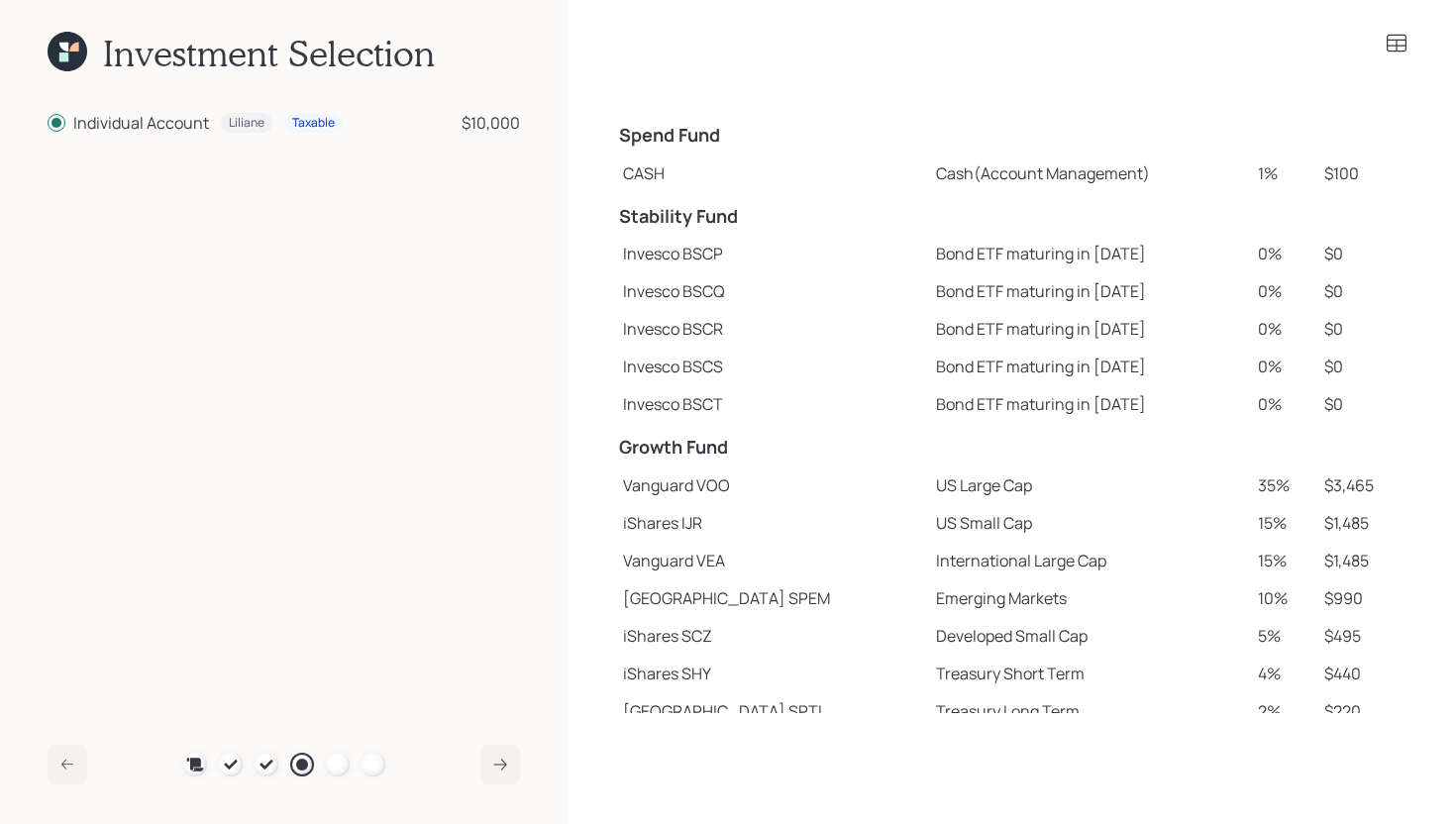 click at bounding box center [1089, 214] 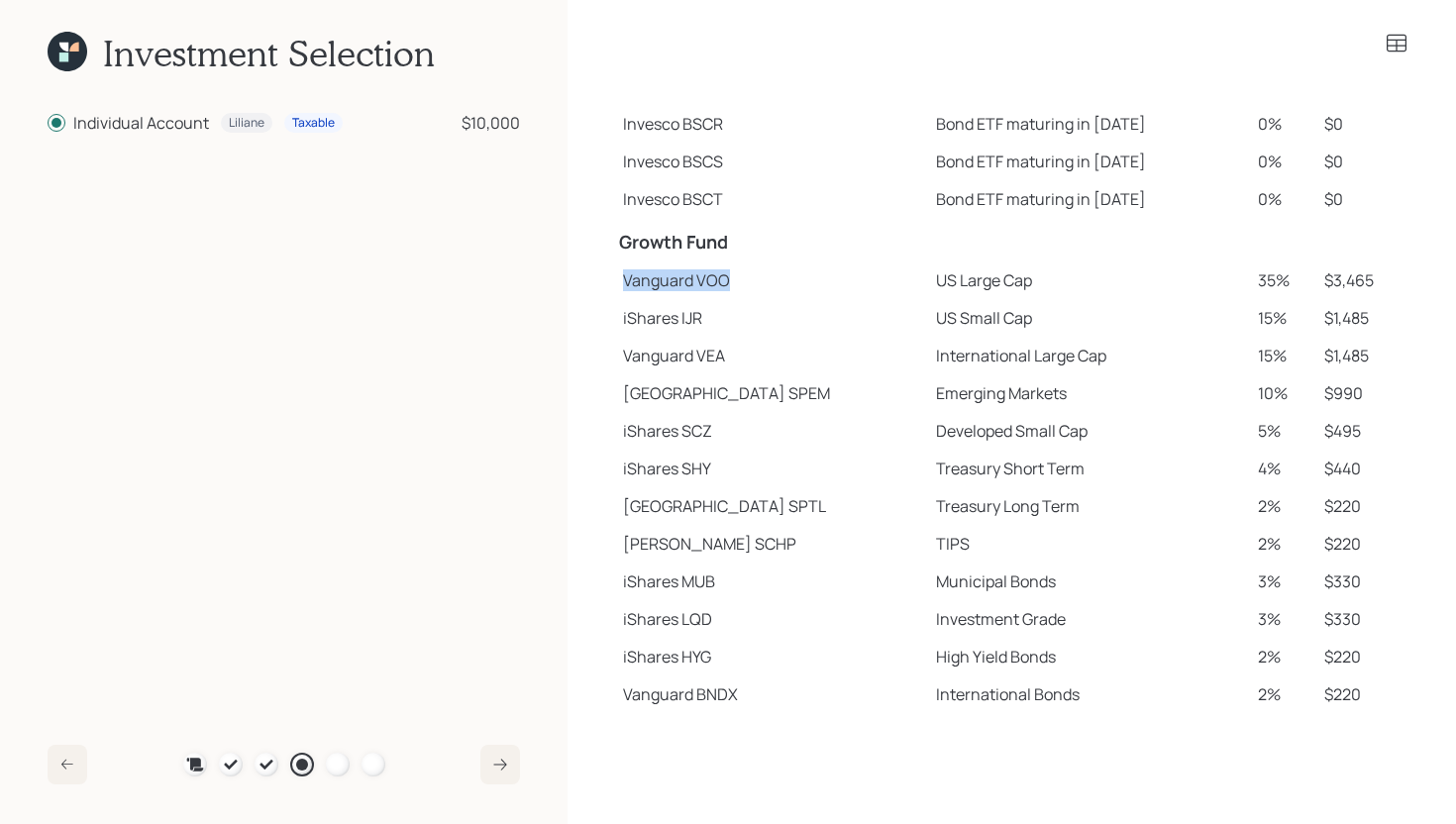 drag, startPoint x: 622, startPoint y: 279, endPoint x: 750, endPoint y: 276, distance: 128.03515 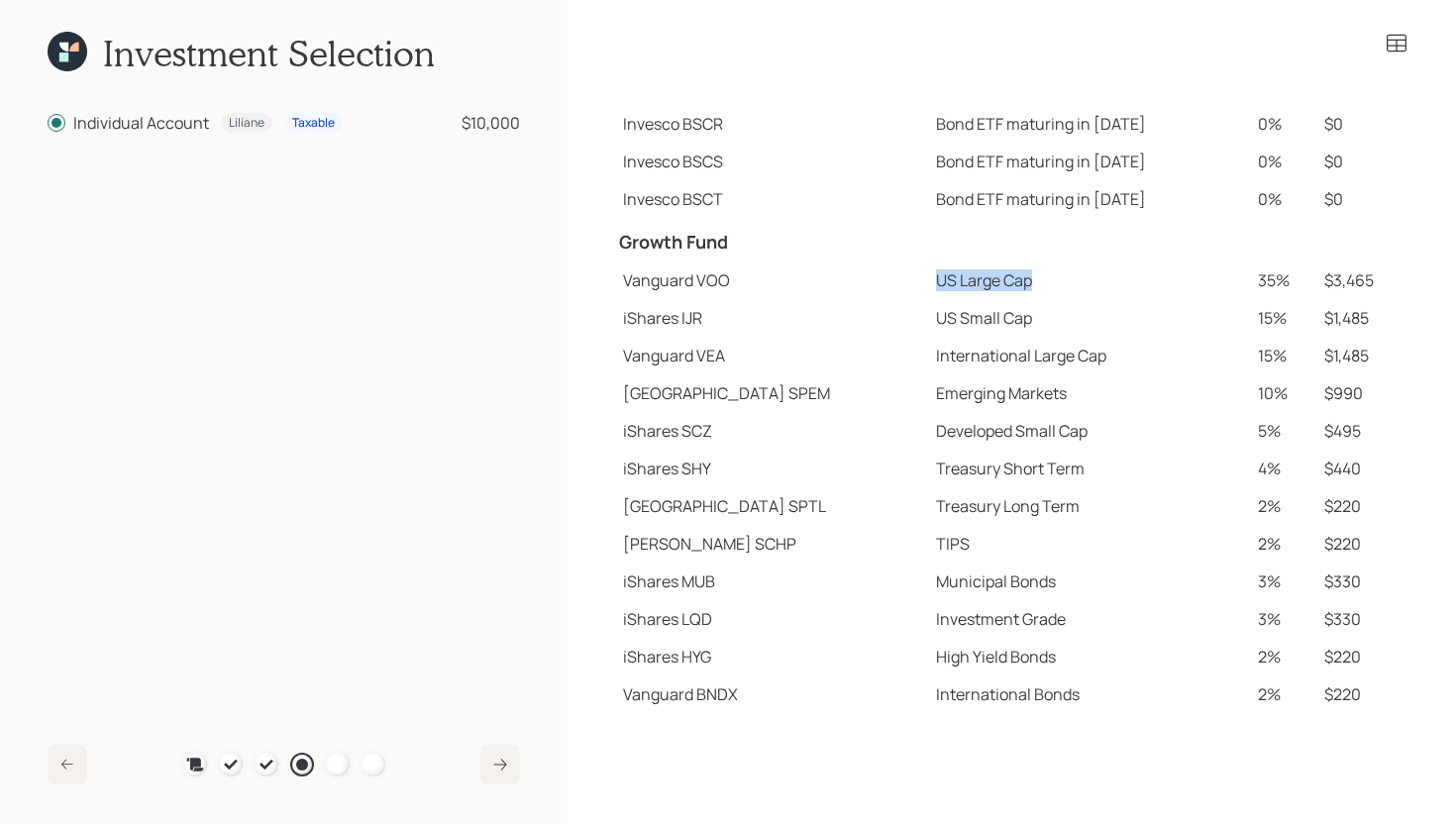 drag, startPoint x: 862, startPoint y: 277, endPoint x: 964, endPoint y: 282, distance: 102.122475 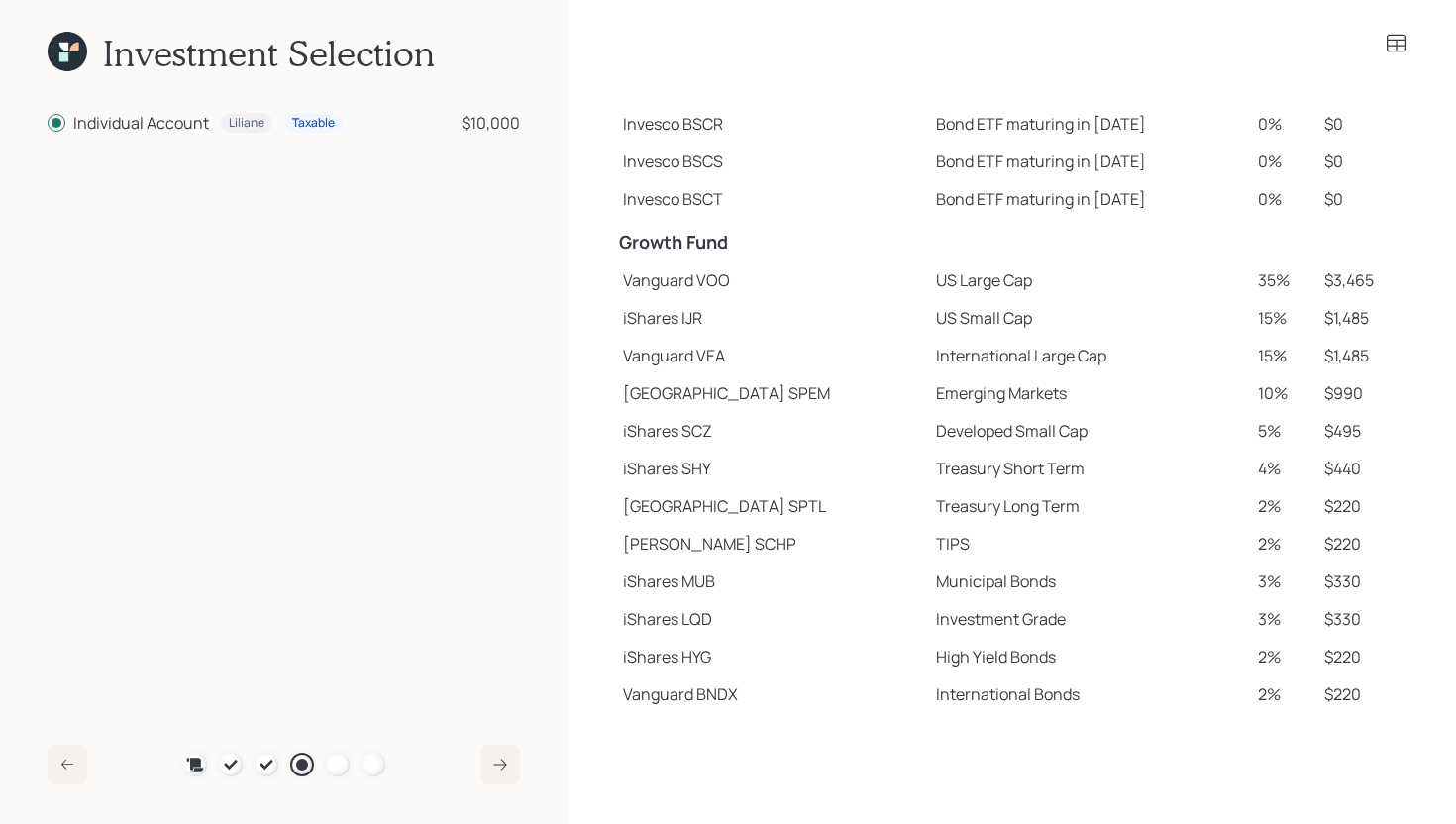click on "US Large Cap" at bounding box center [1089, 280] 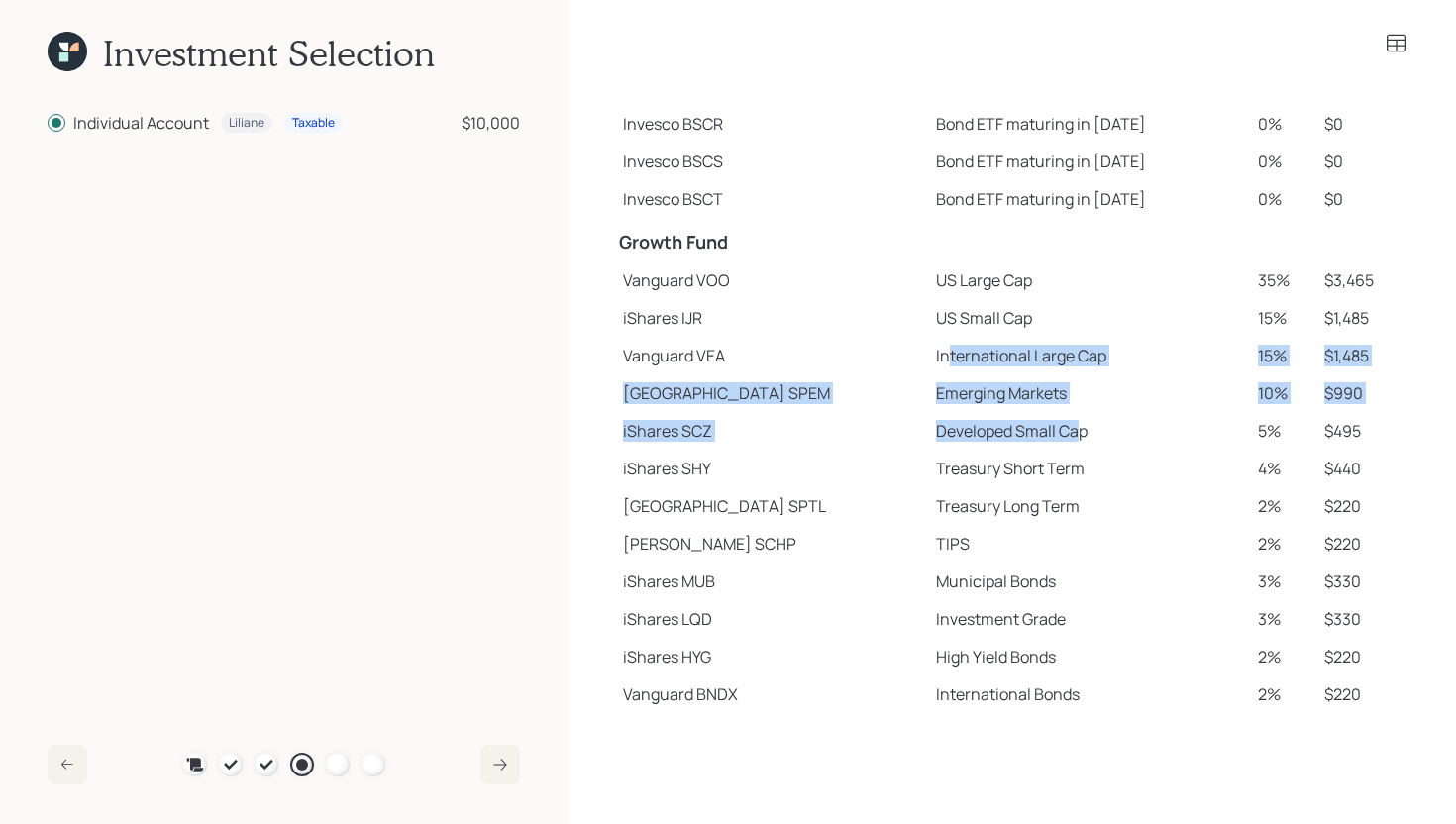 drag, startPoint x: 877, startPoint y: 356, endPoint x: 1006, endPoint y: 426, distance: 146.76853 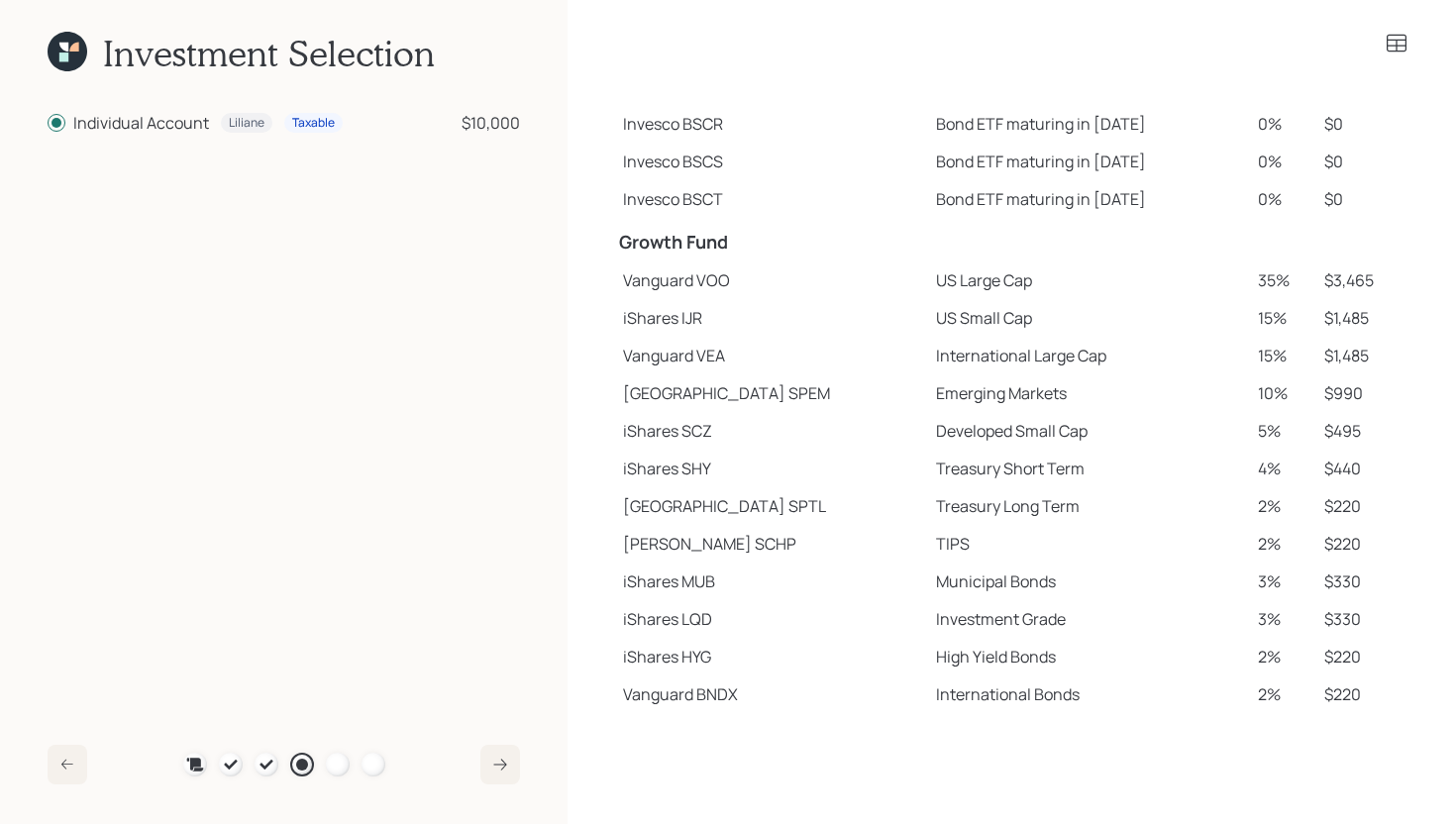 click on "Treasury Short Term" at bounding box center [1089, 468] 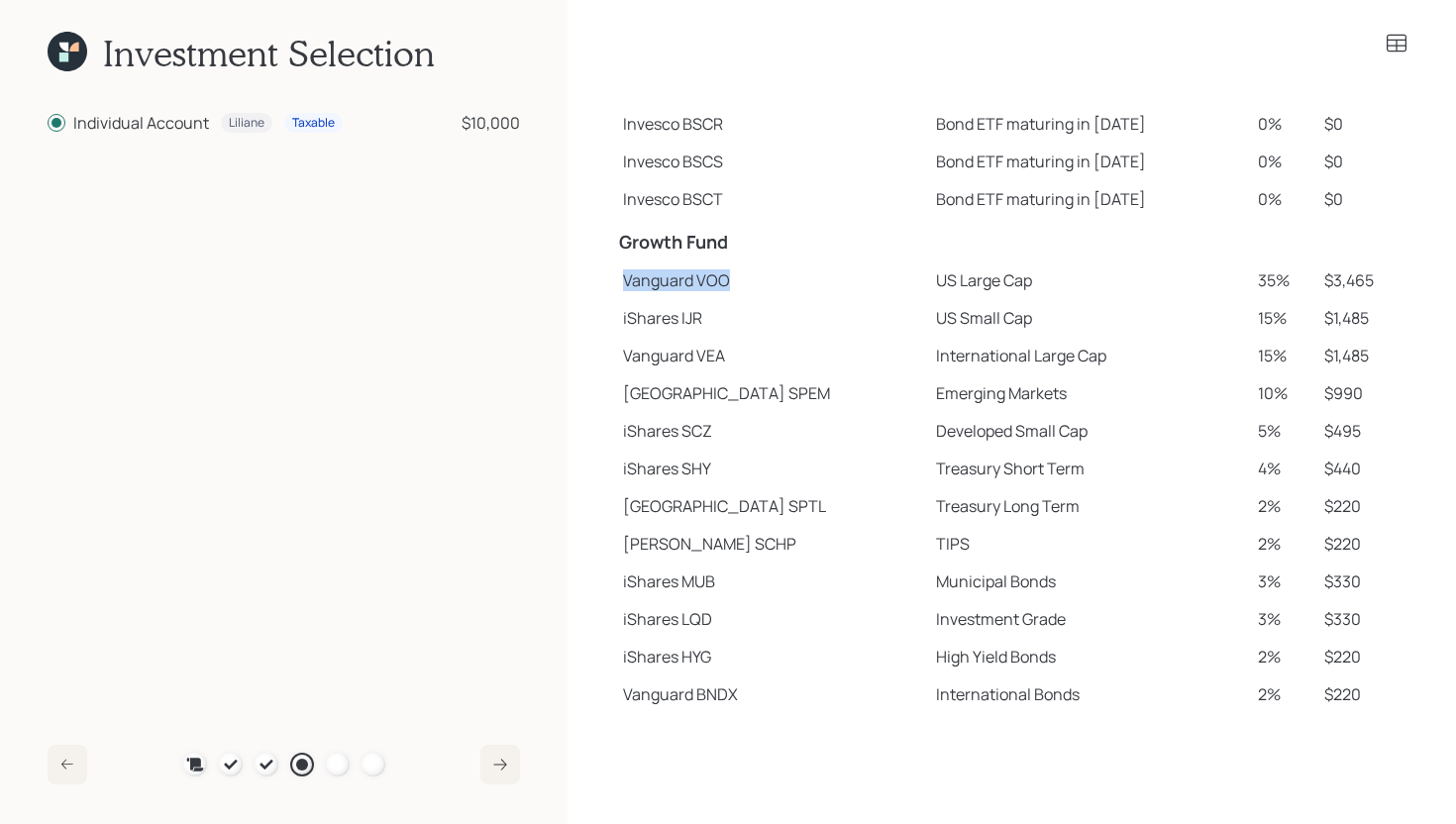 drag, startPoint x: 624, startPoint y: 279, endPoint x: 763, endPoint y: 273, distance: 139.12944 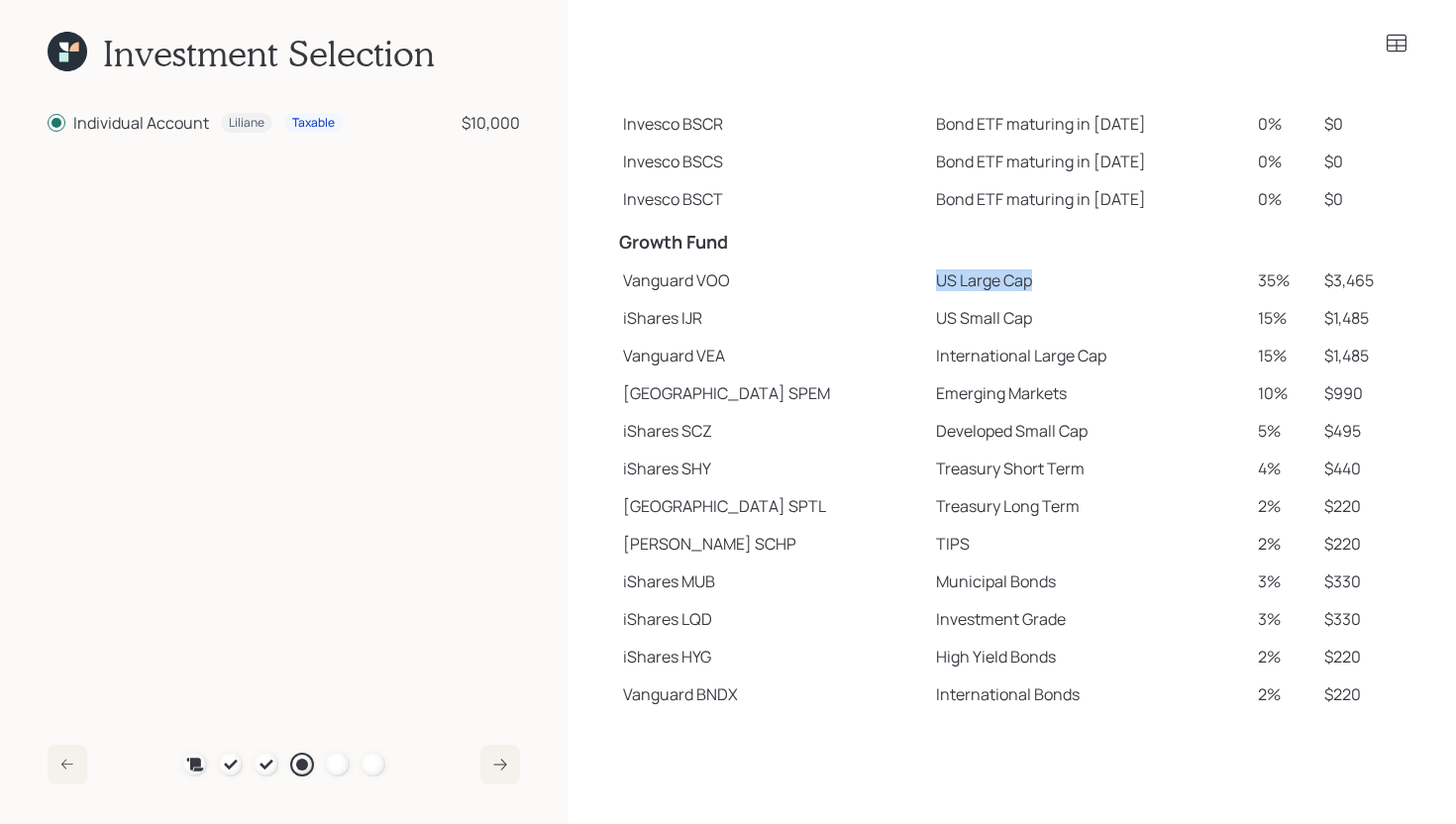 drag, startPoint x: 864, startPoint y: 280, endPoint x: 979, endPoint y: 279, distance: 115.00435 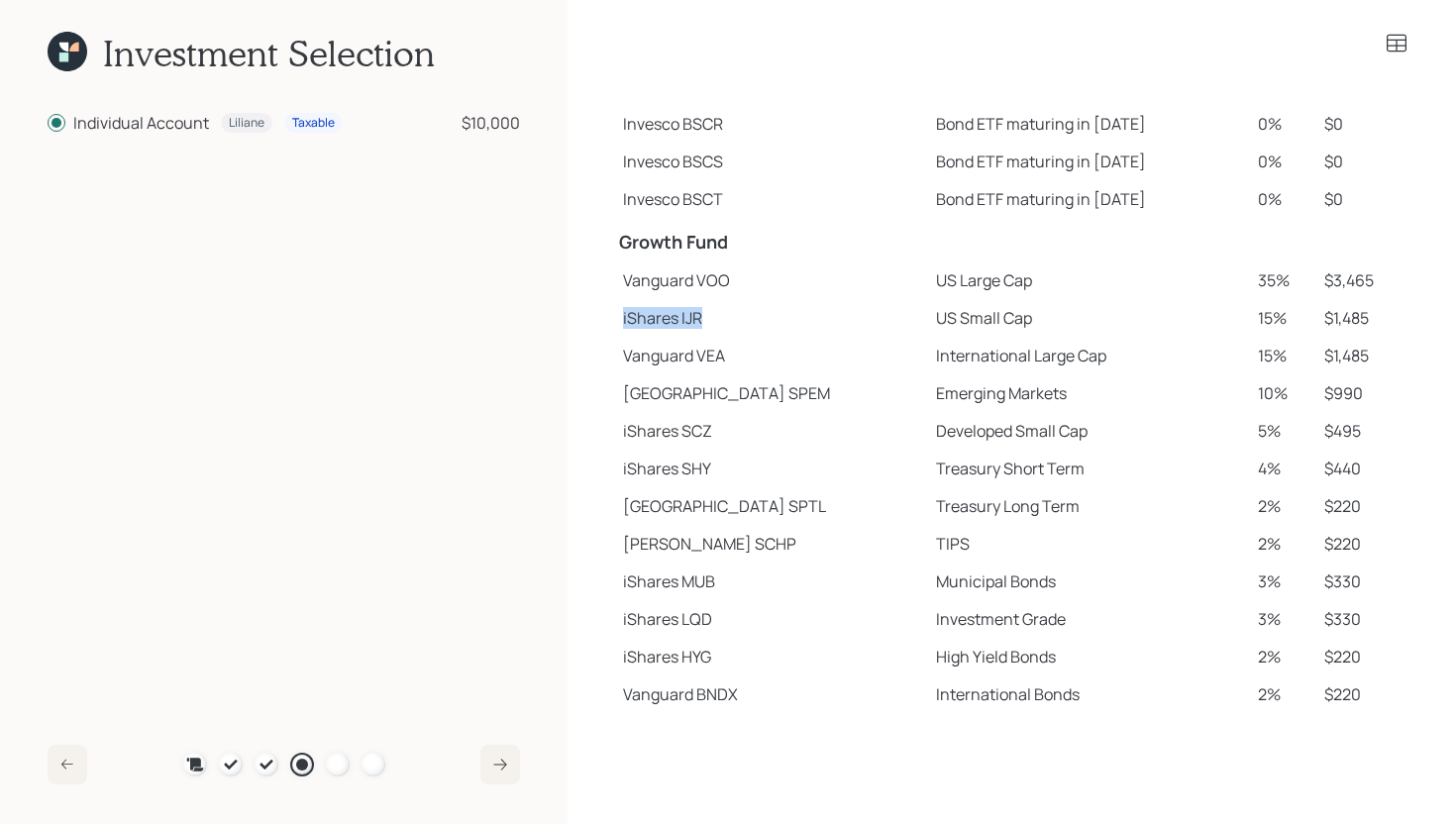 drag, startPoint x: 623, startPoint y: 319, endPoint x: 710, endPoint y: 313, distance: 87.20665 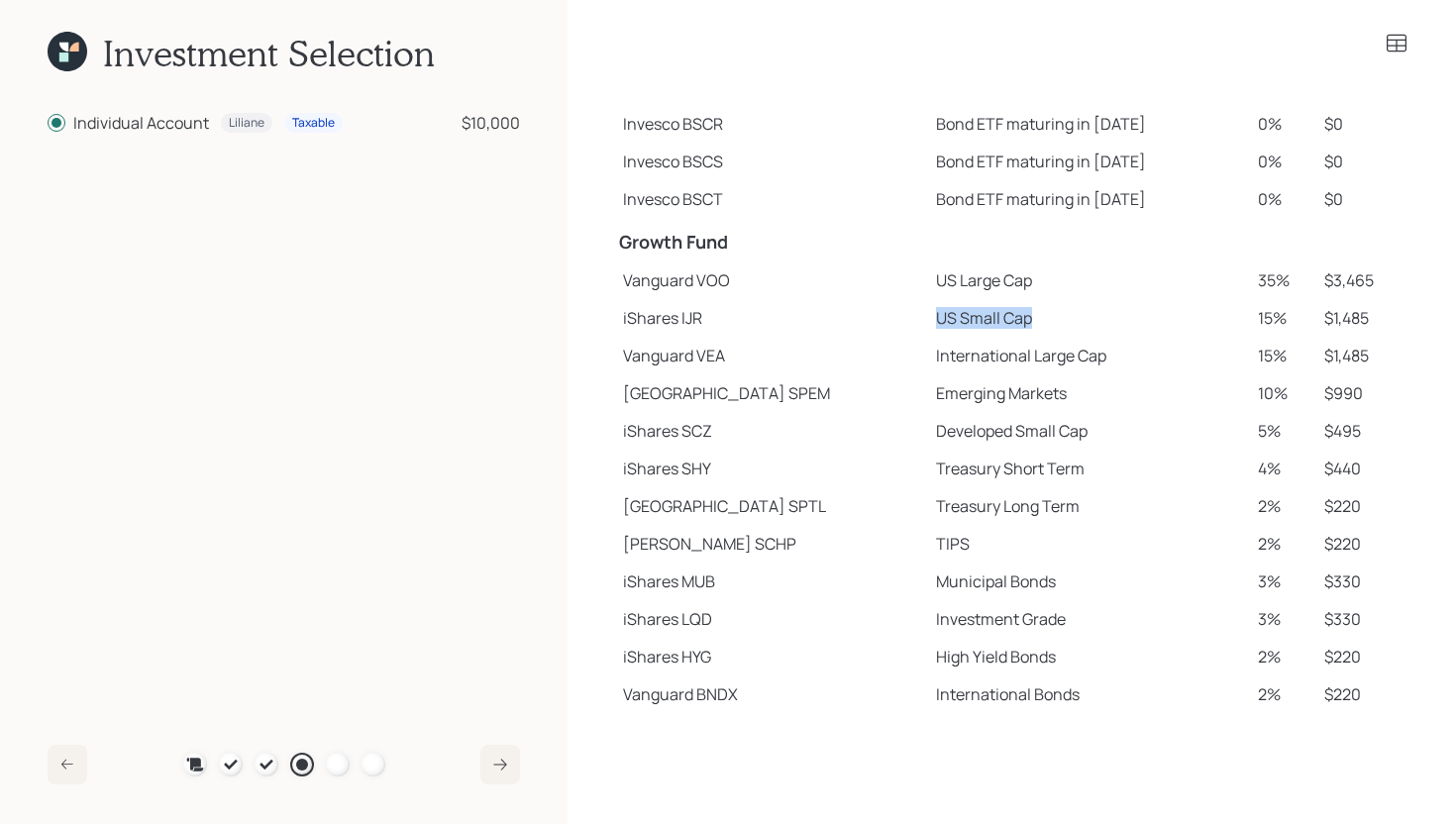 drag, startPoint x: 862, startPoint y: 318, endPoint x: 966, endPoint y: 318, distance: 104 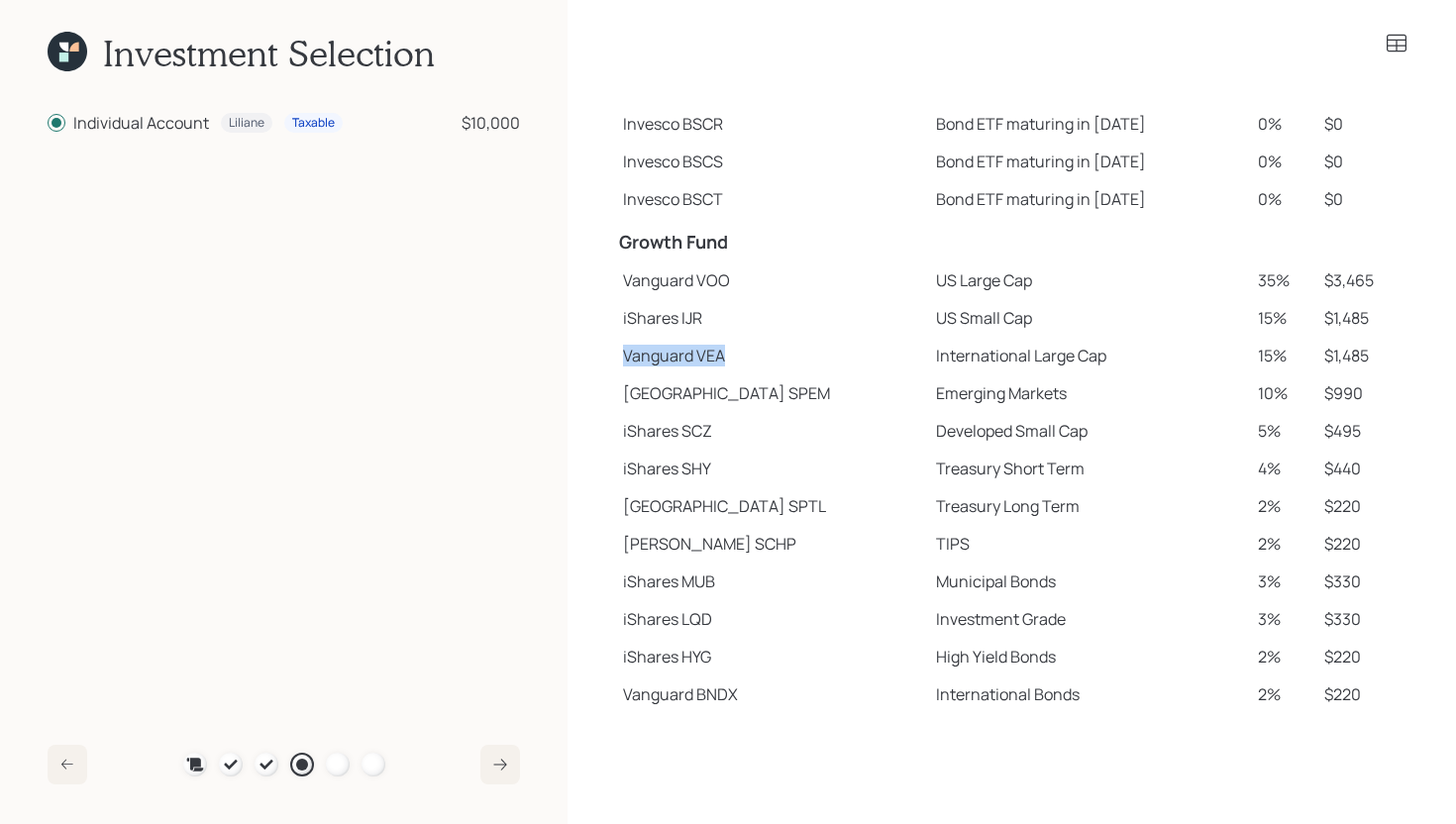 drag, startPoint x: 625, startPoint y: 358, endPoint x: 746, endPoint y: 350, distance: 121.26417 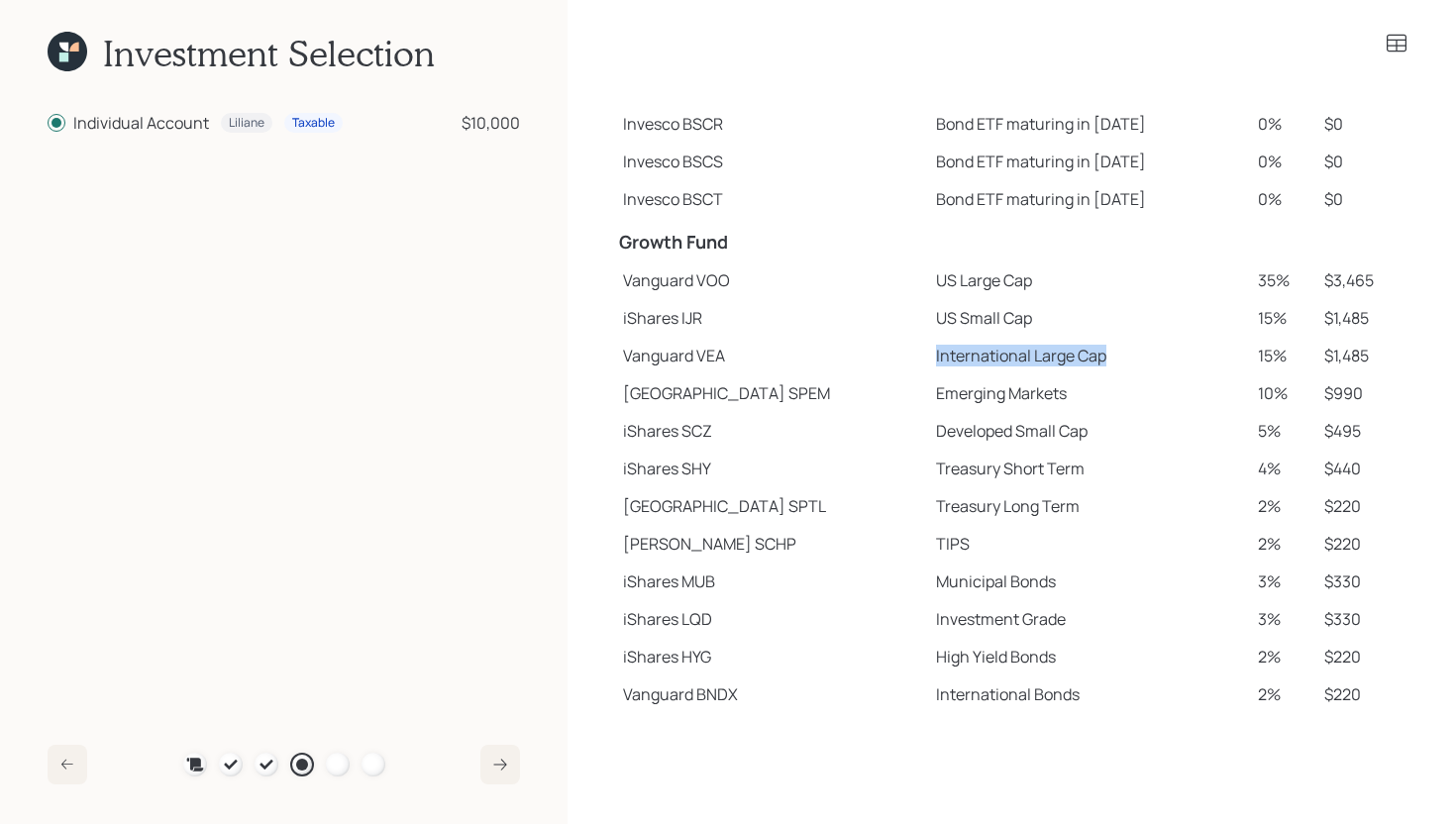 drag, startPoint x: 864, startPoint y: 358, endPoint x: 1046, endPoint y: 352, distance: 182.0989 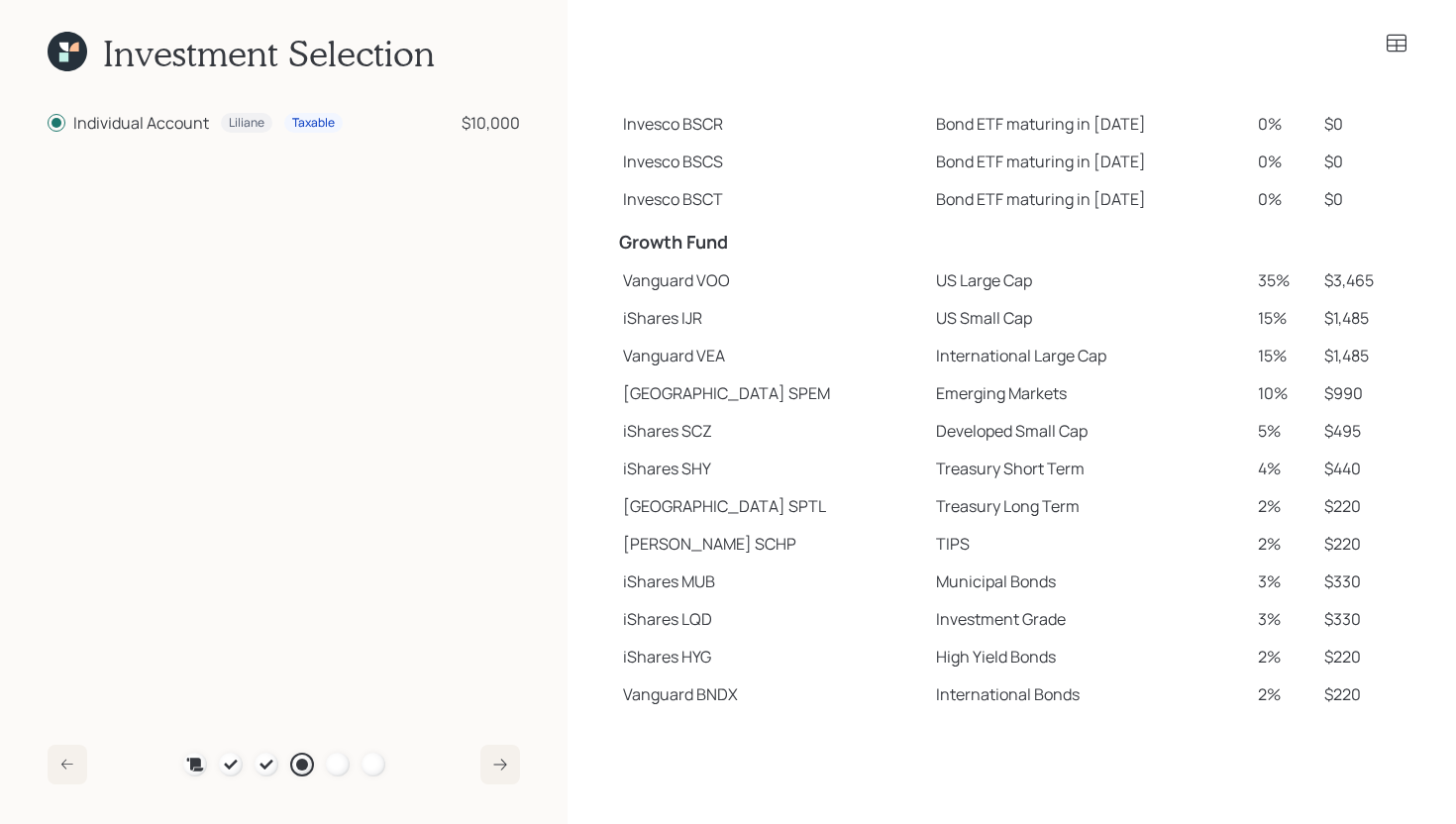 scroll, scrollTop: 0, scrollLeft: 0, axis: both 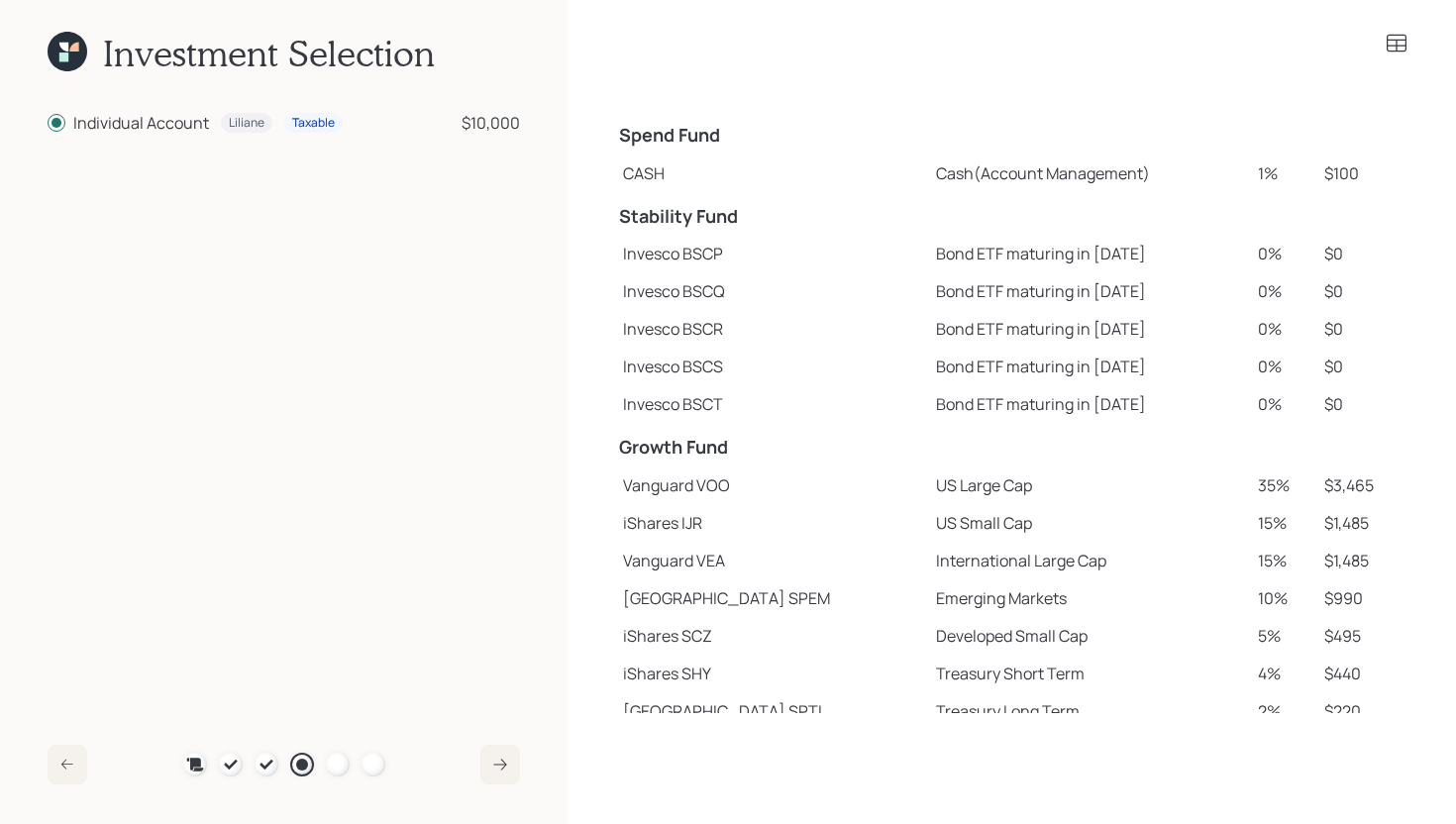 click on "CASH" at bounding box center (772, 173) 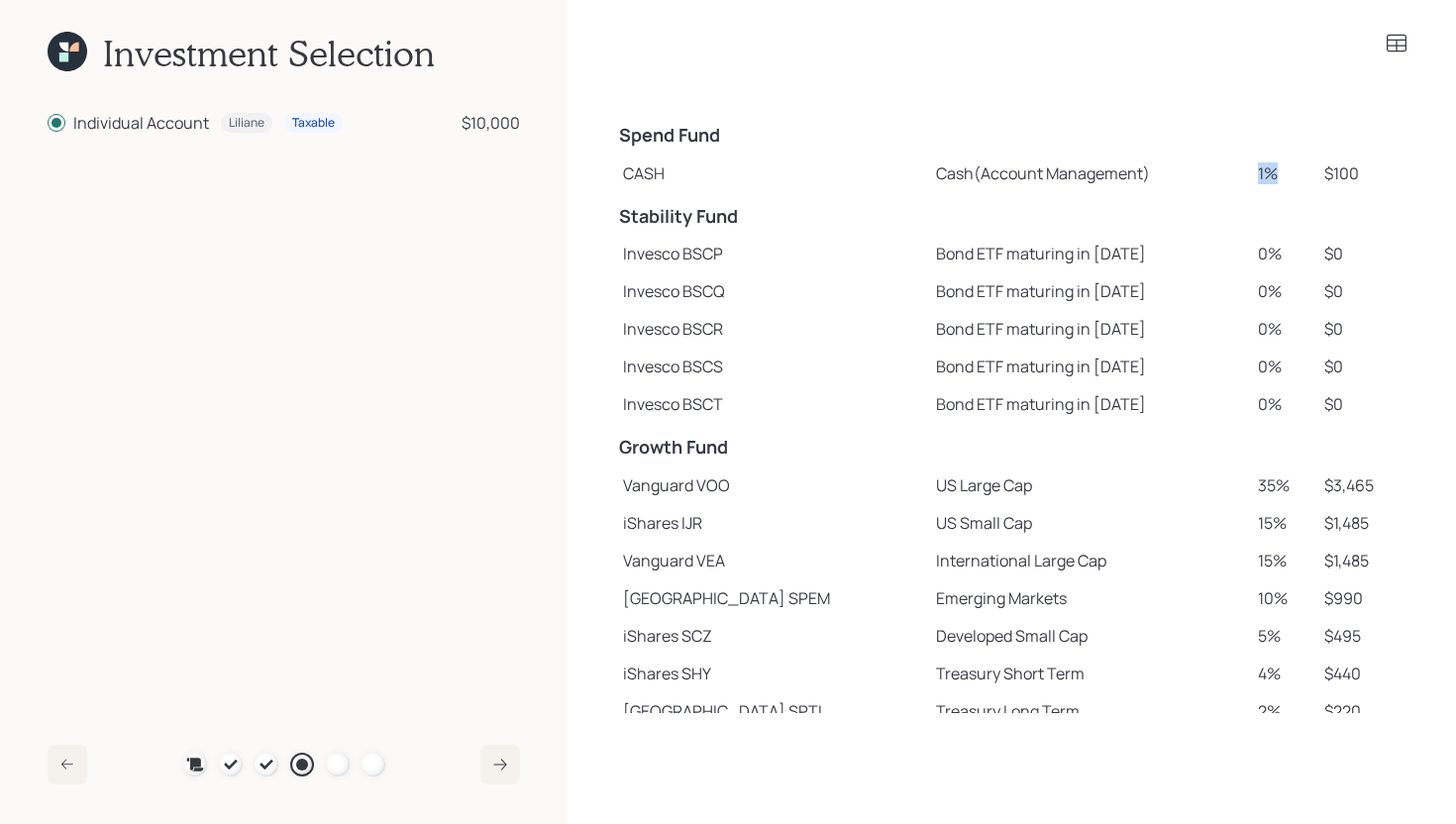 drag, startPoint x: 1230, startPoint y: 171, endPoint x: 1255, endPoint y: 171, distance: 25 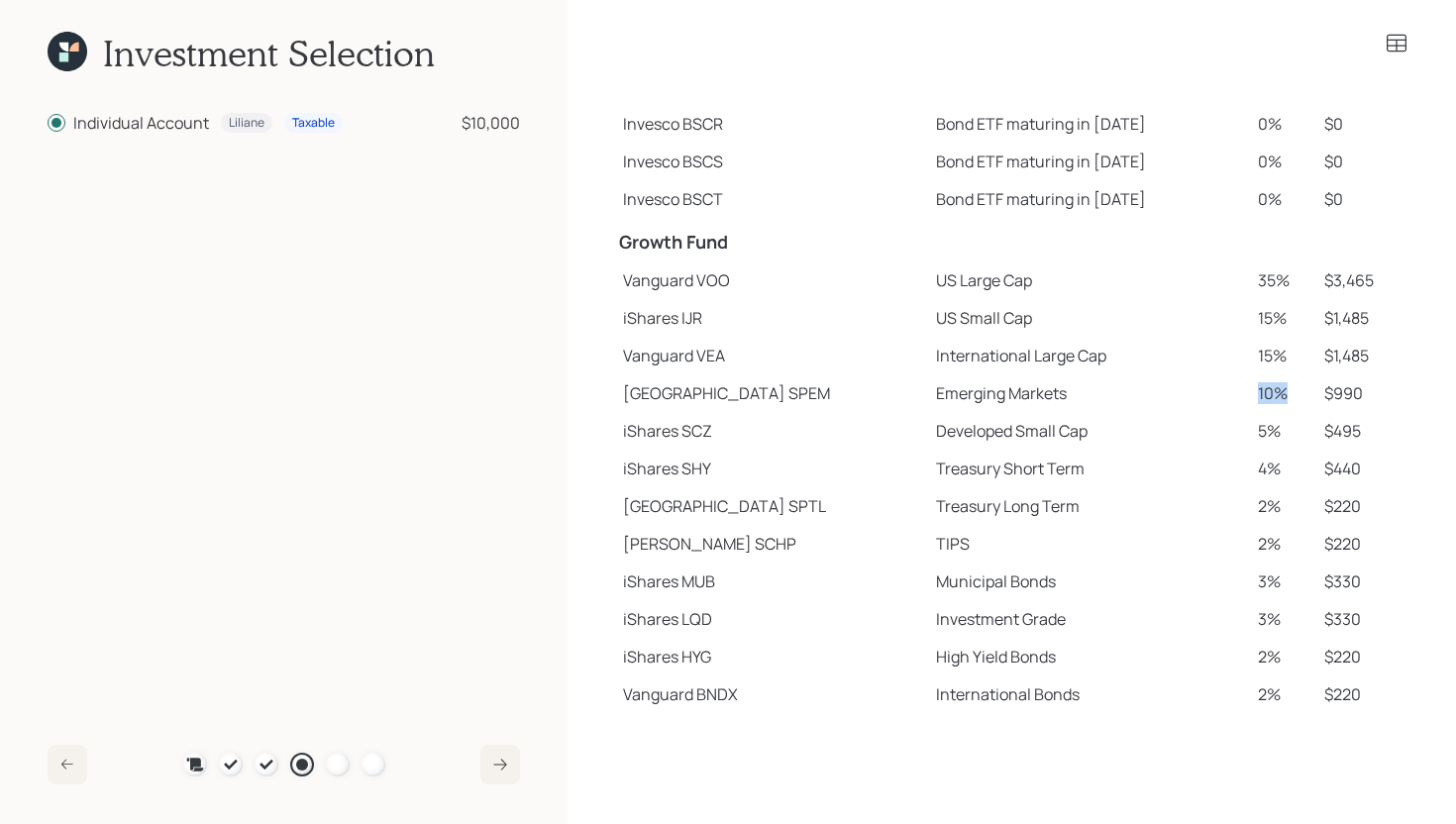 drag, startPoint x: 1226, startPoint y: 392, endPoint x: 1264, endPoint y: 391, distance: 38.013156 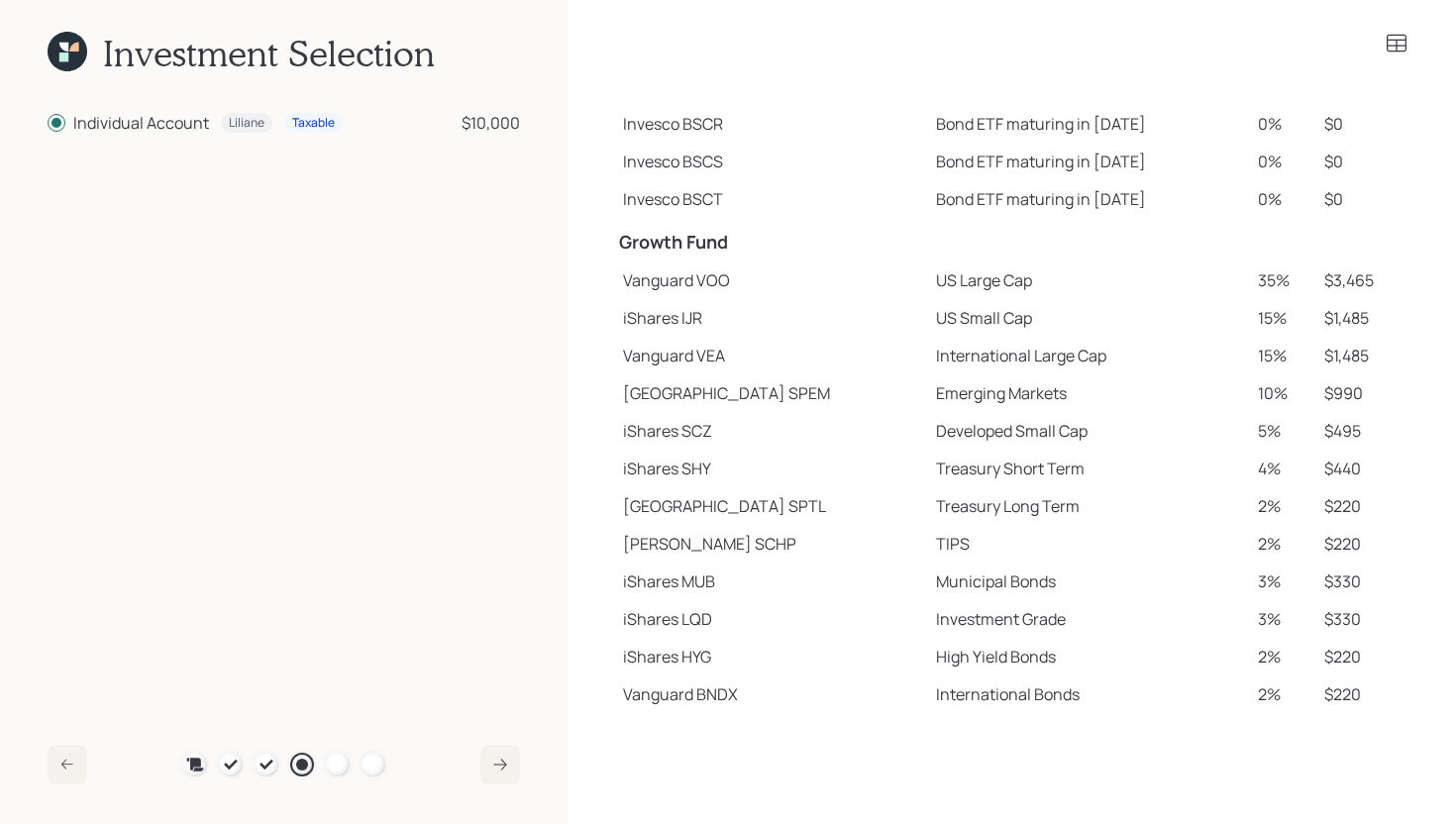click on "15%" at bounding box center [1283, 356] 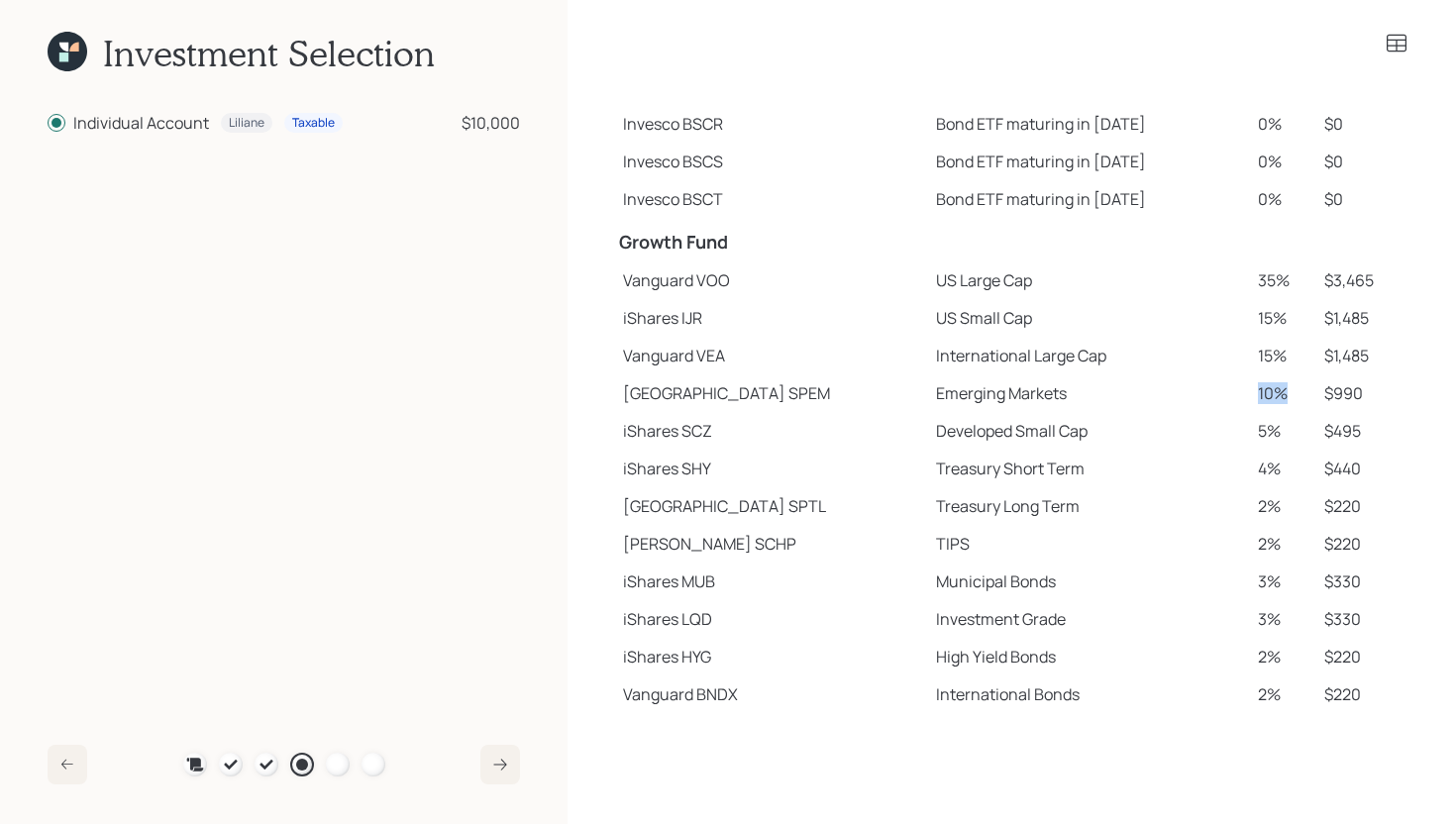 drag, startPoint x: 1234, startPoint y: 396, endPoint x: 1263, endPoint y: 395, distance: 29.017236 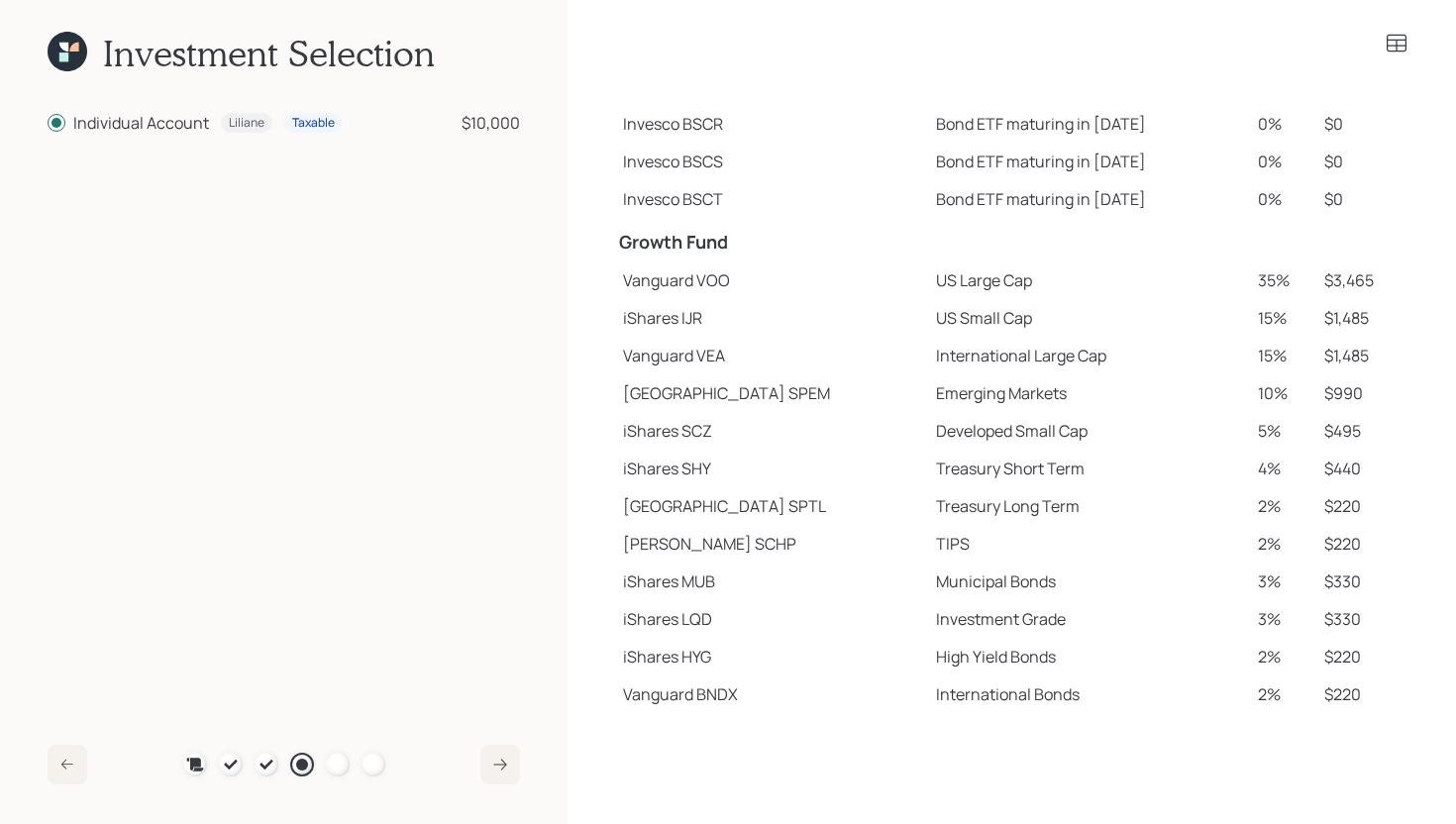 click on "Emerging Markets" at bounding box center [1089, 393] 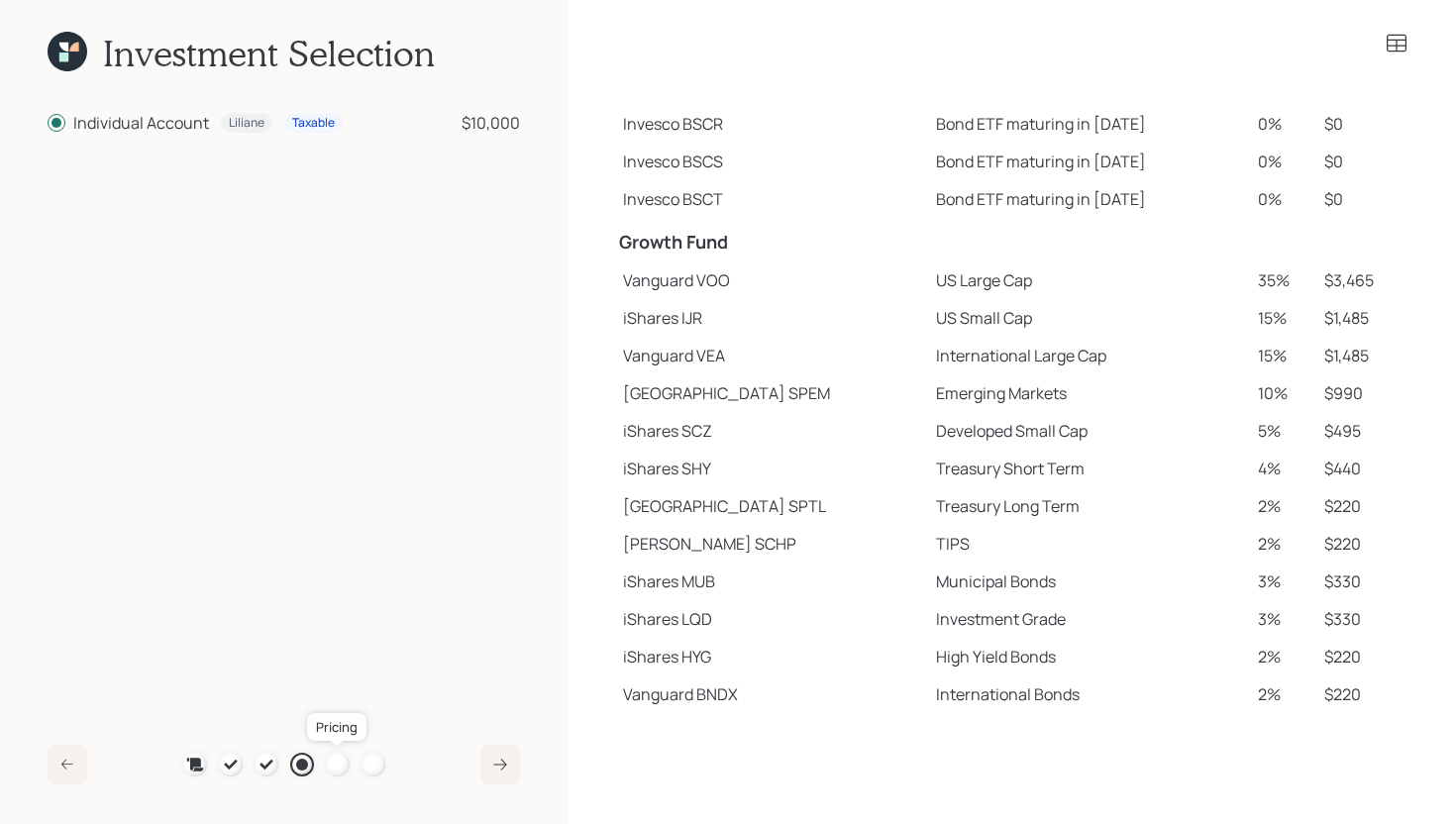 click at bounding box center (338, 765) 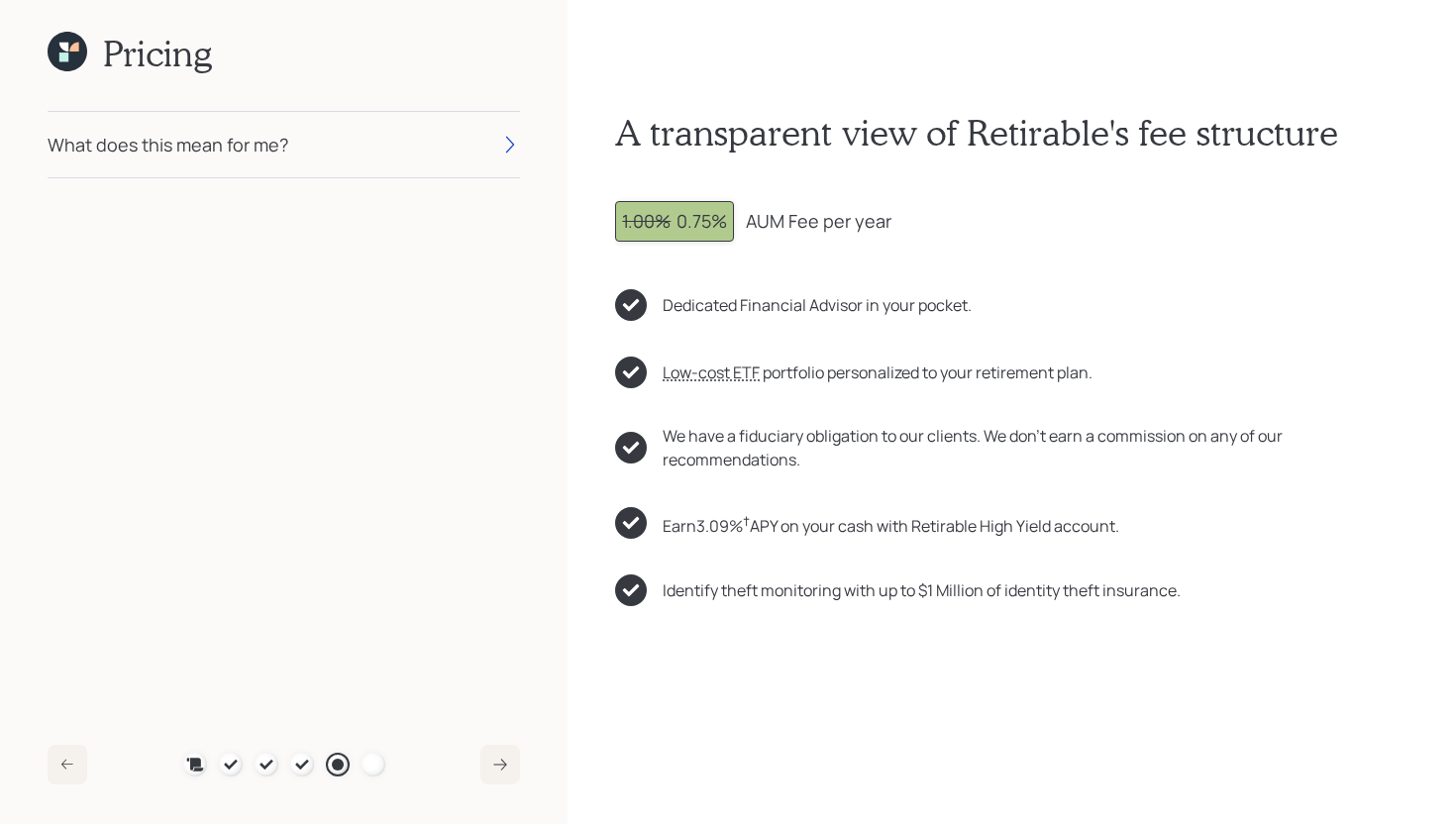 click 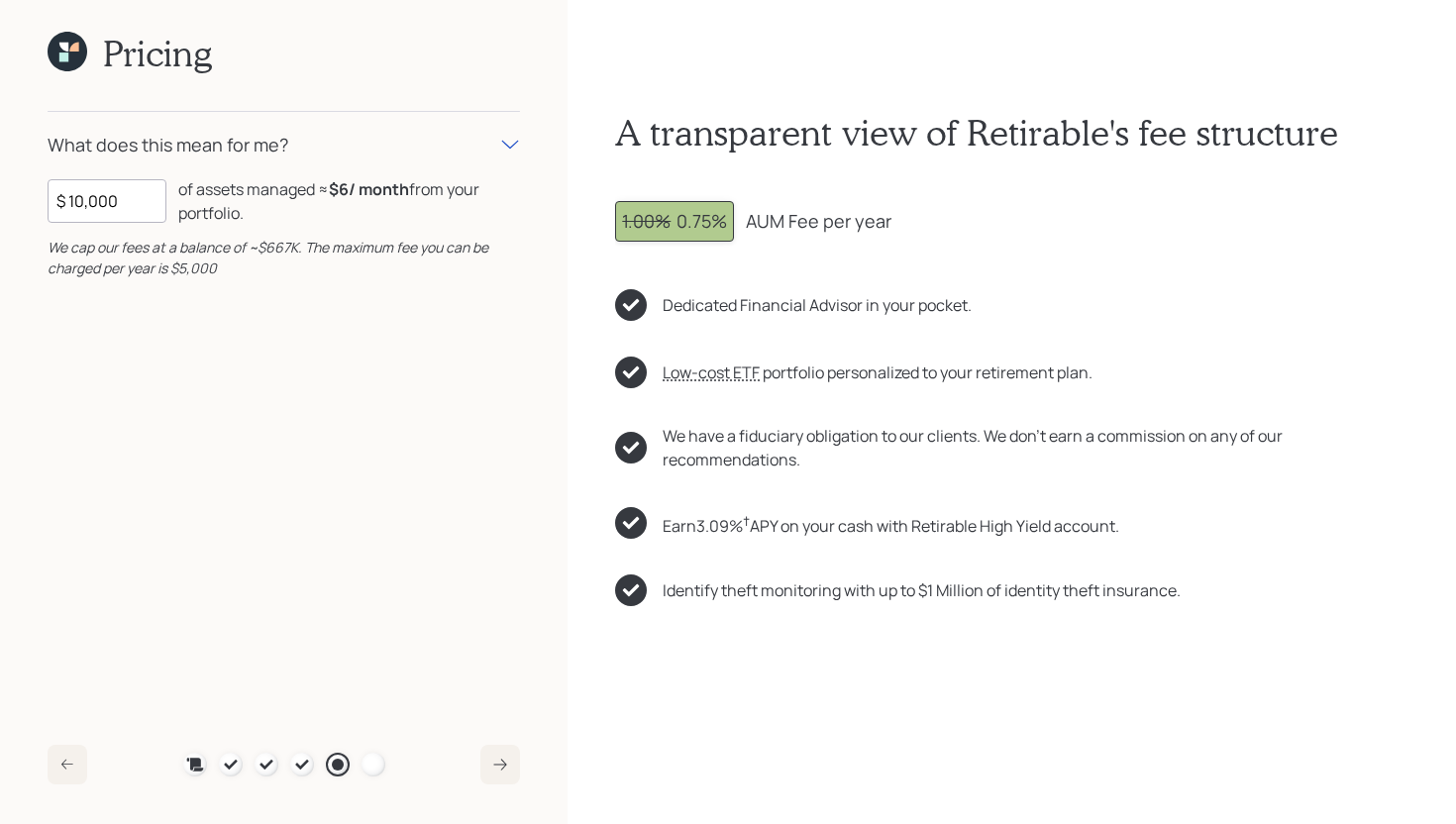 click on "$ 10,000" at bounding box center [107, 201] 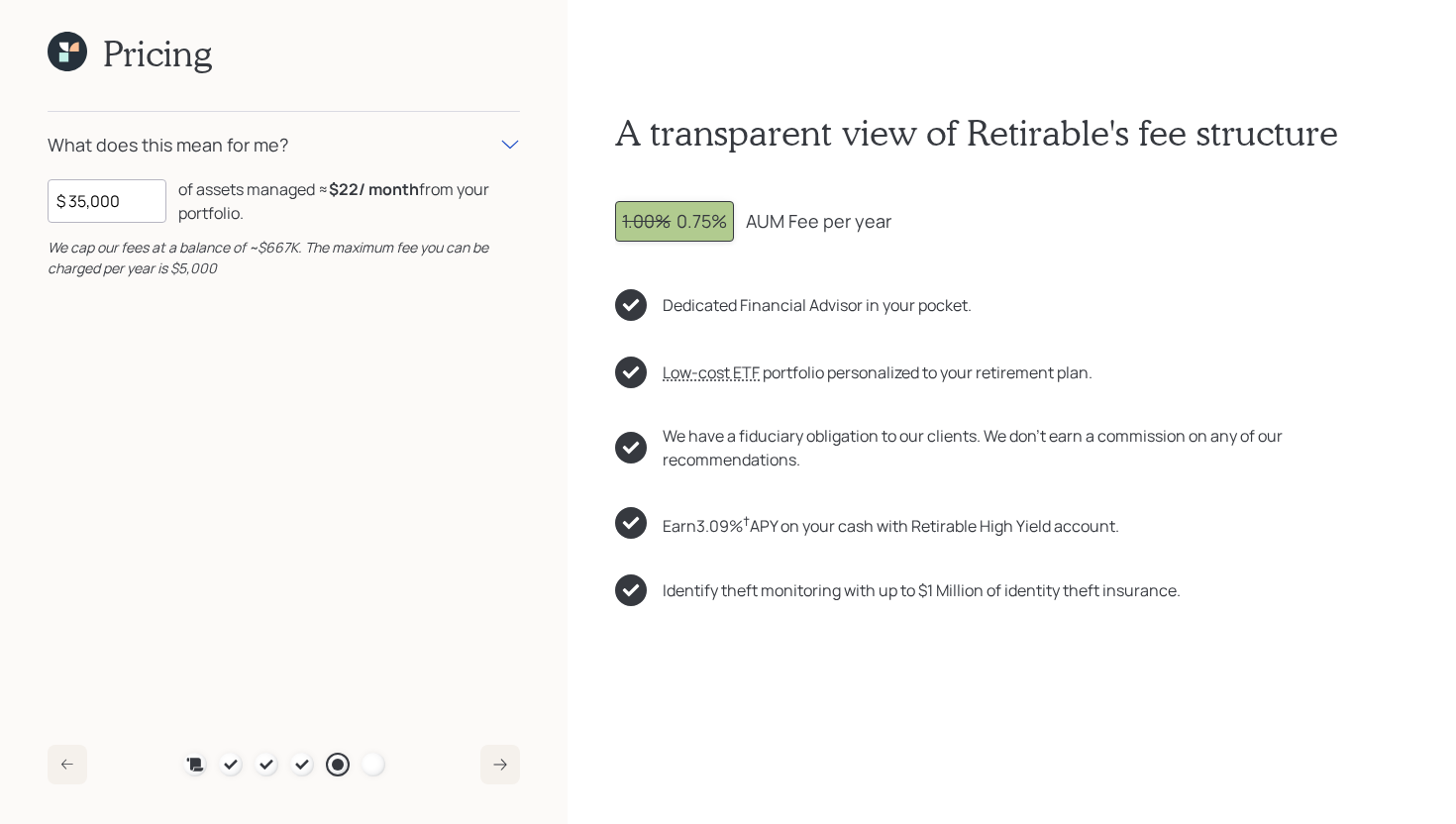 type on "$ 35,000" 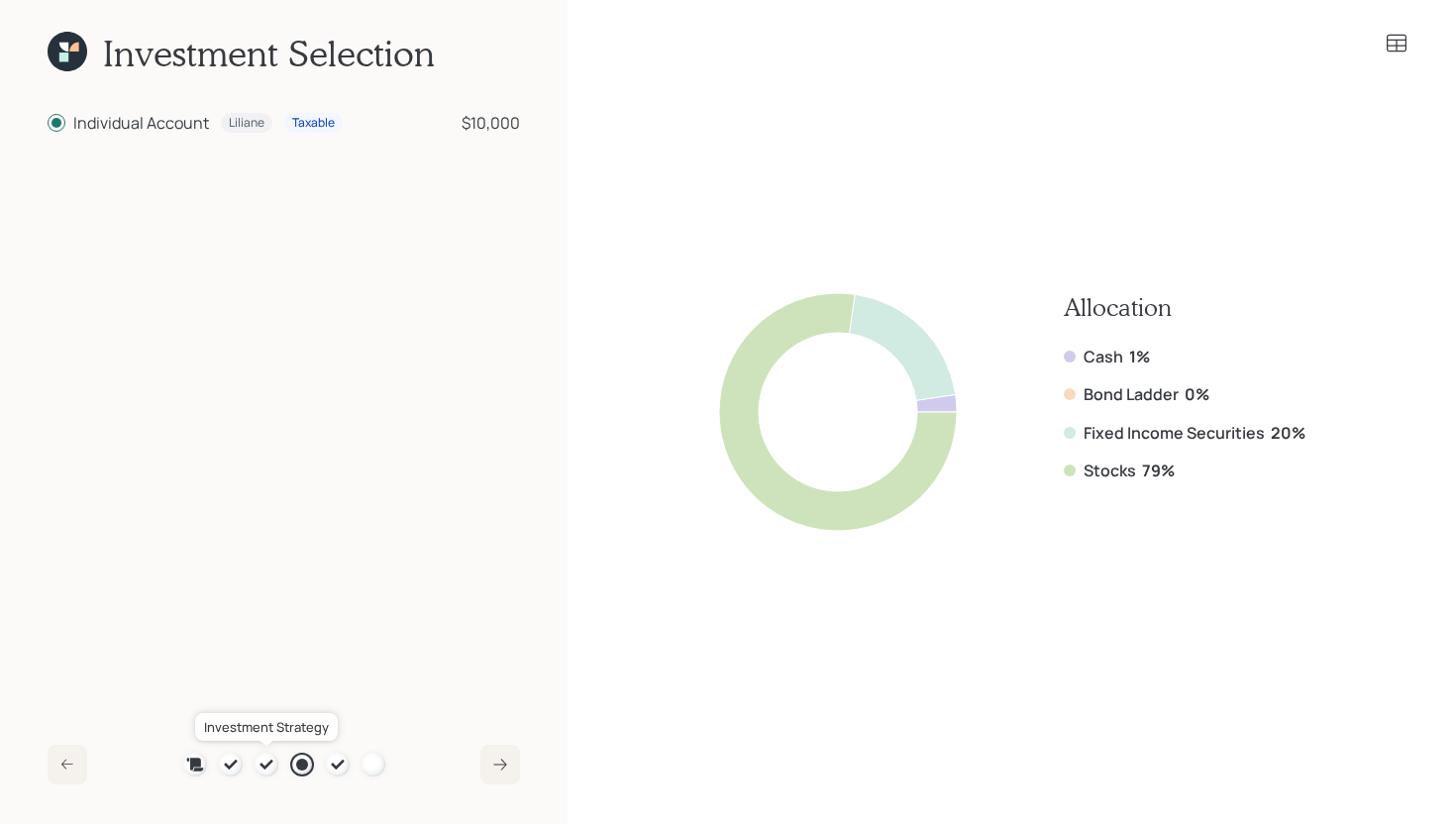 click 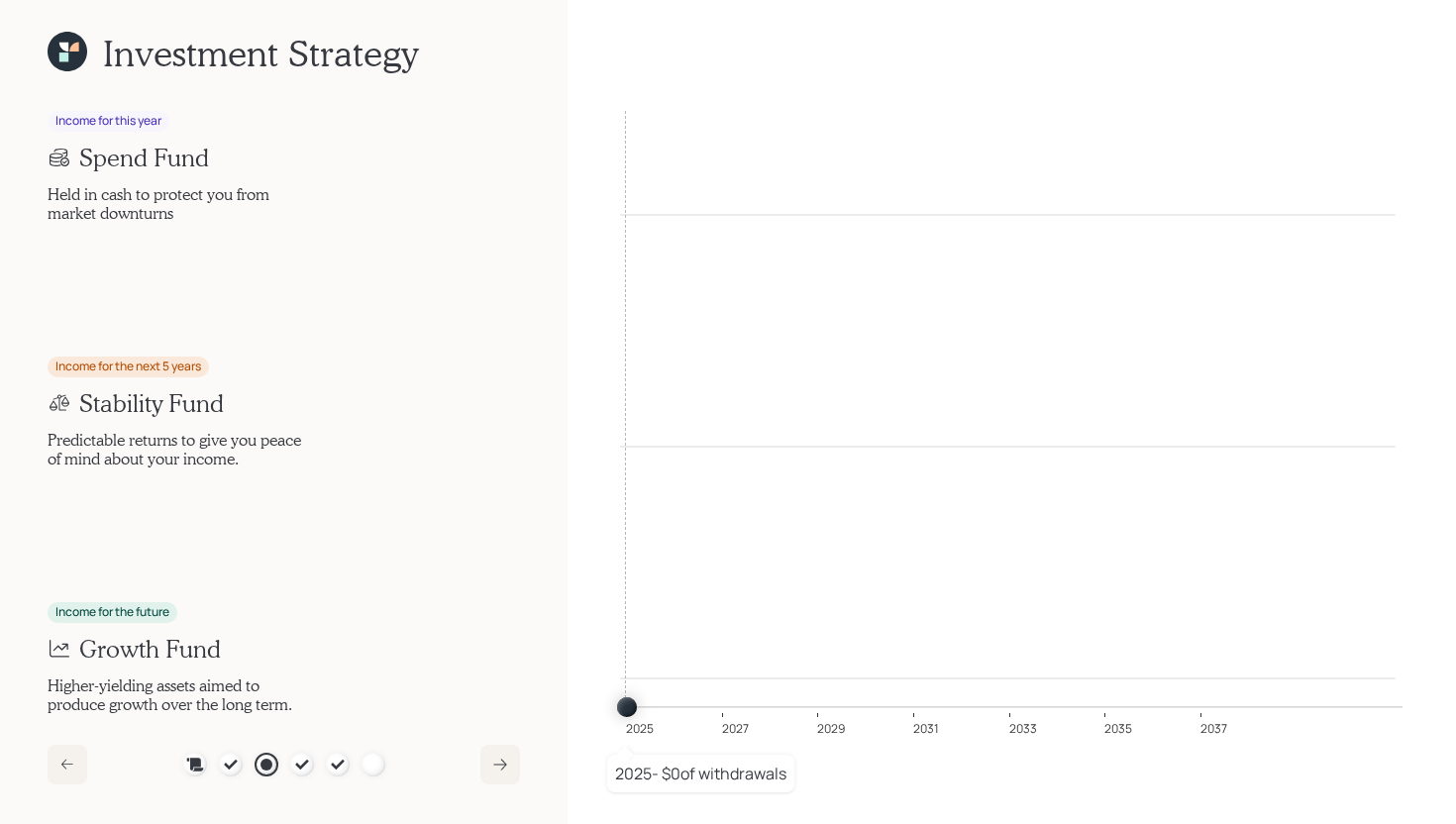 click at bounding box center (195, 765) 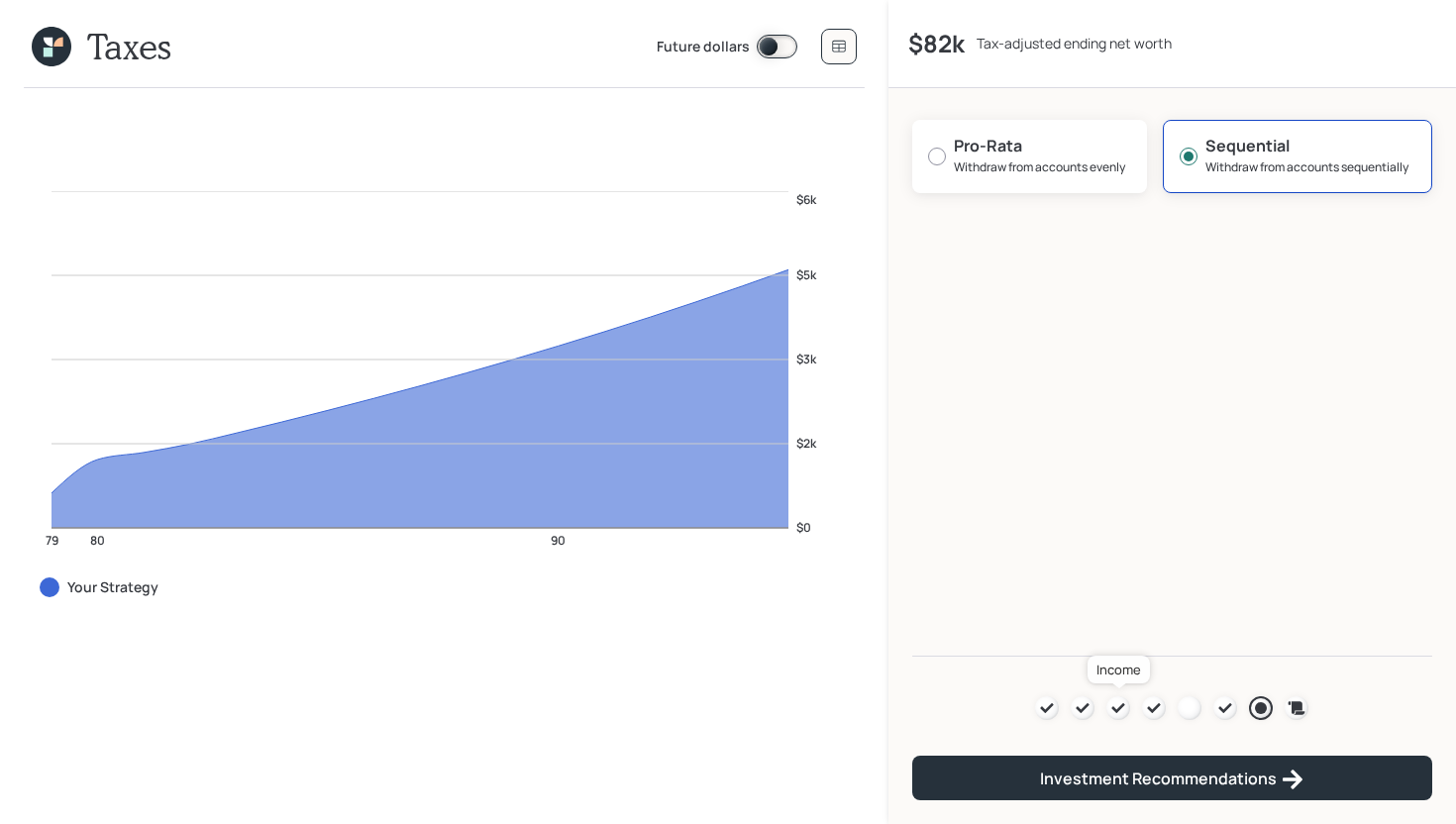click 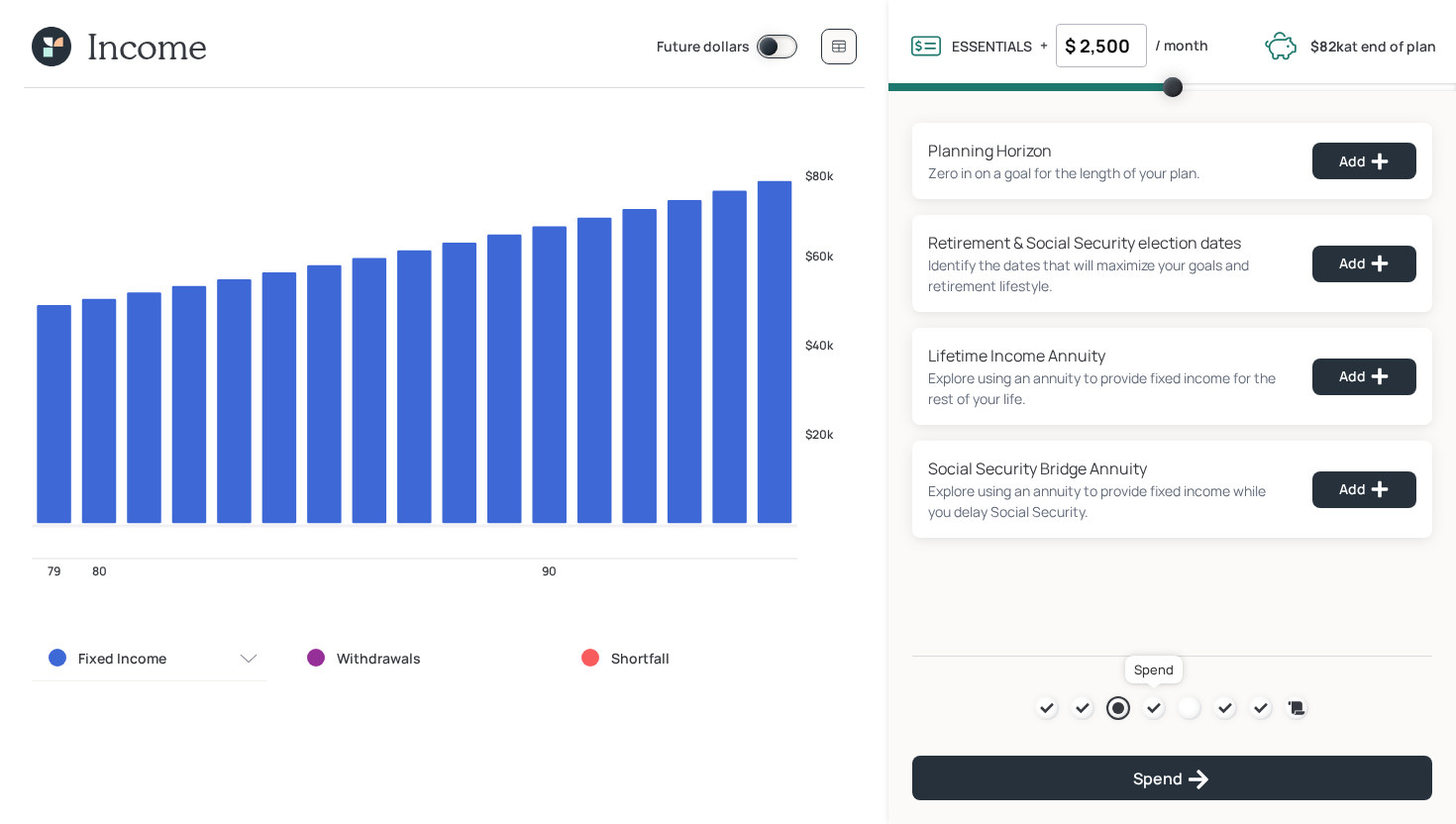 click at bounding box center [1154, 708] 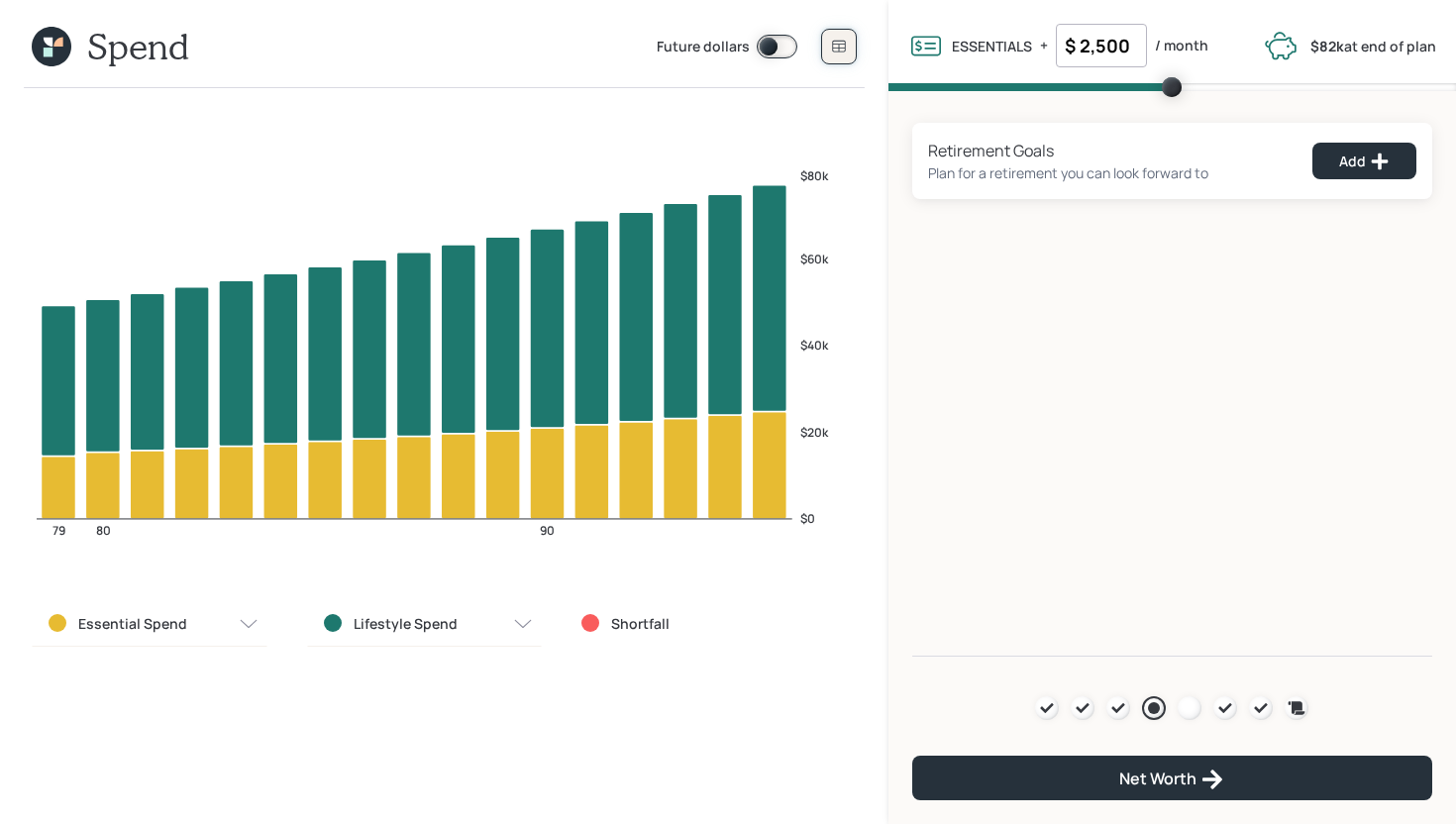 click at bounding box center (839, 47) 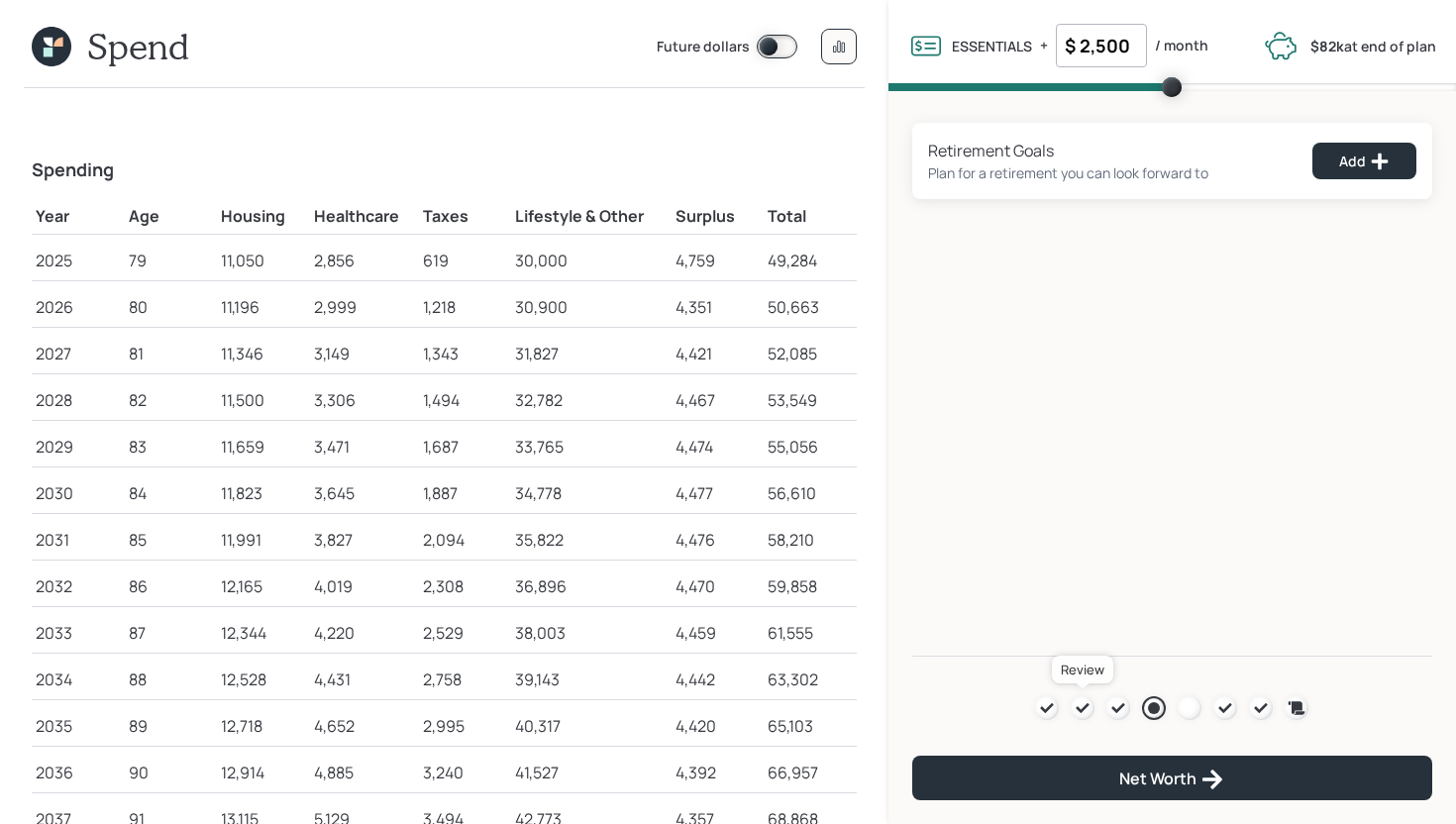 click 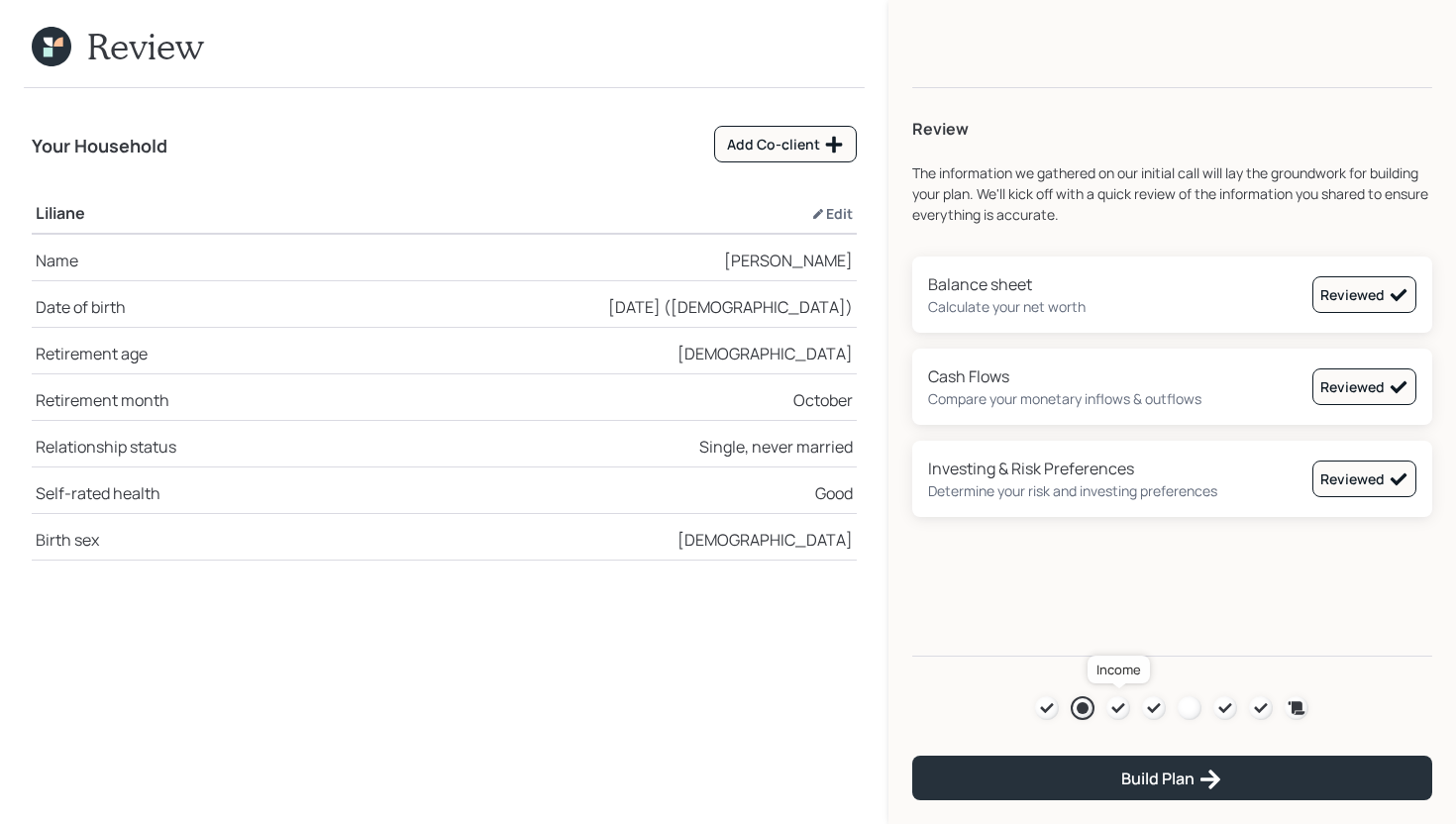 click 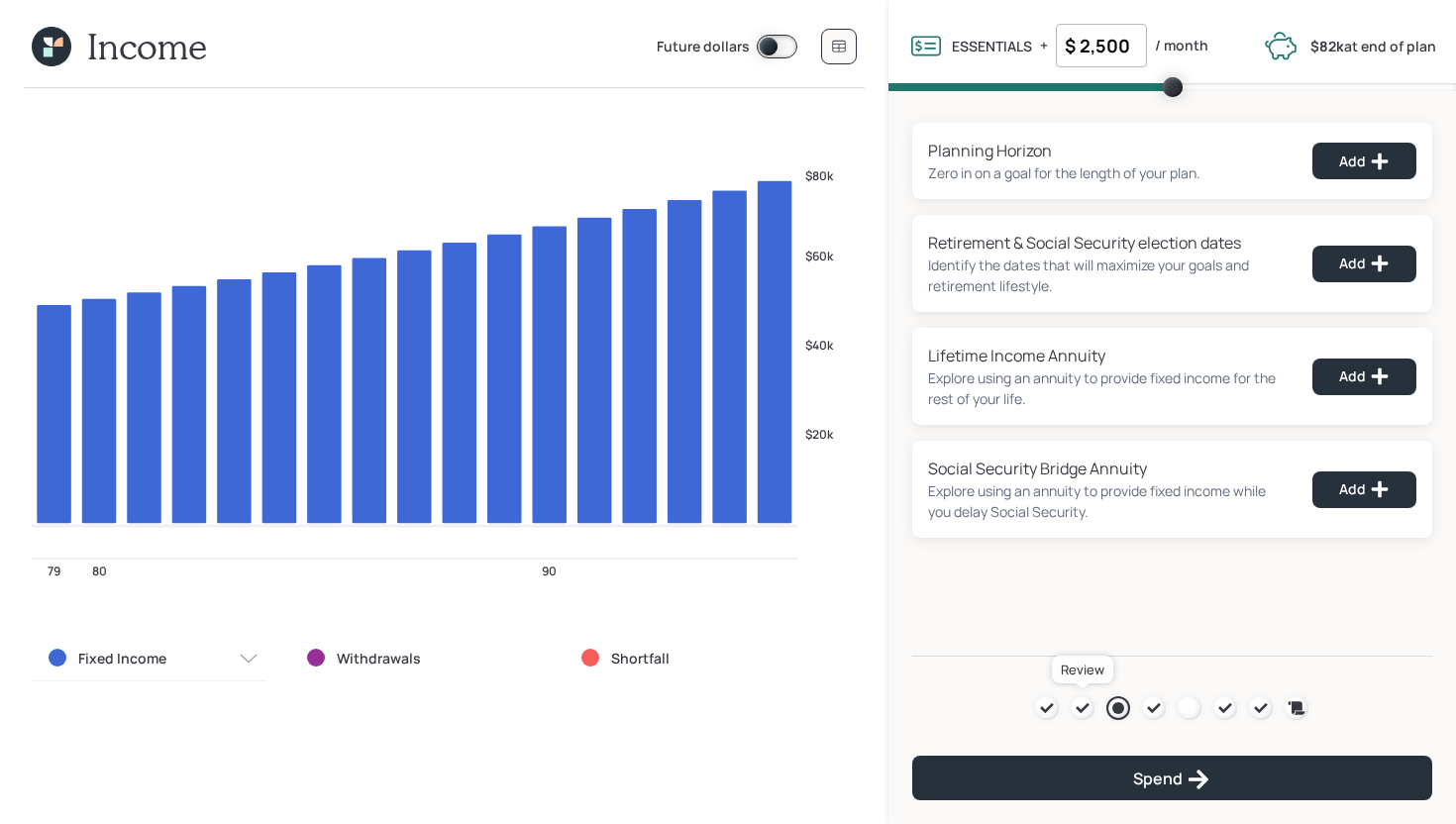 click 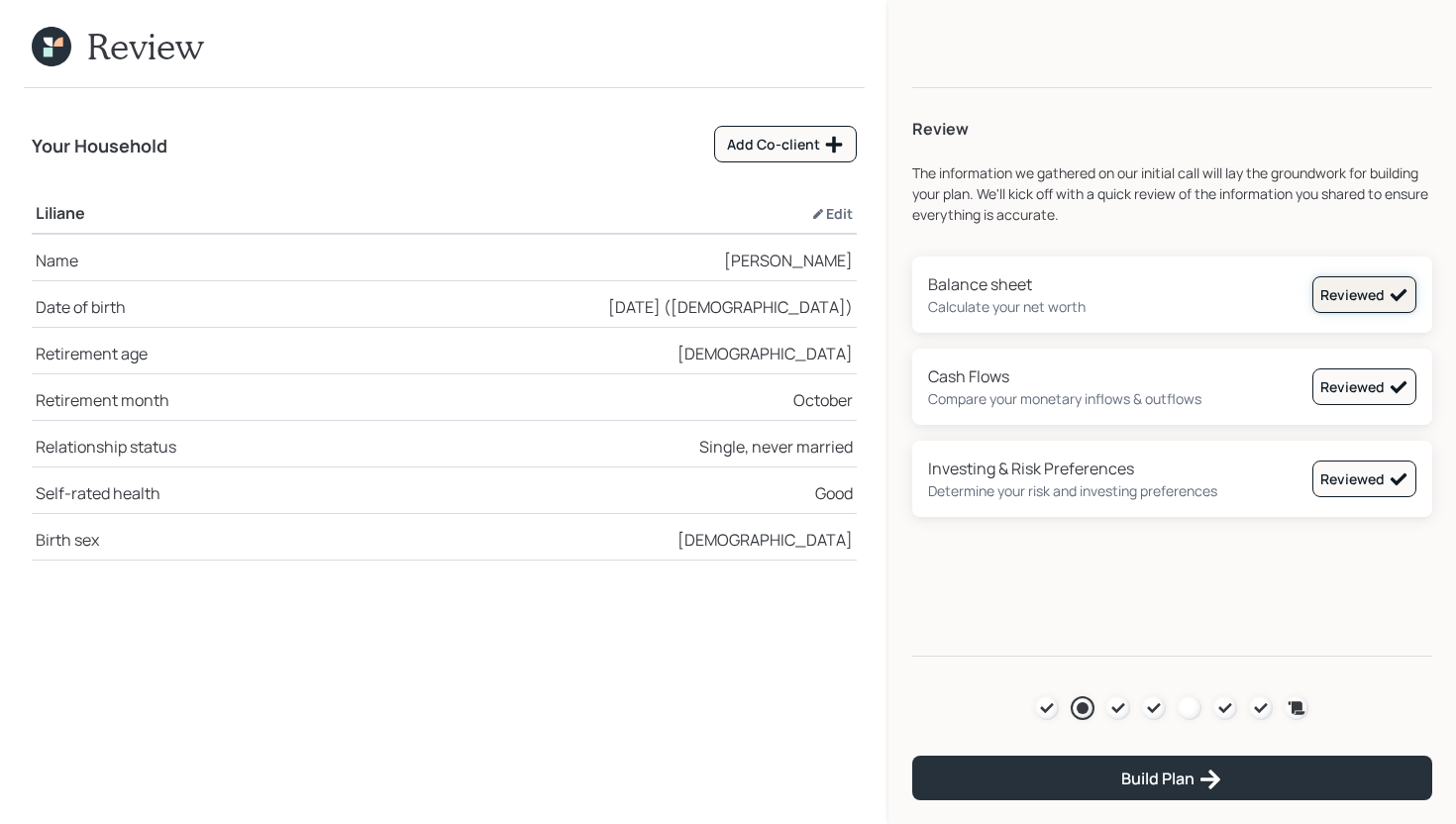 click on "Reviewed" at bounding box center (1364, 294) 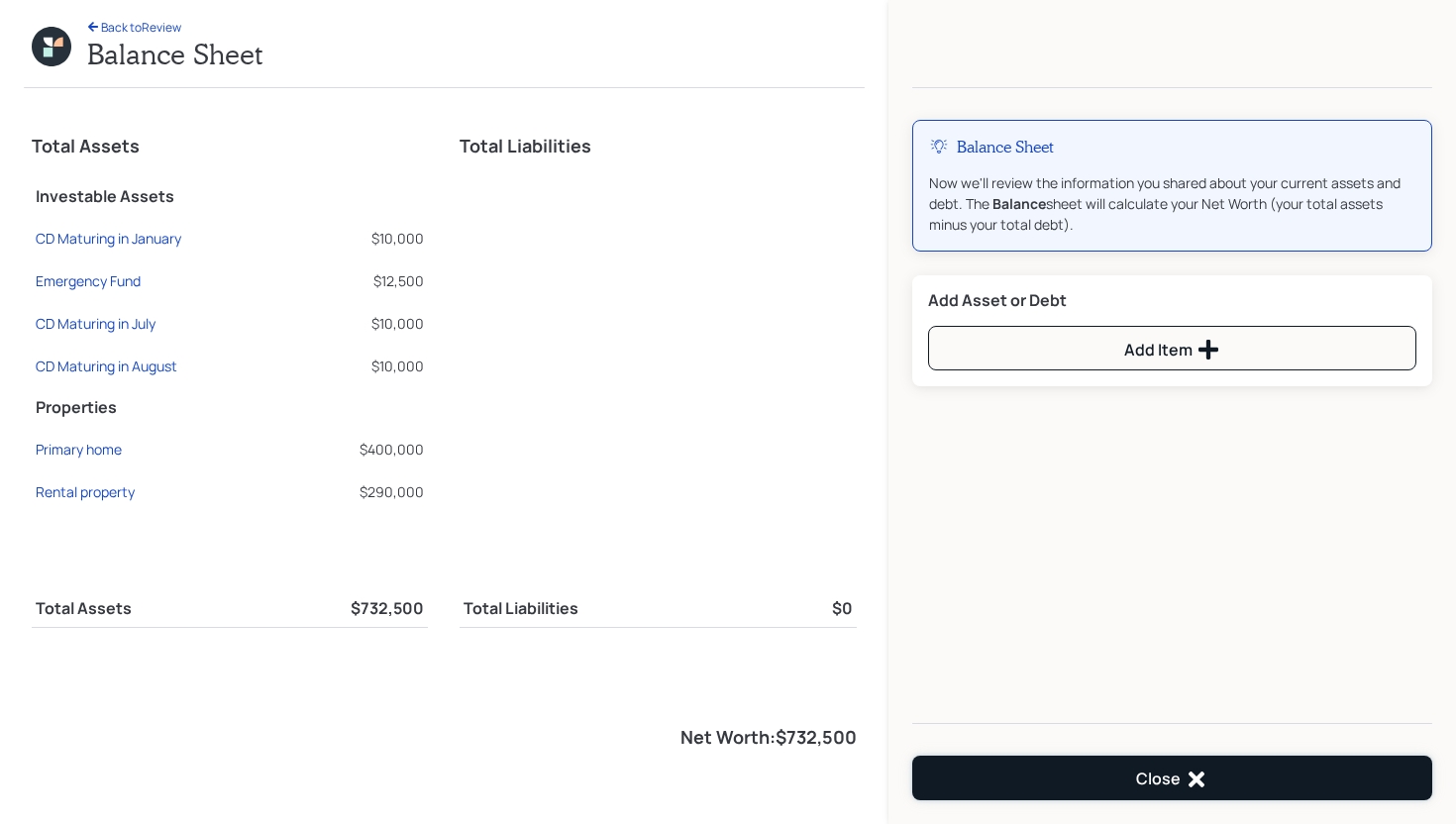 click on "Close" at bounding box center (1172, 779) 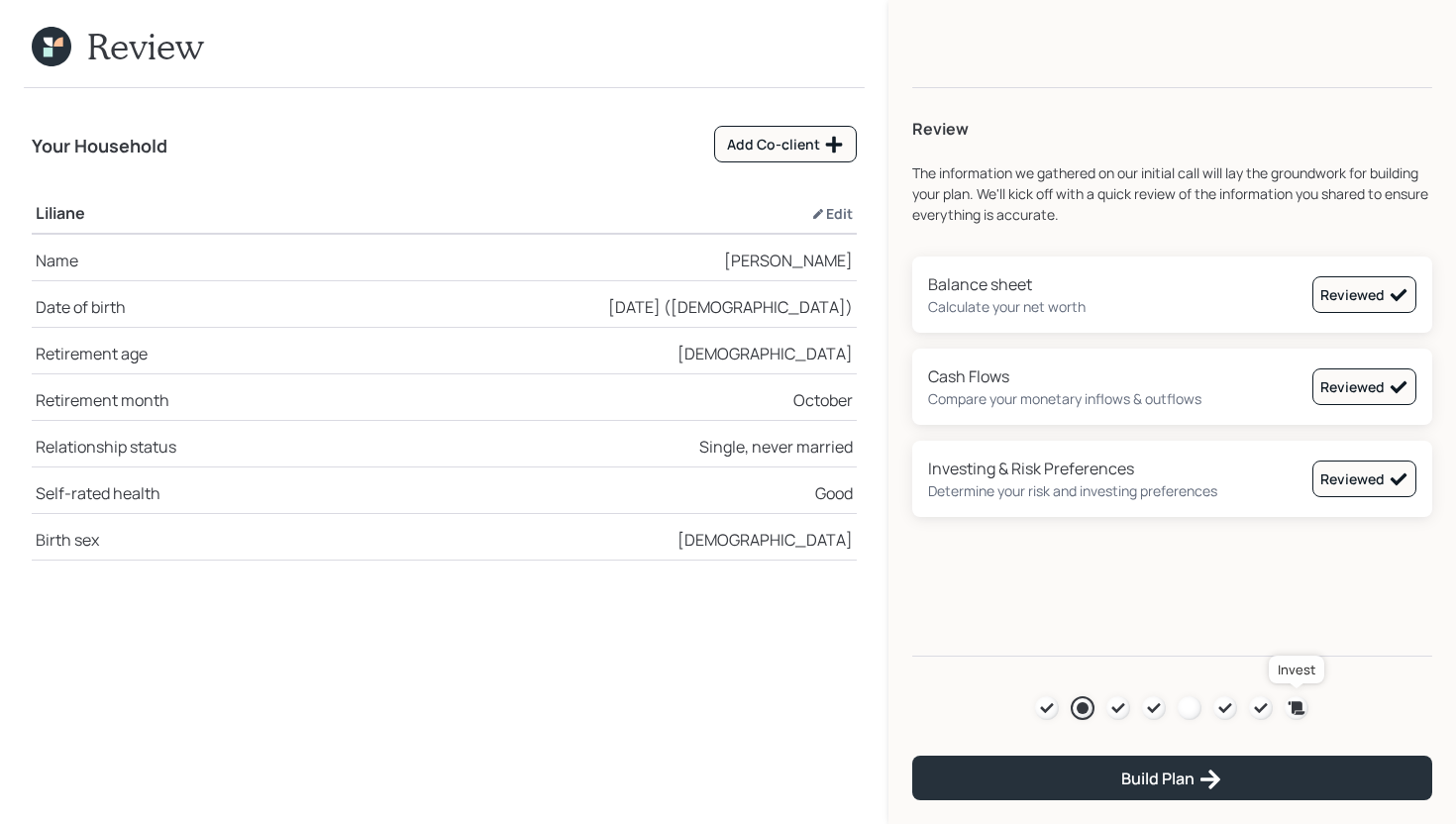click 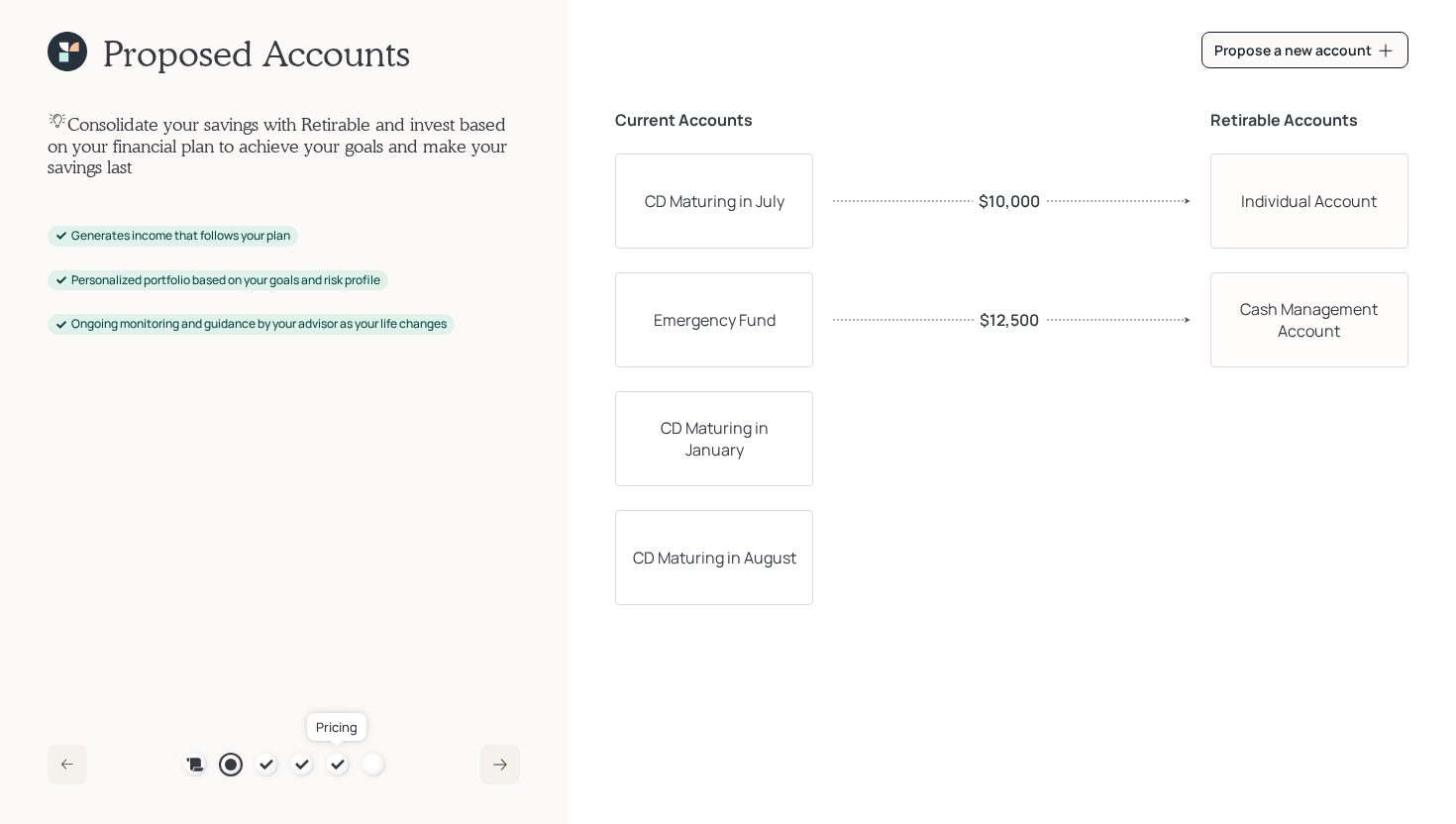 click 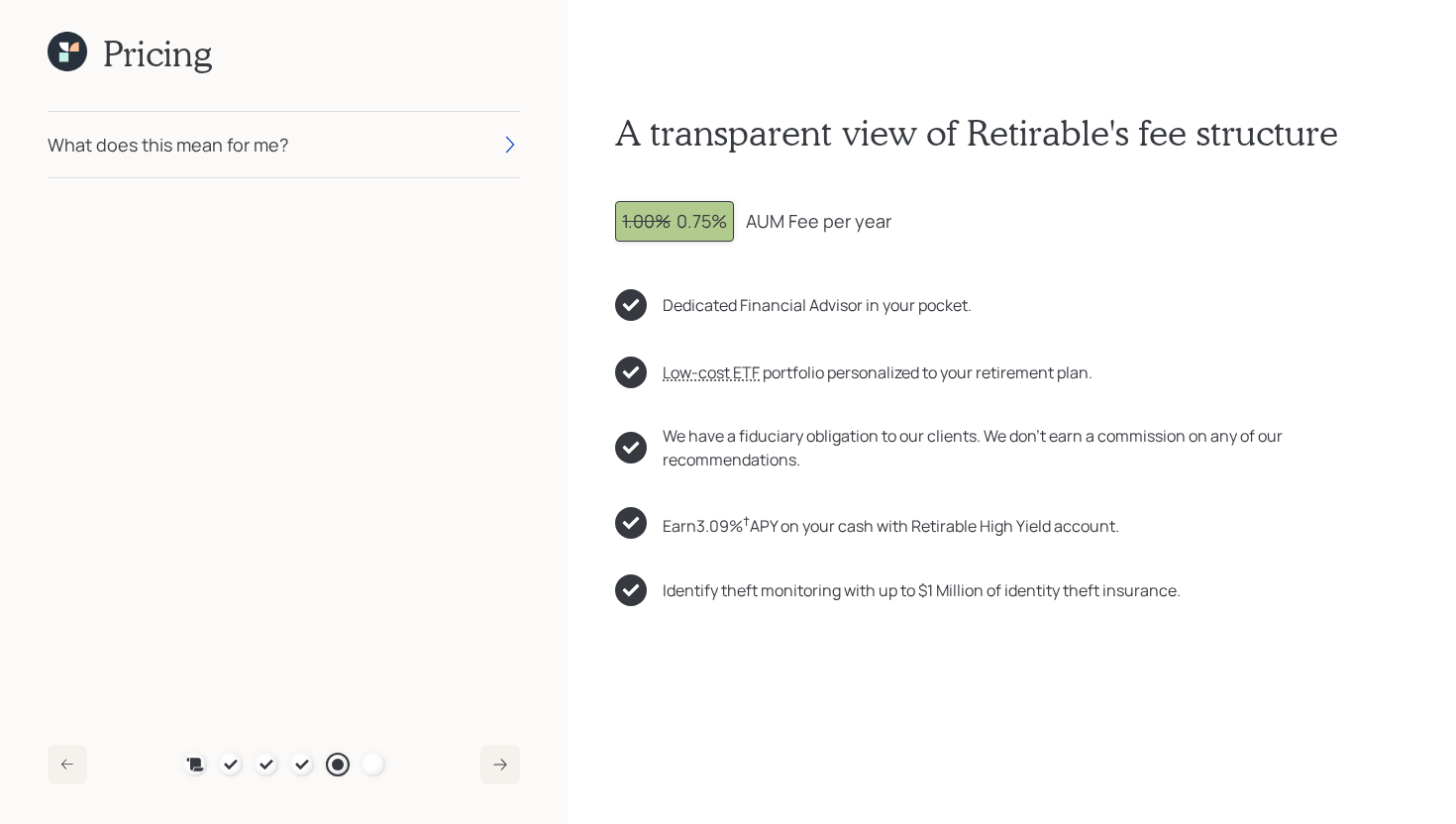 click 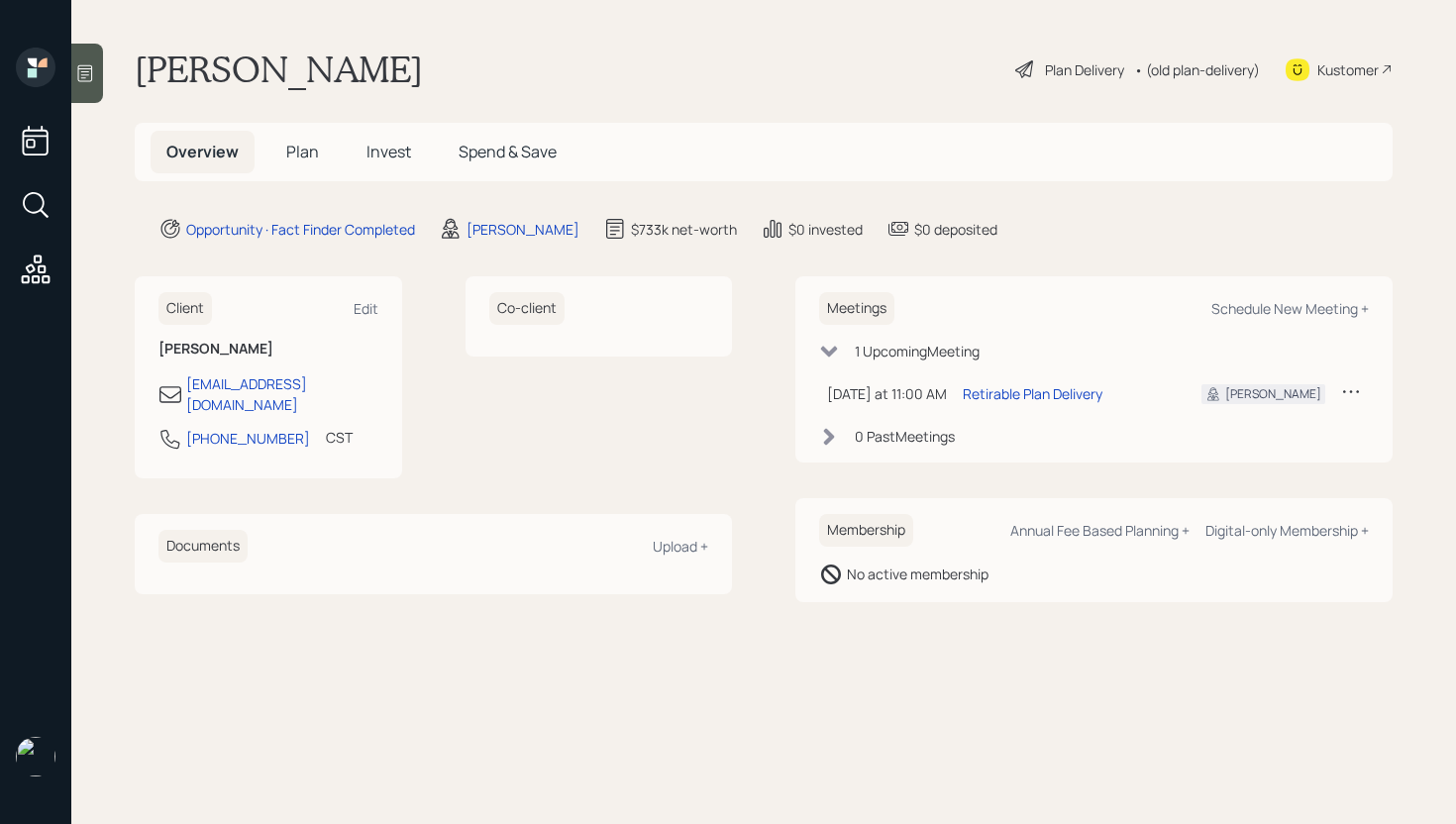 click on "Invest" at bounding box center (388, 152) 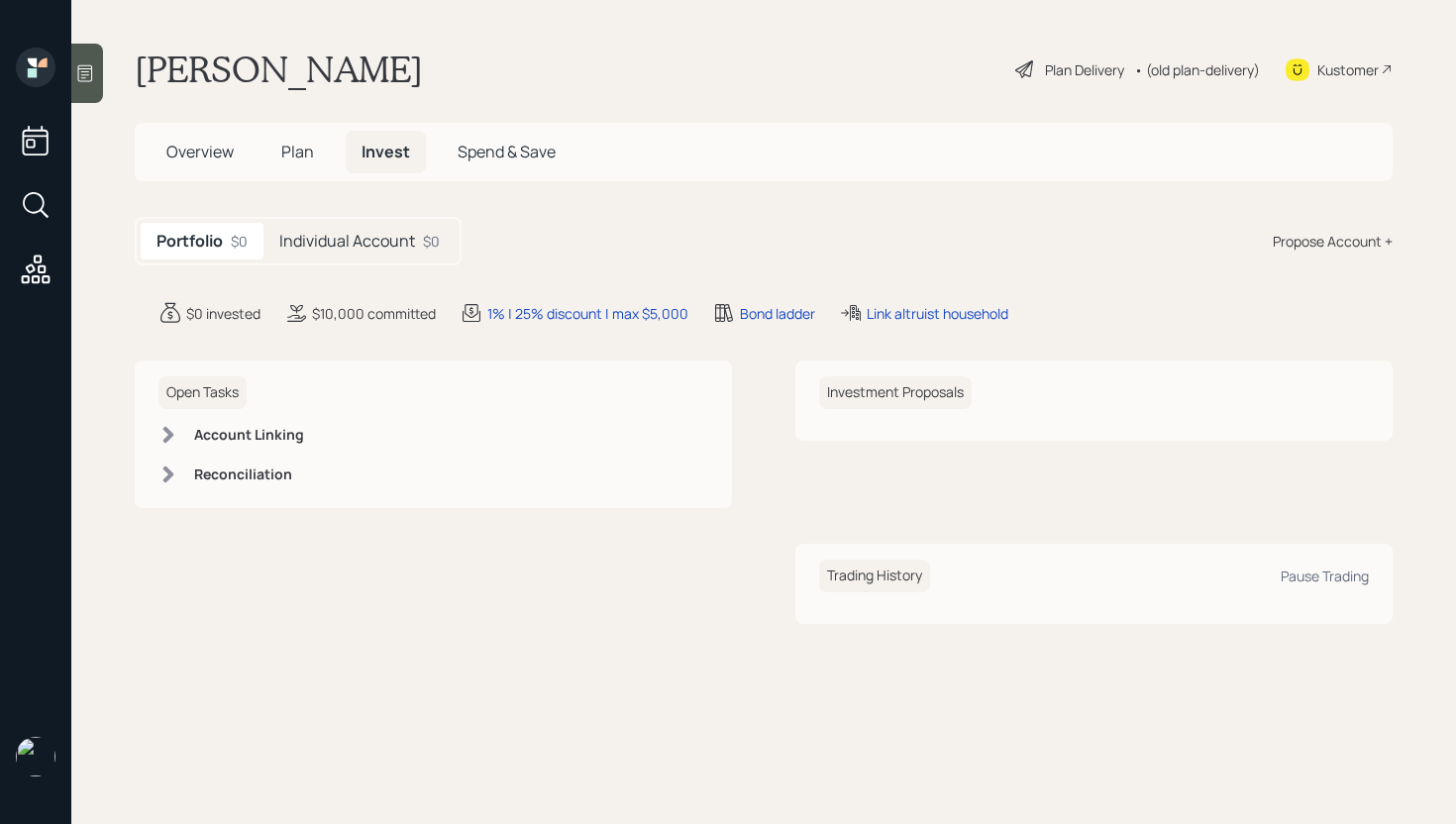 click on "Individual Account" at bounding box center [347, 241] 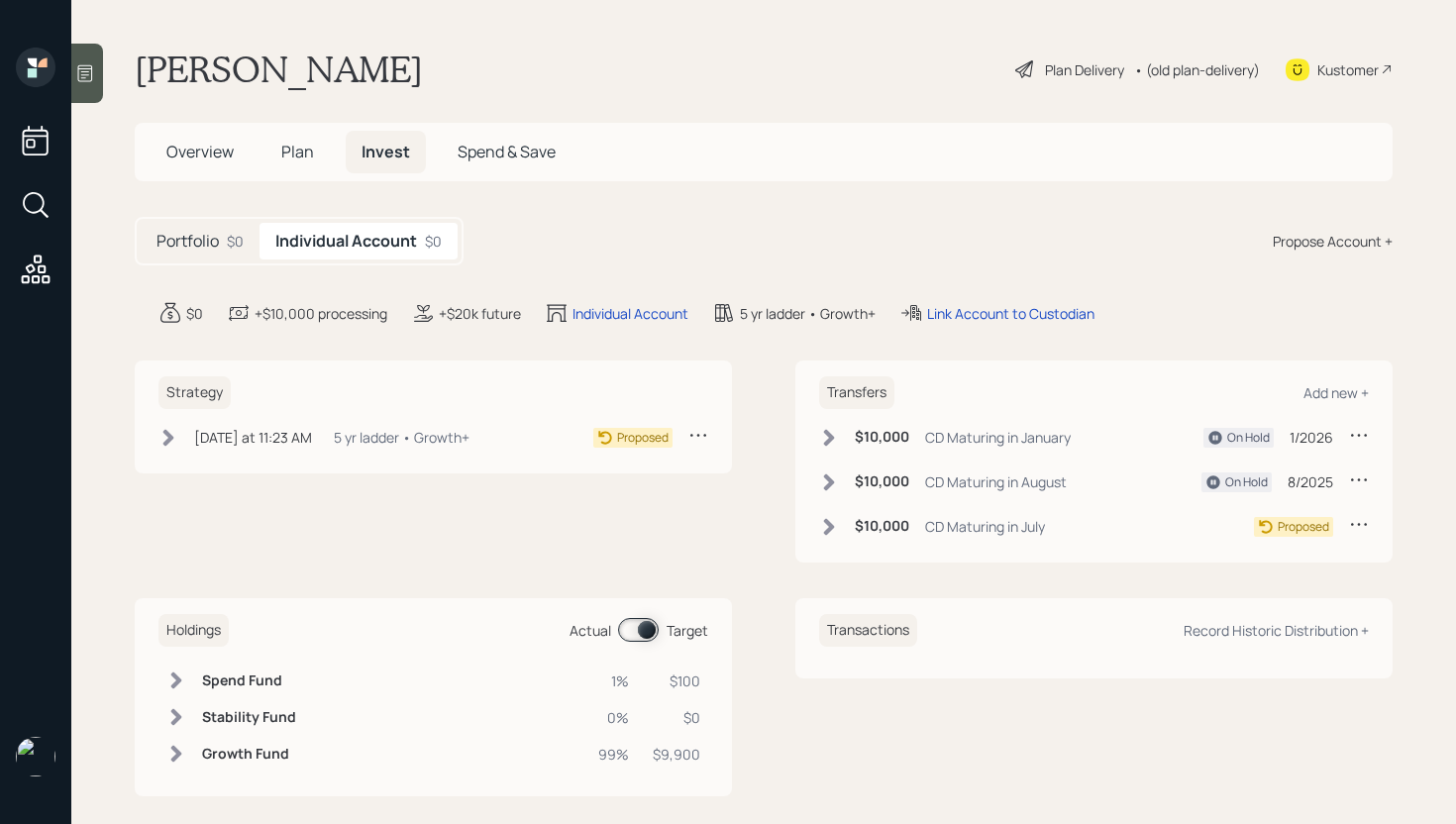 click 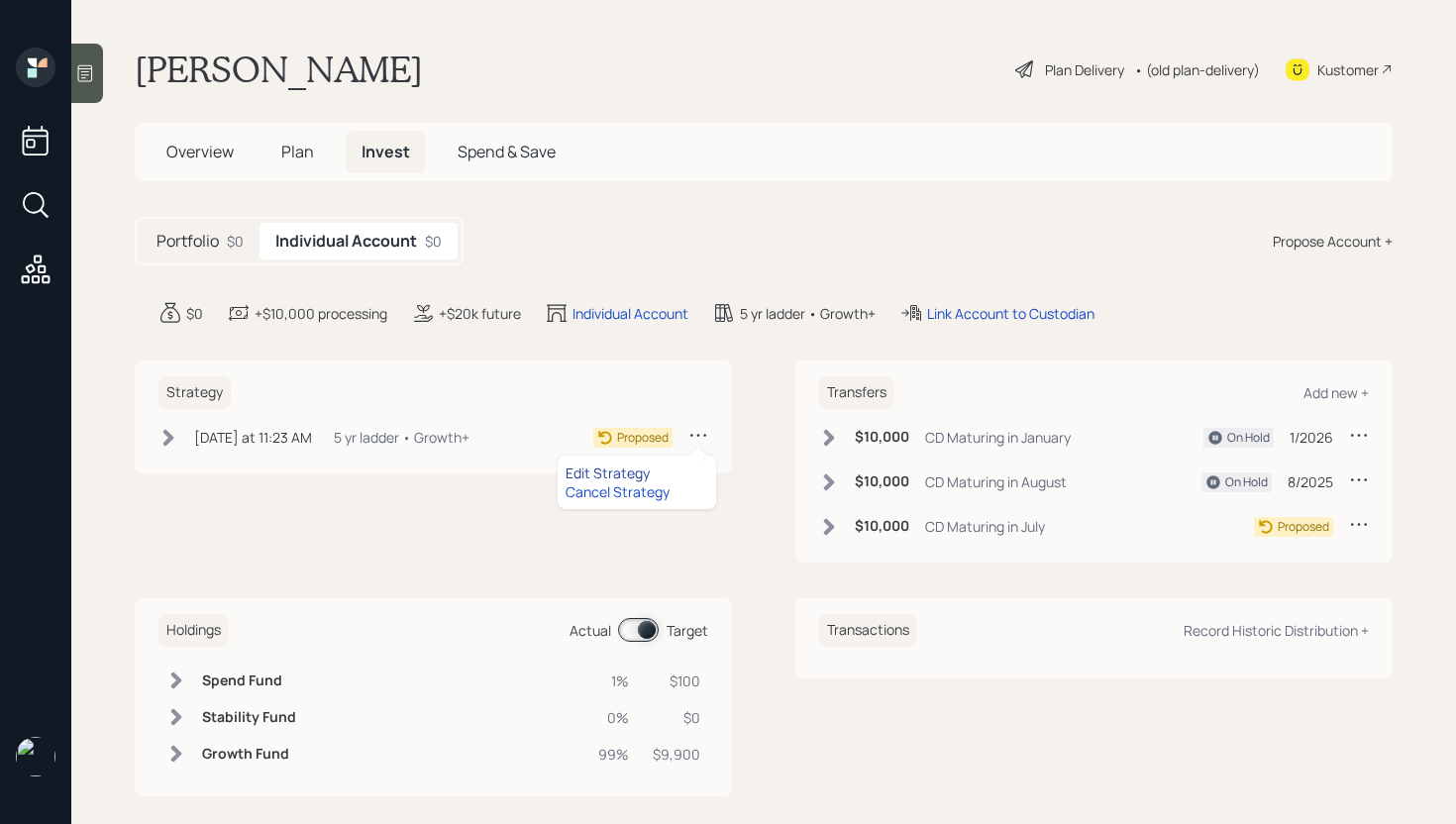 click on "Edit Strategy" at bounding box center (637, 472) 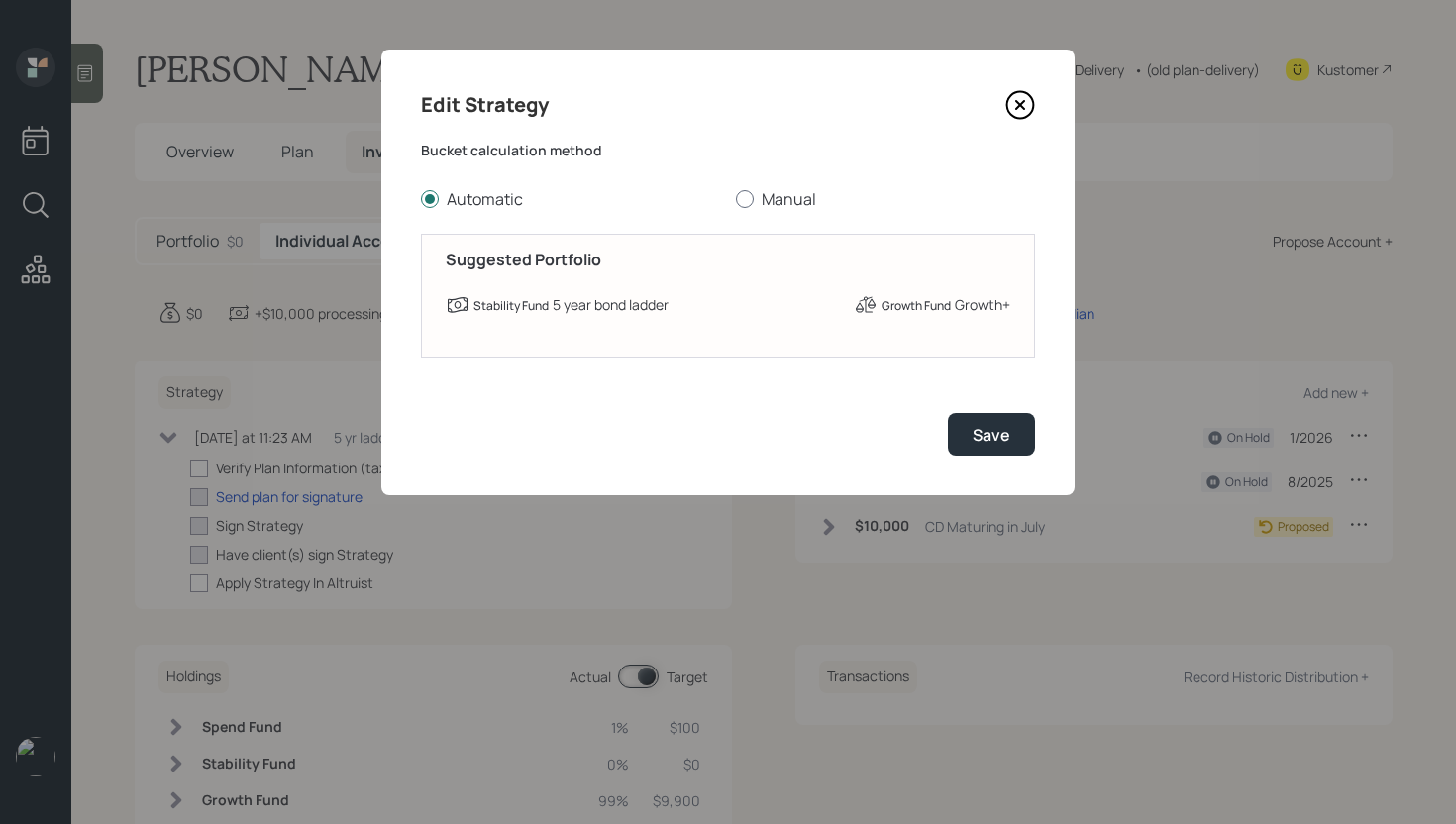 click at bounding box center (745, 199) 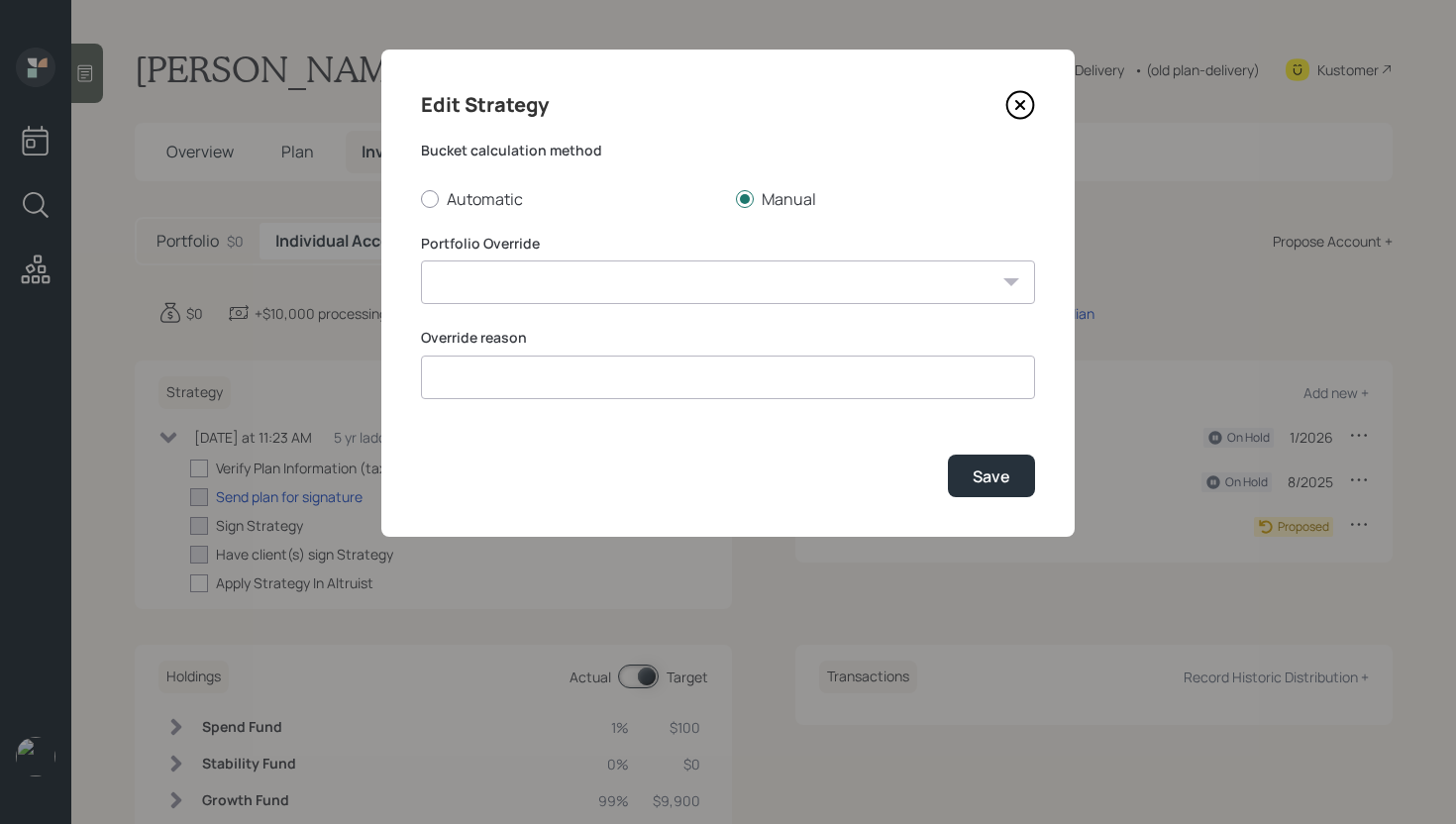 click on "7 yr ladder • Conservative 7 yr ladder • Growth 6 yr ladder • Growth 5 yr ladder • Growth+ 4 yr ladder • Growth++ 3 yr ladder • Growth++" at bounding box center (728, 282) 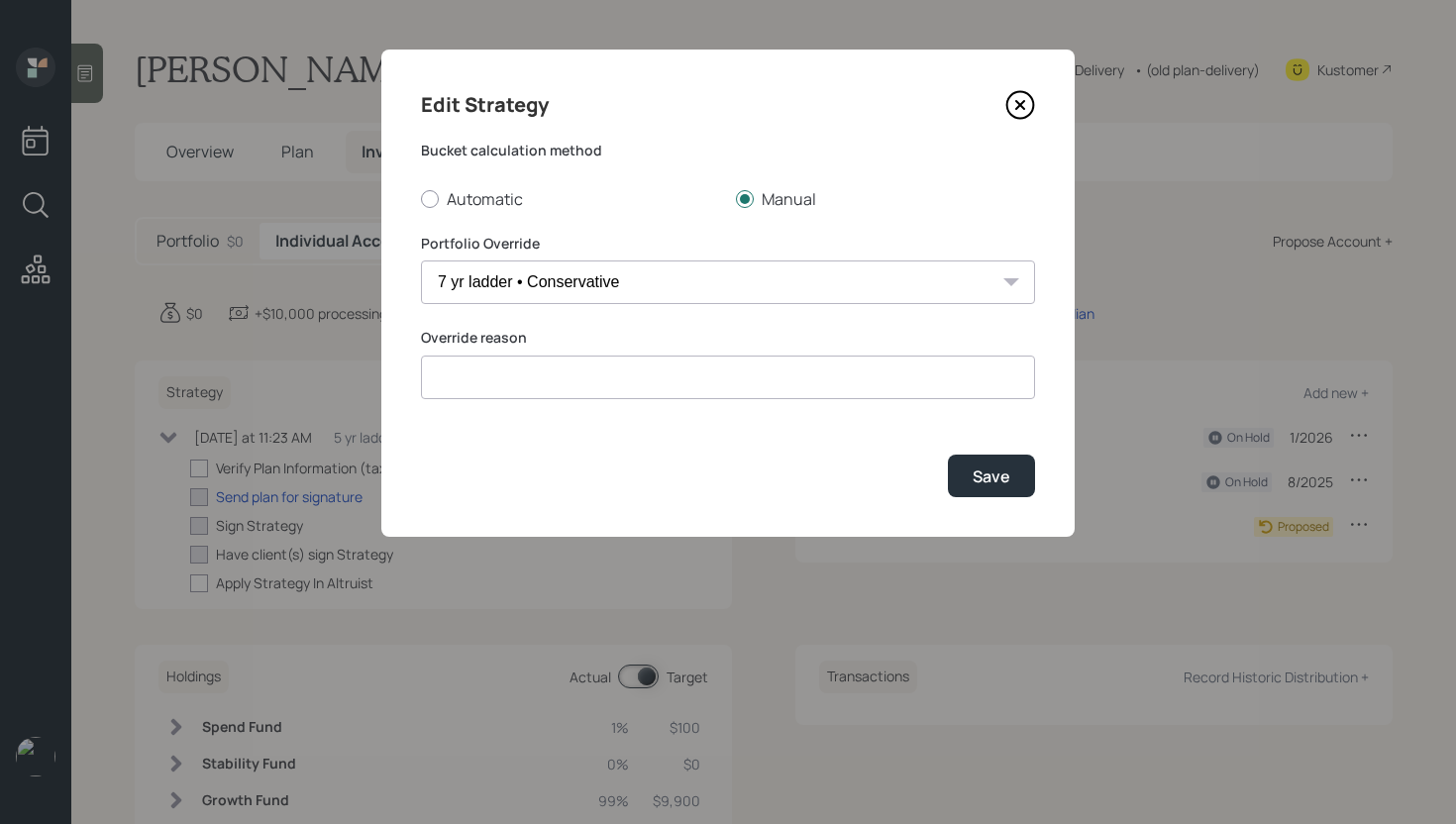 click at bounding box center (728, 377) 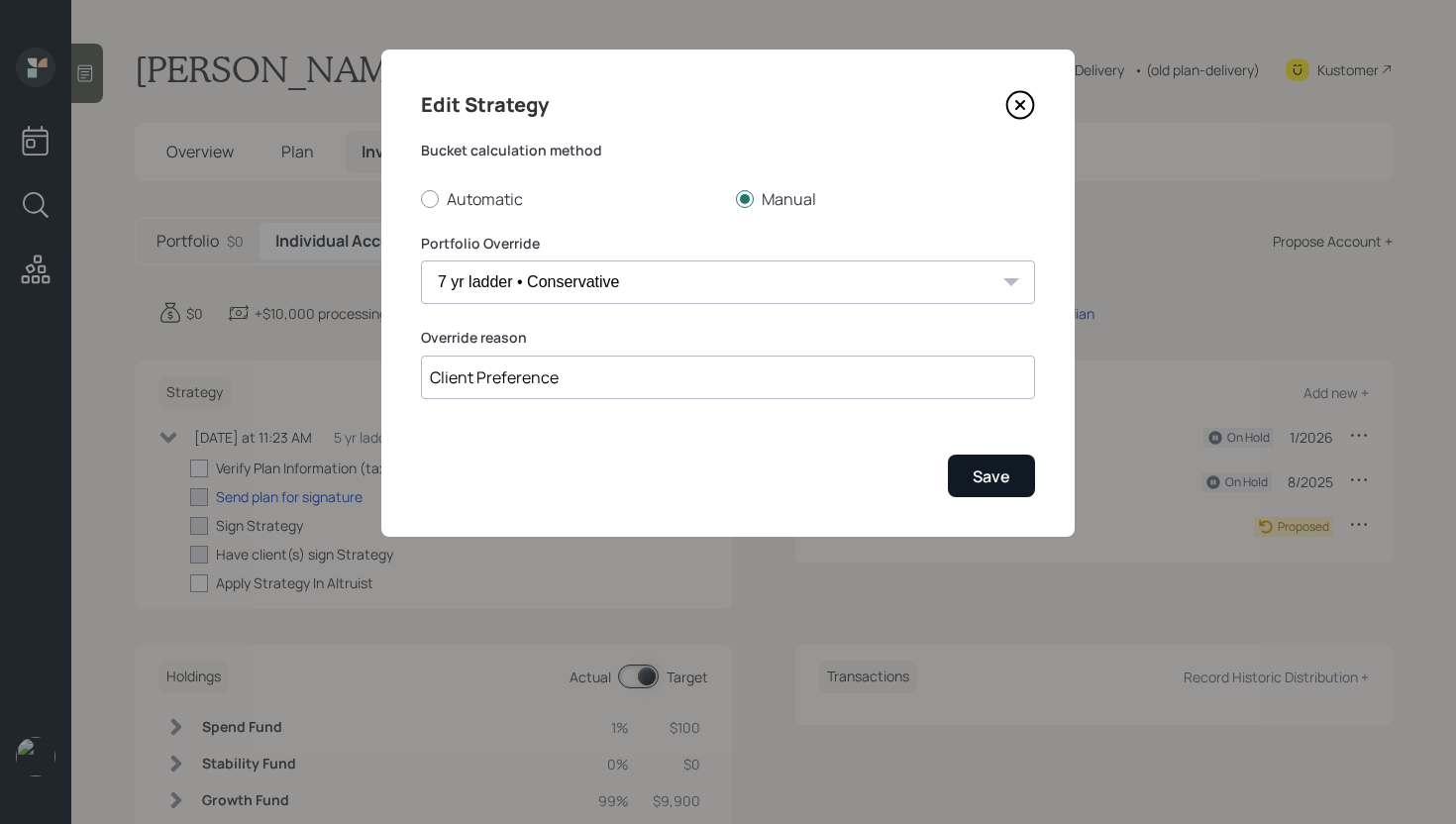 type on "Client Preference" 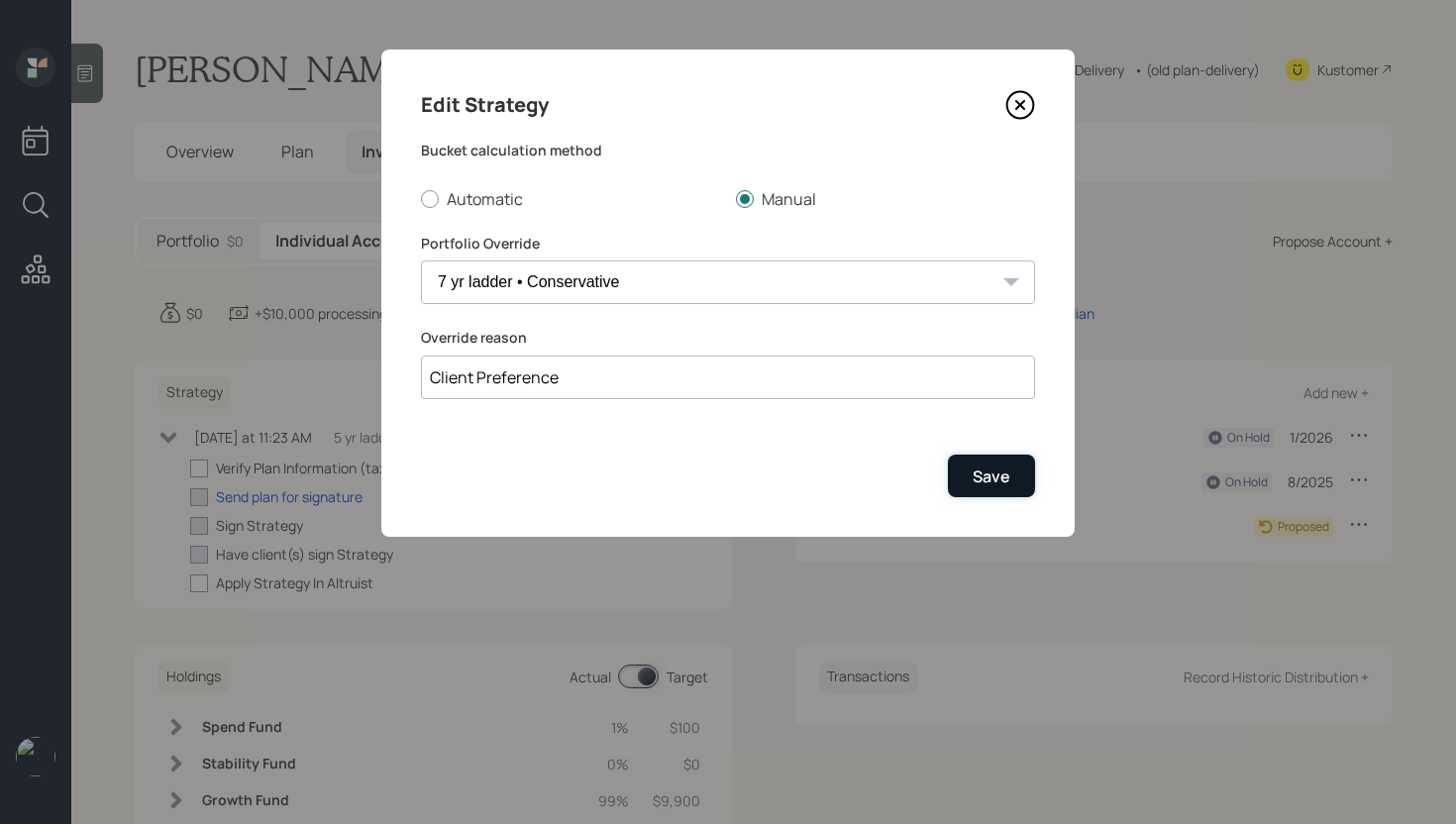 click on "Save" at bounding box center (991, 475) 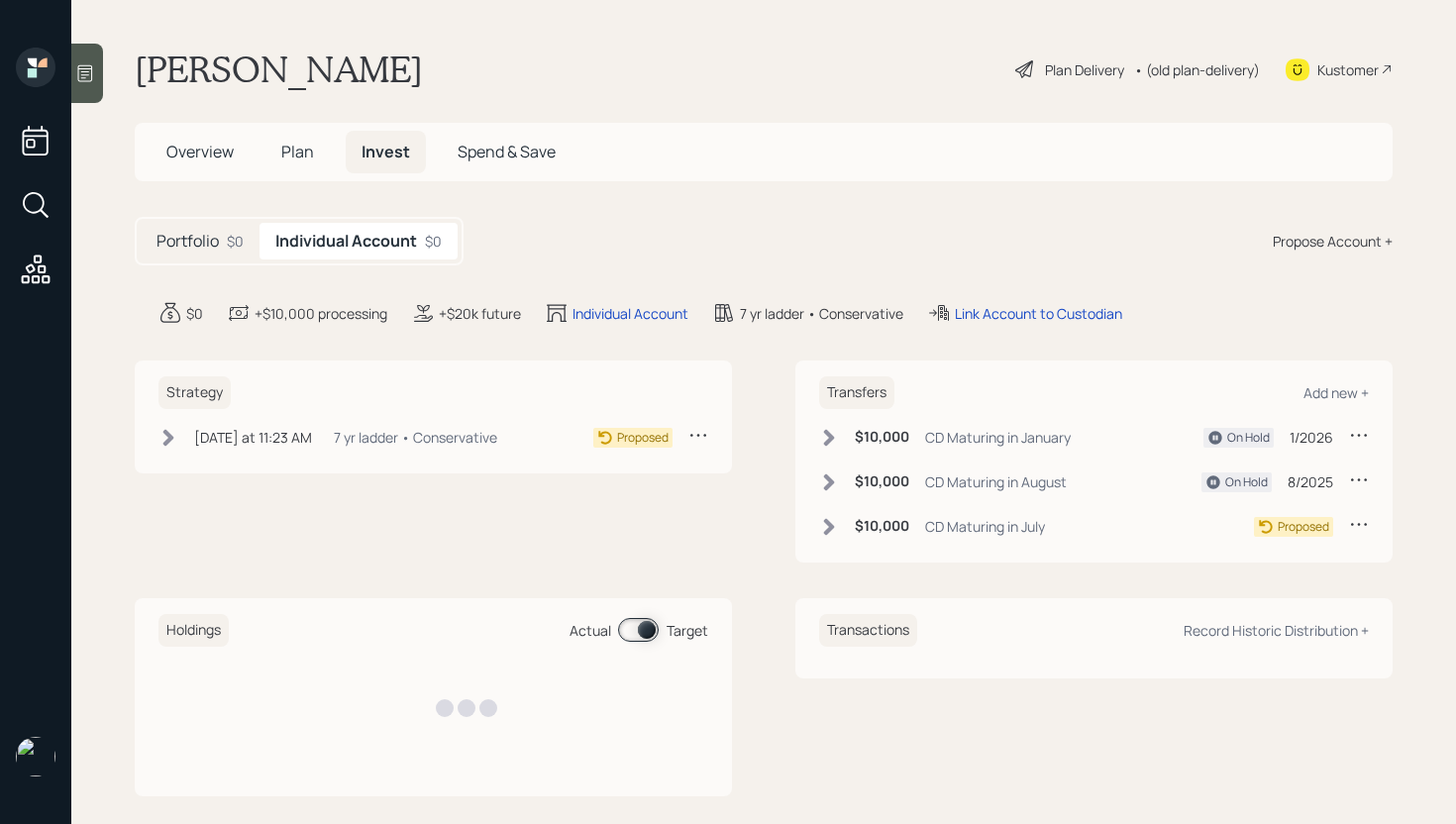 scroll, scrollTop: 0, scrollLeft: 0, axis: both 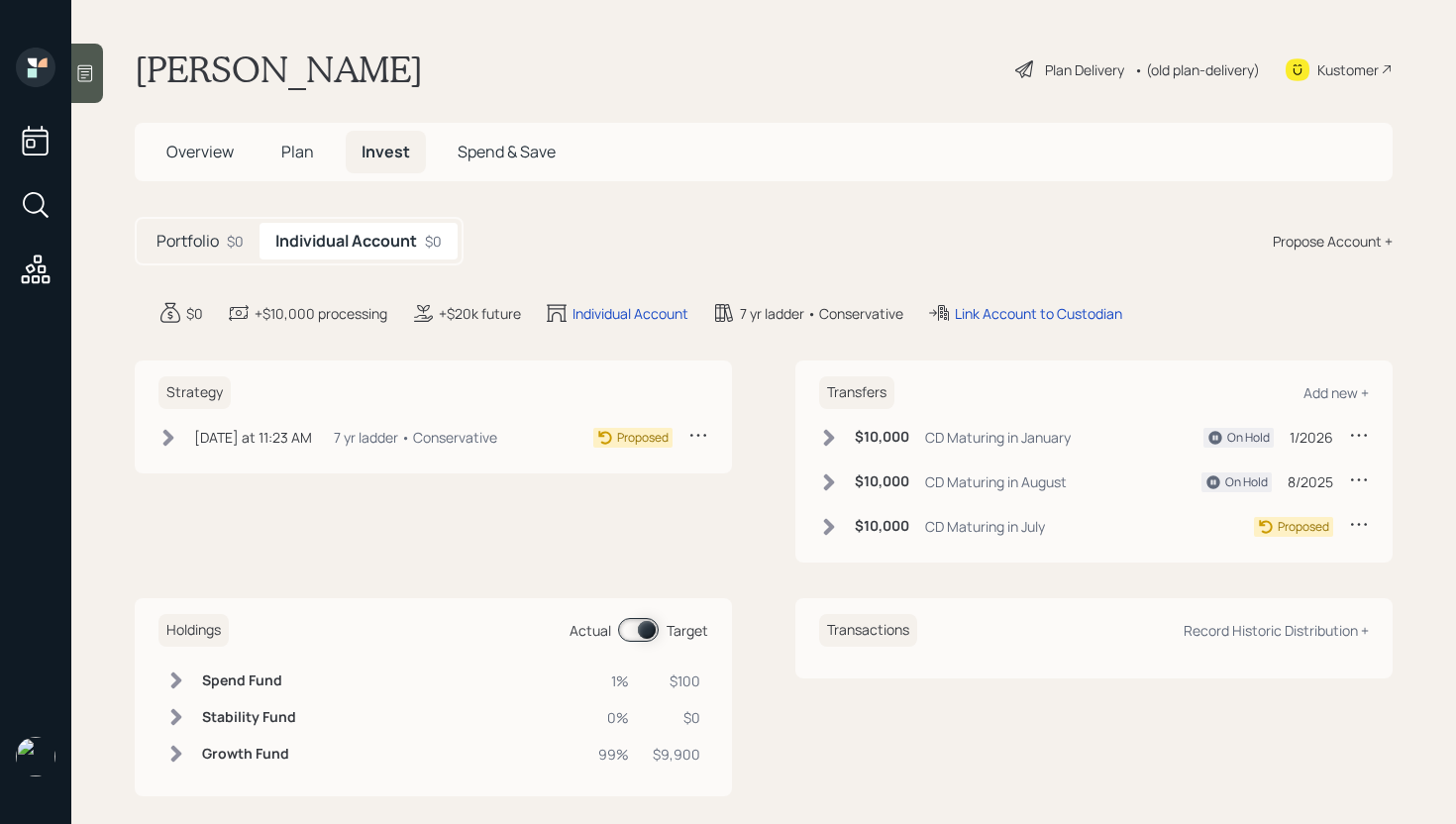 click on "• (old plan-delivery)" at bounding box center [1196, 69] 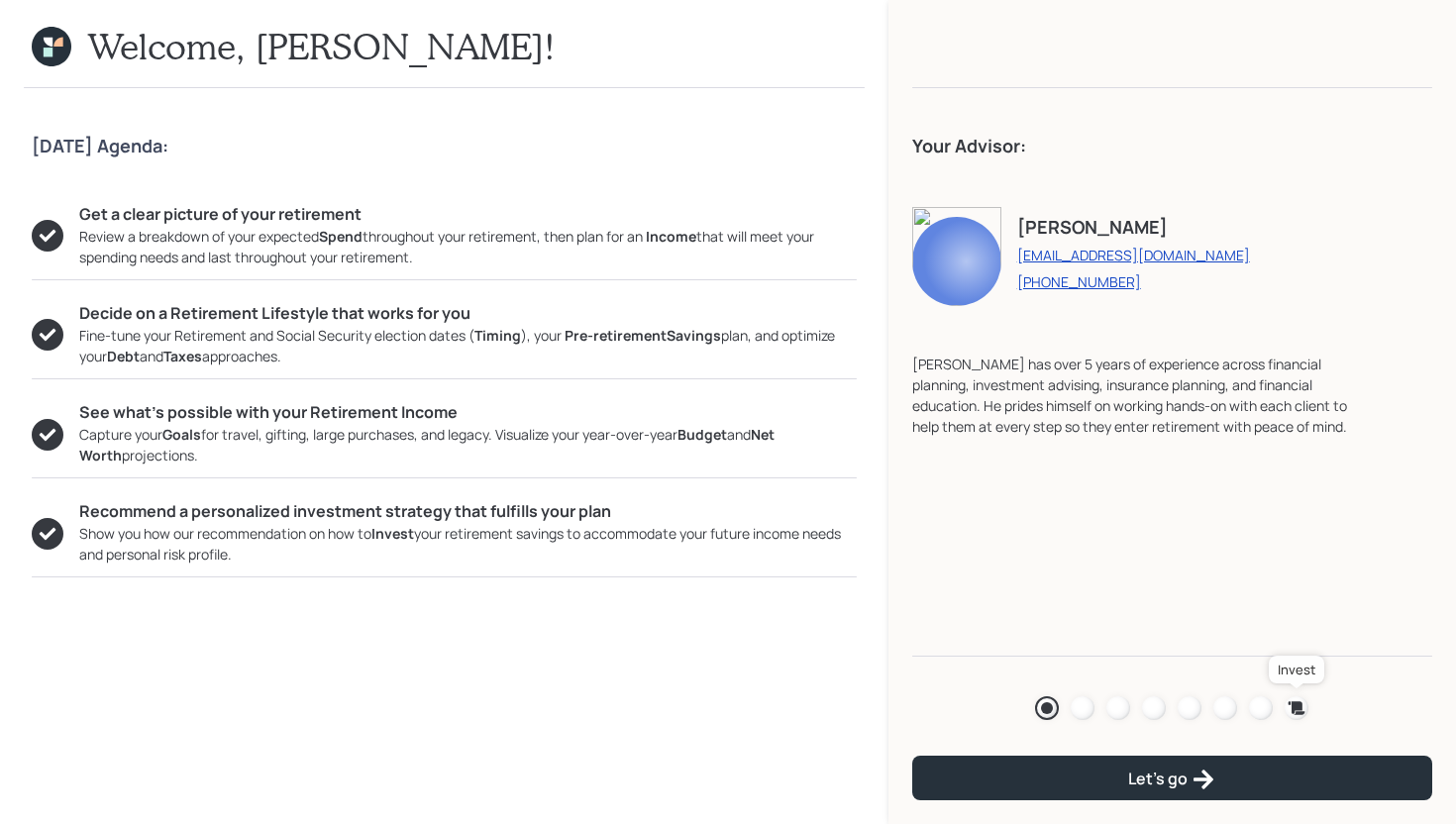 click at bounding box center [1297, 708] 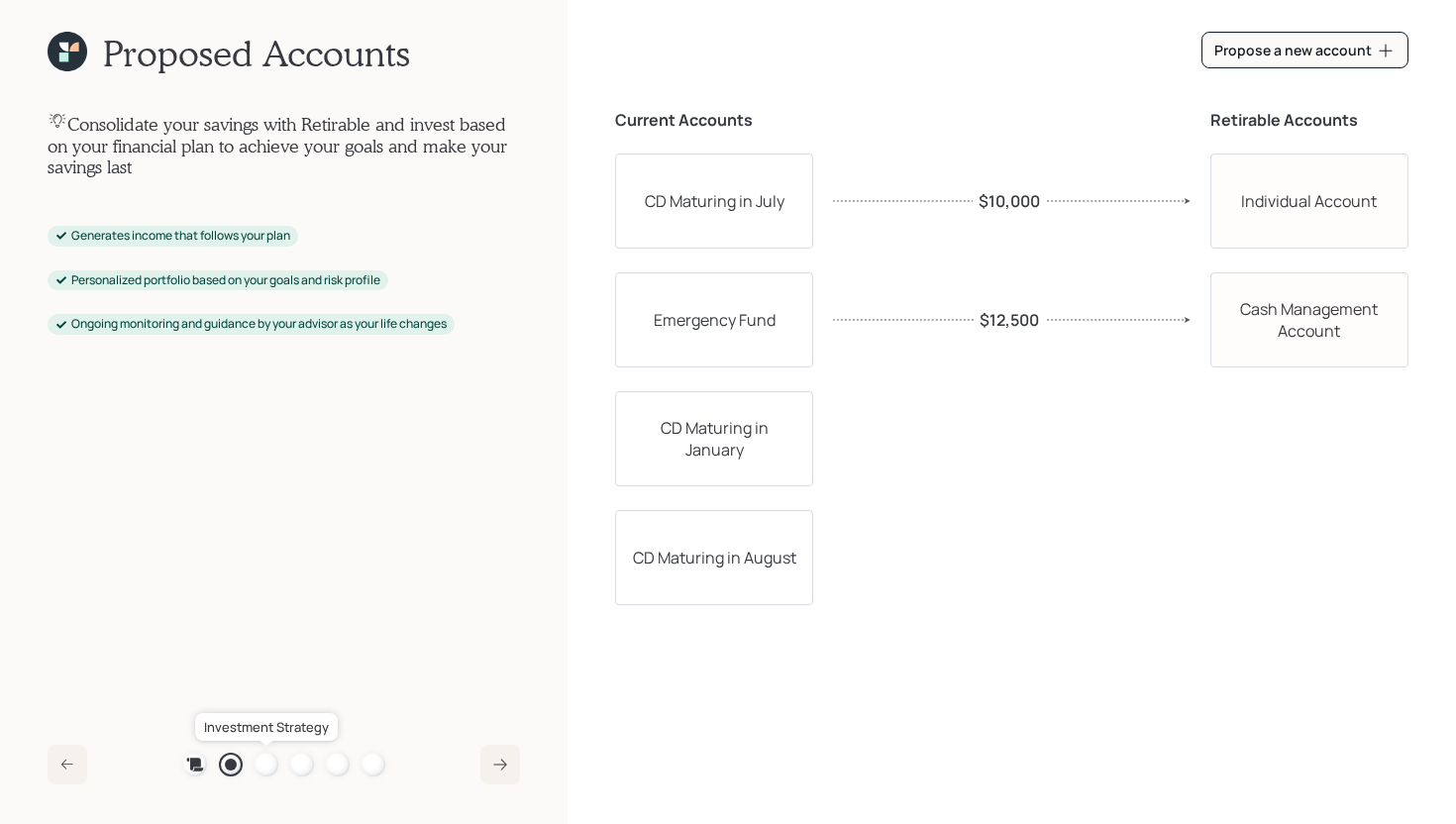click at bounding box center (266, 765) 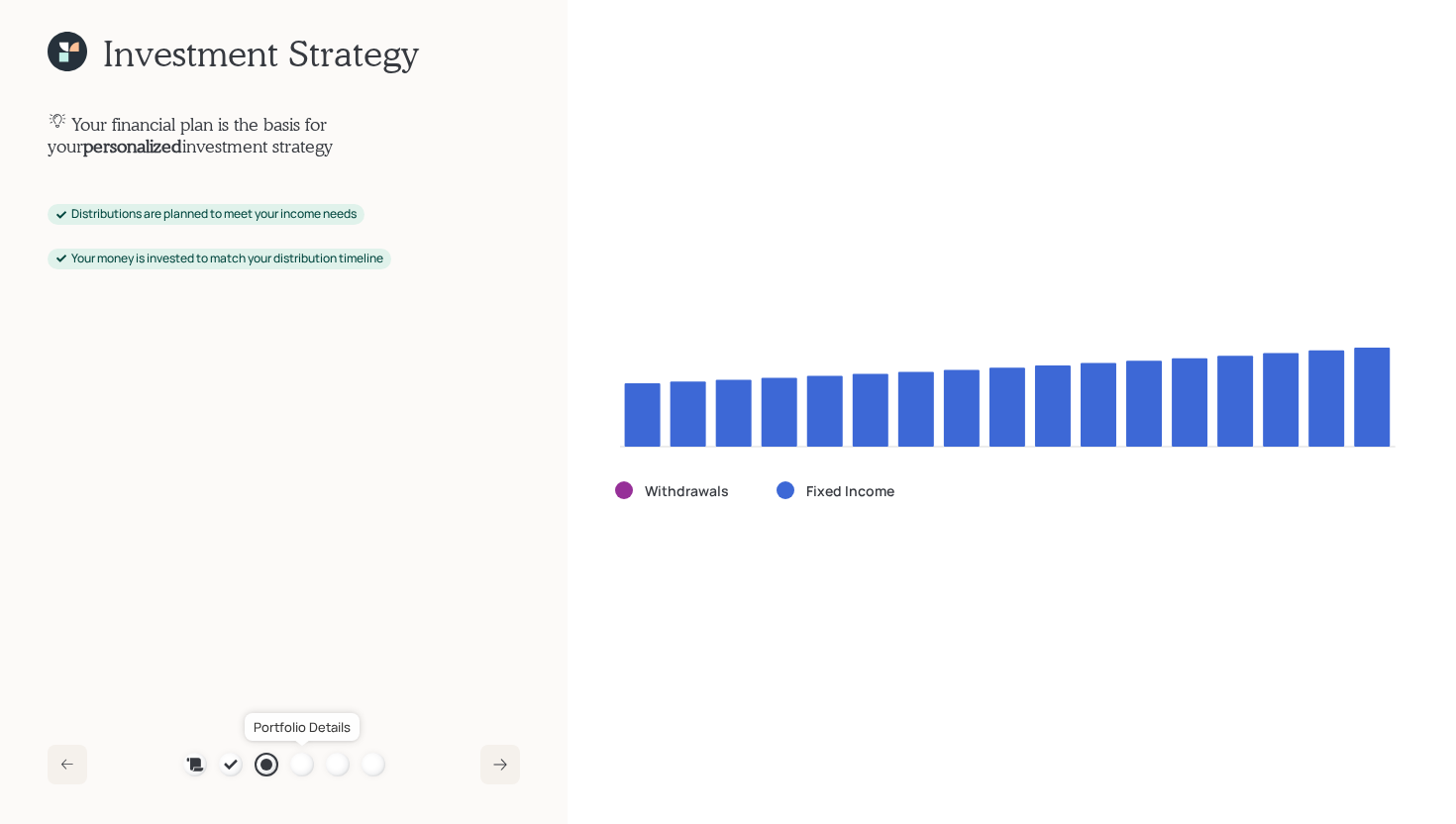 click at bounding box center (302, 765) 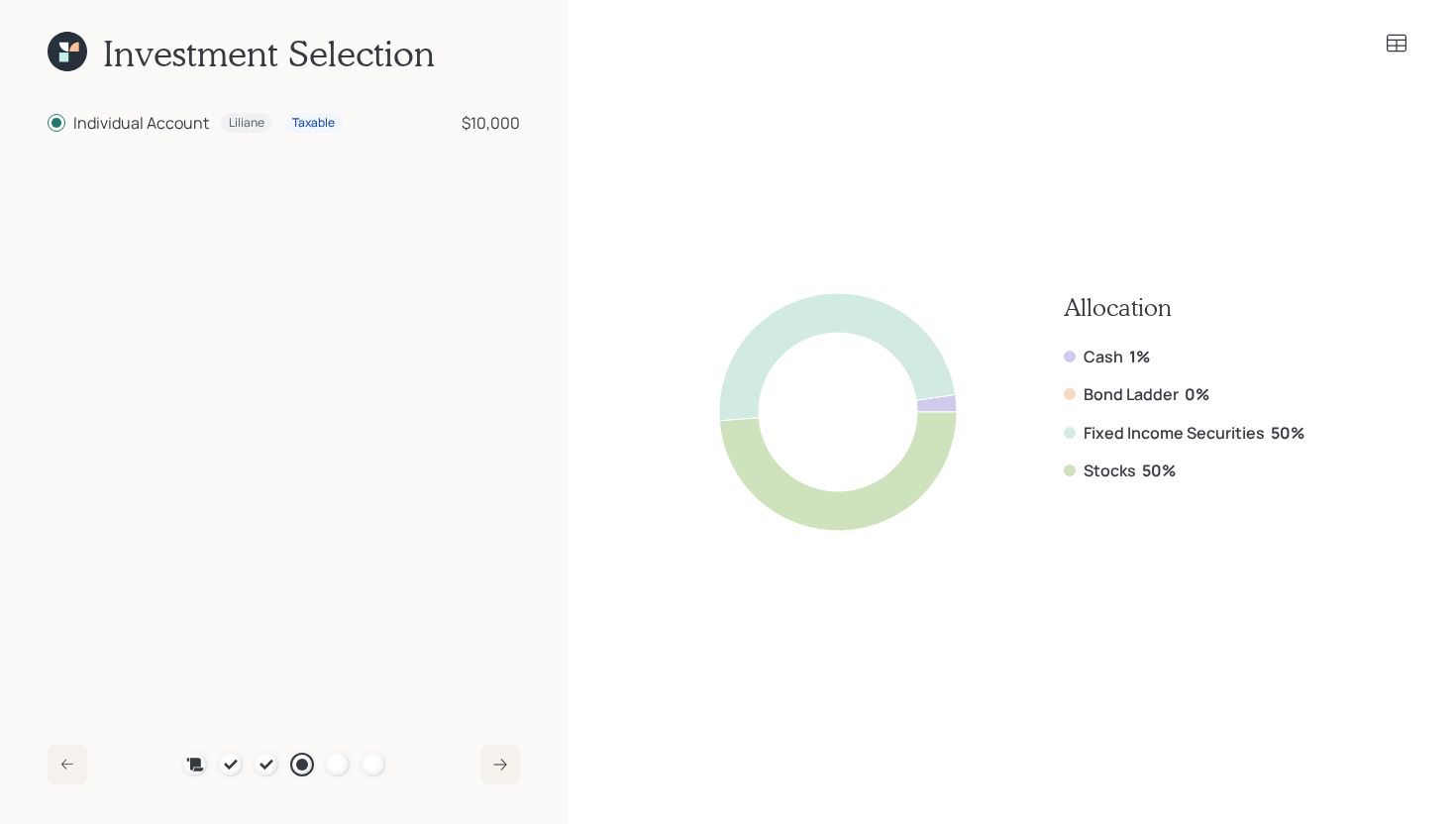 click 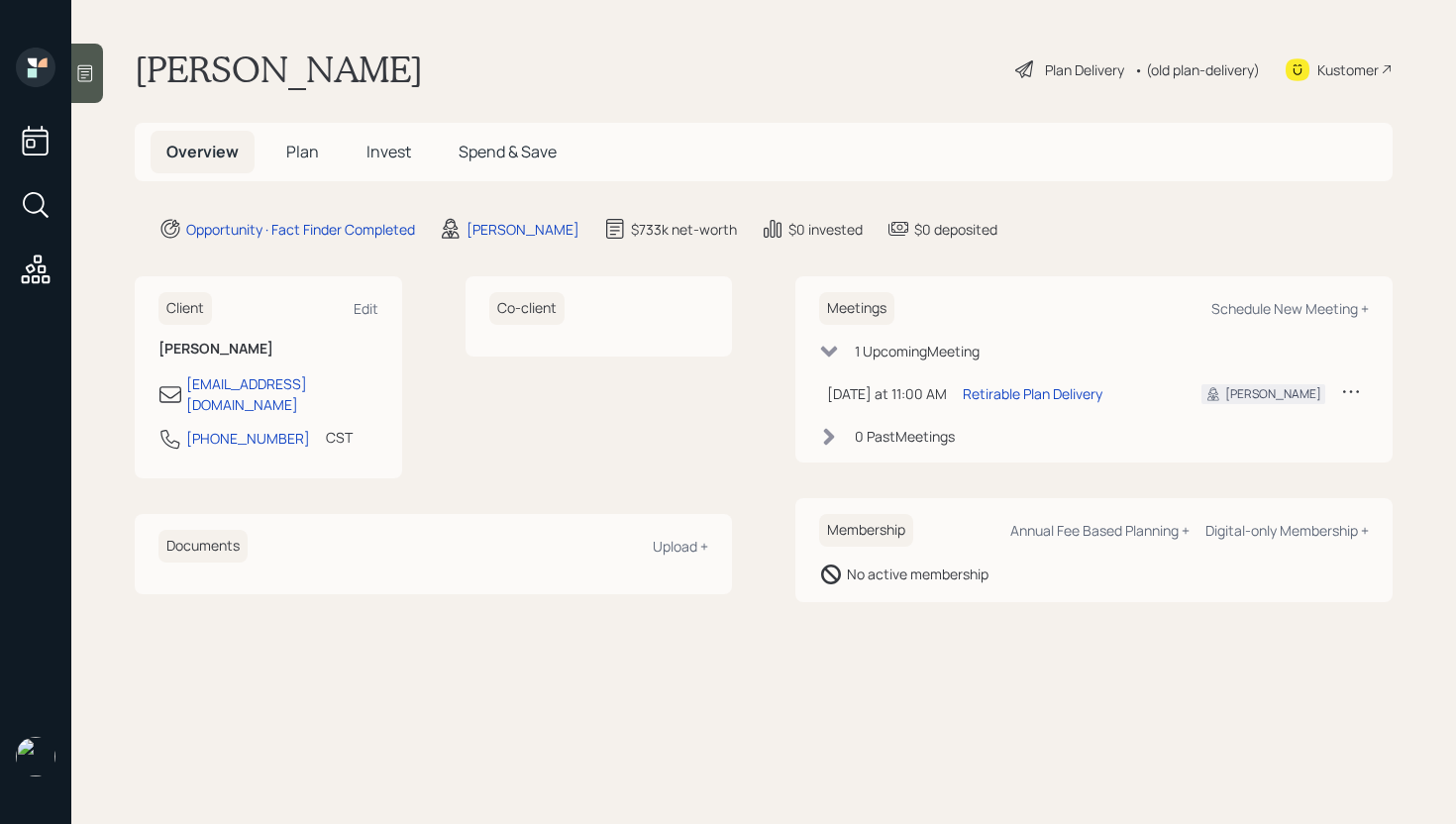 click on "Plan" at bounding box center [302, 152] 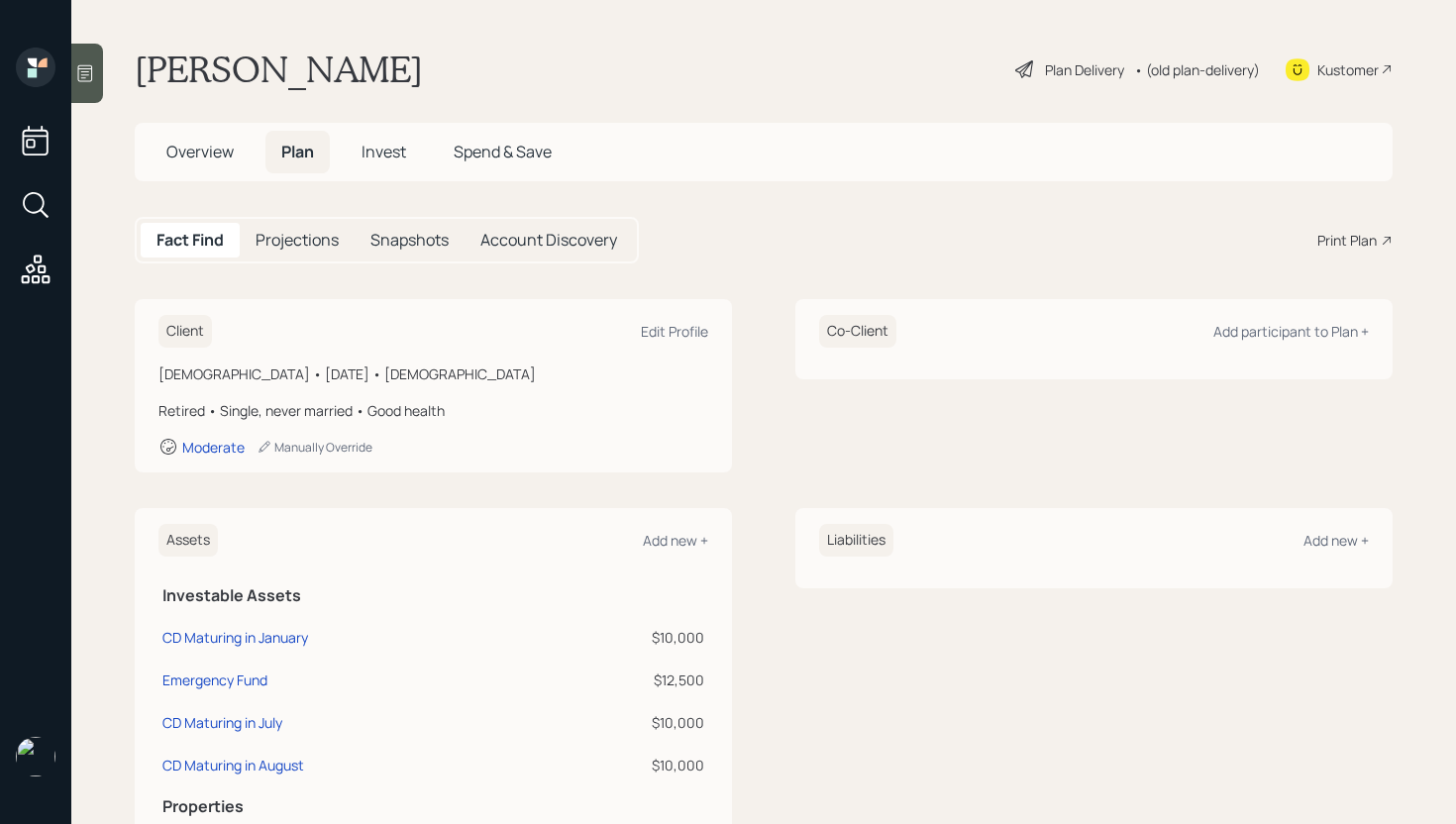 click on "Invest" at bounding box center [383, 152] 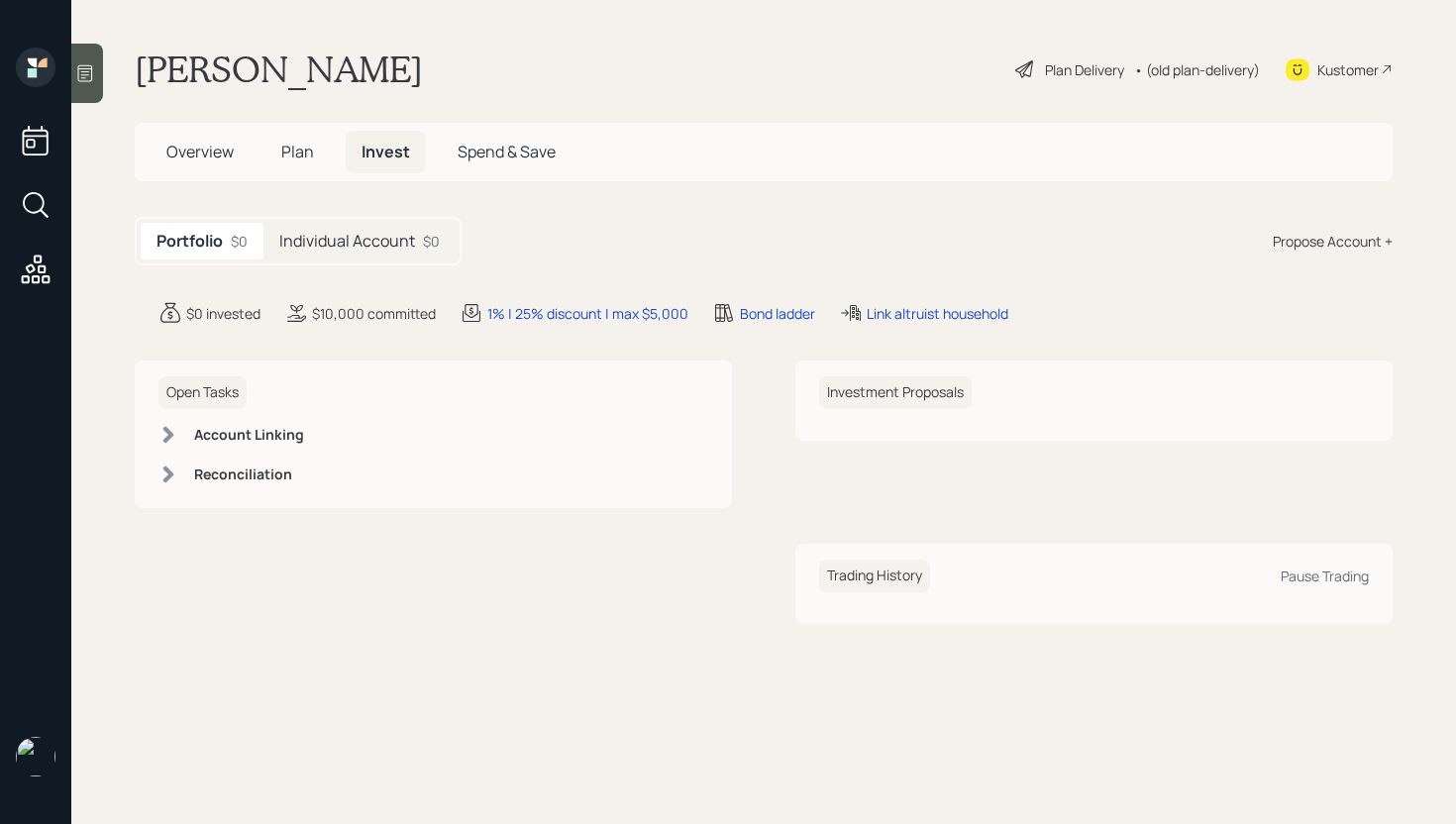 click on "Individual Account" at bounding box center (347, 241) 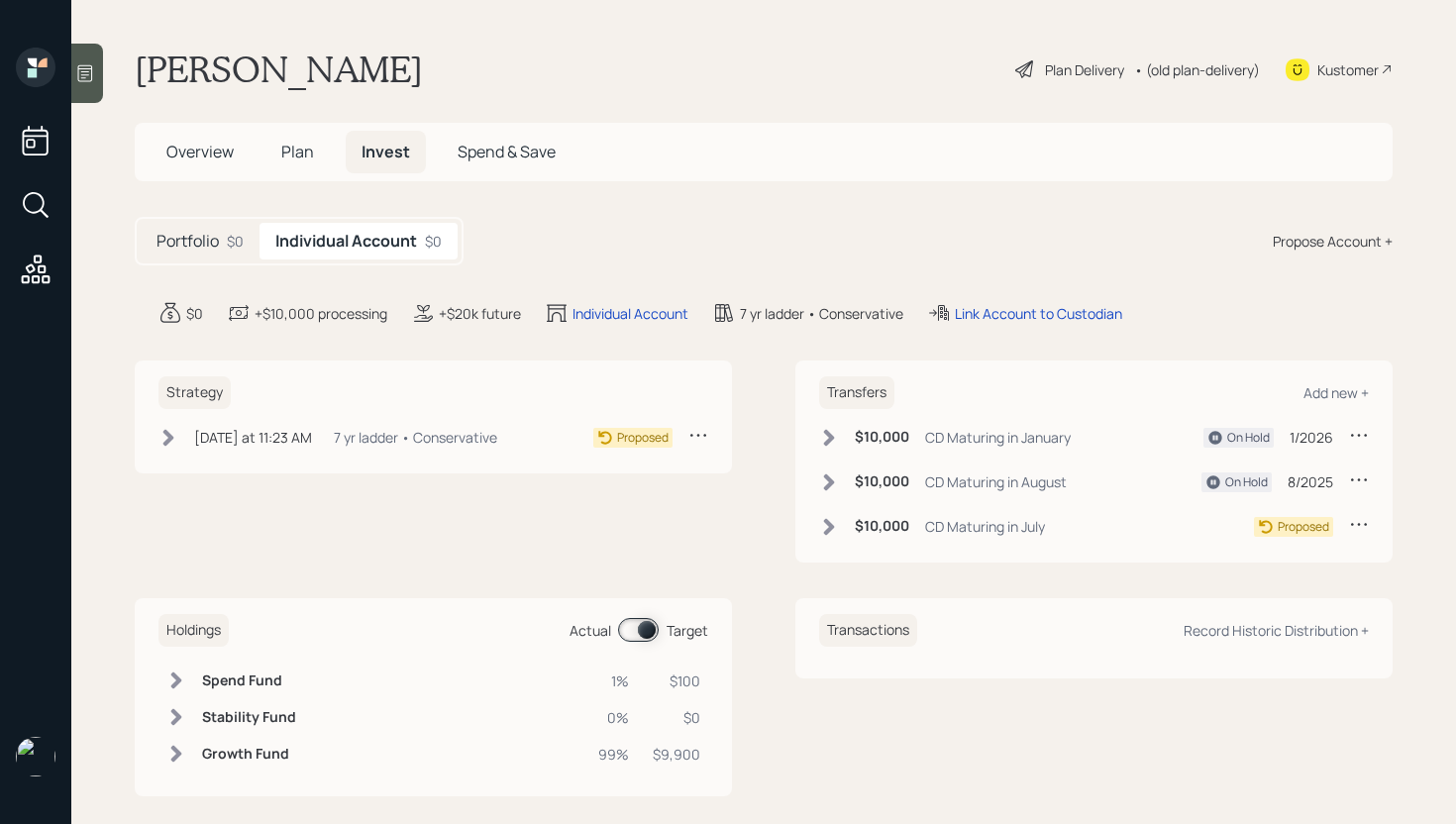 click 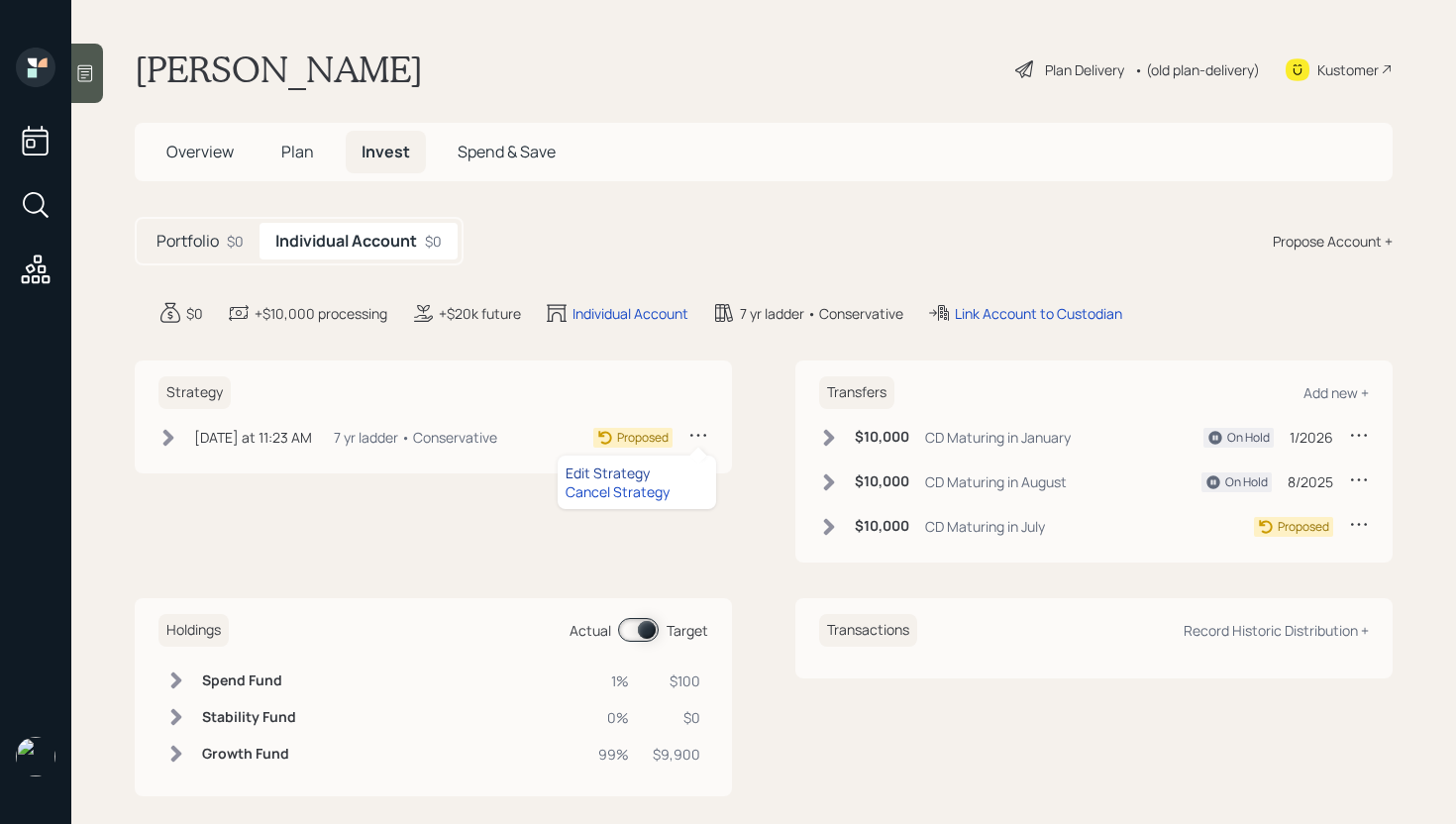 click on "Edit Strategy" at bounding box center (637, 472) 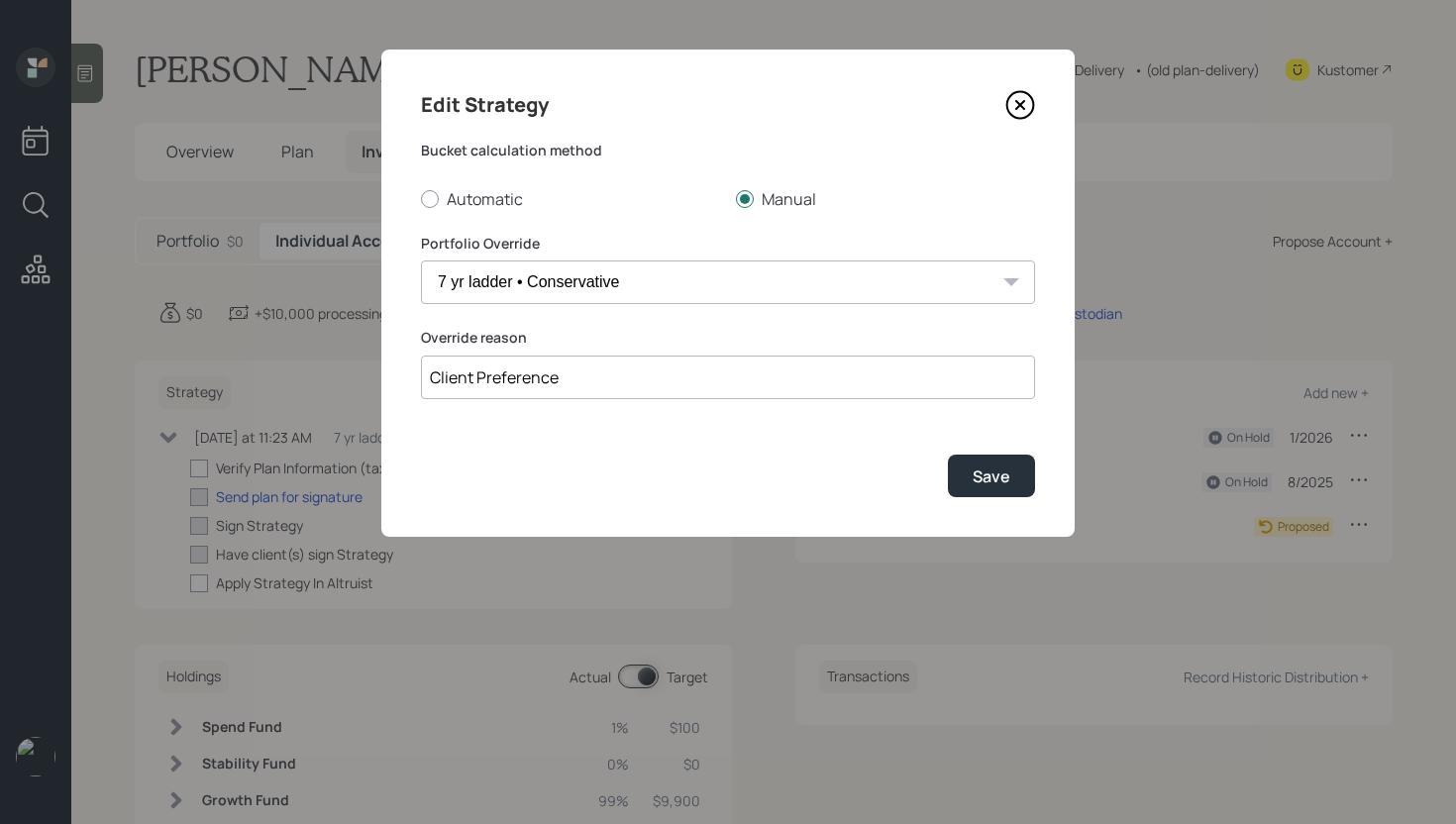 click on "7 yr ladder • Conservative 7 yr ladder • Growth 6 yr ladder • Growth 5 yr ladder • Growth+ 4 yr ladder • Growth++ 3 yr ladder • Growth++" at bounding box center [728, 282] 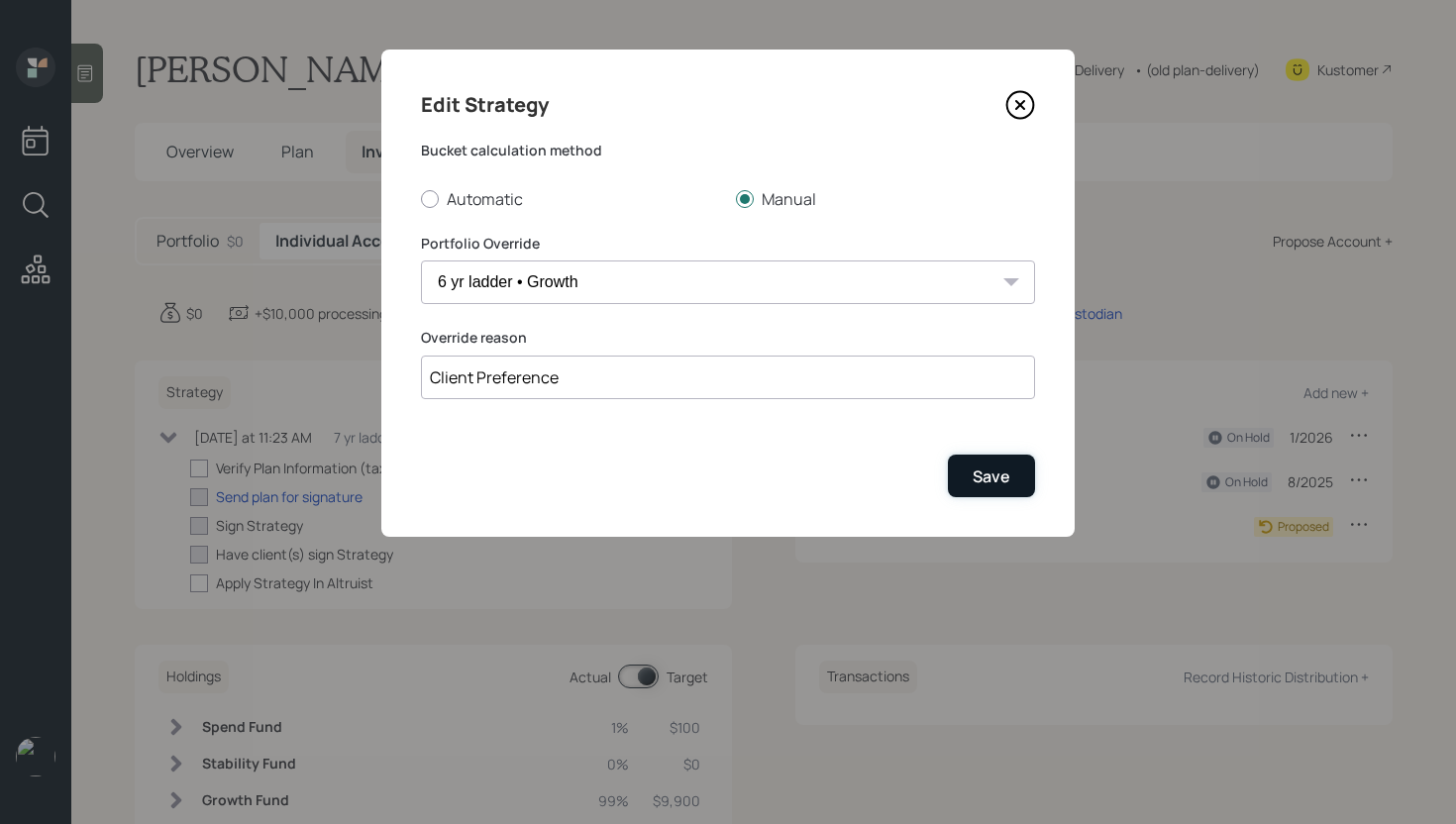click on "Save" at bounding box center (991, 475) 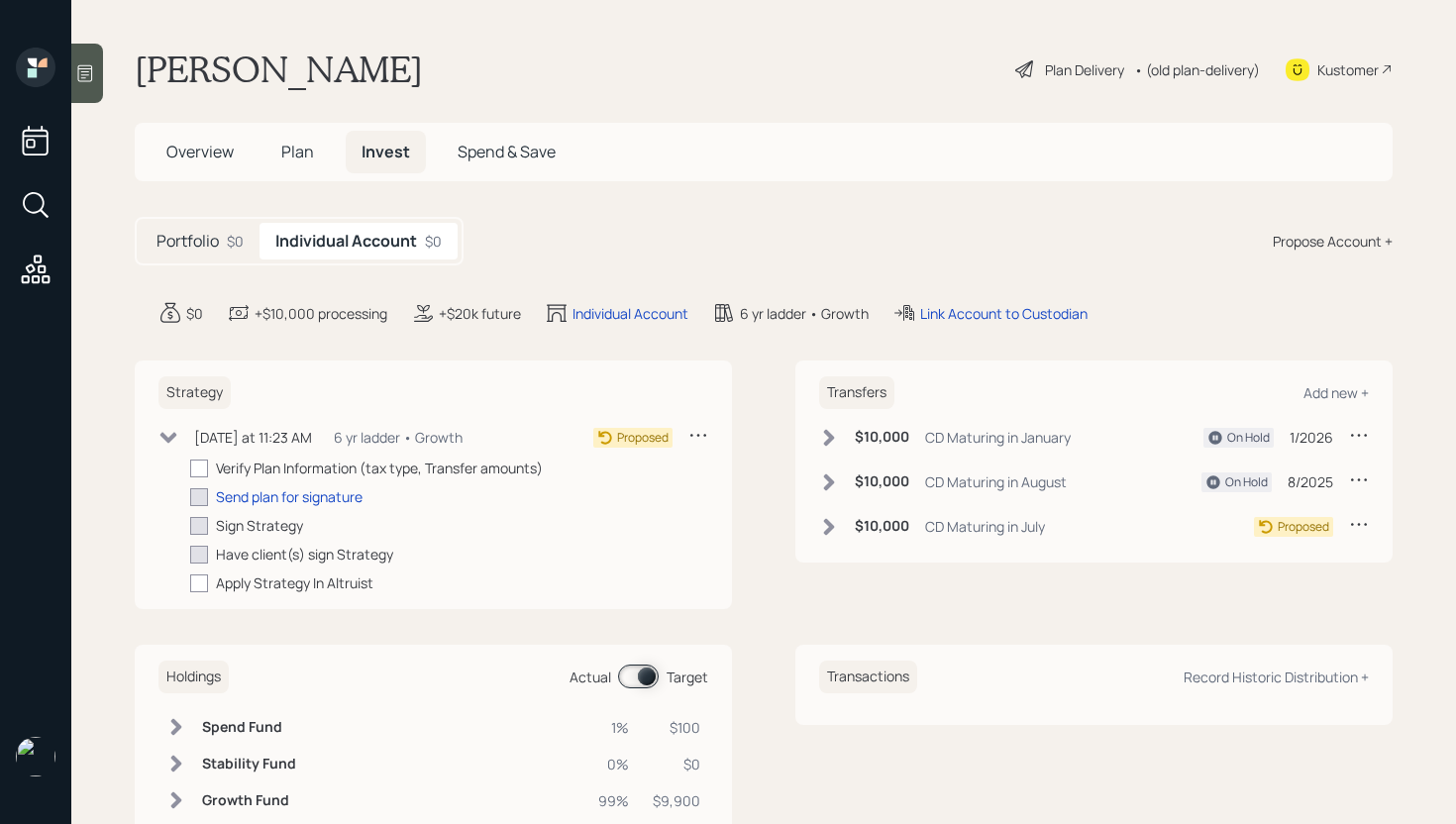 click on "• (old plan-delivery)" at bounding box center (1196, 69) 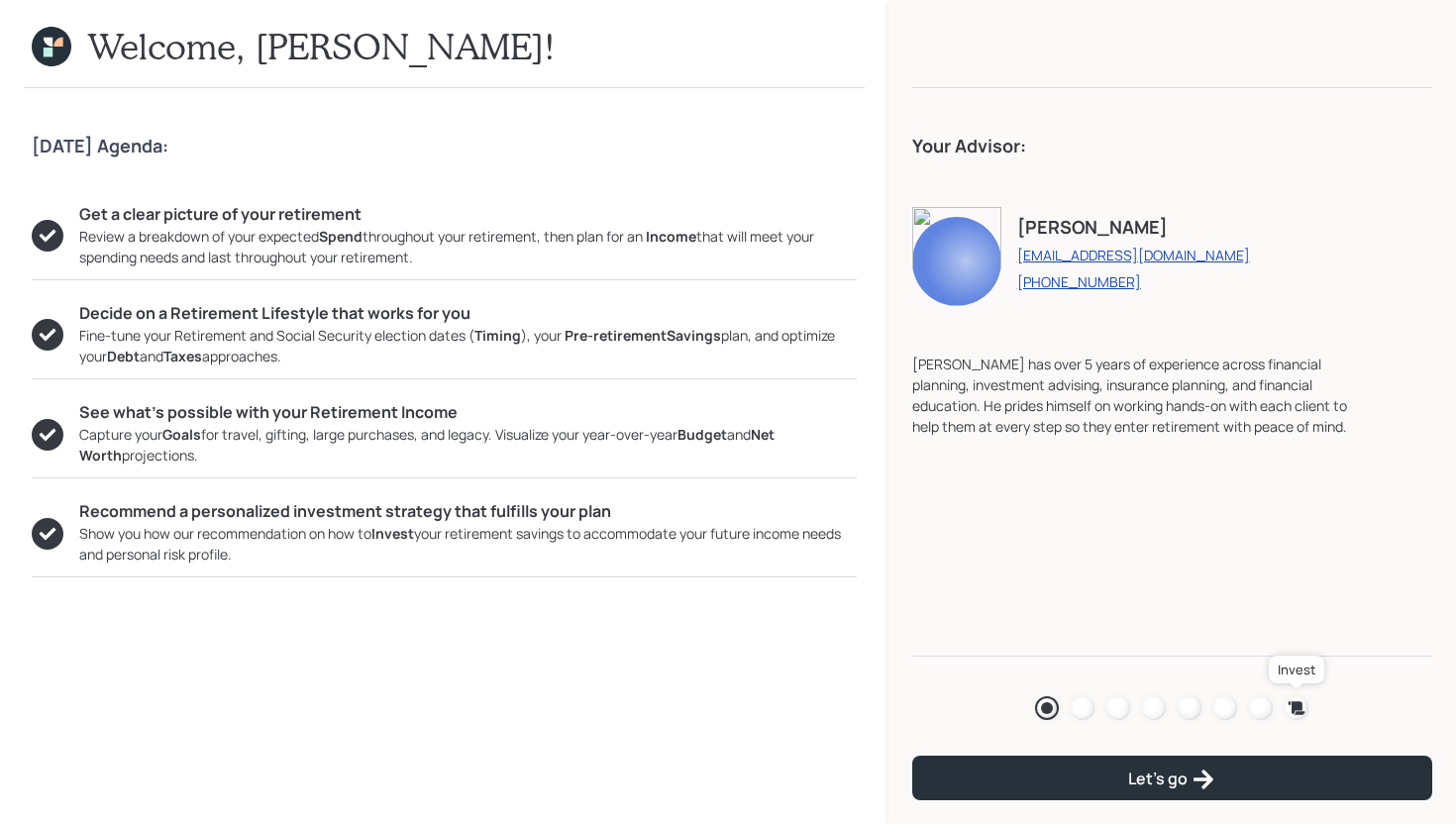 click 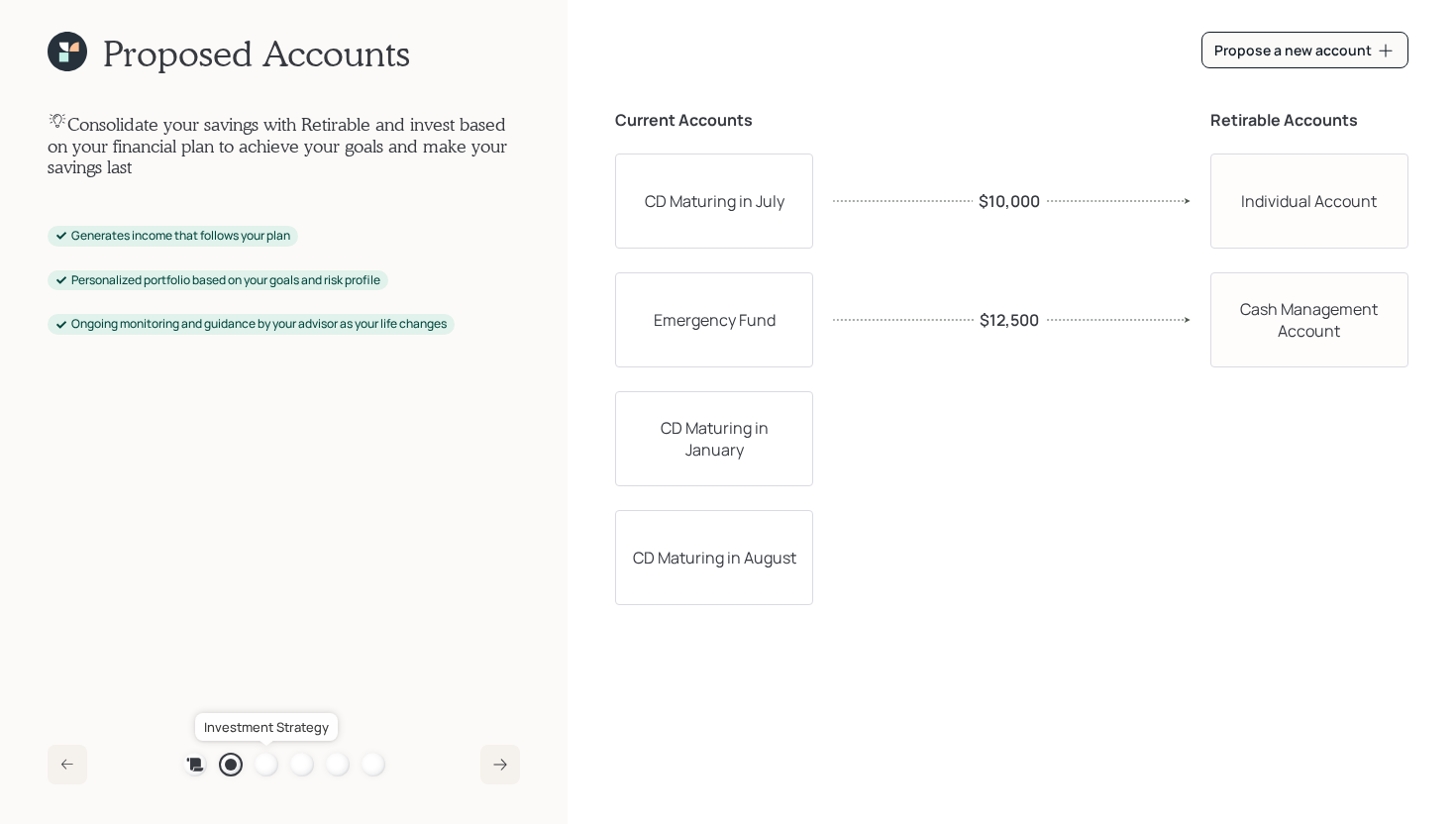 click at bounding box center (266, 765) 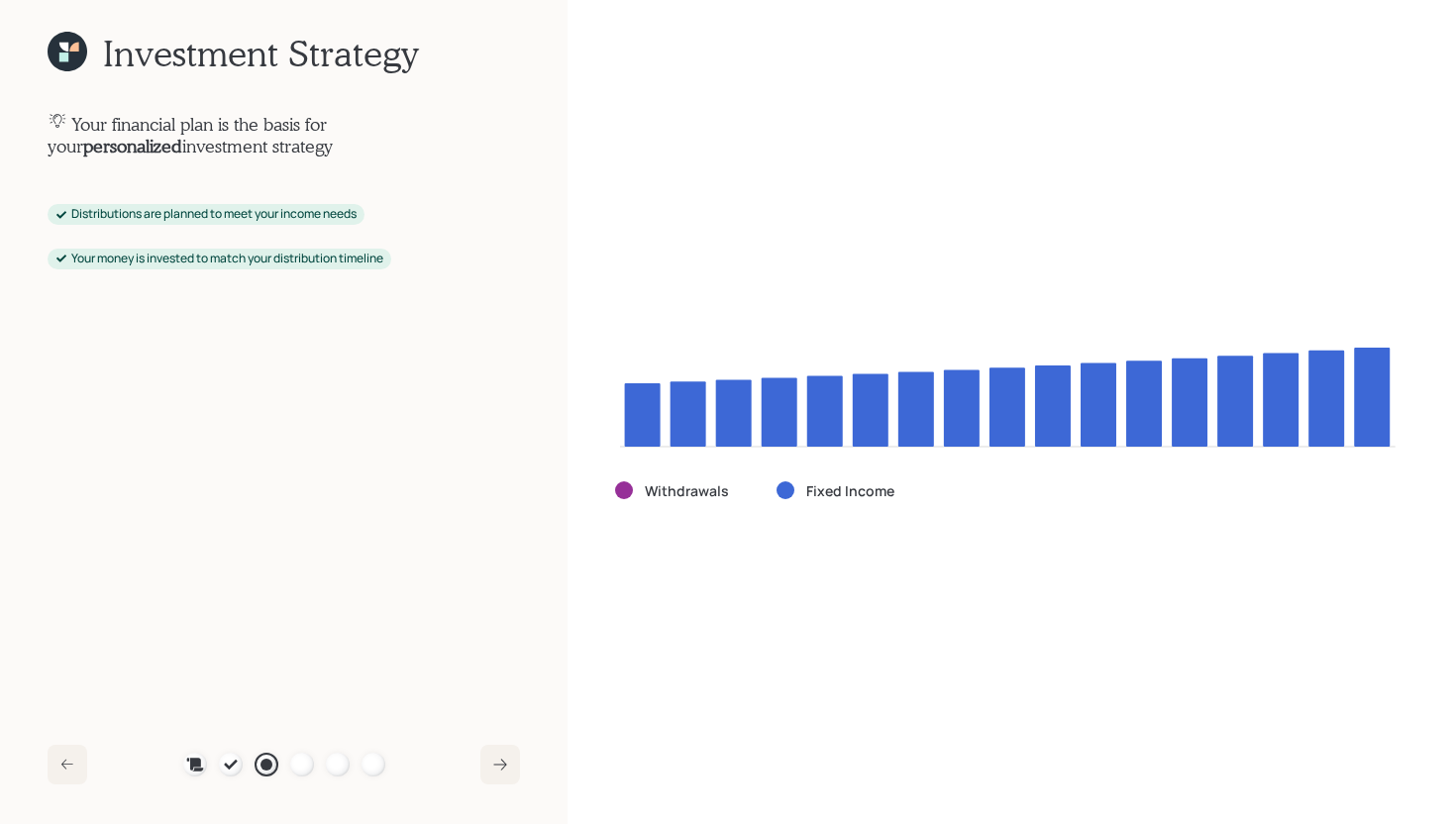 click at bounding box center [302, 765] 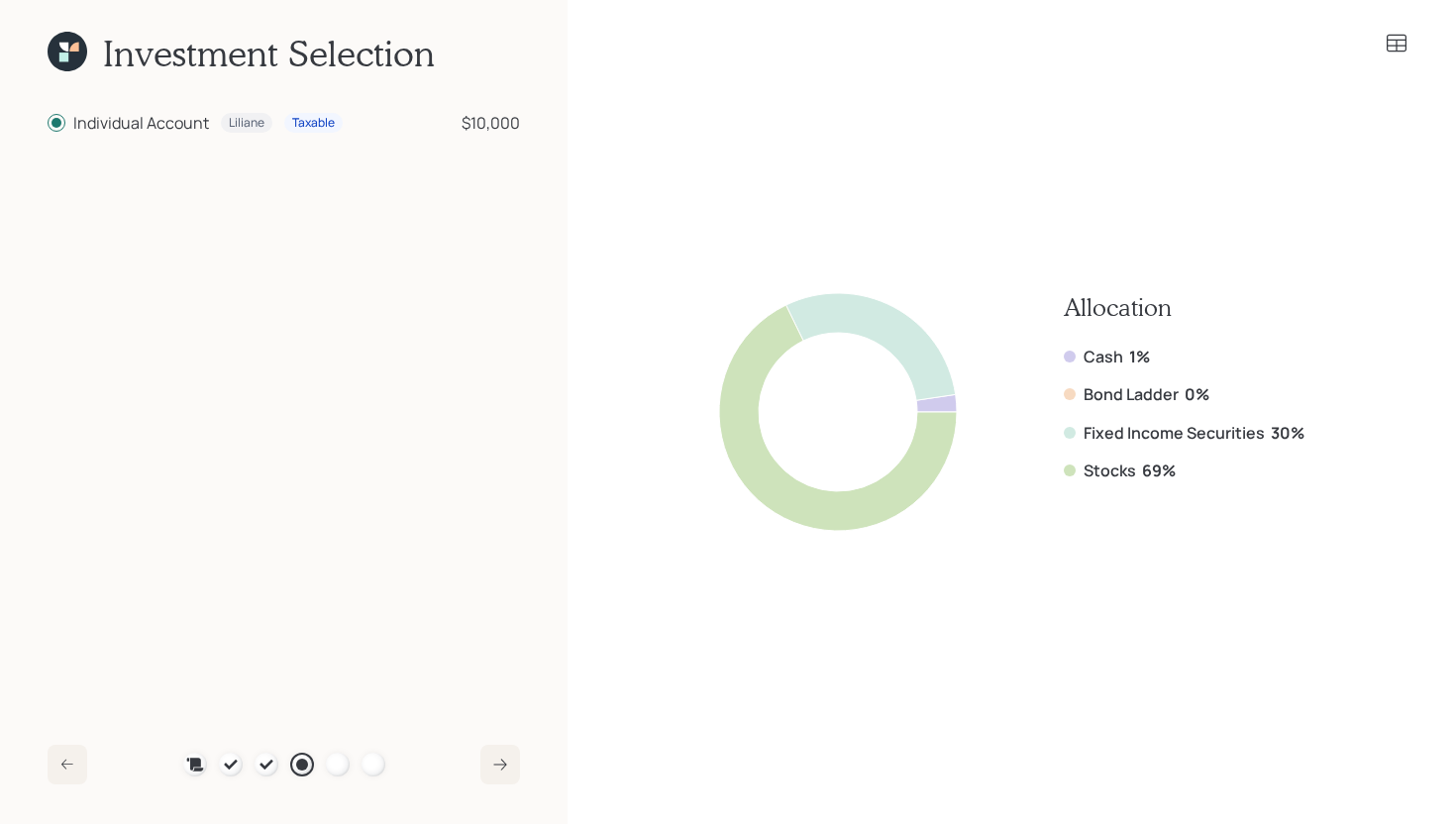 click 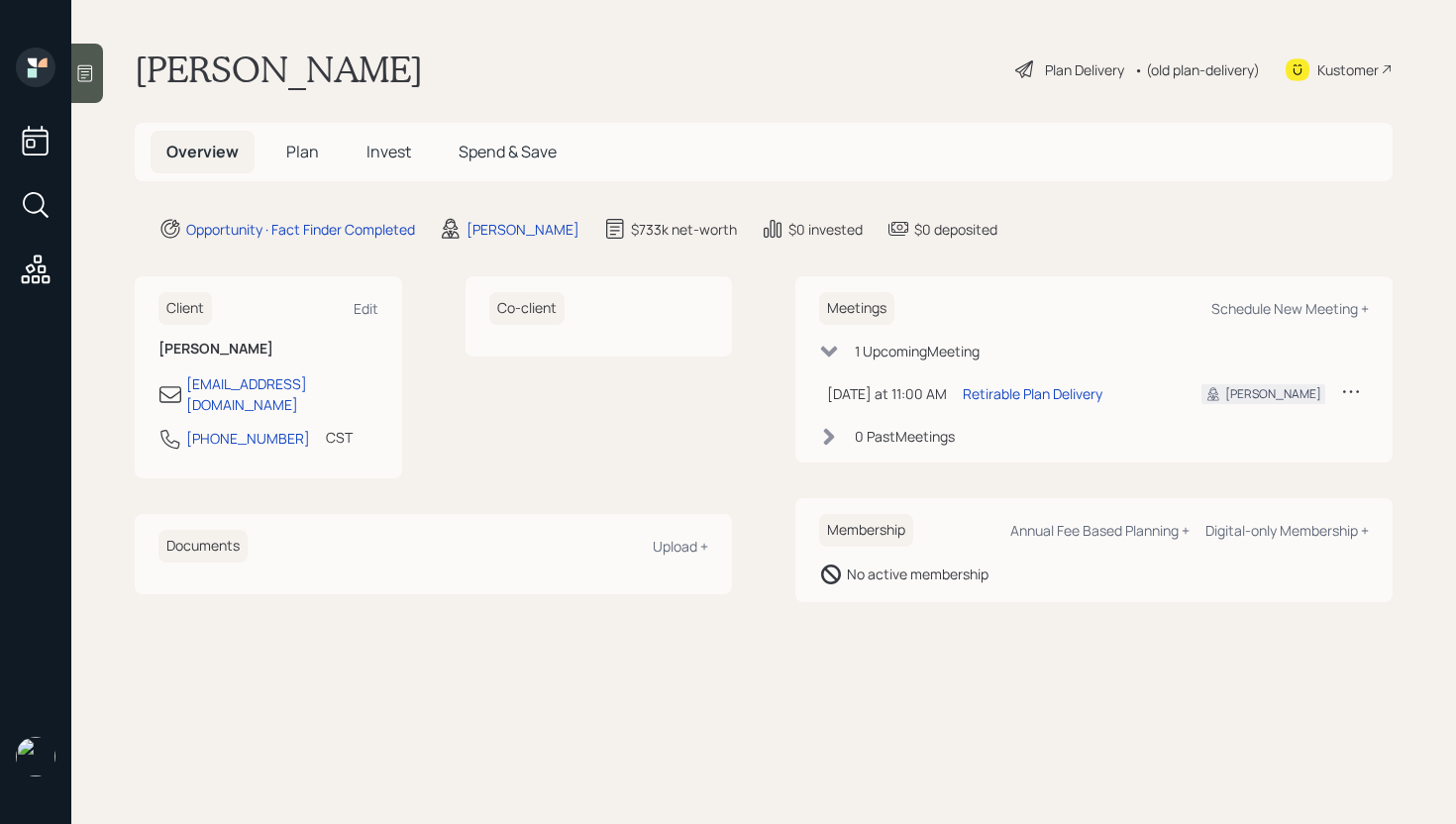 click on "Invest" at bounding box center [388, 152] 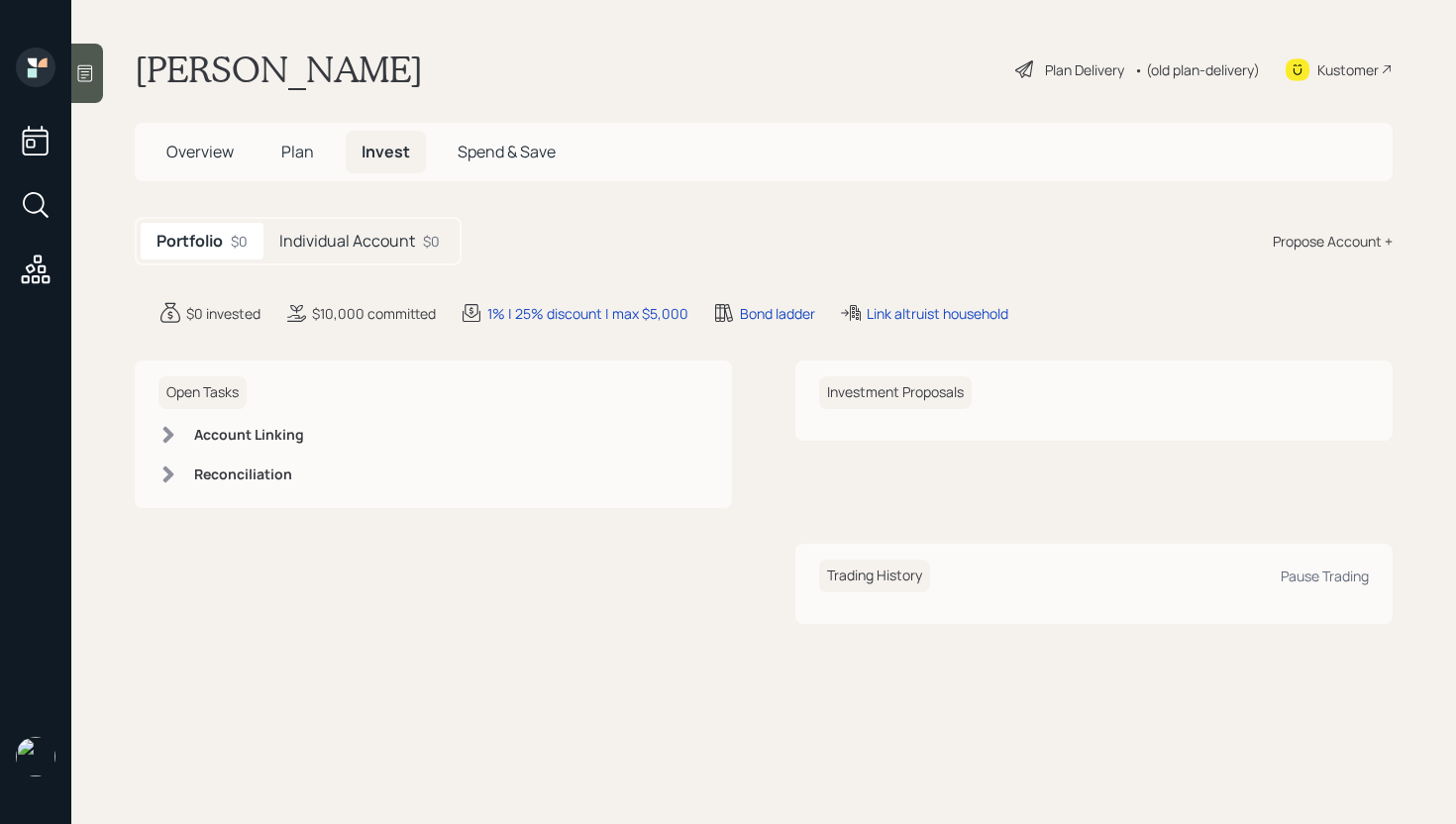 click on "Portfolio $0 Individual Account $0" at bounding box center [298, 241] 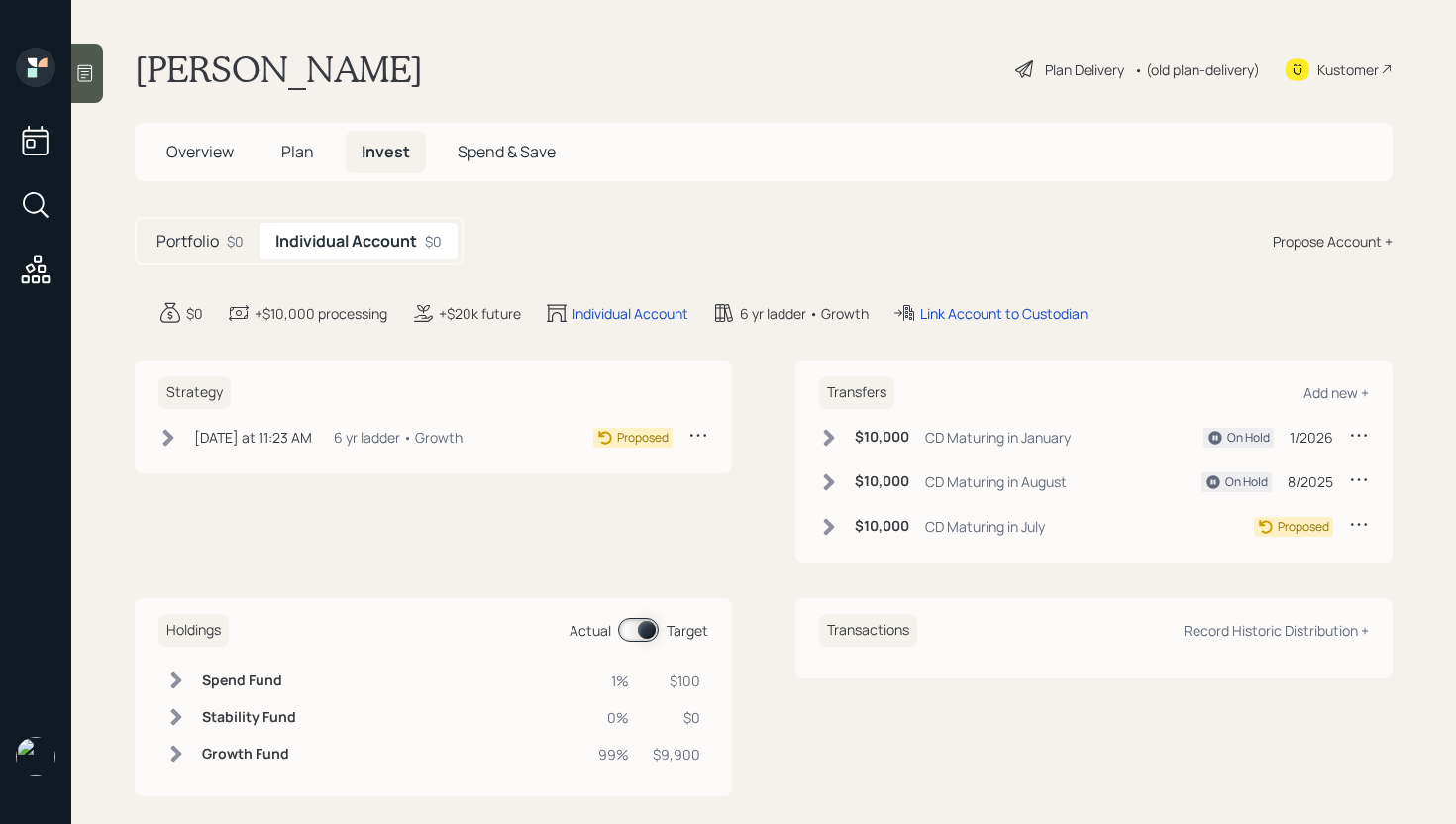 click 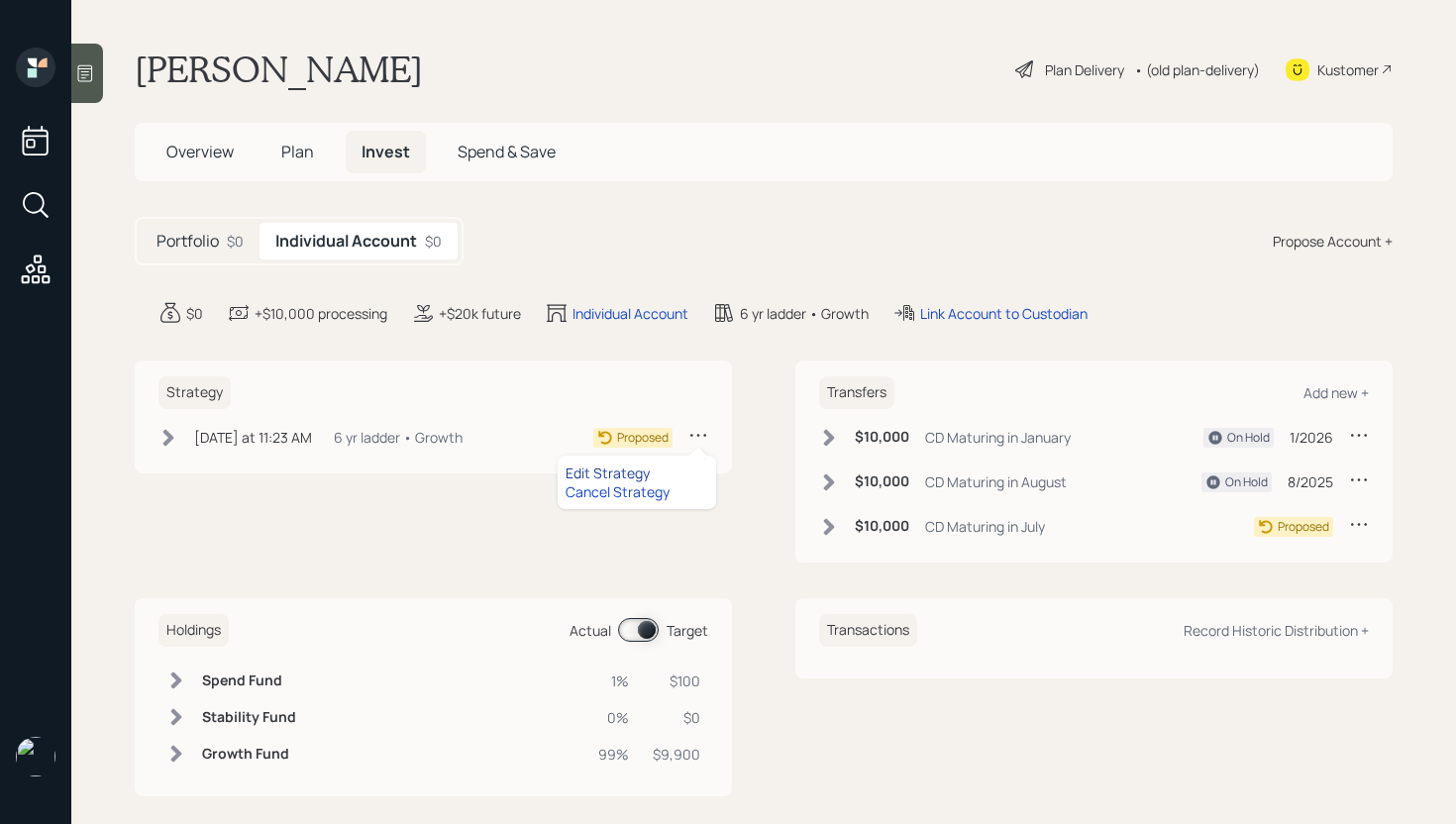click on "Edit Strategy" at bounding box center [637, 472] 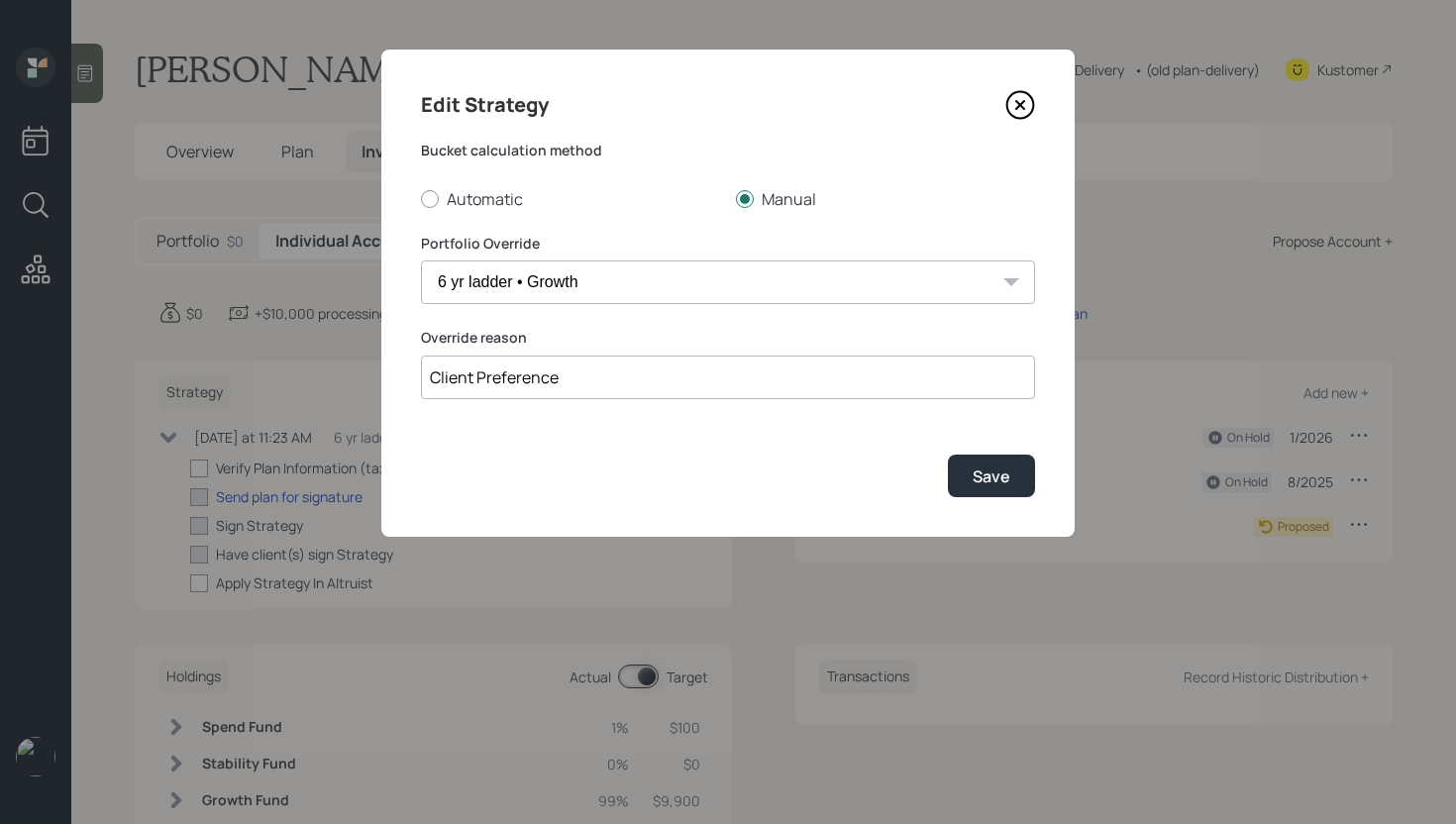 click on "7 yr ladder • Conservative 7 yr ladder • Growth 6 yr ladder • Growth 5 yr ladder • Growth+ 4 yr ladder • Growth++ 3 yr ladder • Growth++" at bounding box center (728, 282) 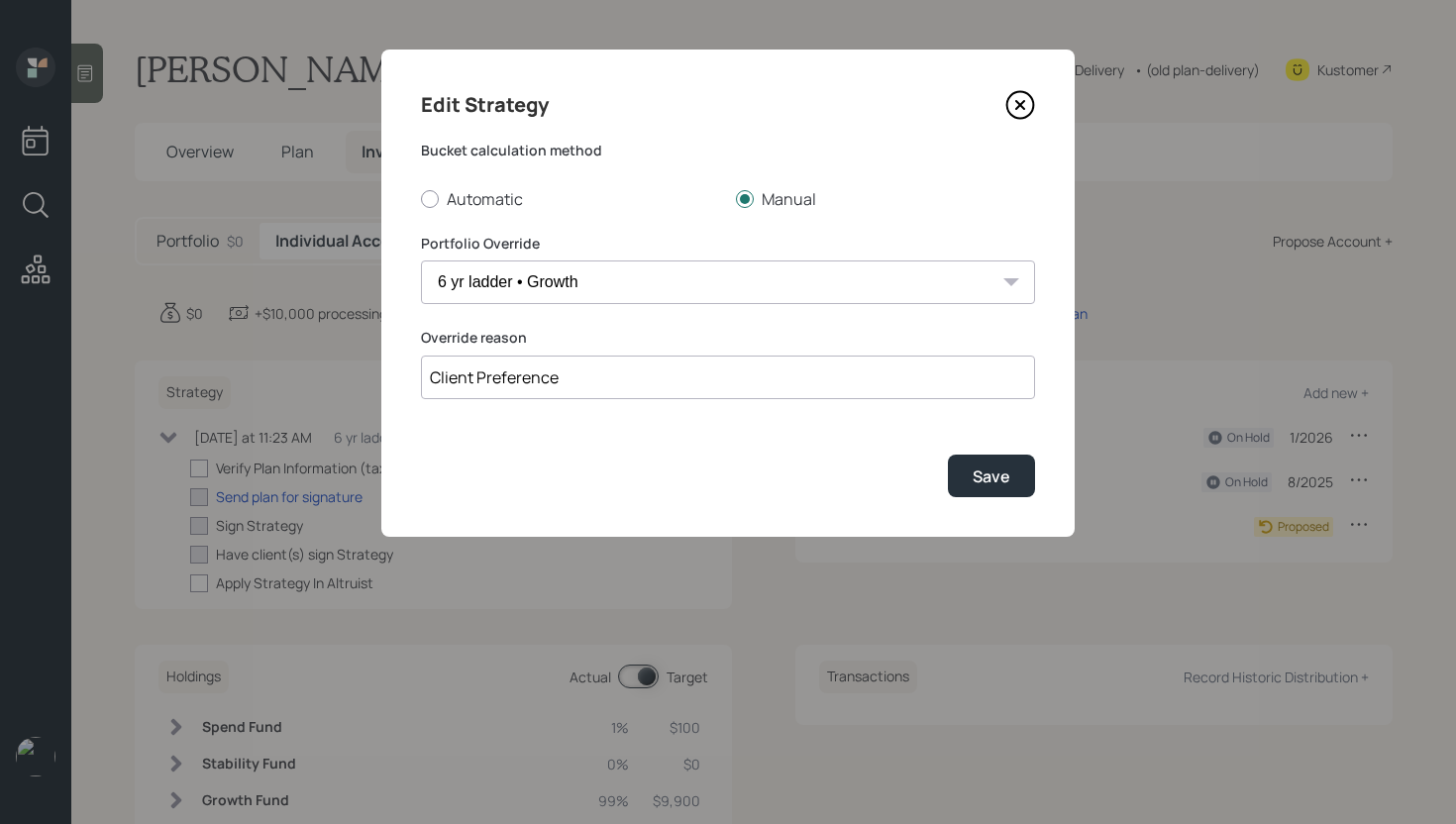 select on "7:fabd5da0-3e8c-4d79-987a-221eb517fee0" 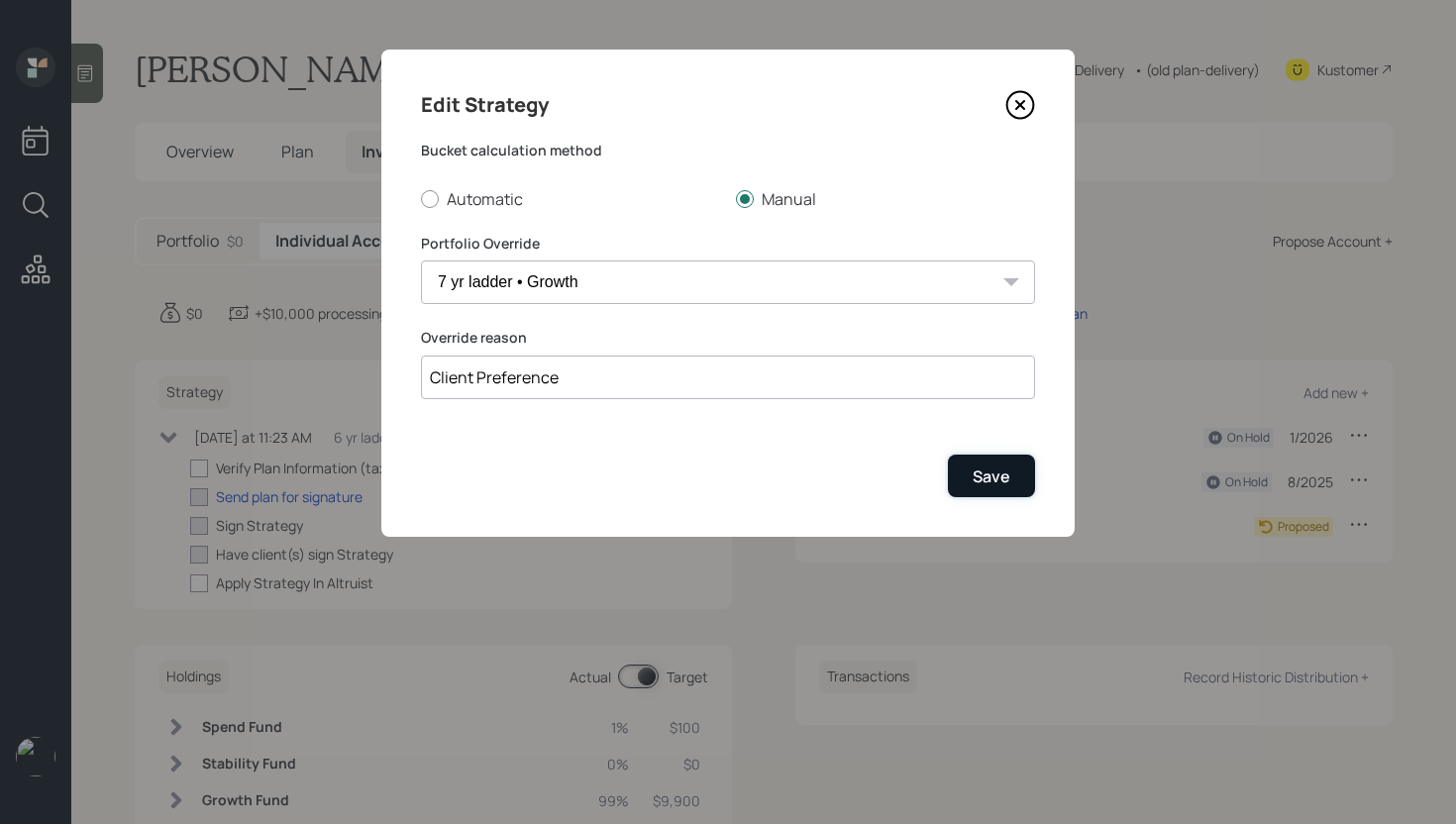 click on "Save" at bounding box center (991, 475) 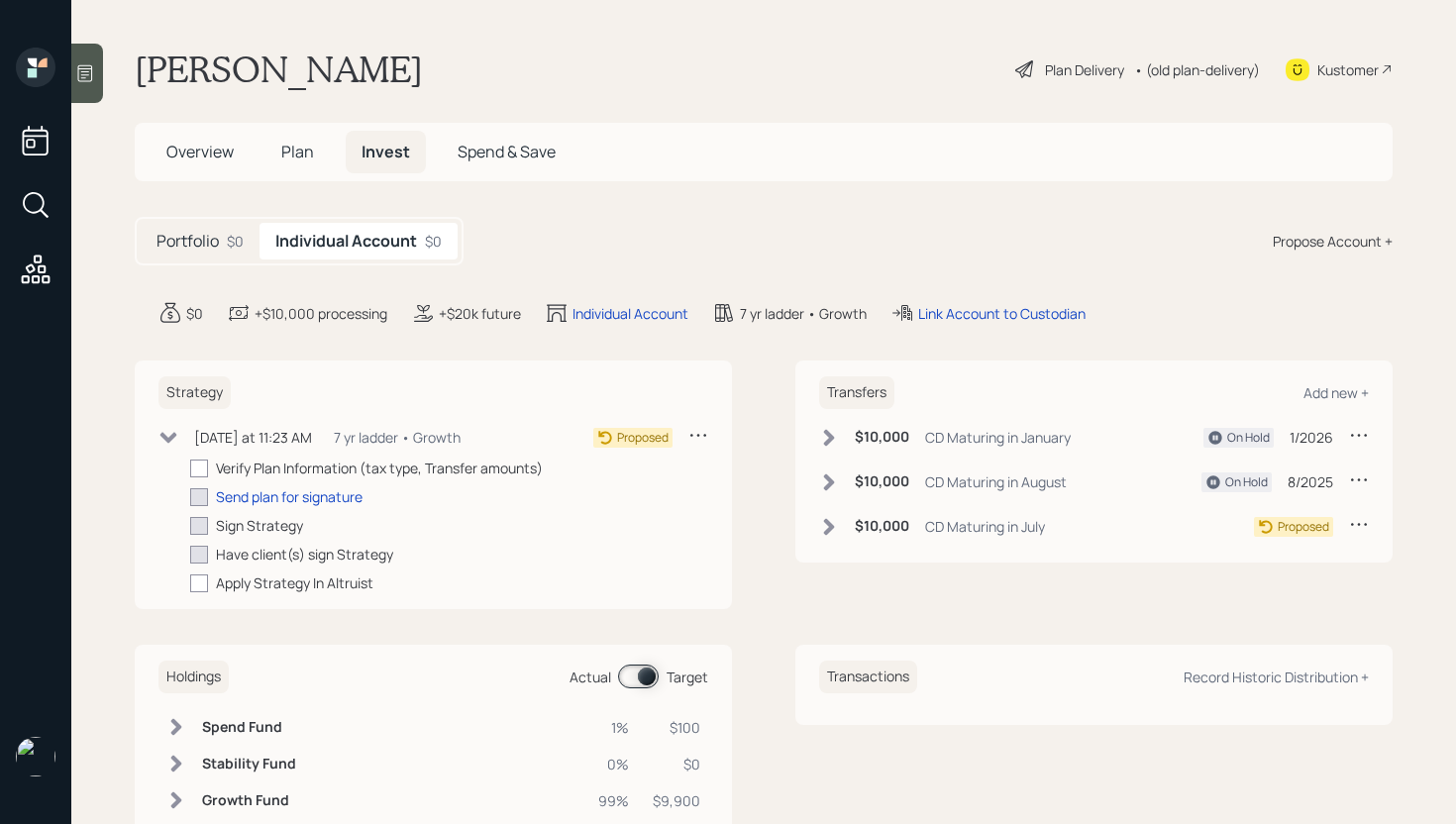 click on "• (old plan-delivery)" at bounding box center (1196, 69) 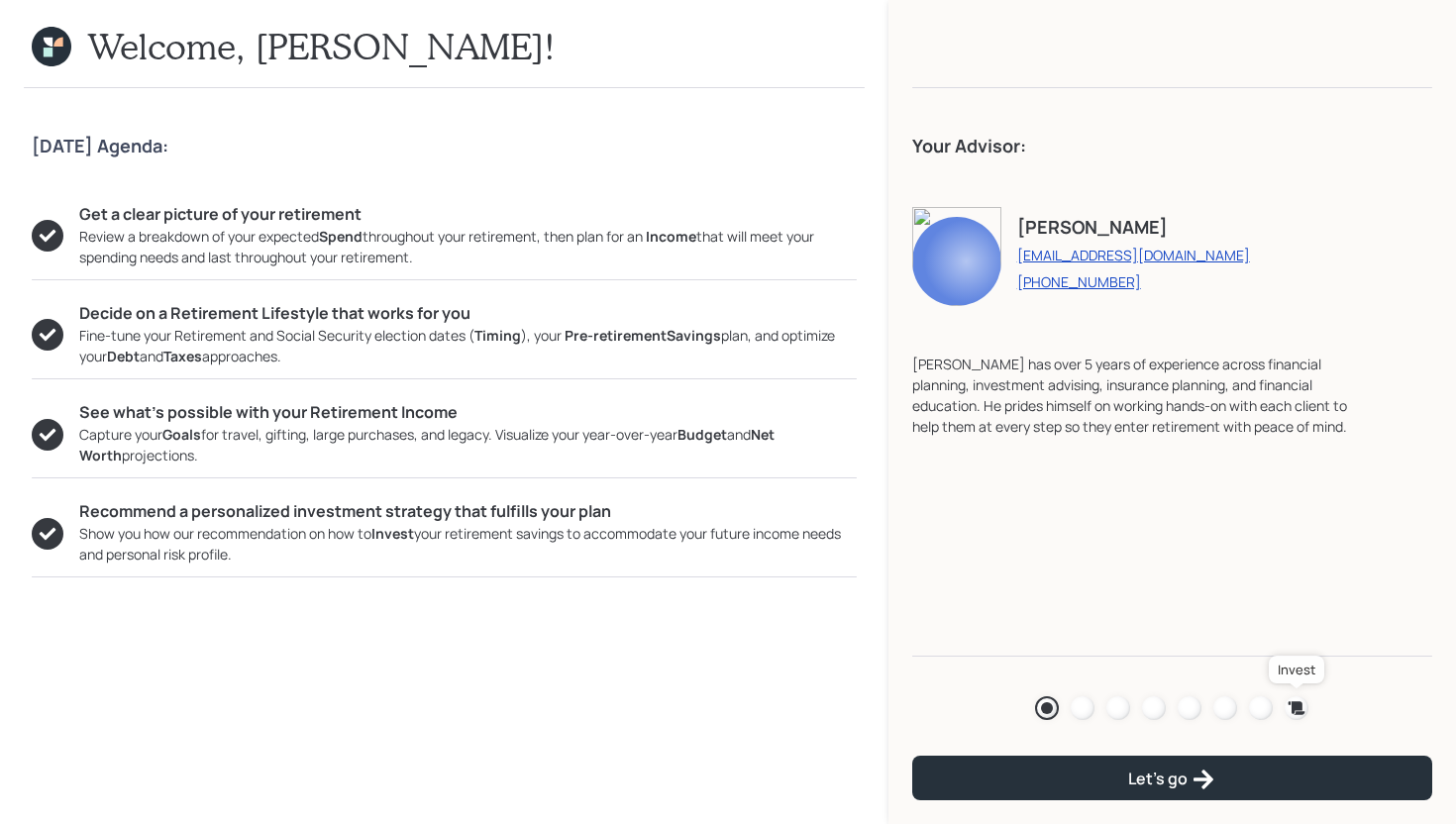 click 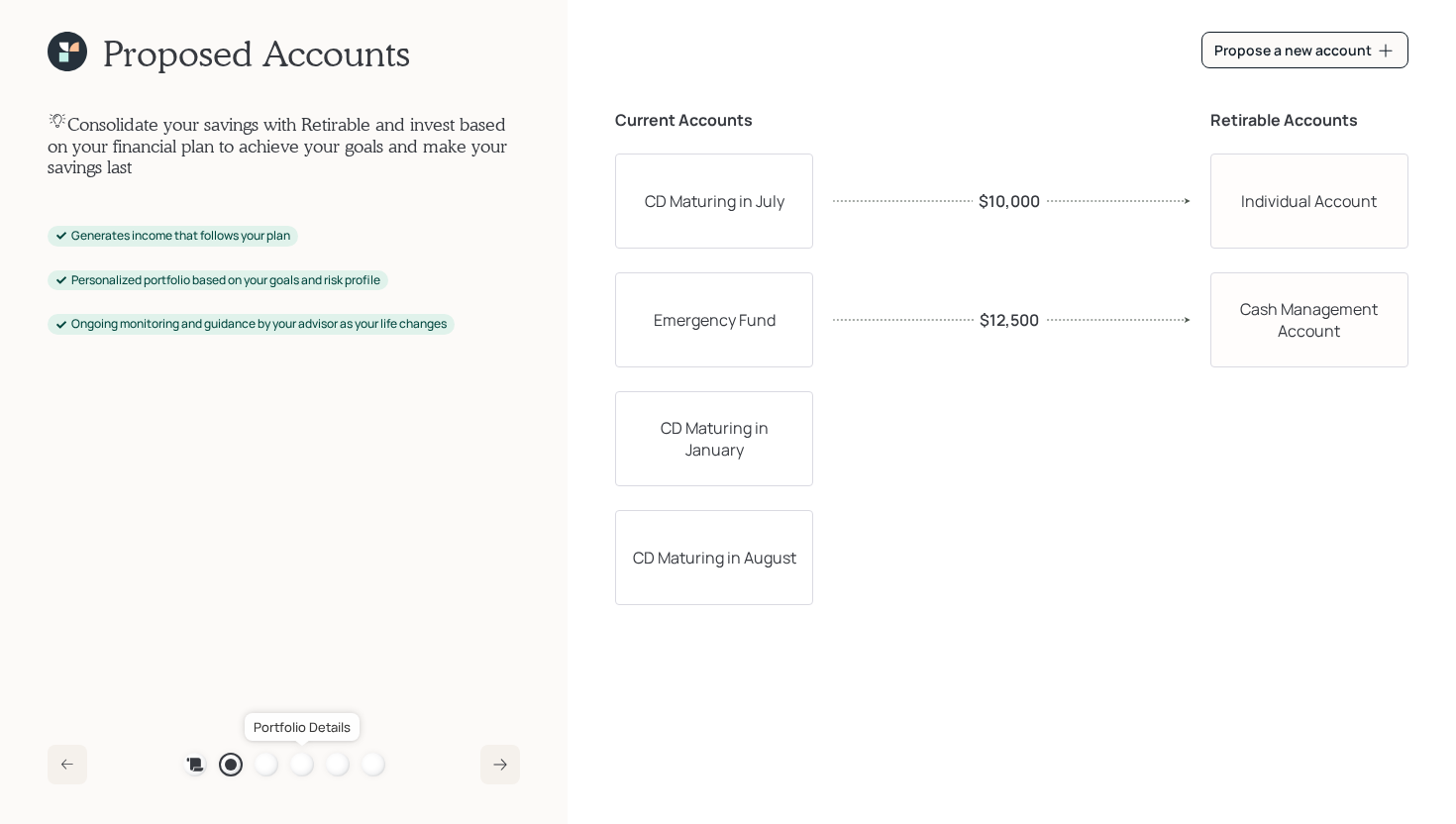click at bounding box center [302, 765] 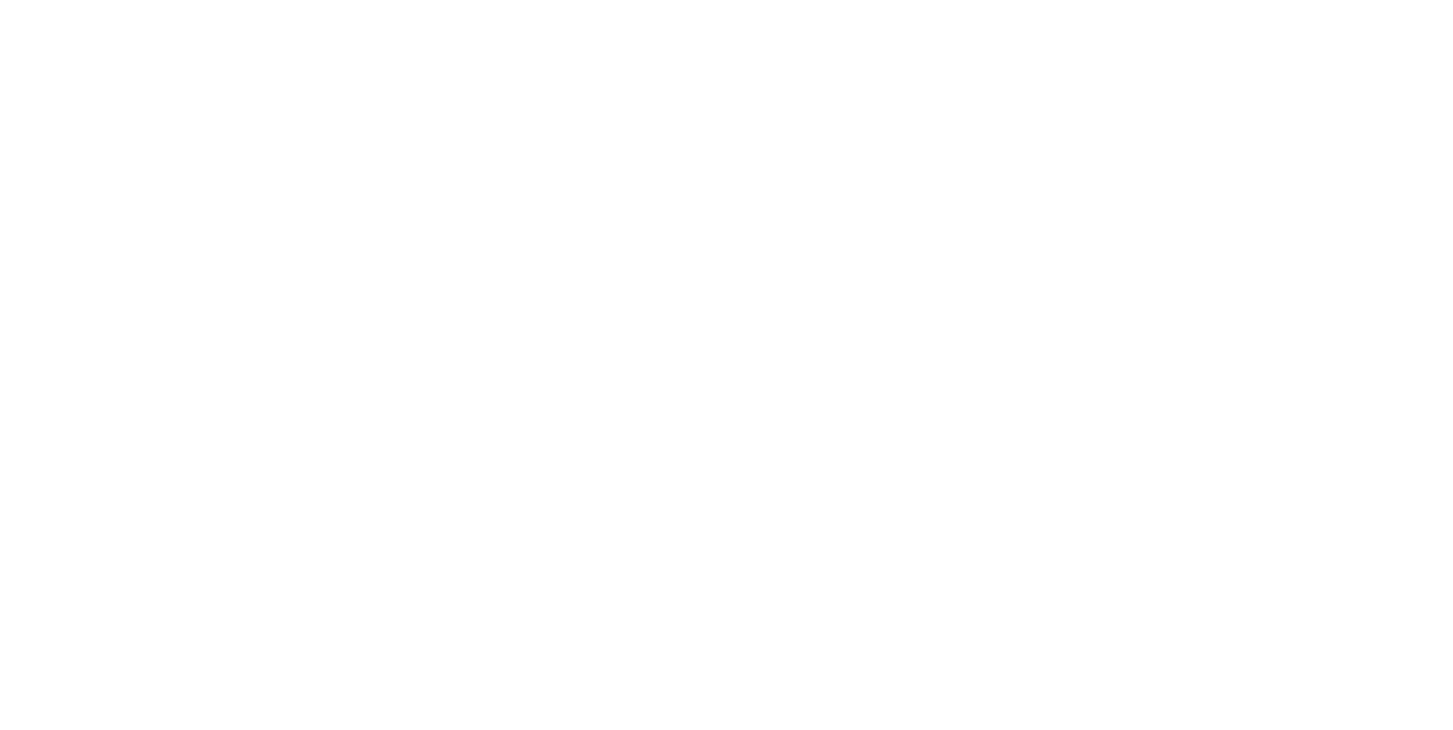 scroll, scrollTop: 0, scrollLeft: 0, axis: both 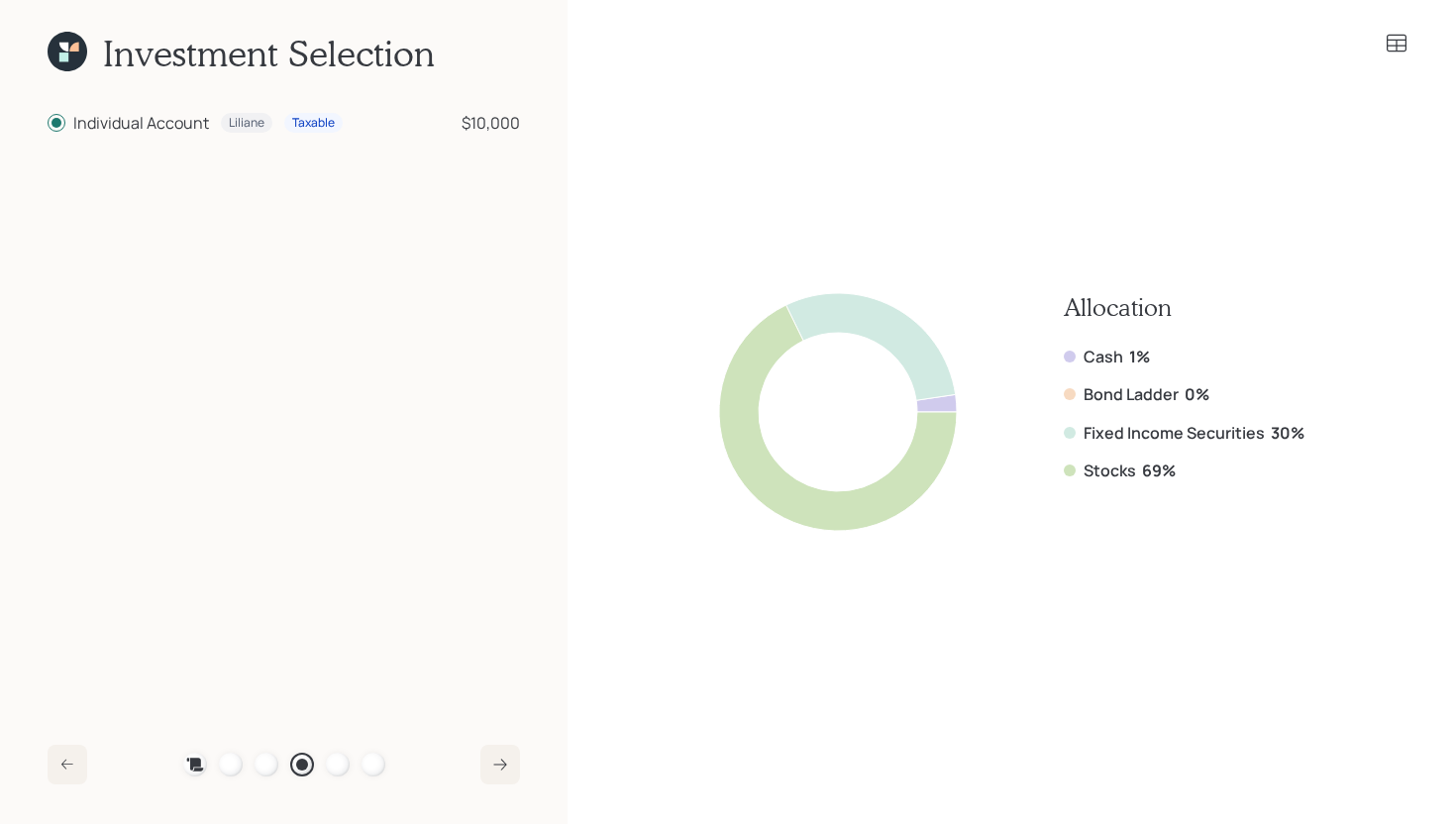 click 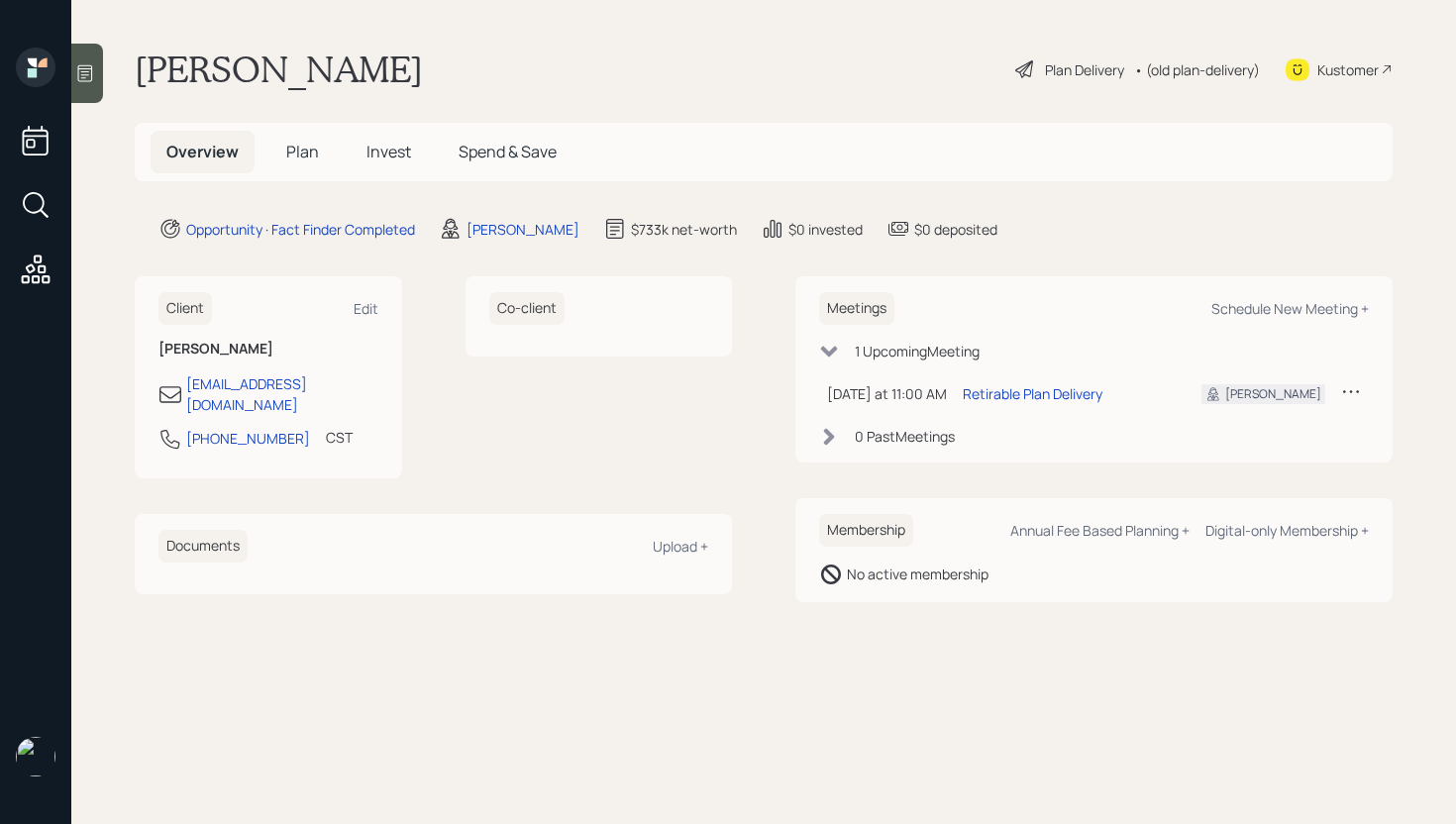 click on "Plan" at bounding box center (302, 152) 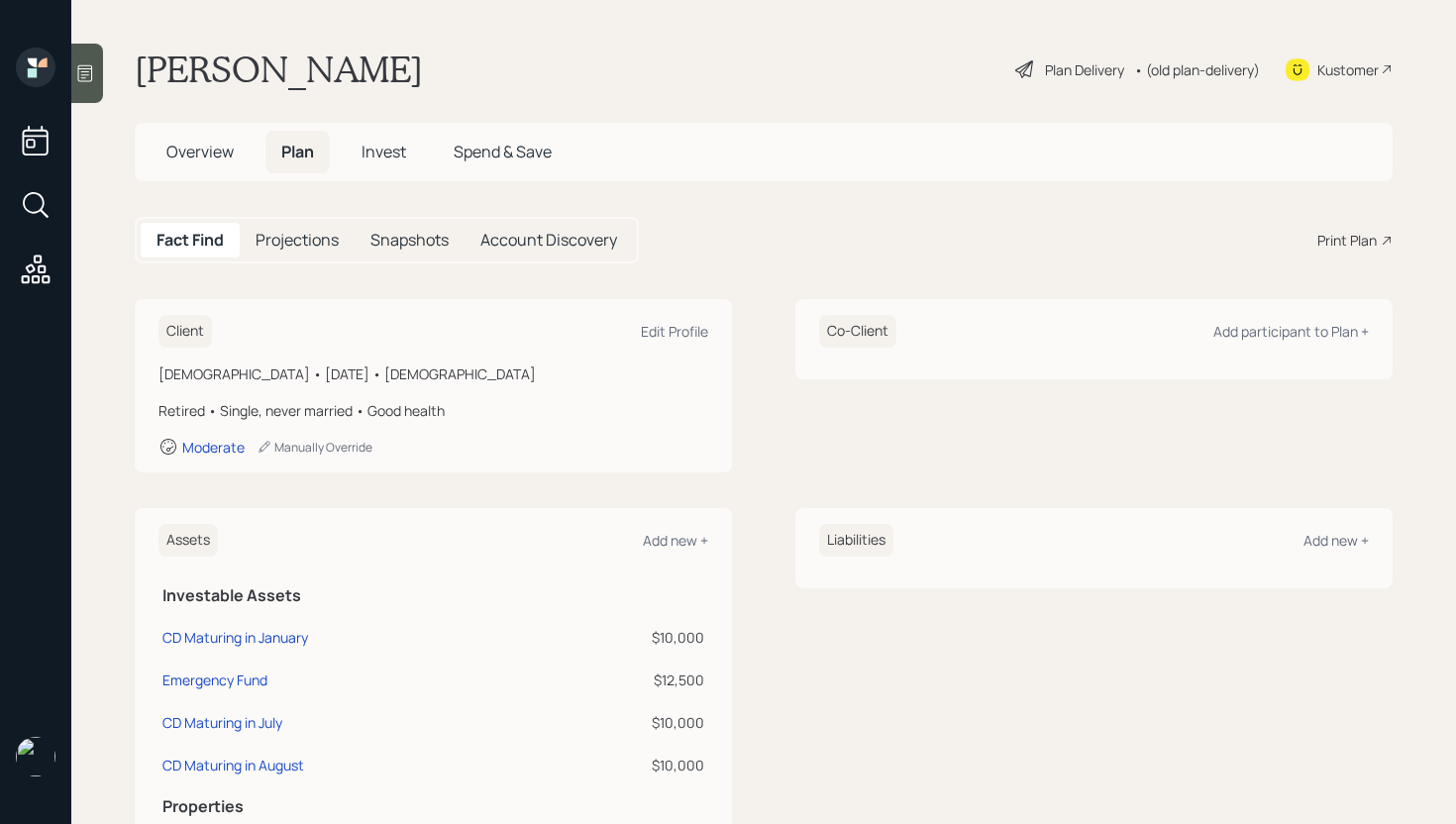 click on "Print Plan" at bounding box center [1347, 240] 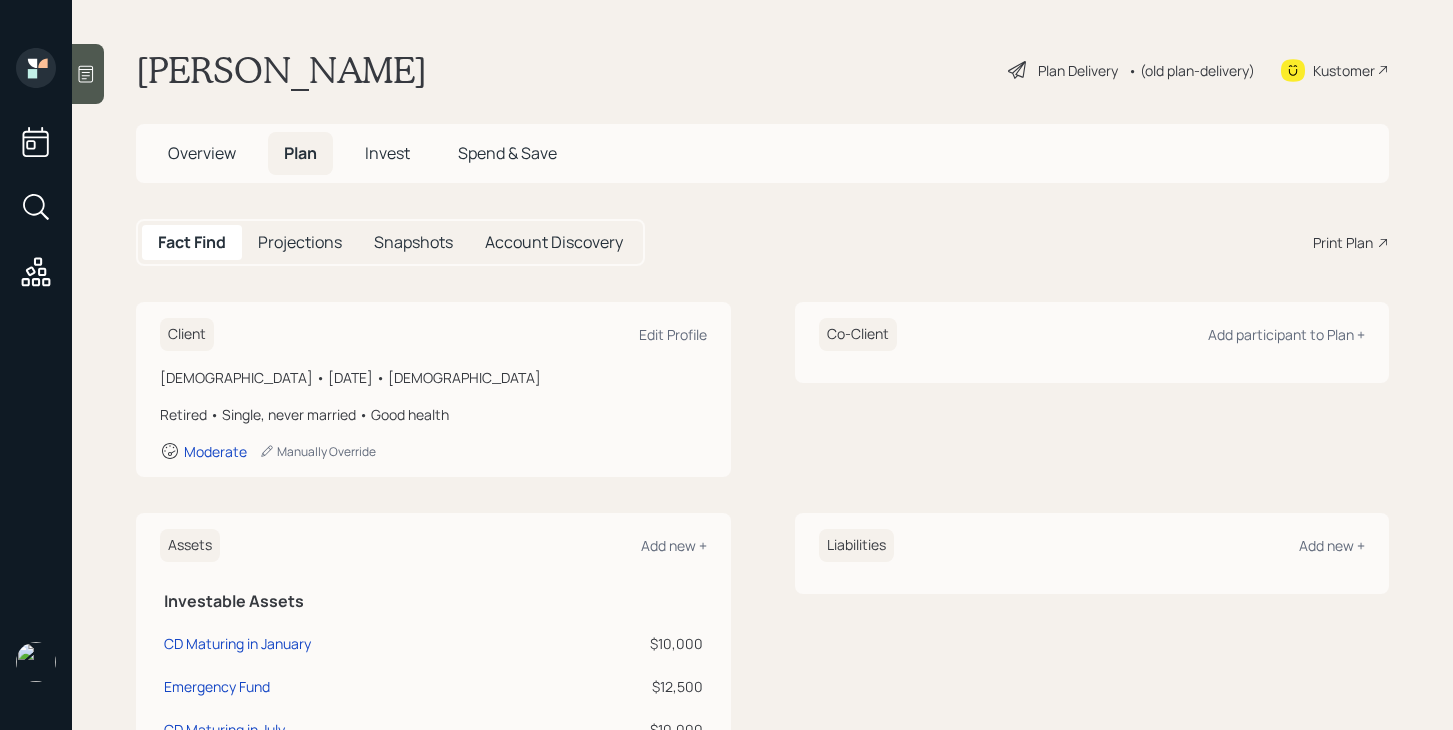 click on "Overview" at bounding box center [202, 153] 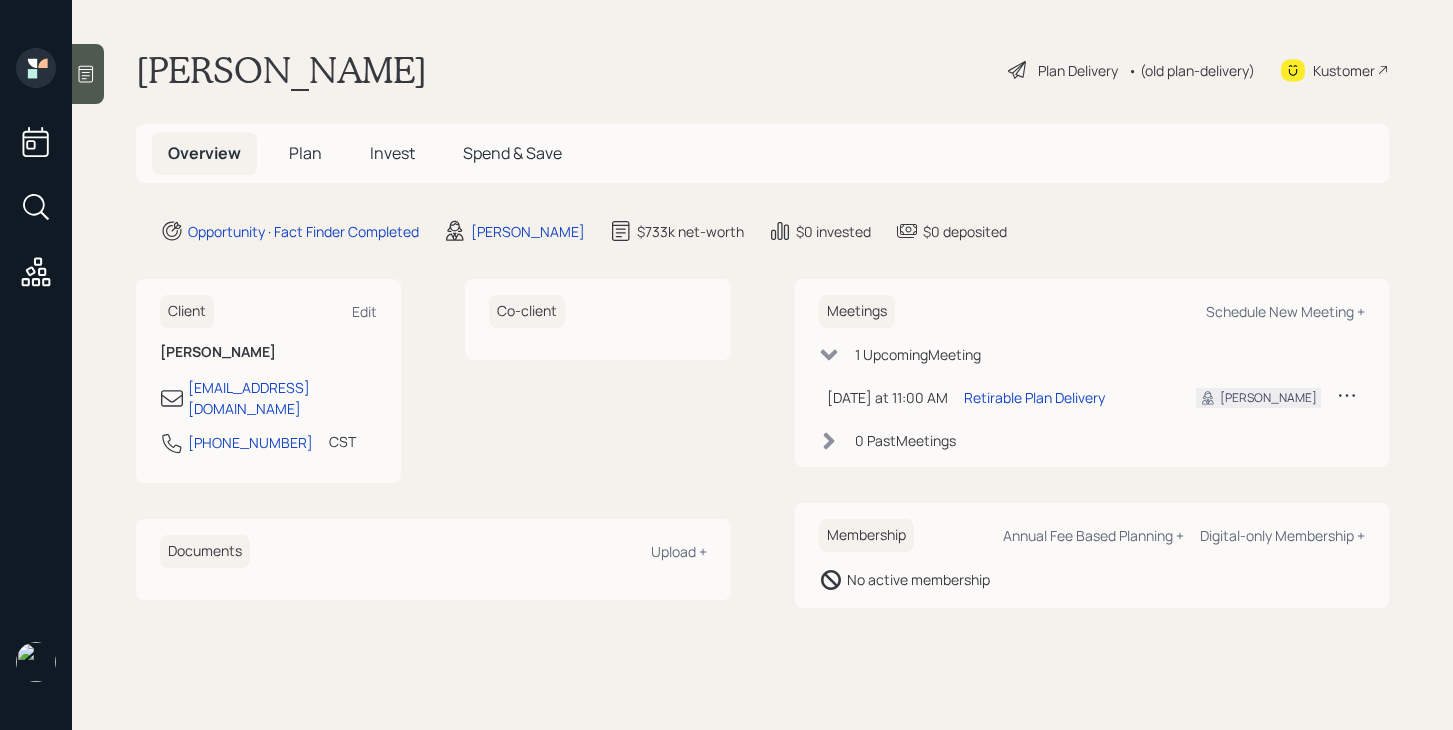 click on "Plan" at bounding box center [305, 153] 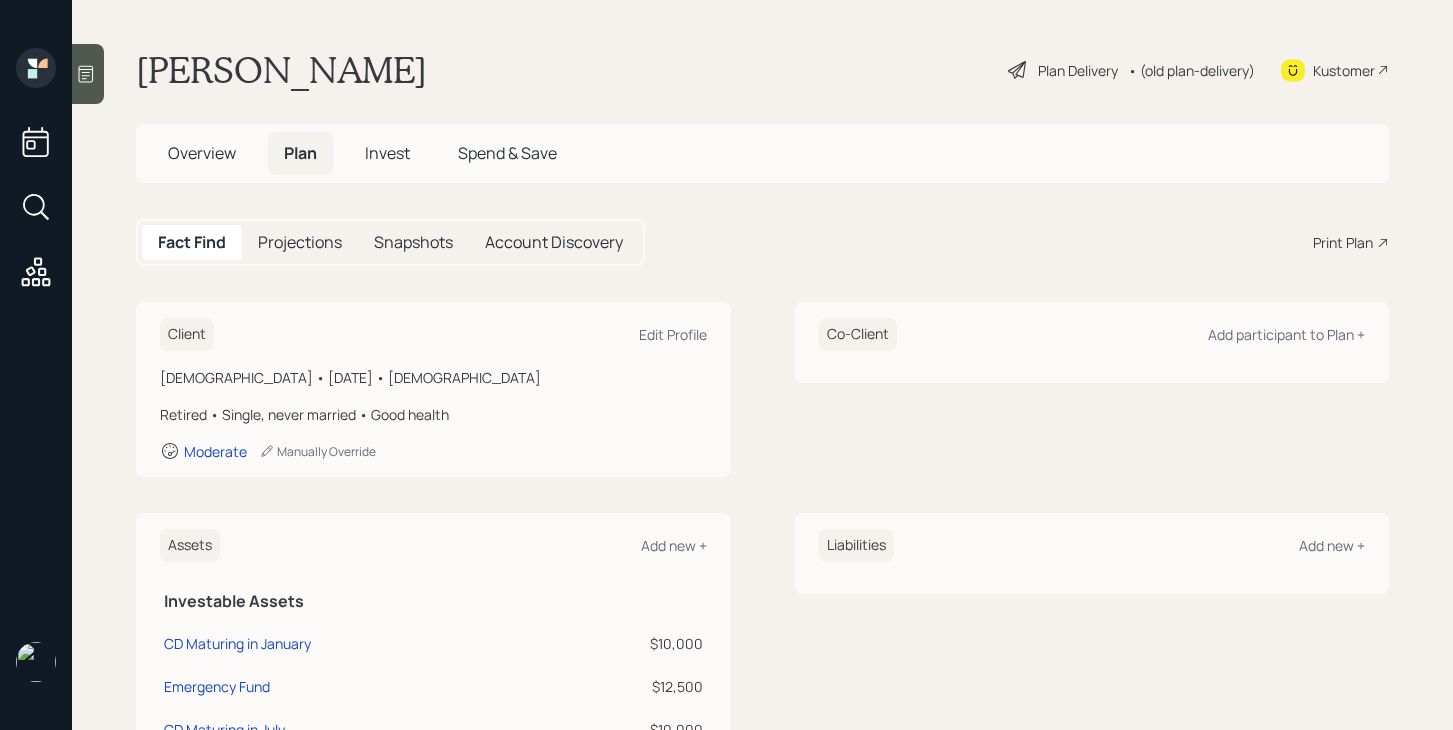 click on "Overview" at bounding box center [202, 153] 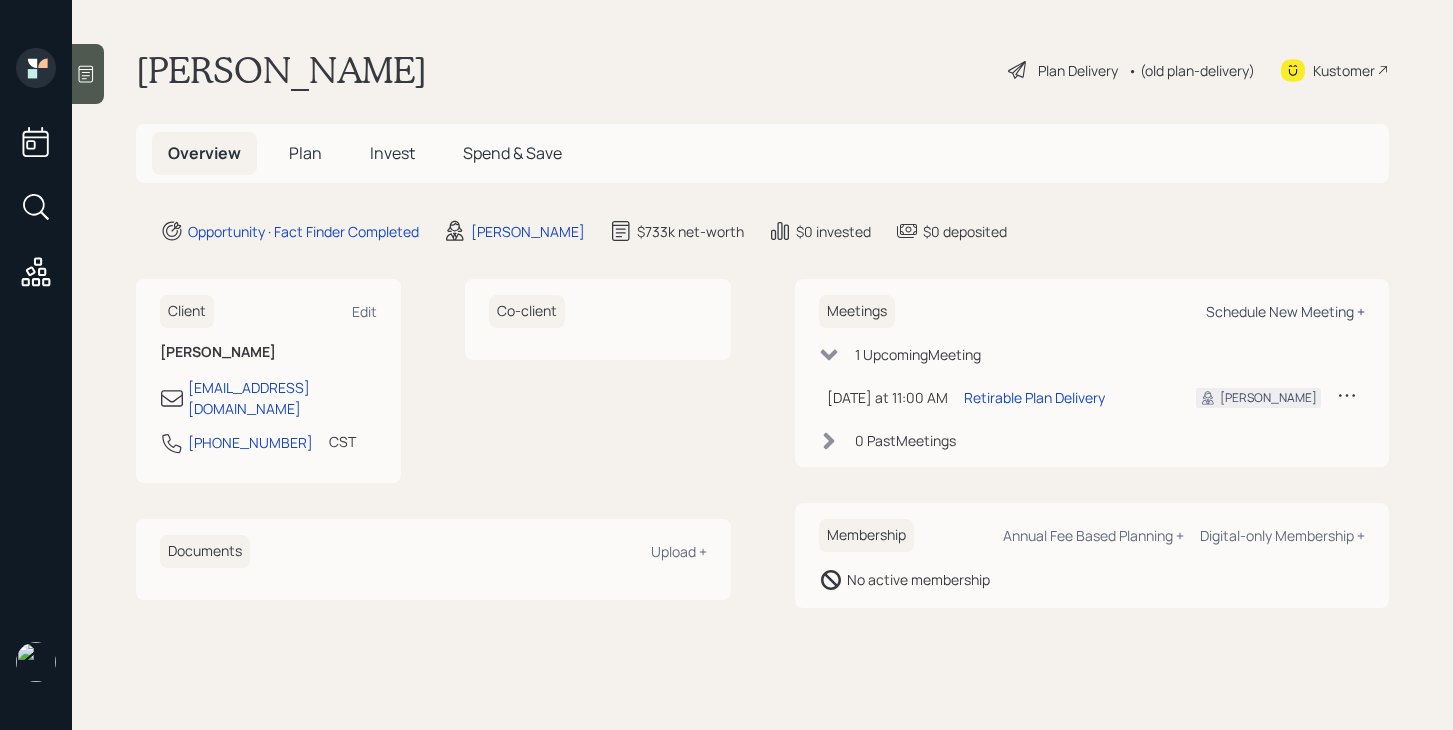click on "Schedule New Meeting +" at bounding box center [1285, 311] 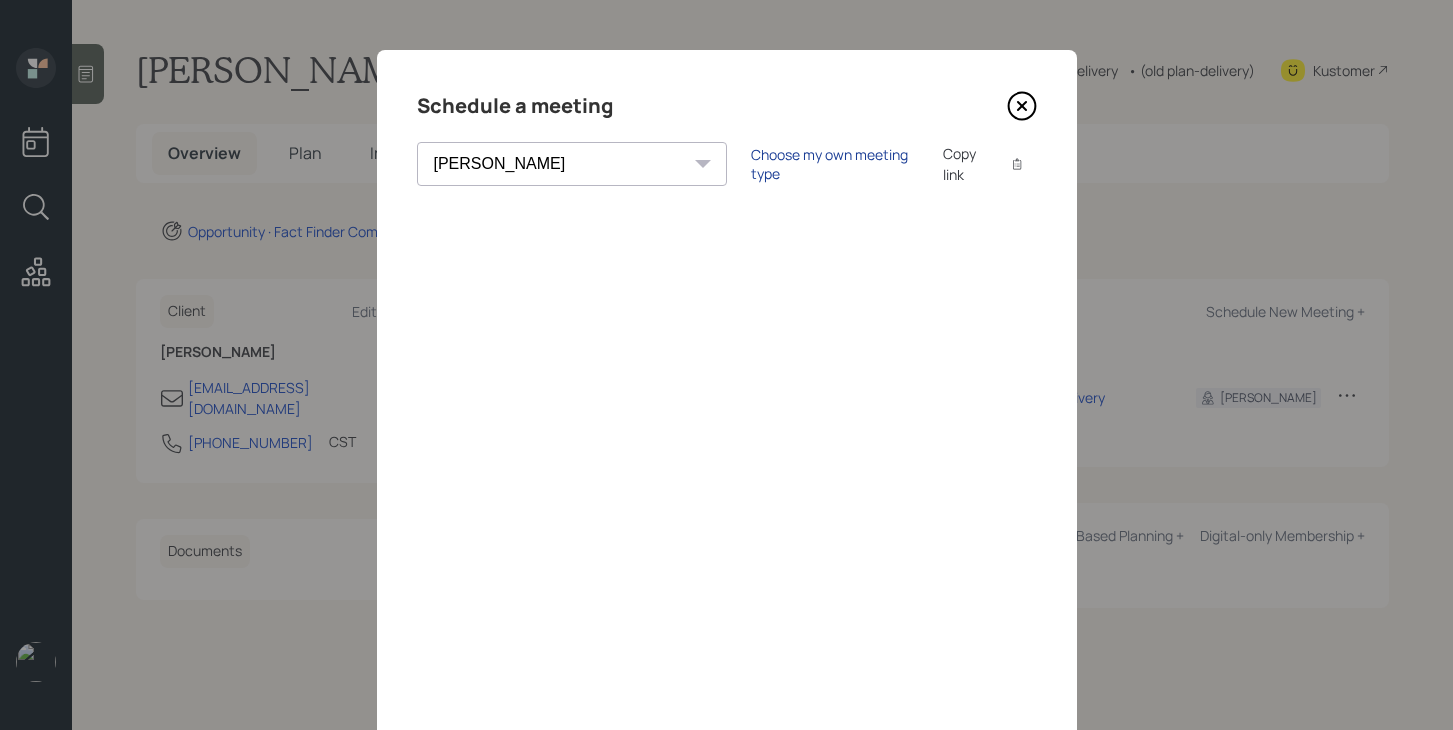 click on "Choose my own meeting type" at bounding box center (835, 164) 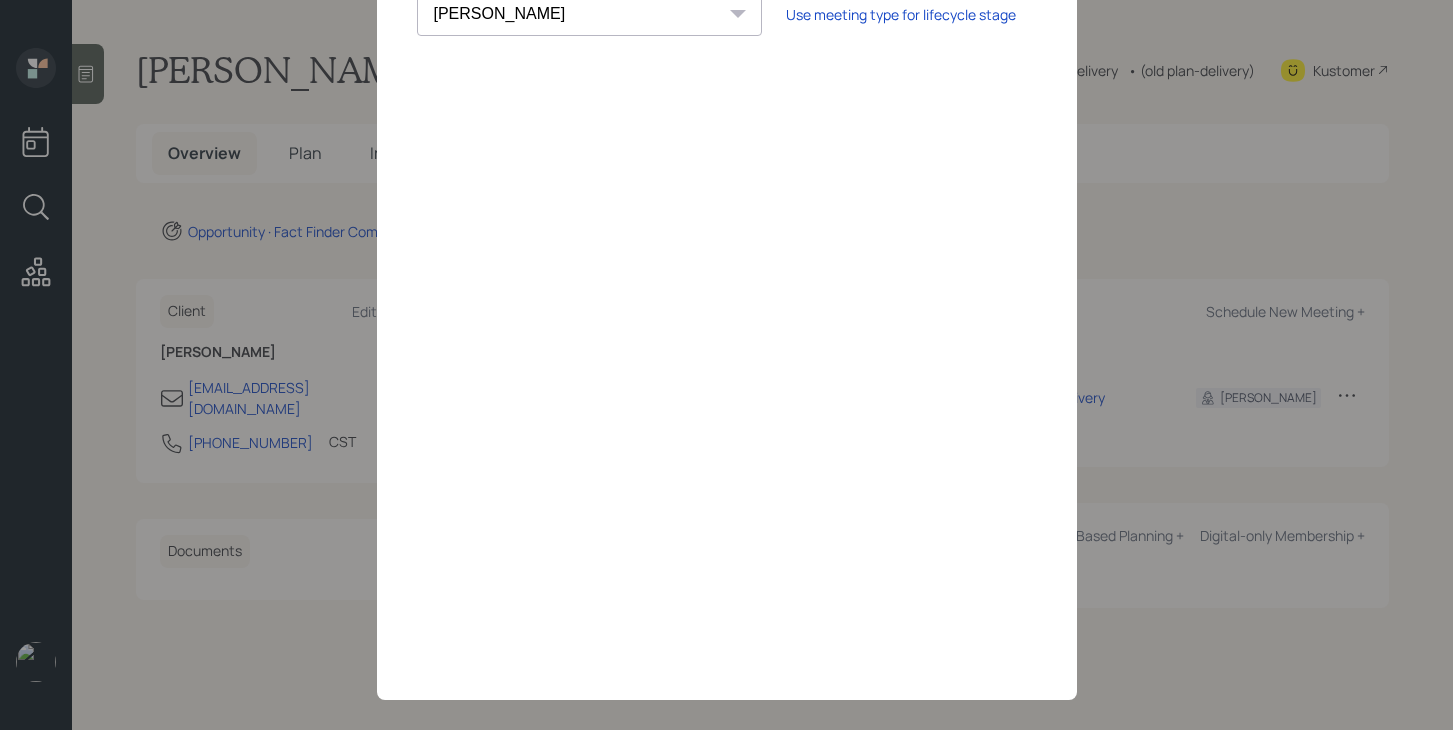 scroll, scrollTop: 0, scrollLeft: 0, axis: both 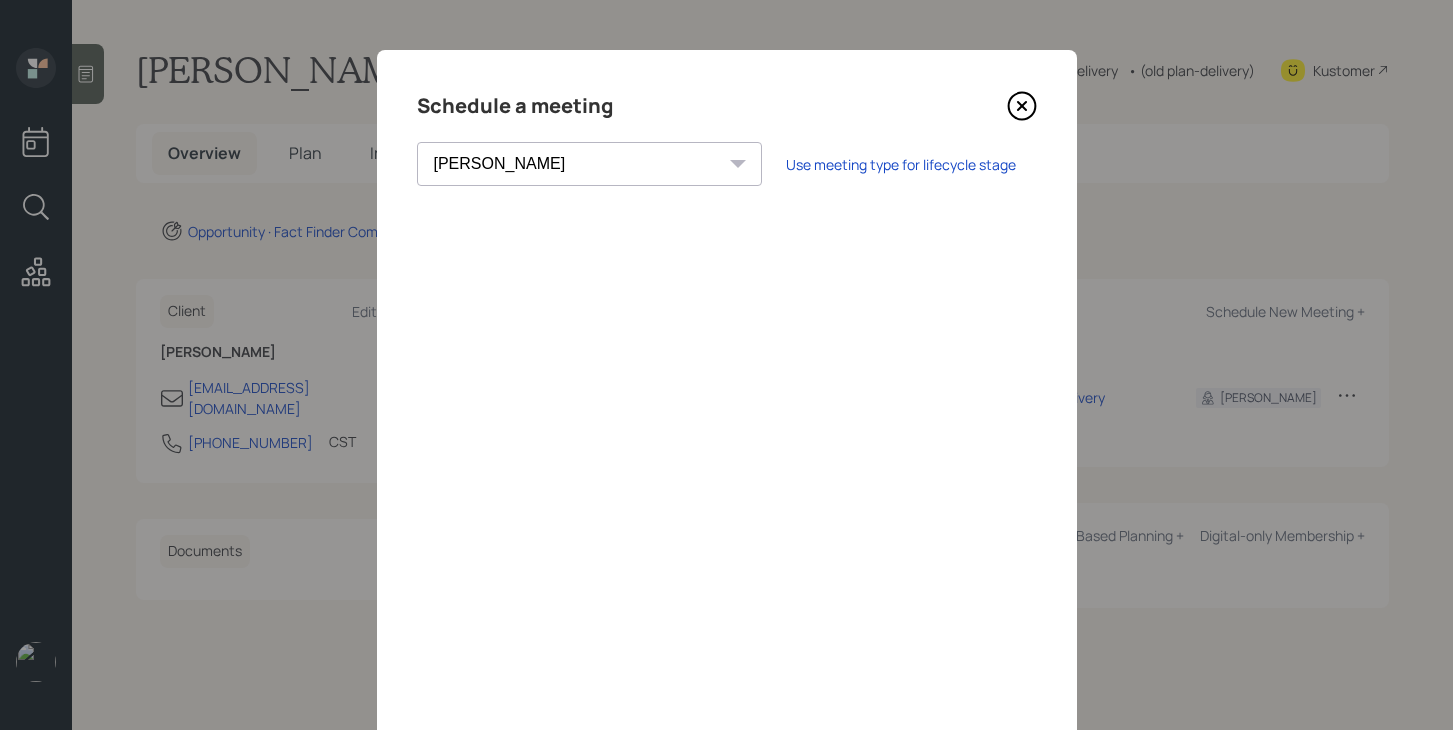 click 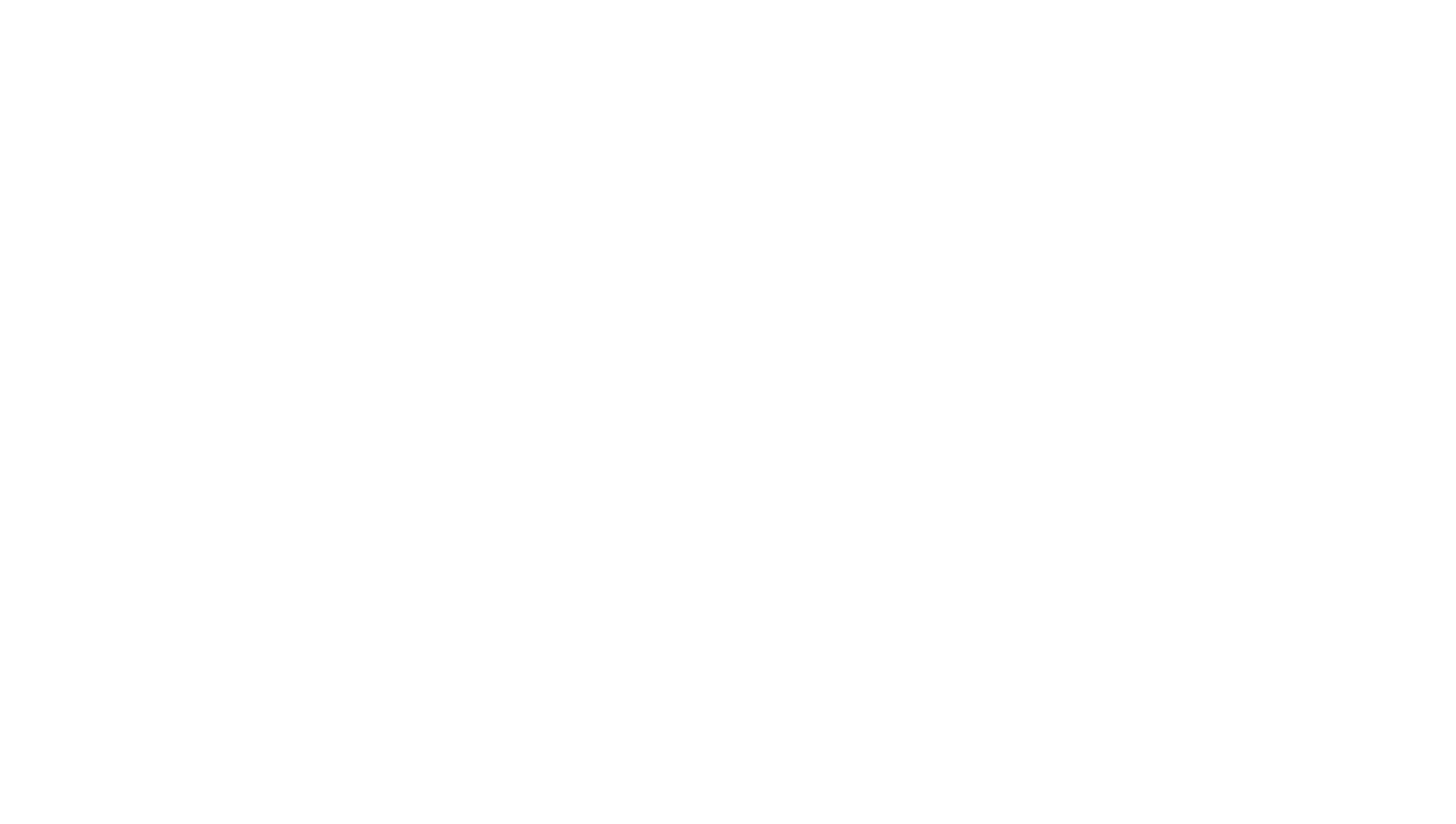scroll, scrollTop: 0, scrollLeft: 0, axis: both 